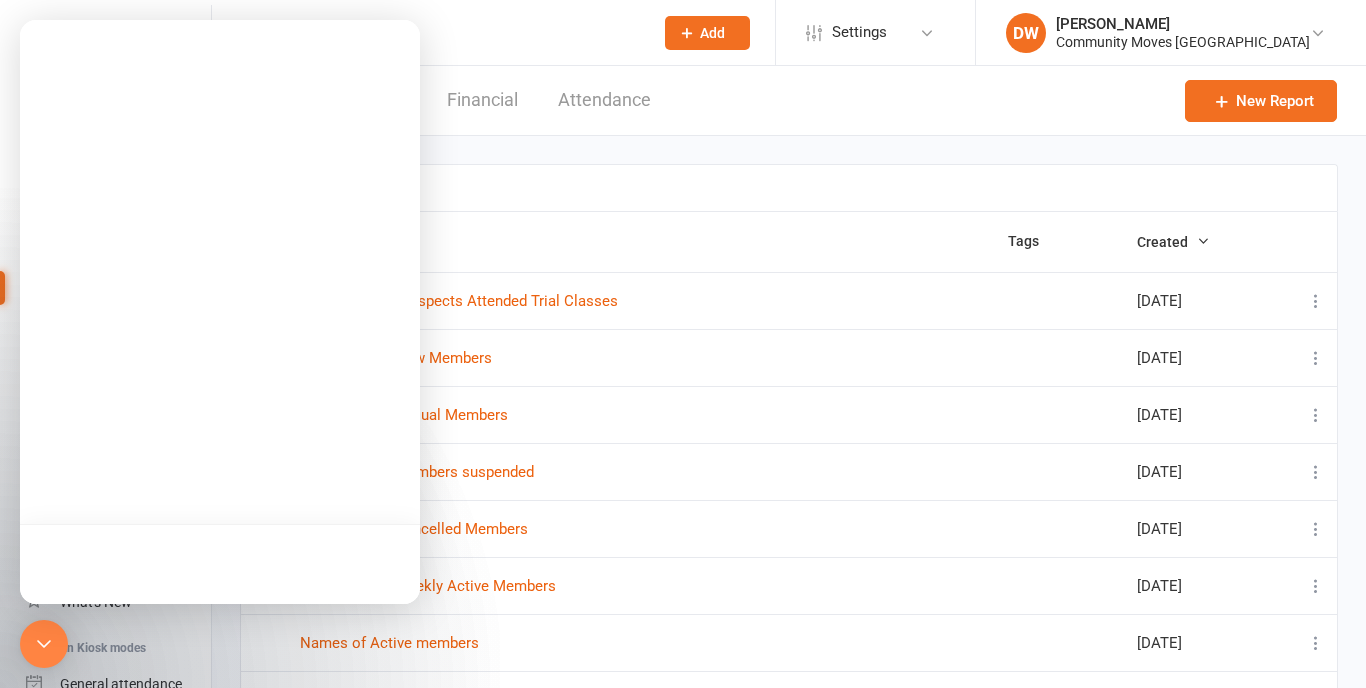 select on "25" 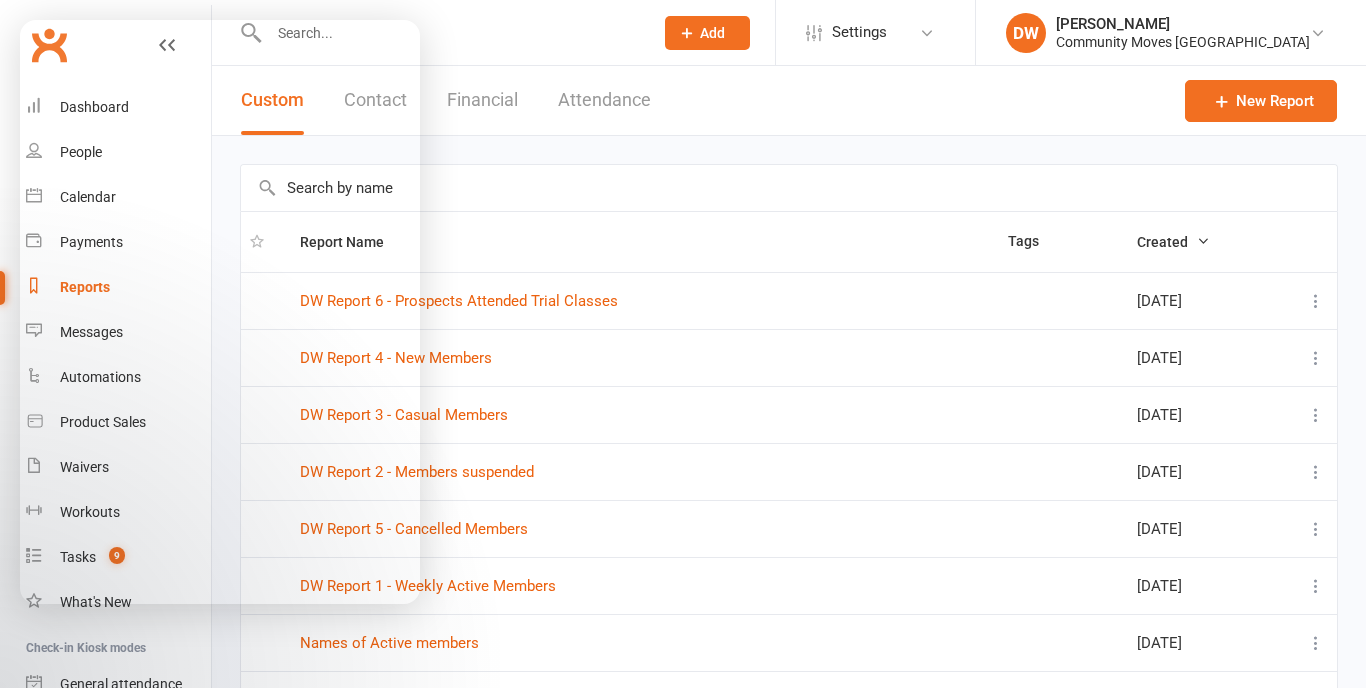 scroll, scrollTop: 162, scrollLeft: 0, axis: vertical 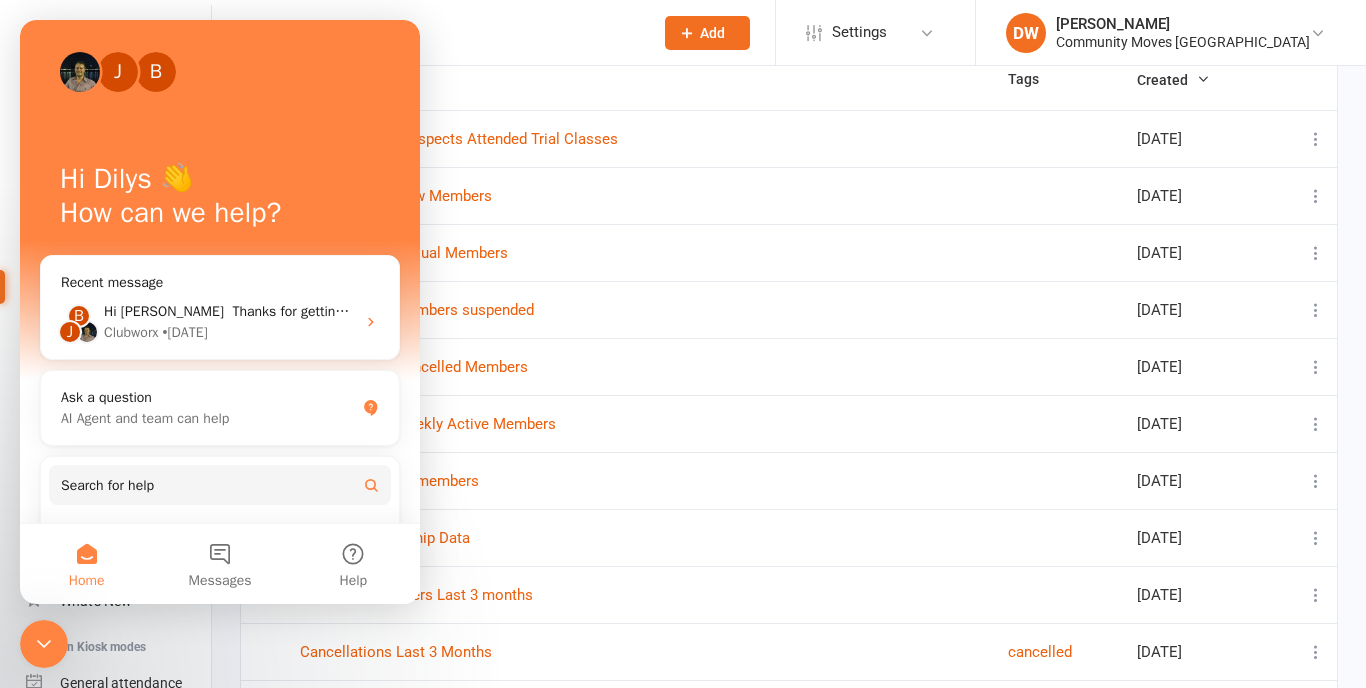 drag, startPoint x: 523, startPoint y: 38, endPoint x: 166, endPoint y: 231, distance: 405.83002 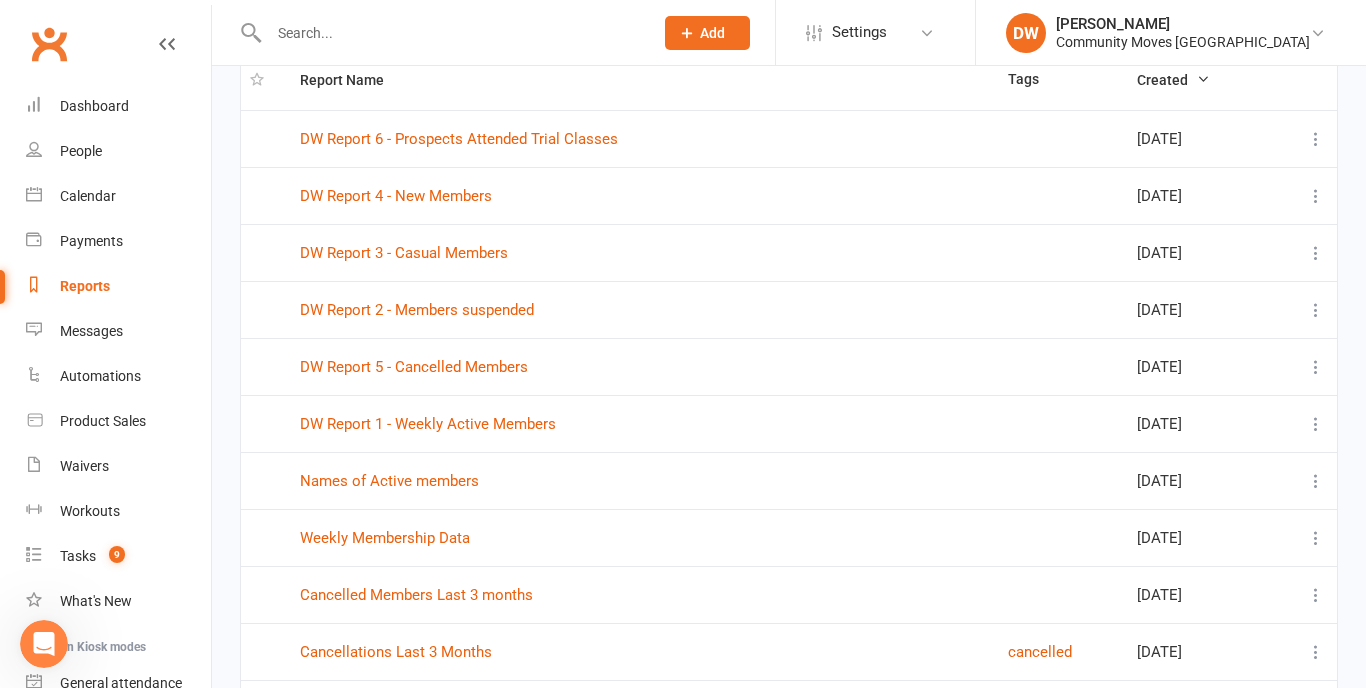 scroll, scrollTop: 0, scrollLeft: 0, axis: both 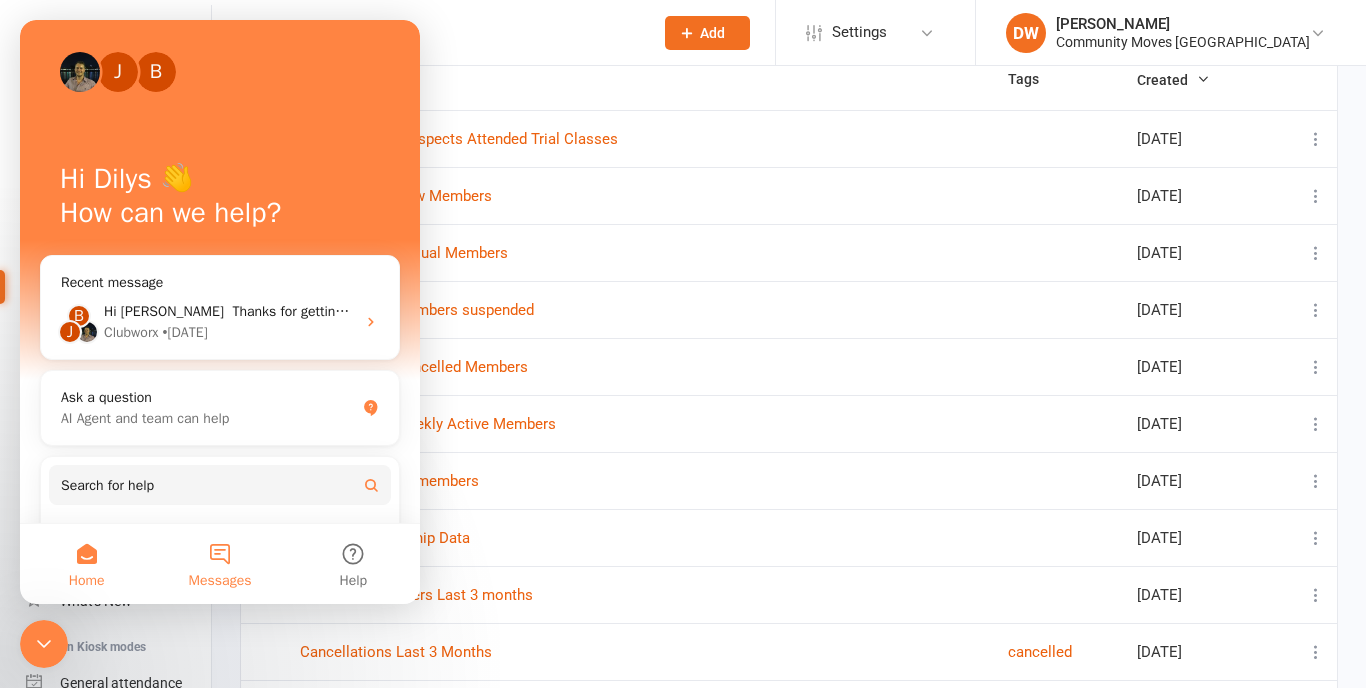 click on "Messages" at bounding box center [219, 564] 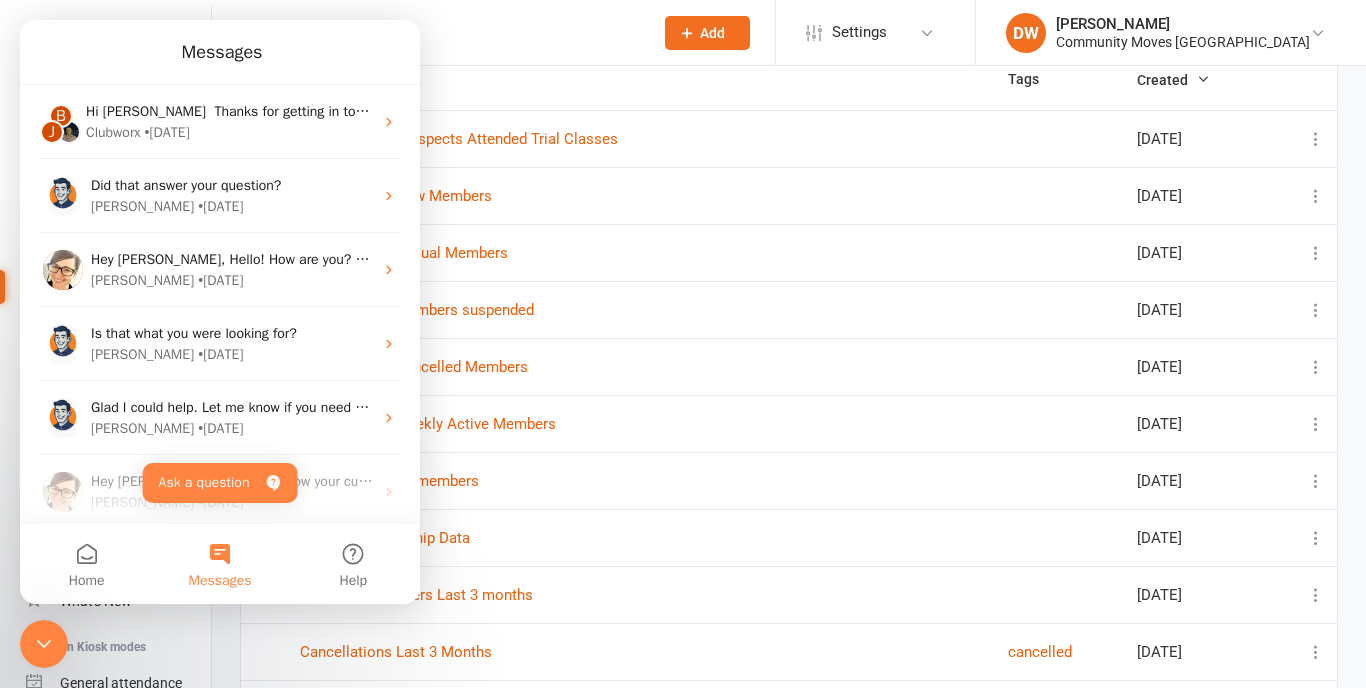 click on "Ask a question" at bounding box center [220, 483] 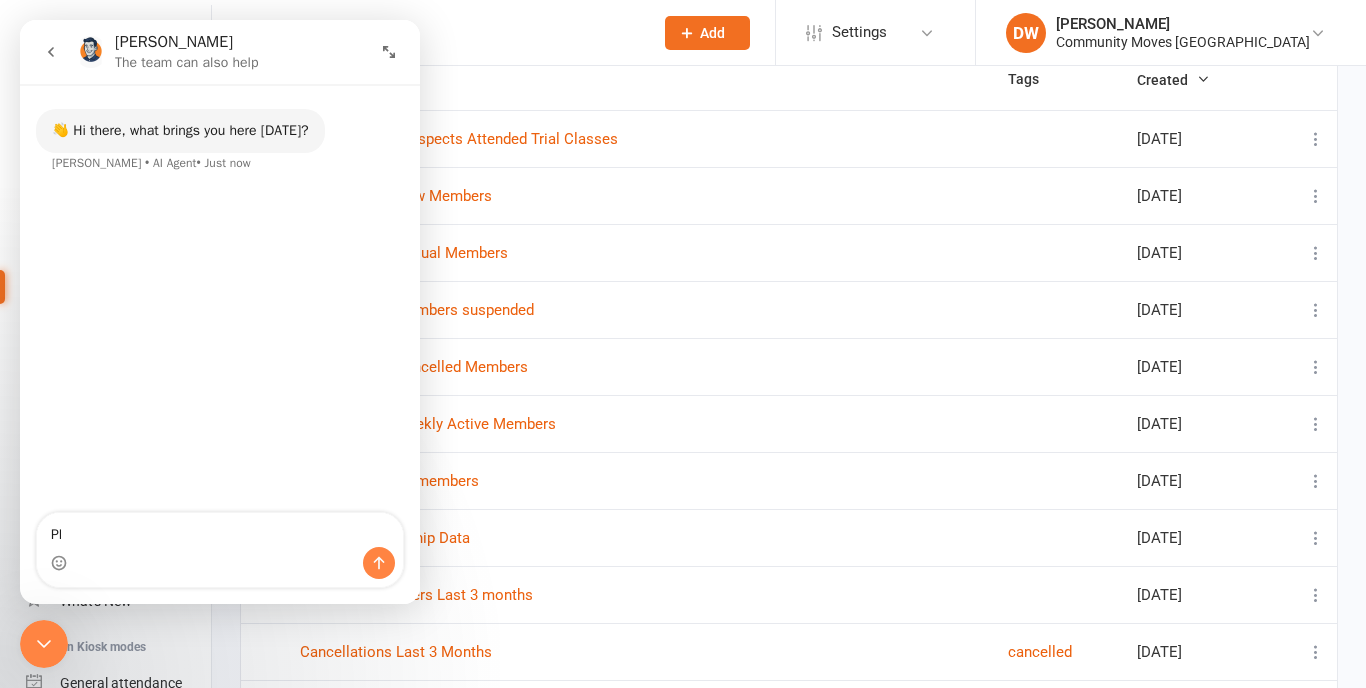 type on "P" 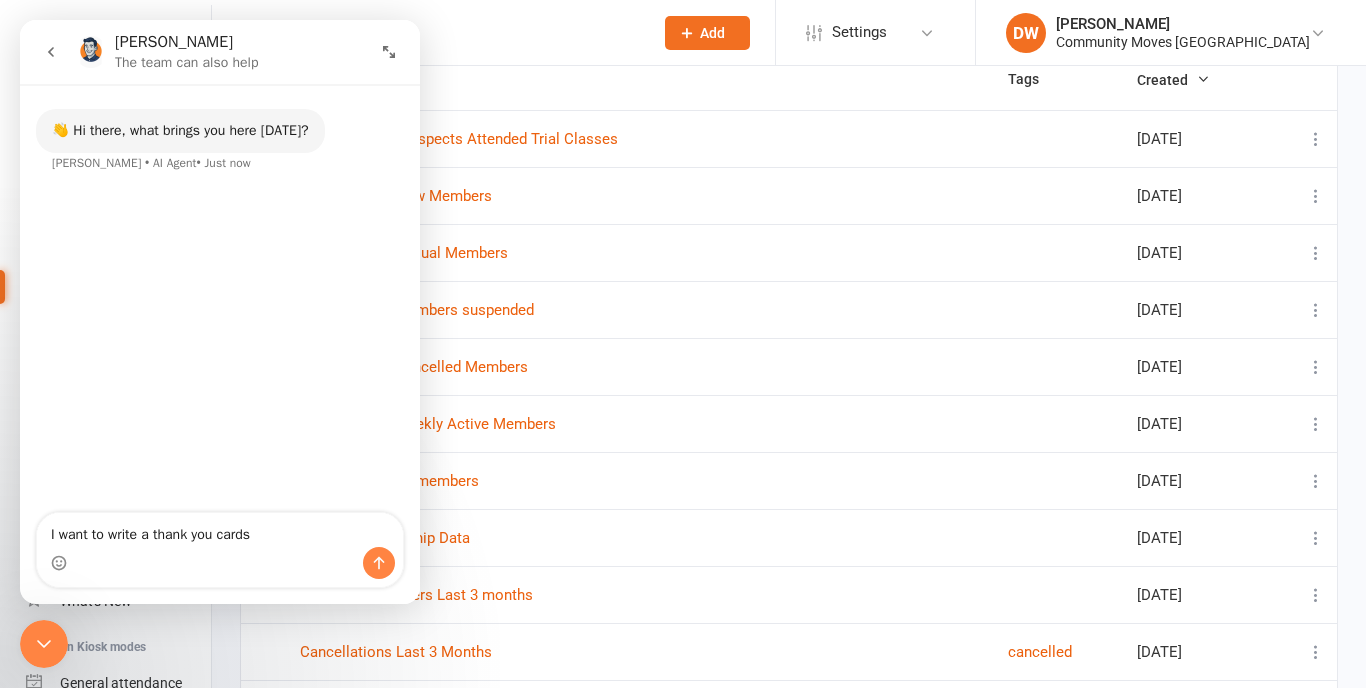click on "I want to write a thank you cards" at bounding box center (220, 530) 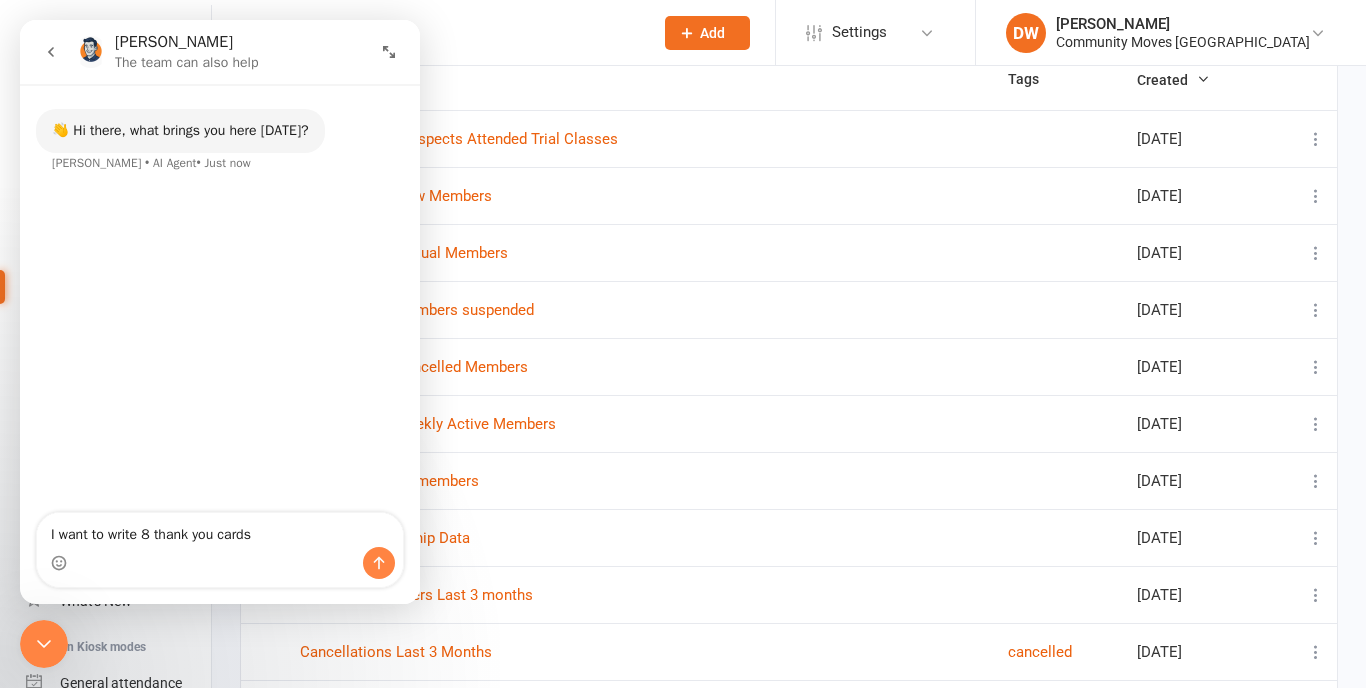 click on "I want to write 8 thank you cards" at bounding box center (220, 530) 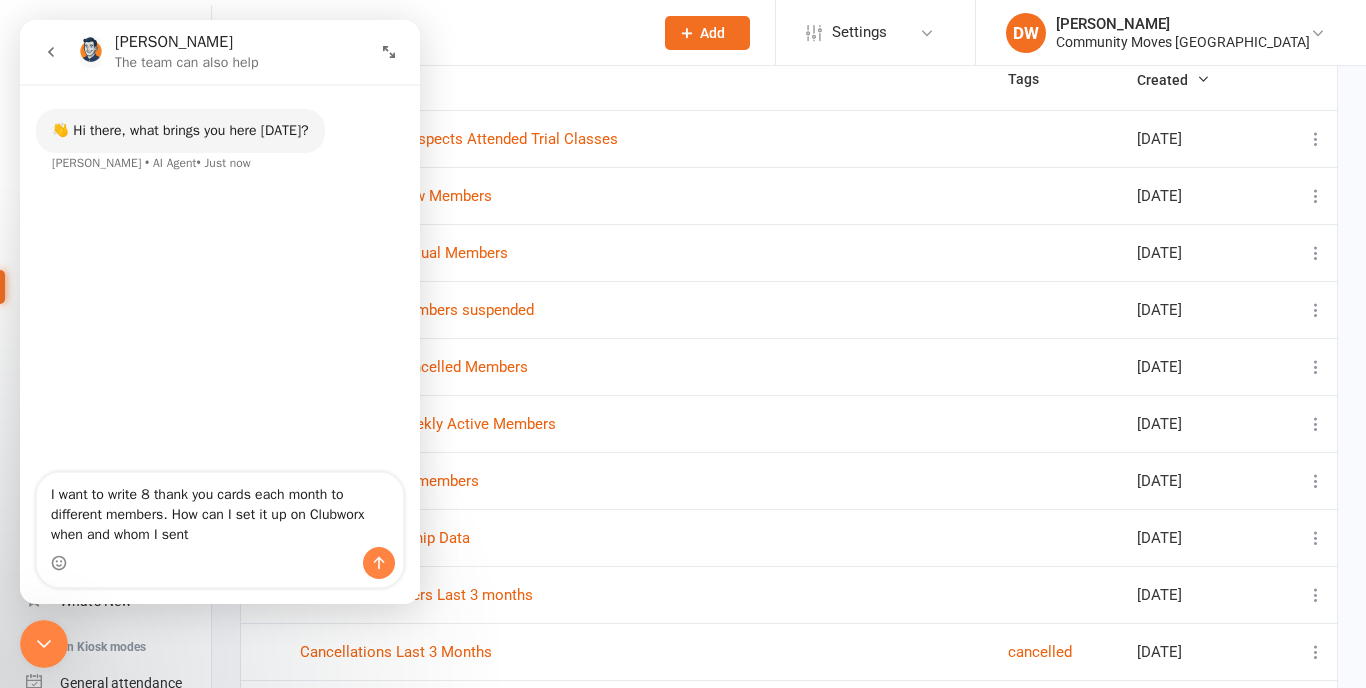 type on "I want to write 8 thank you cards each month to different members. How can I set it up on Clubworx when and whom I sent?" 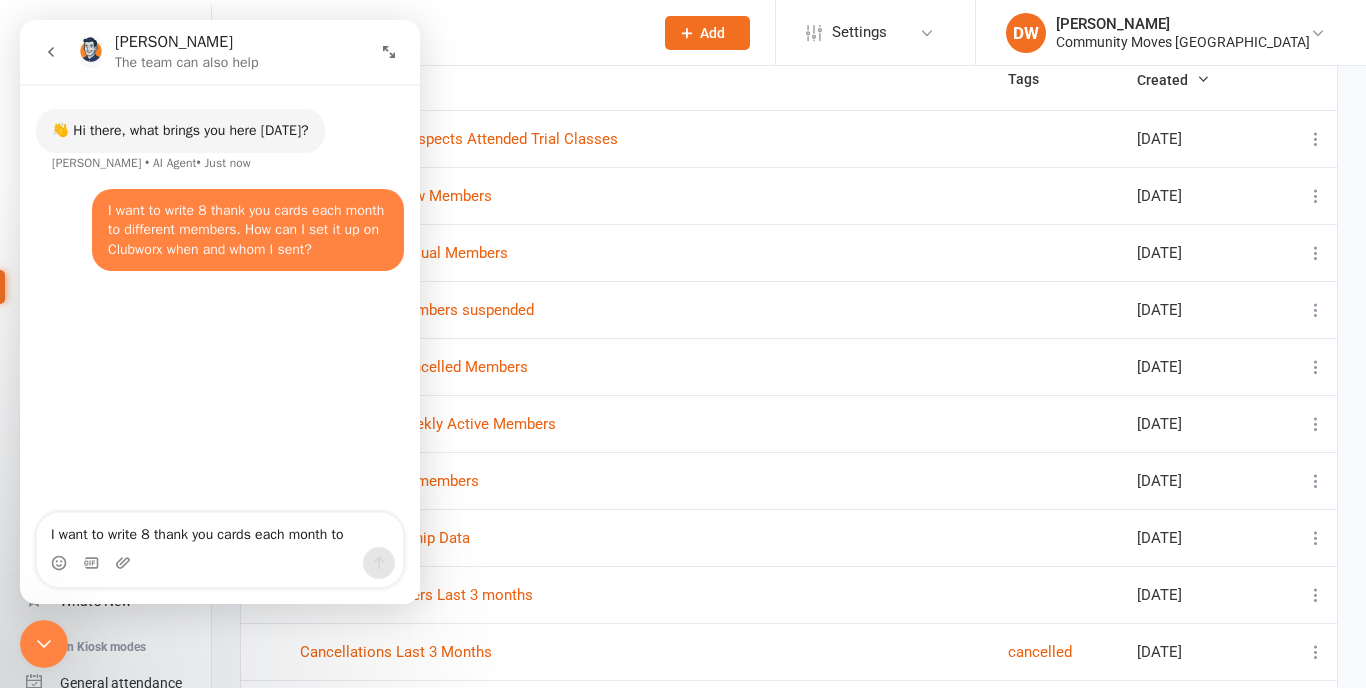 type 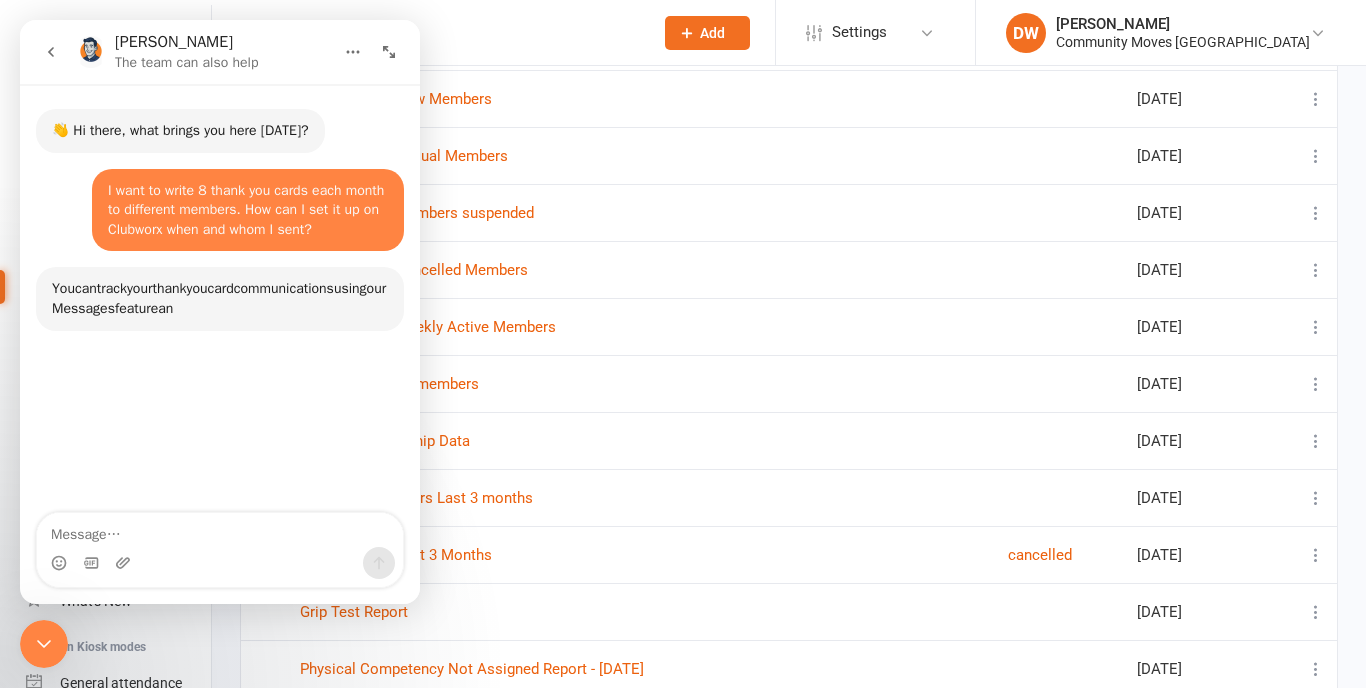 scroll, scrollTop: 442, scrollLeft: 0, axis: vertical 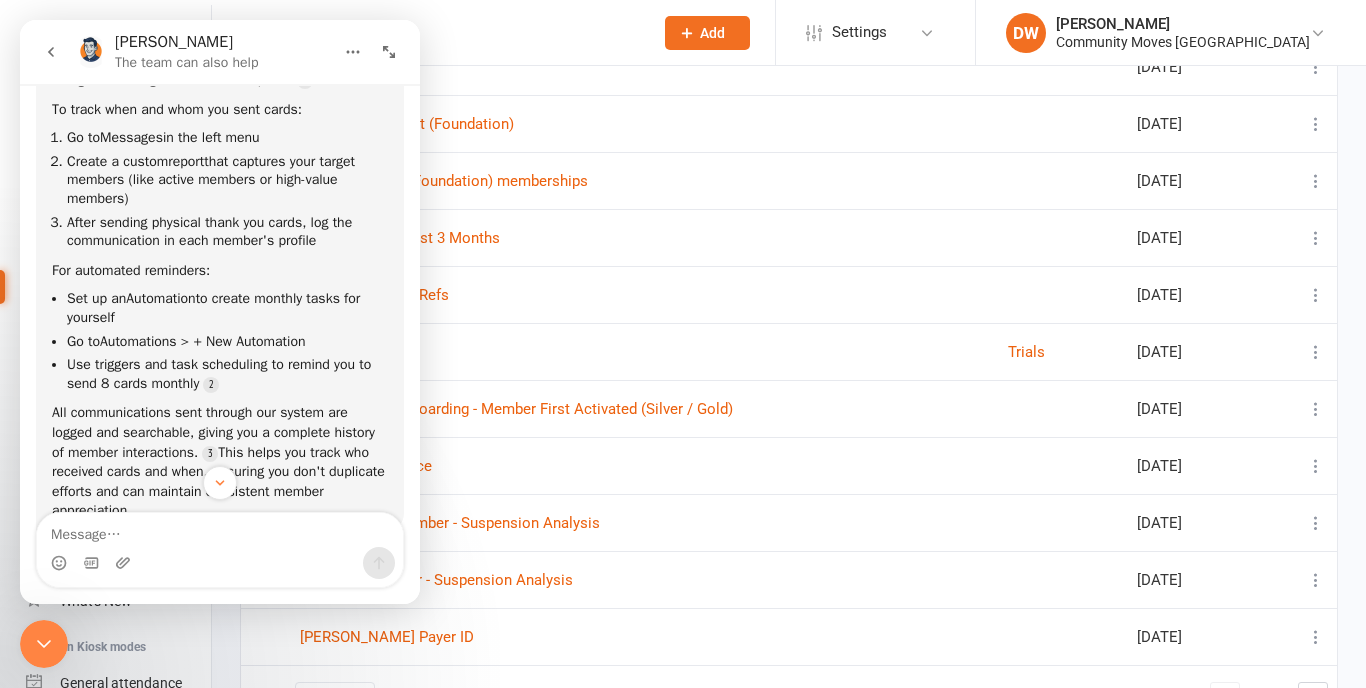click at bounding box center (220, 530) 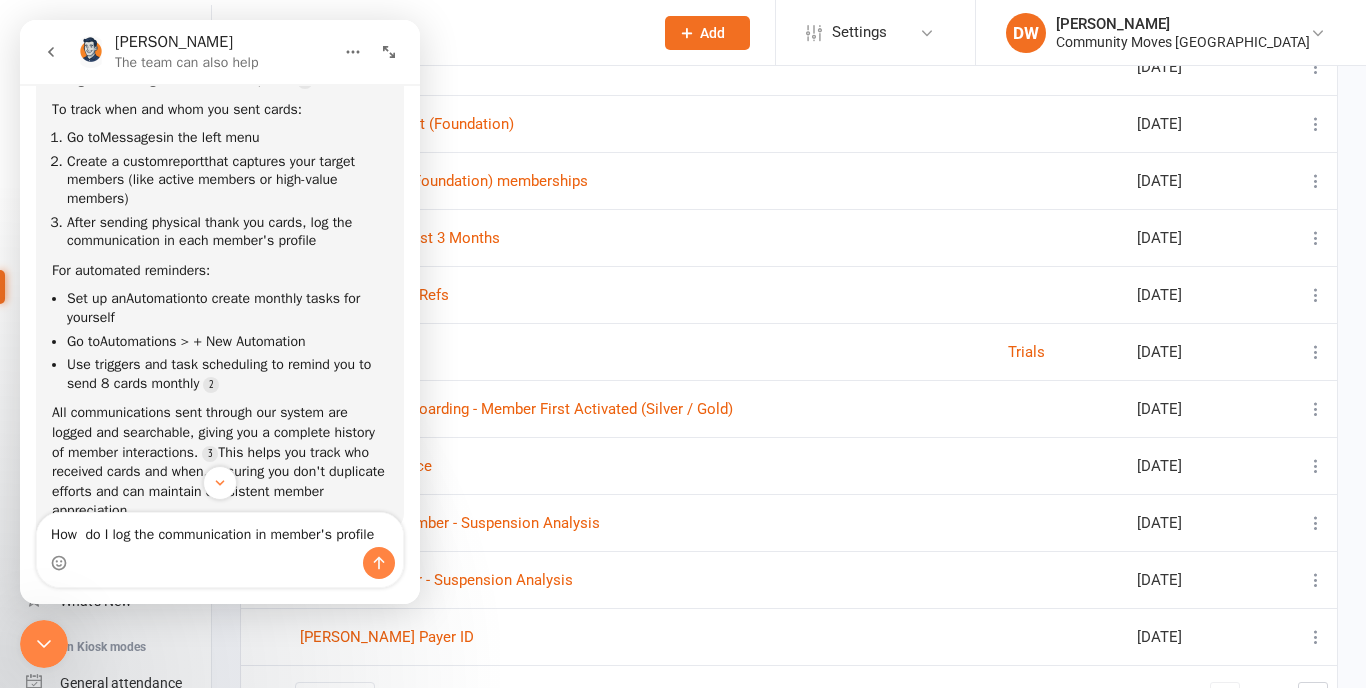 type on "How  do I log the communication in member's profile?" 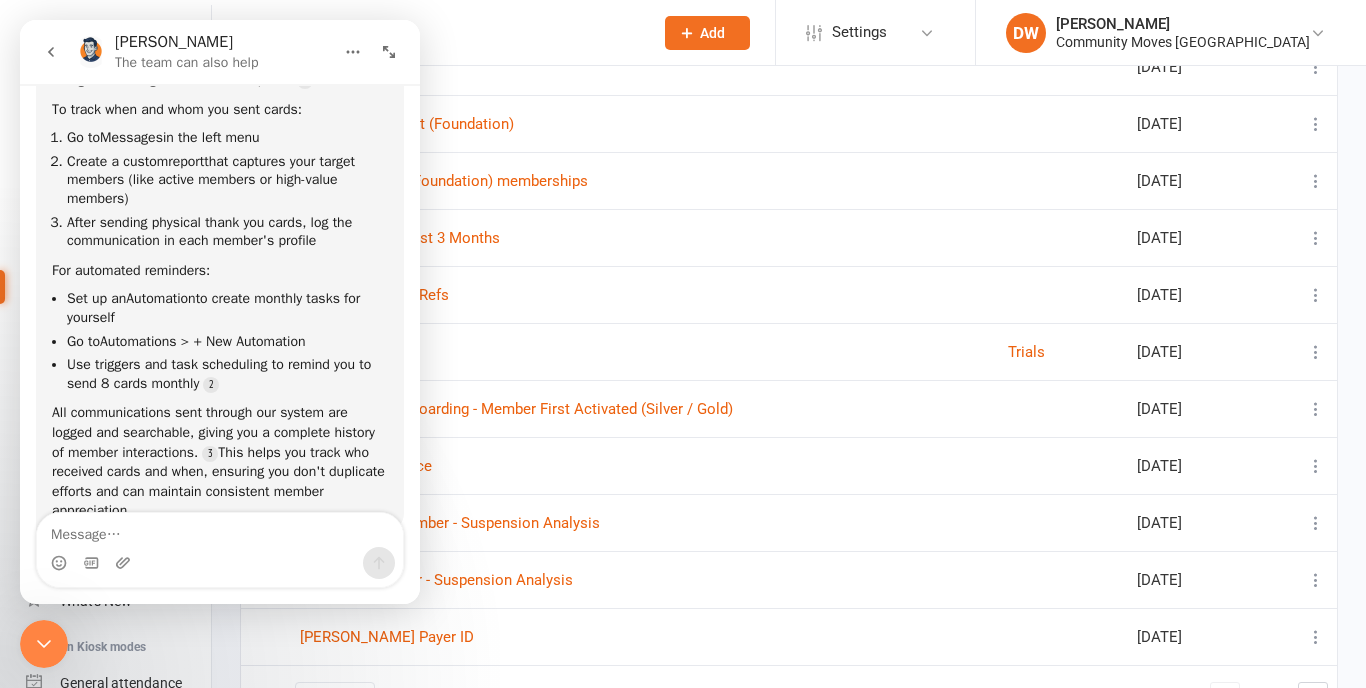 scroll, scrollTop: 876, scrollLeft: 0, axis: vertical 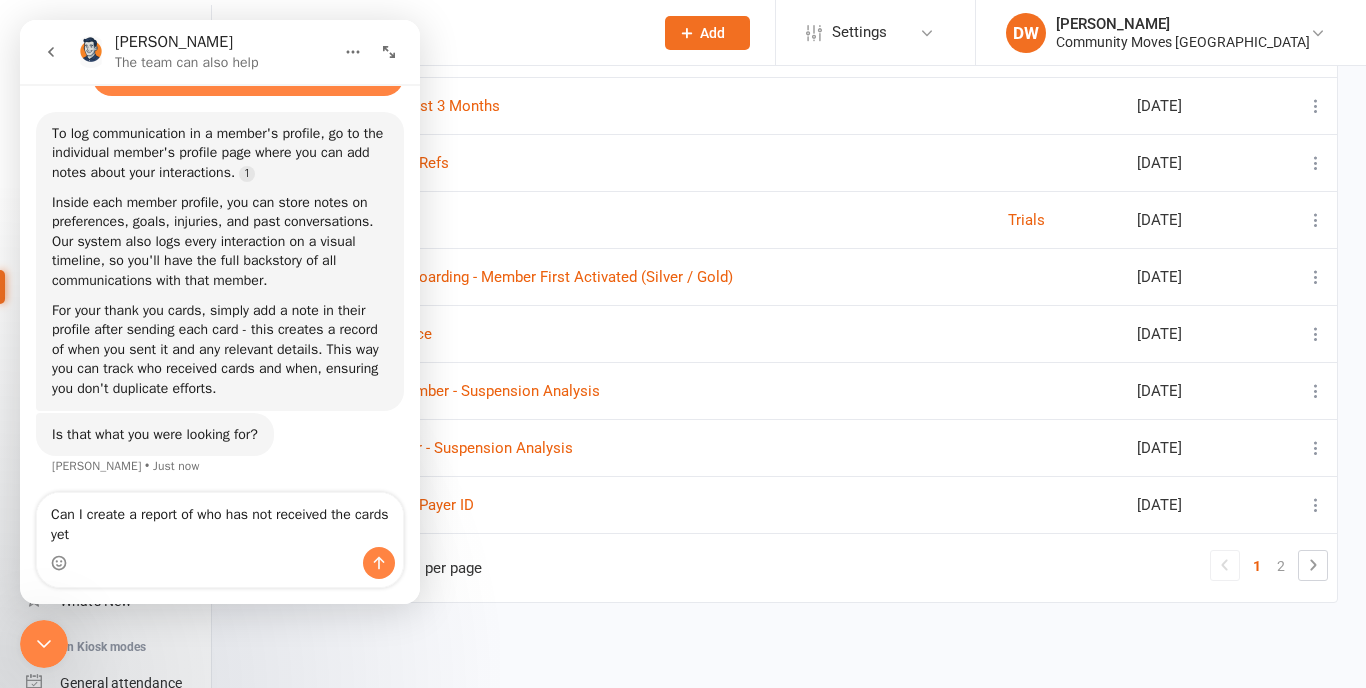 type on "Can I create a report of who has not received the cards yet?" 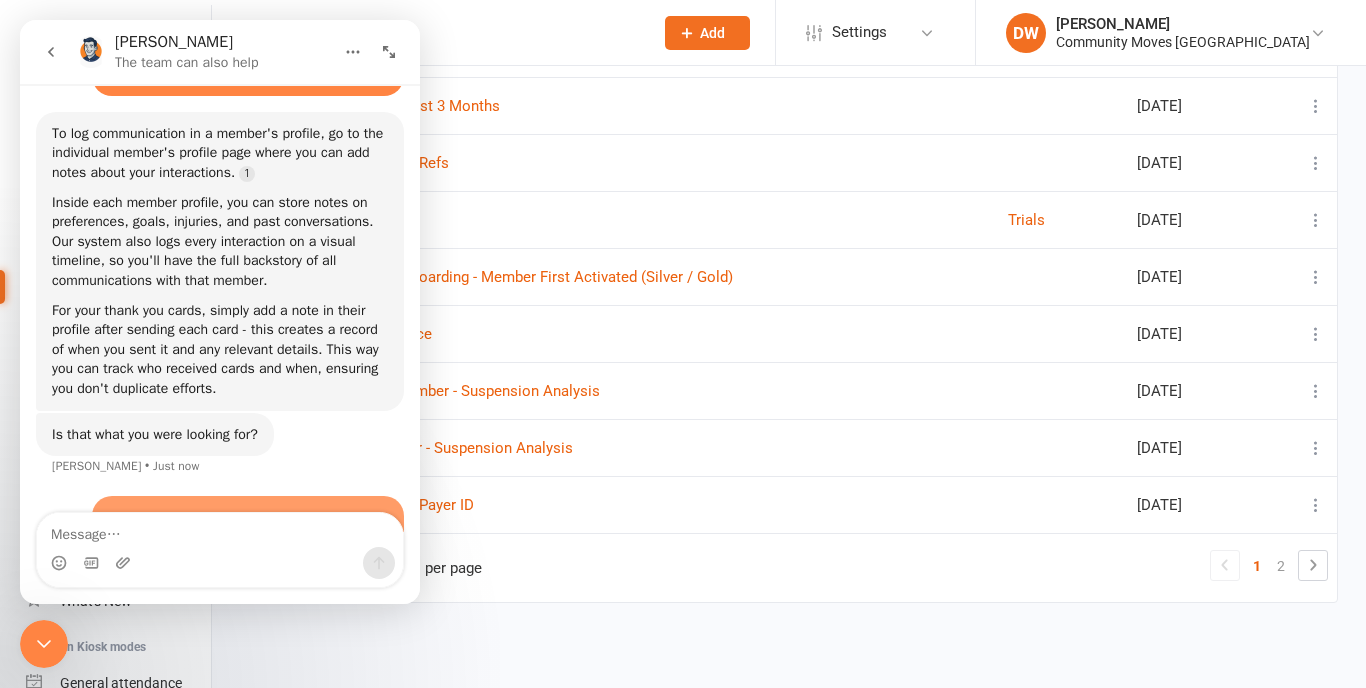 scroll, scrollTop: 1008, scrollLeft: 0, axis: vertical 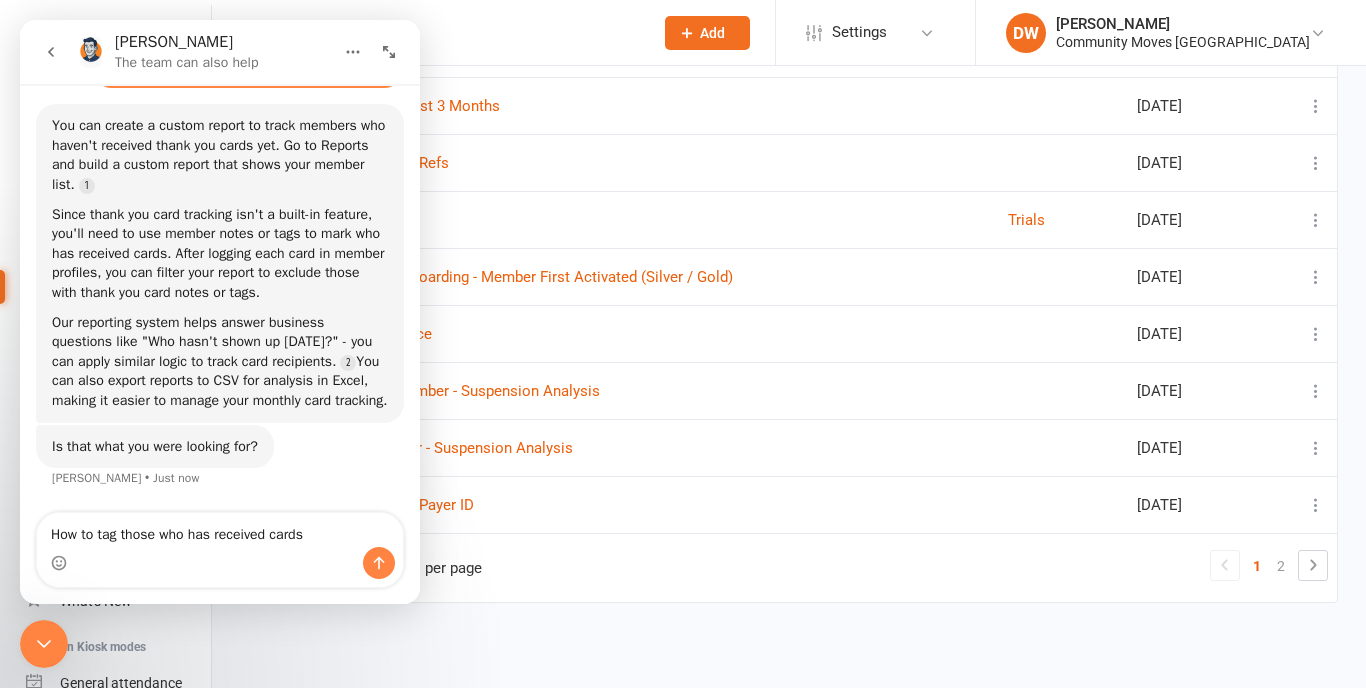 type on "How to tag those who has received cards?" 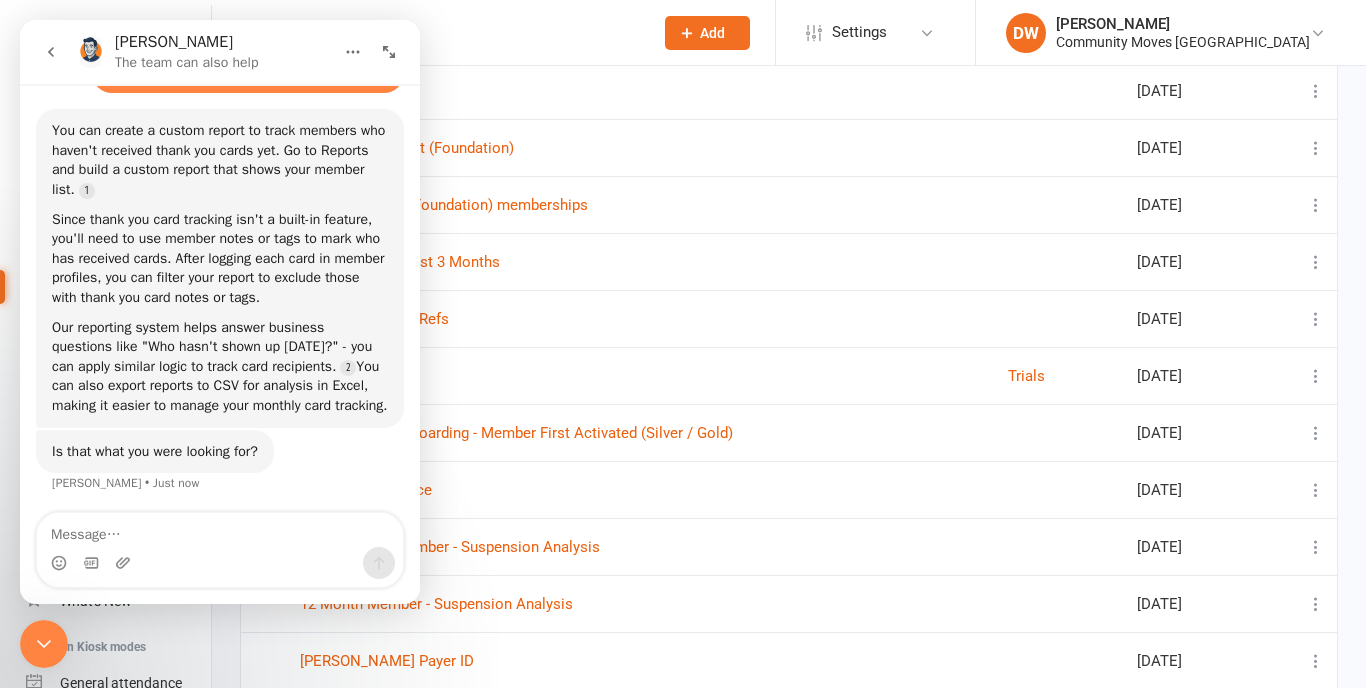 scroll, scrollTop: 1297, scrollLeft: 0, axis: vertical 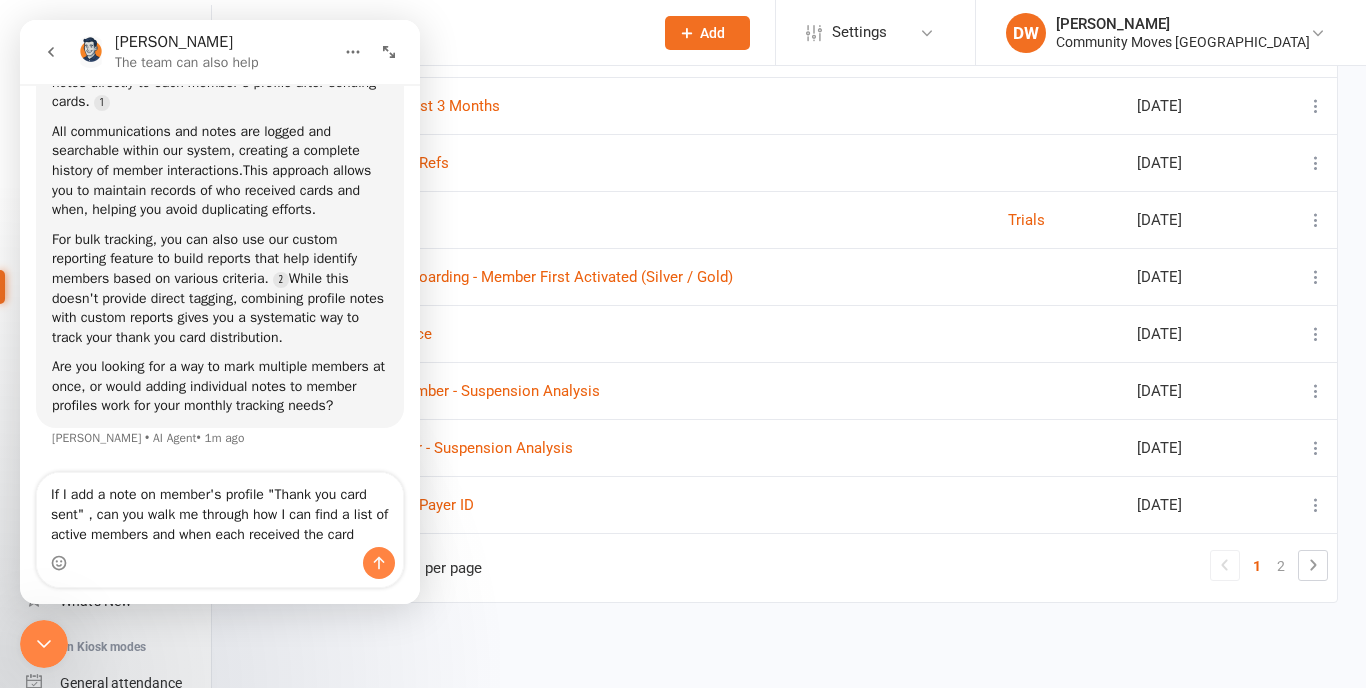 type on "If I add a note on member's profile "Thank you card sent" , can you walk me through how I can find a list of active members and when each received the card?" 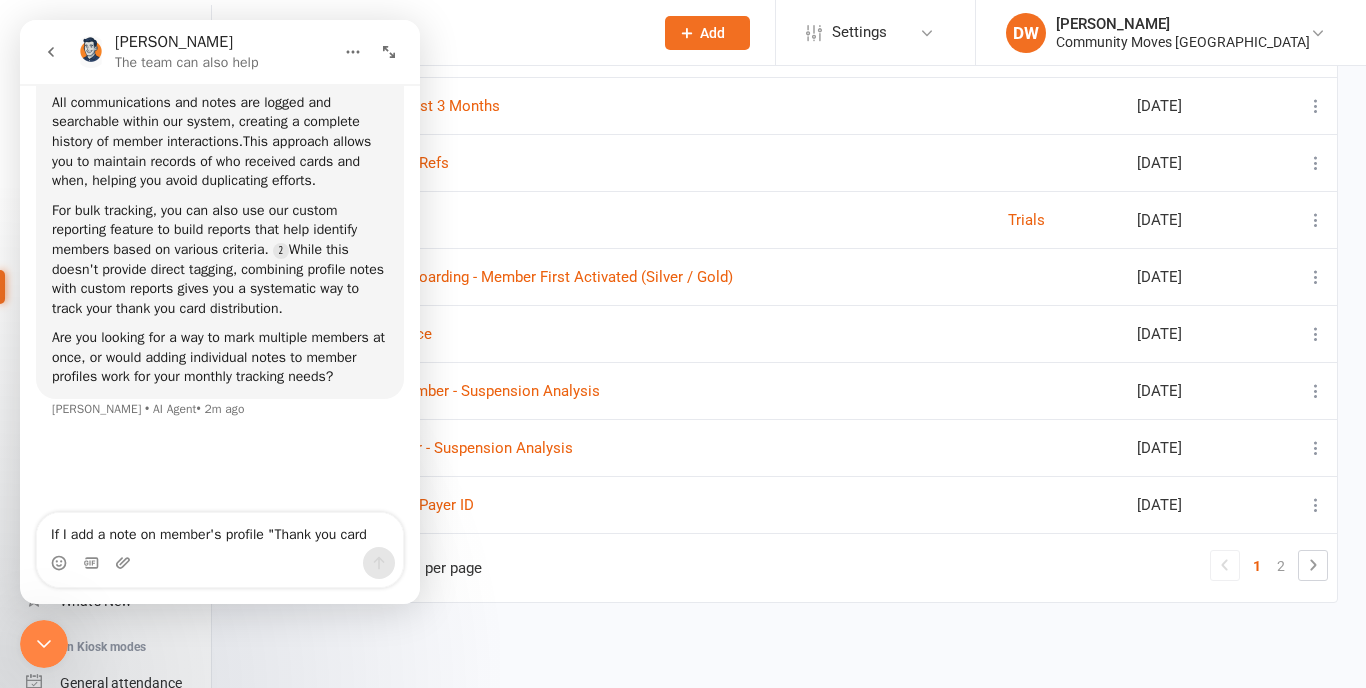 type 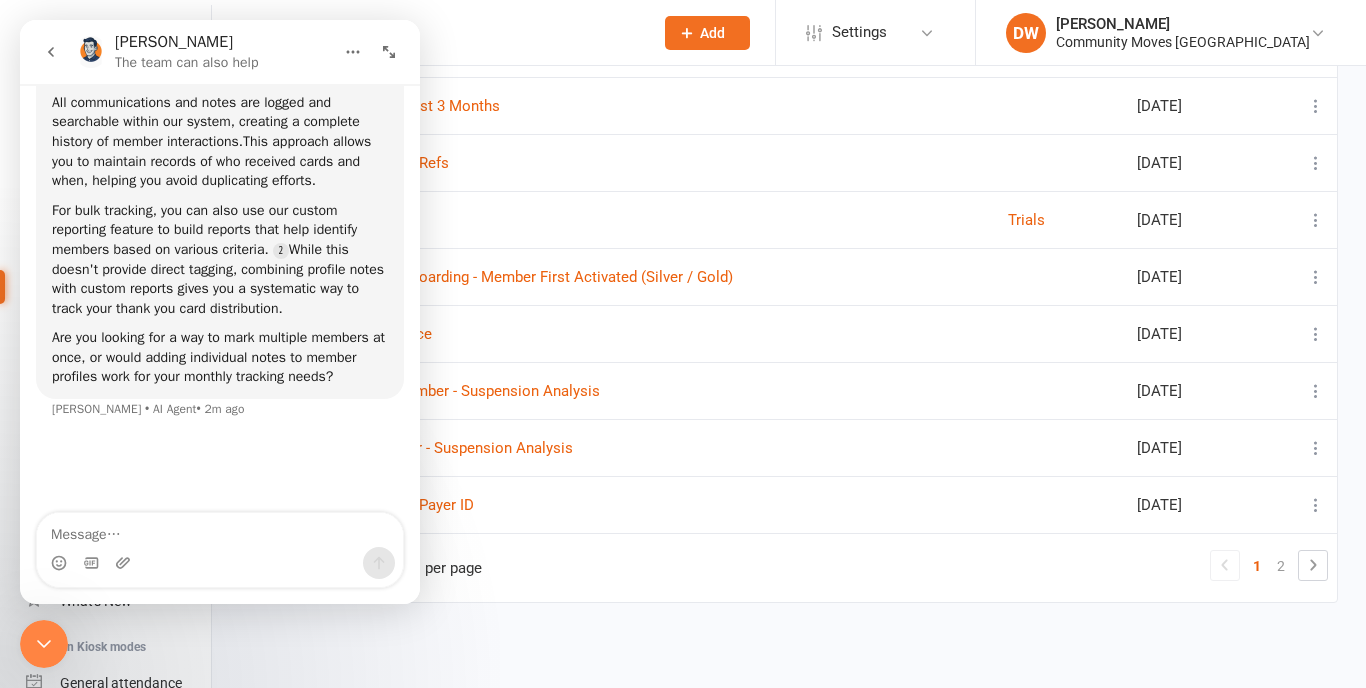 scroll, scrollTop: 1788, scrollLeft: 0, axis: vertical 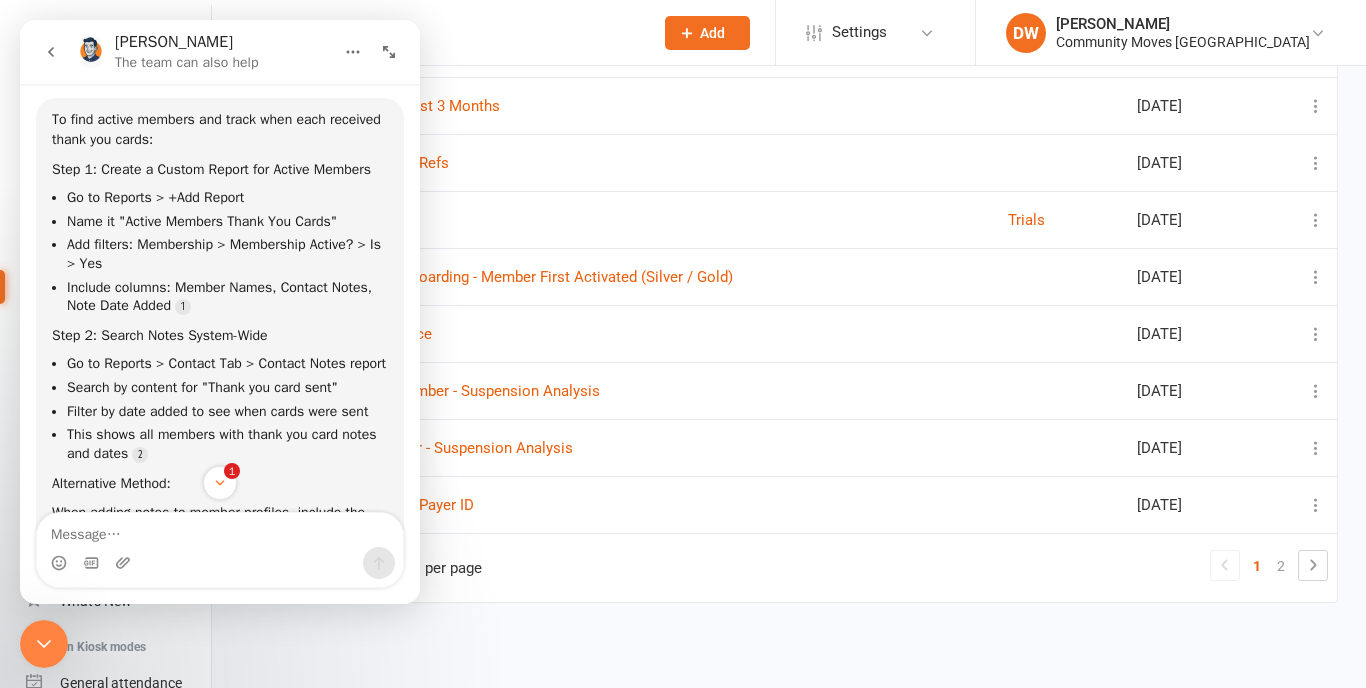 click 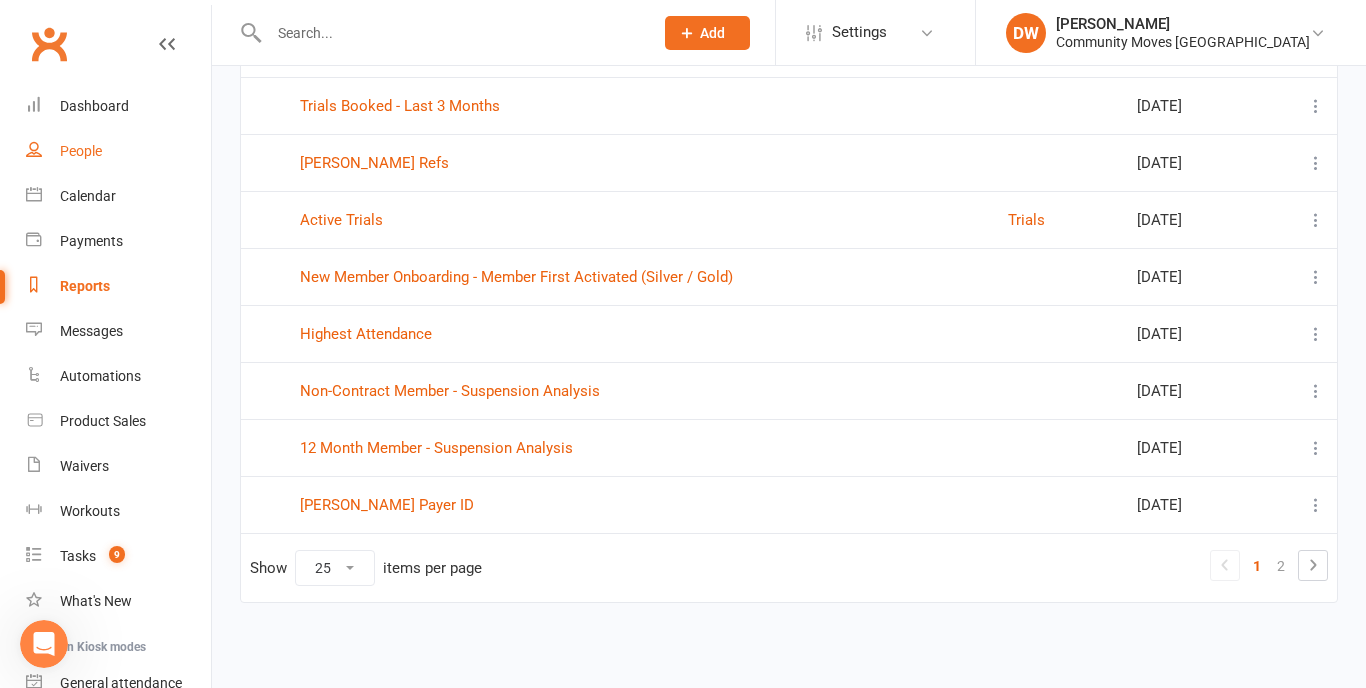 click on "People" at bounding box center (81, 151) 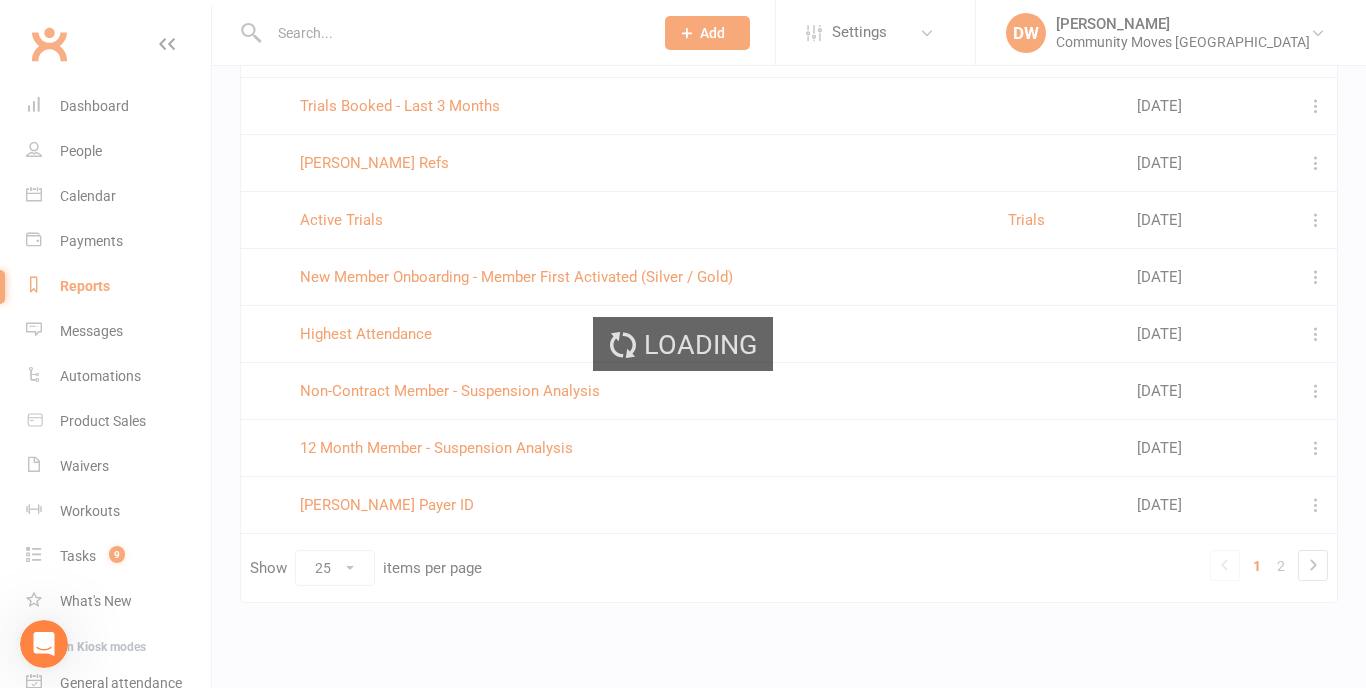 select on "100" 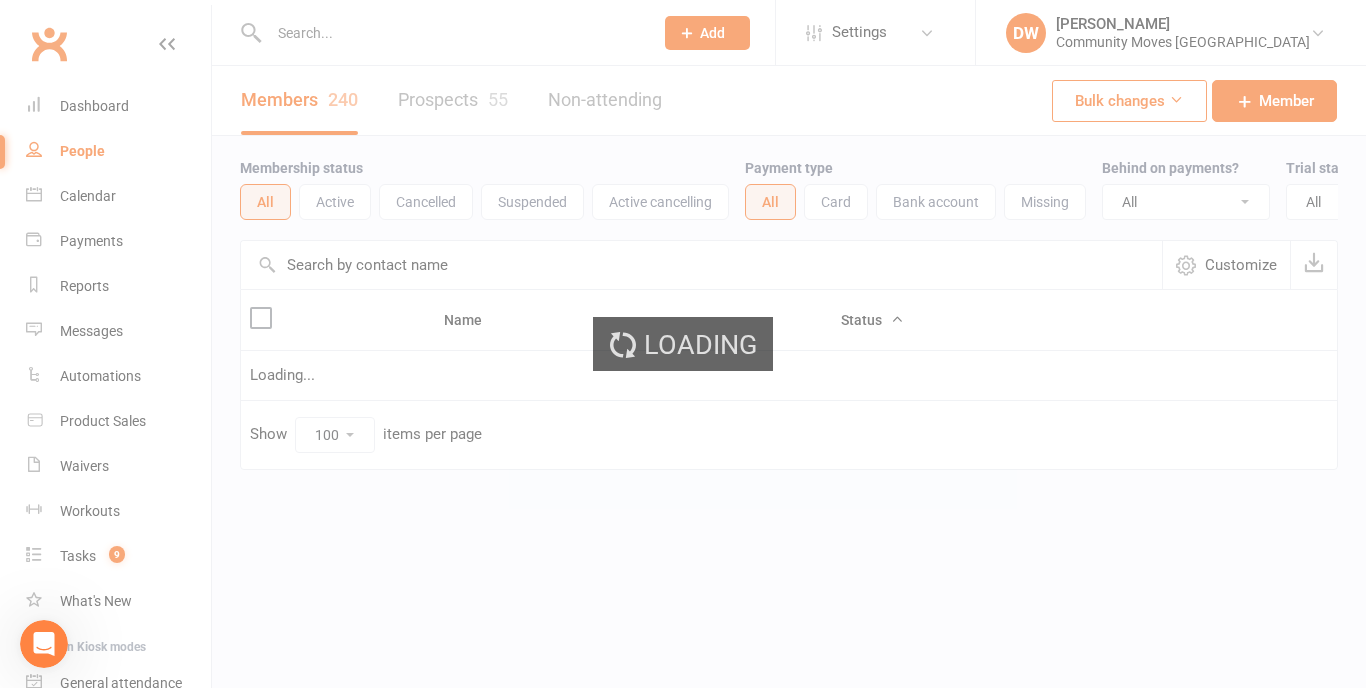 scroll, scrollTop: 0, scrollLeft: 0, axis: both 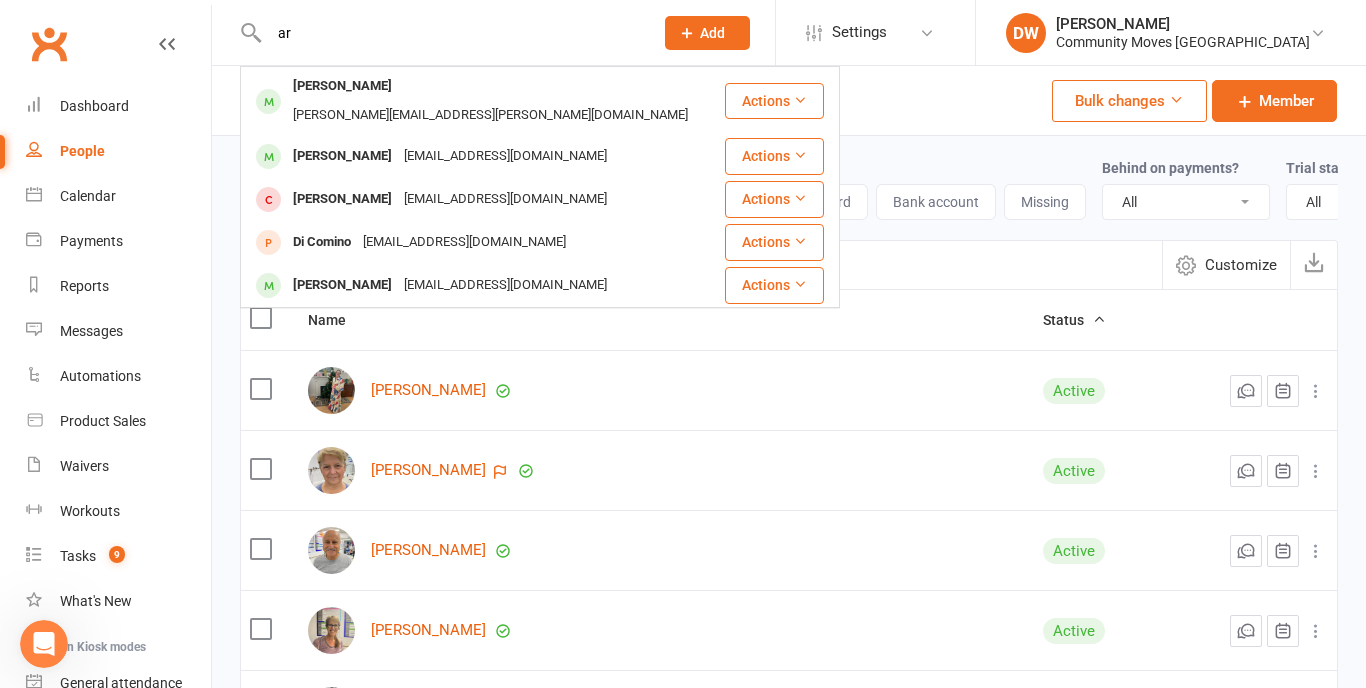 type on "a" 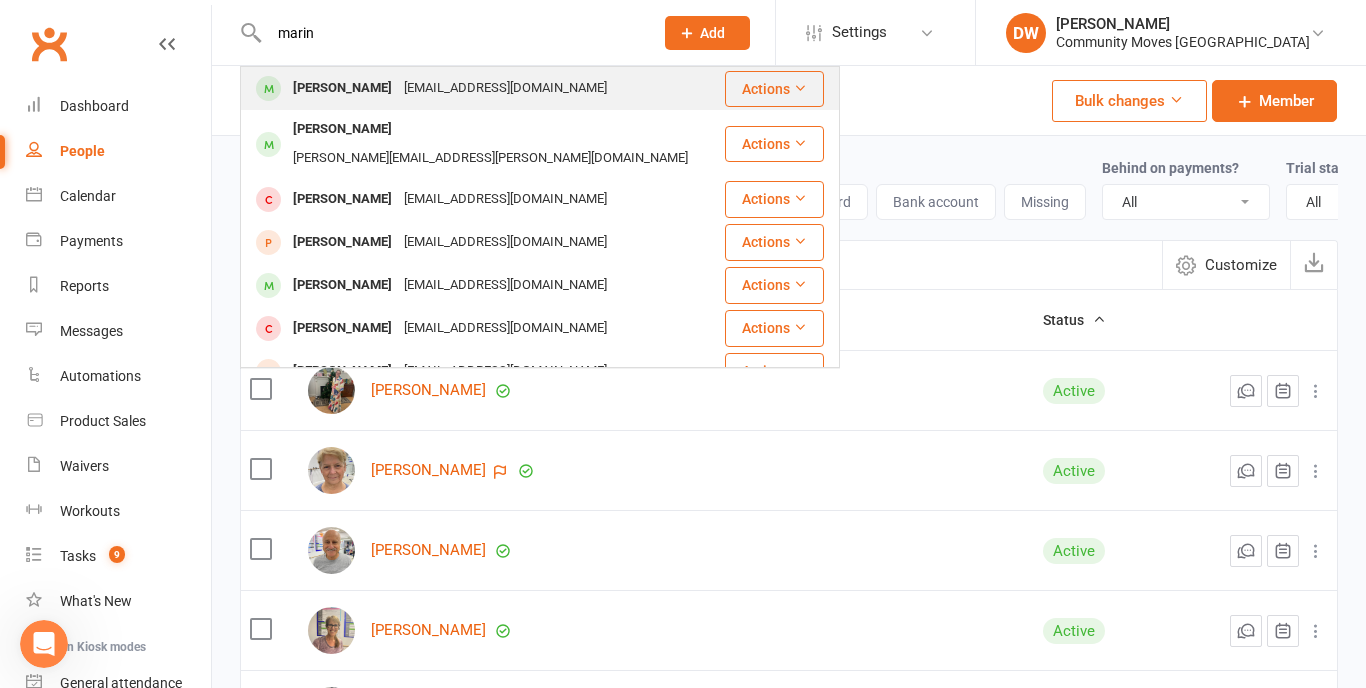 type on "marin" 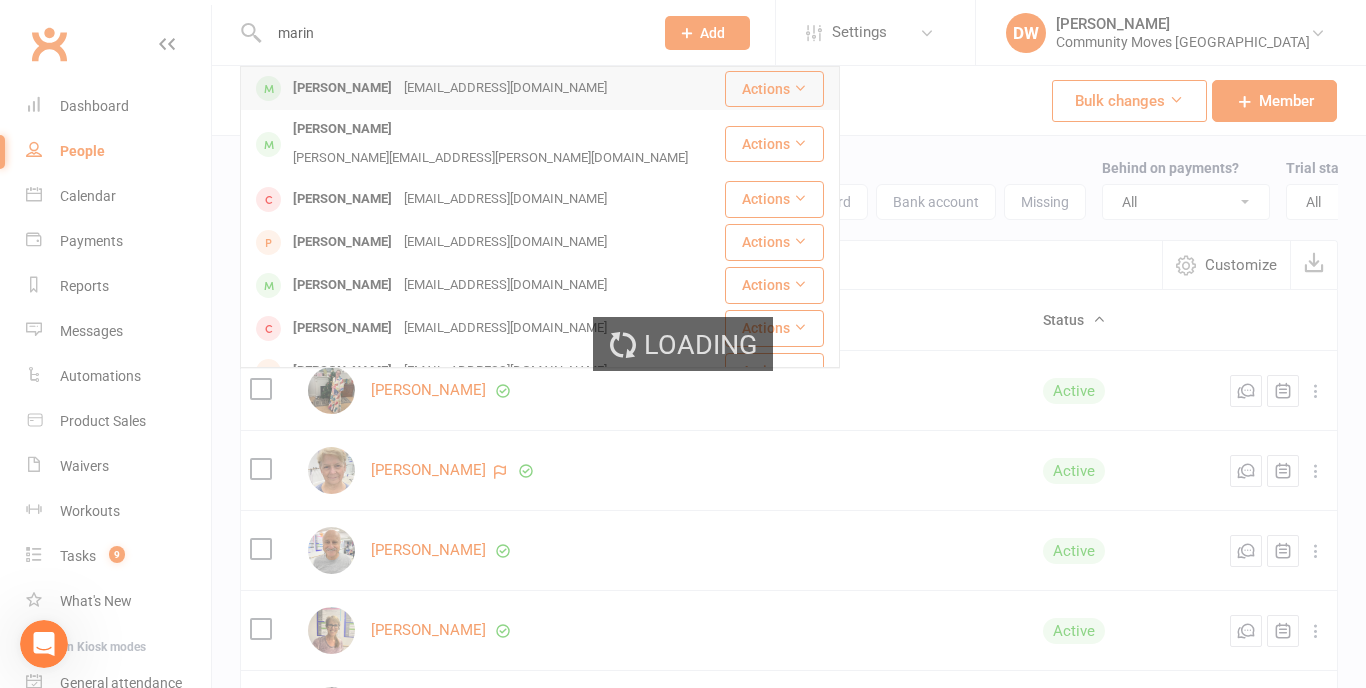 type 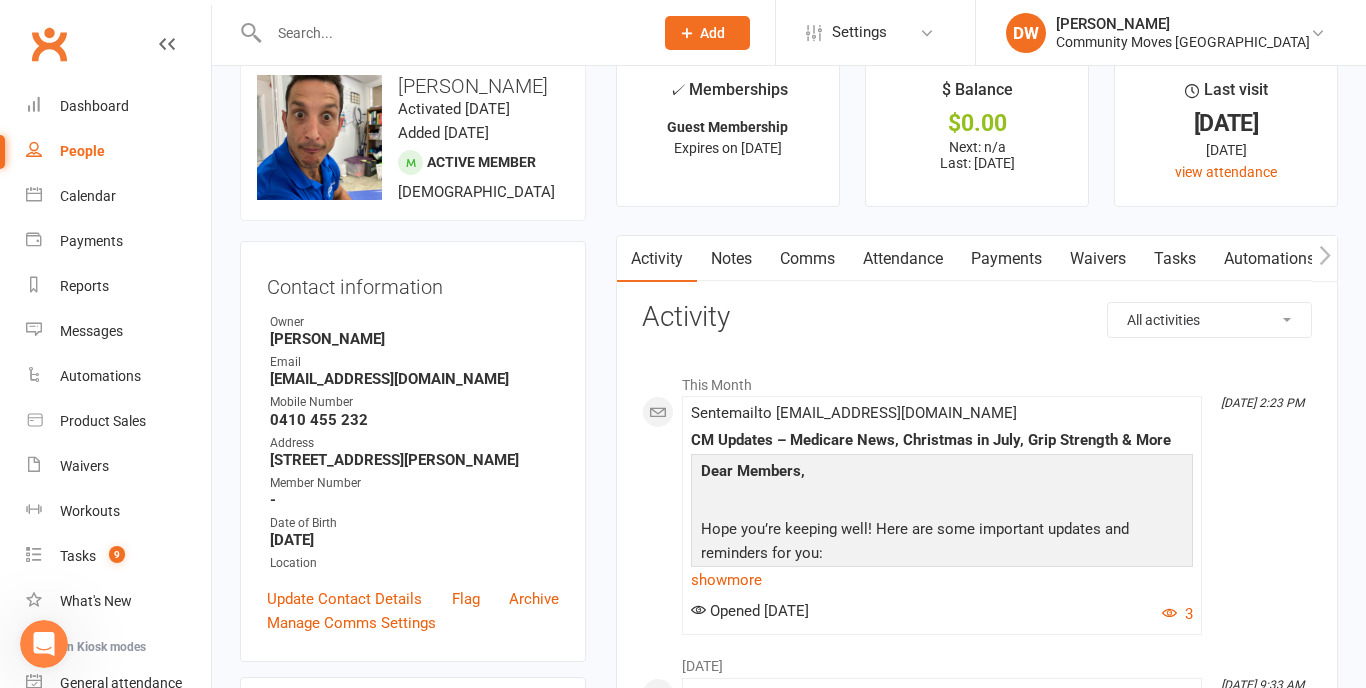 scroll, scrollTop: 71, scrollLeft: 0, axis: vertical 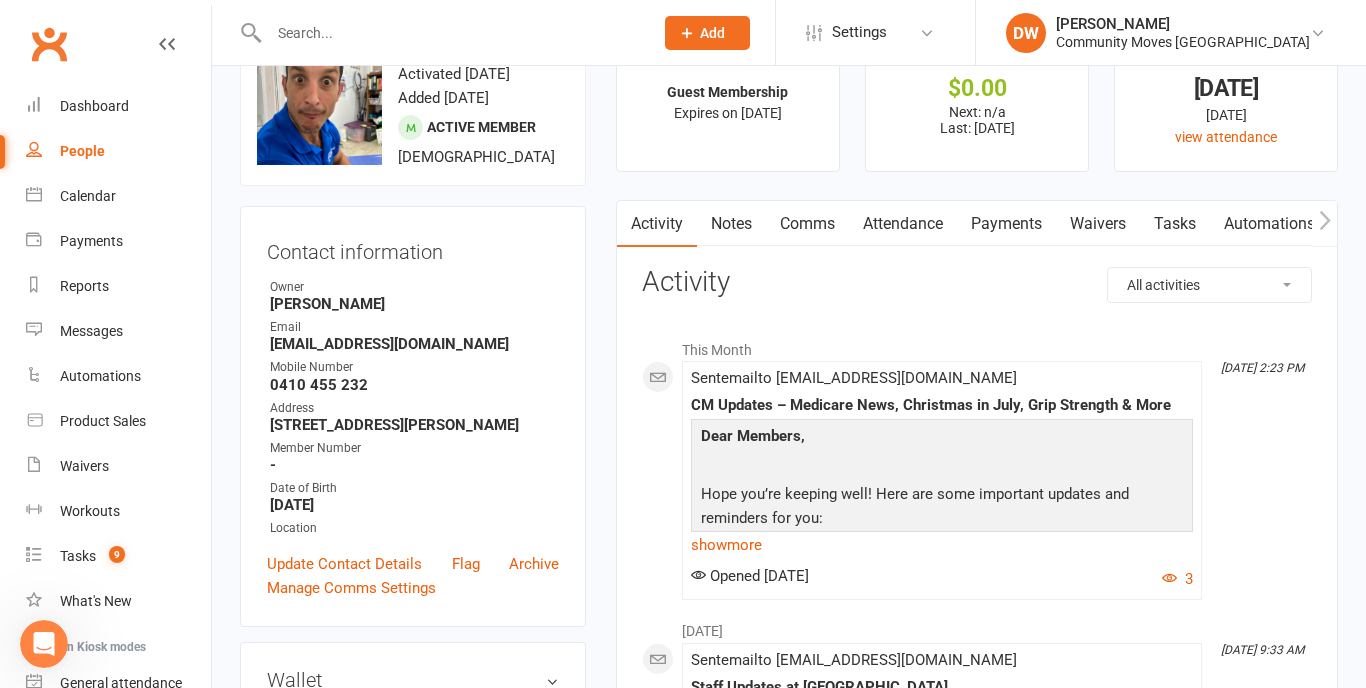 click on "Notes" at bounding box center (731, 224) 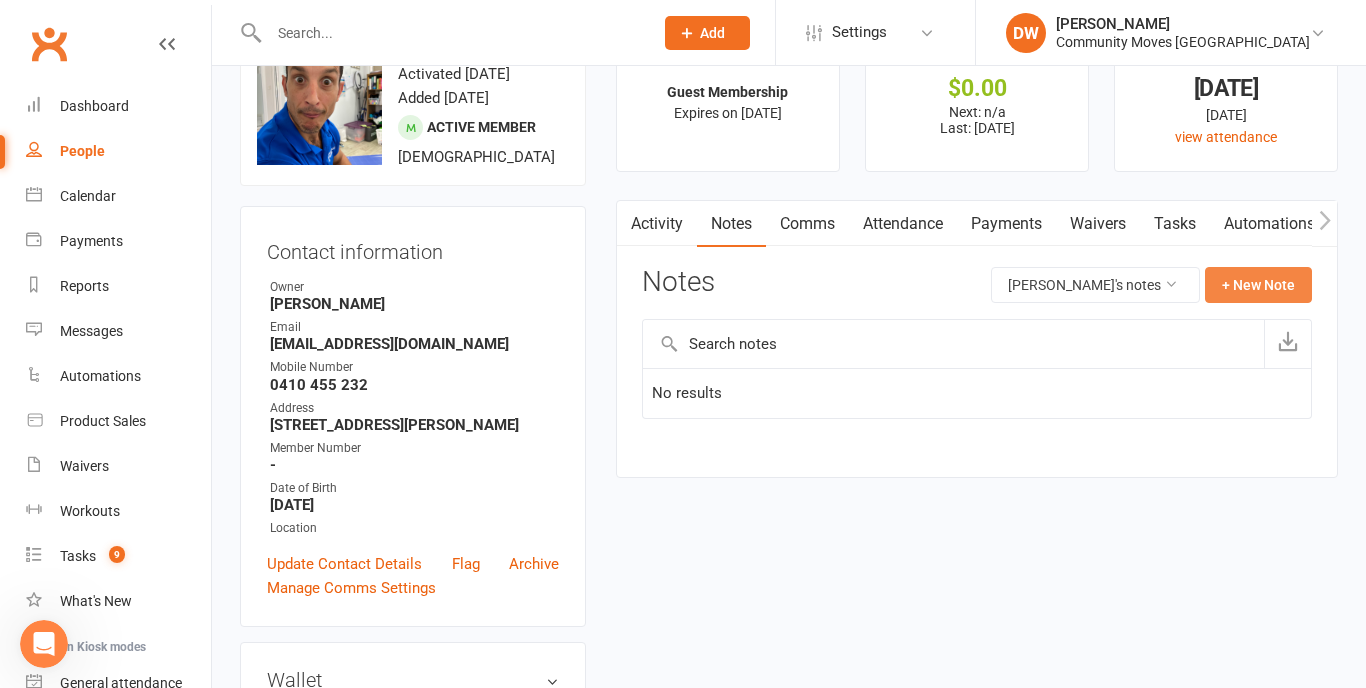 click on "+ New Note" at bounding box center [1258, 285] 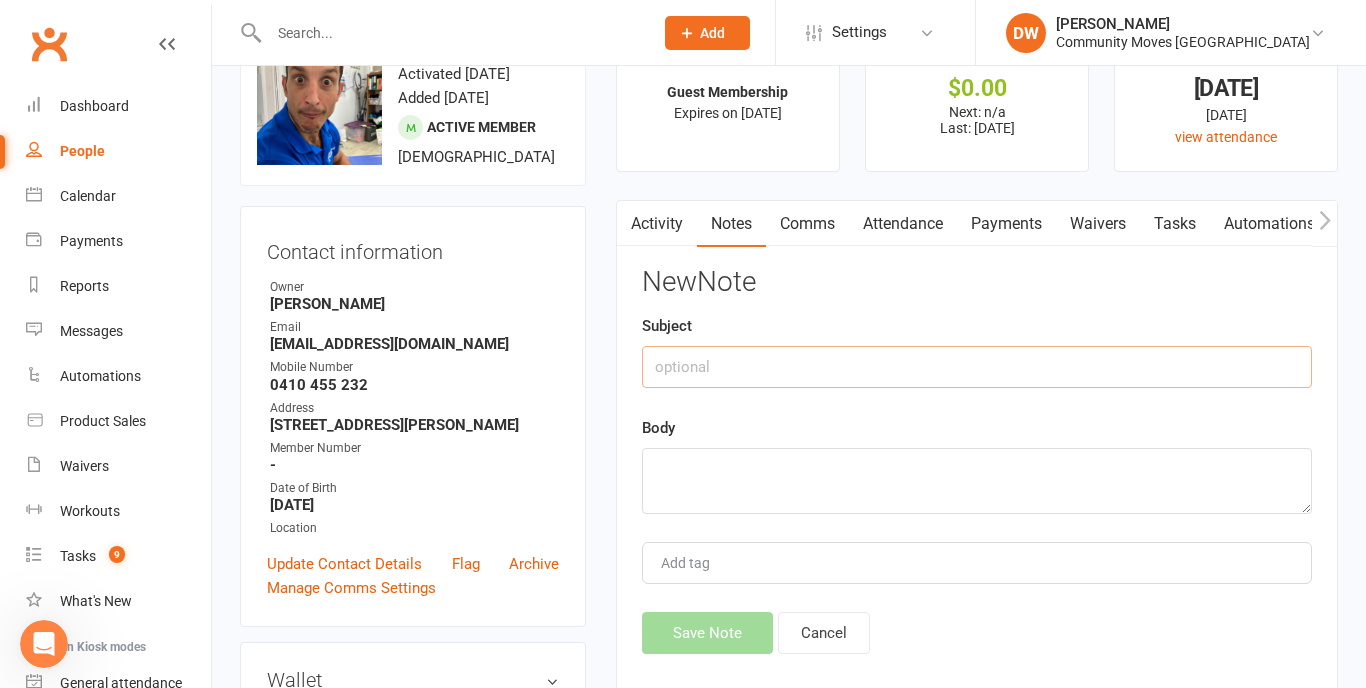 click at bounding box center (977, 367) 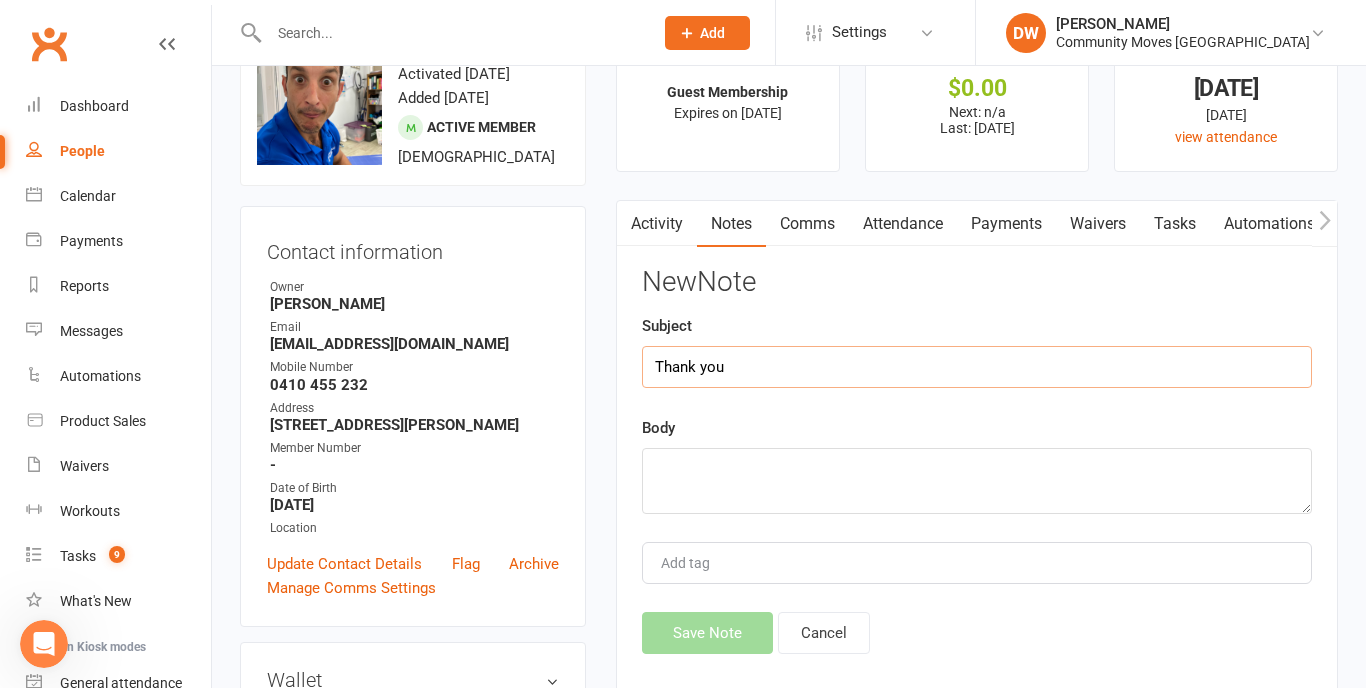 type on "Thank you" 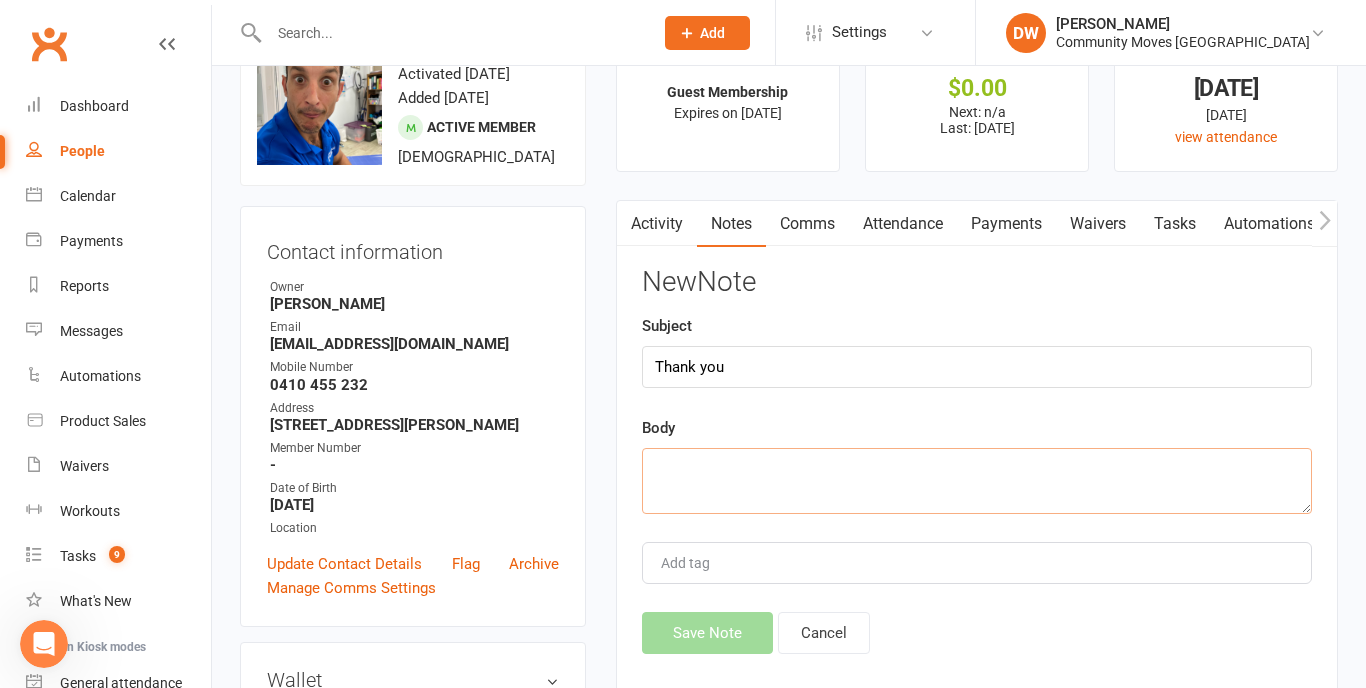 click at bounding box center (977, 481) 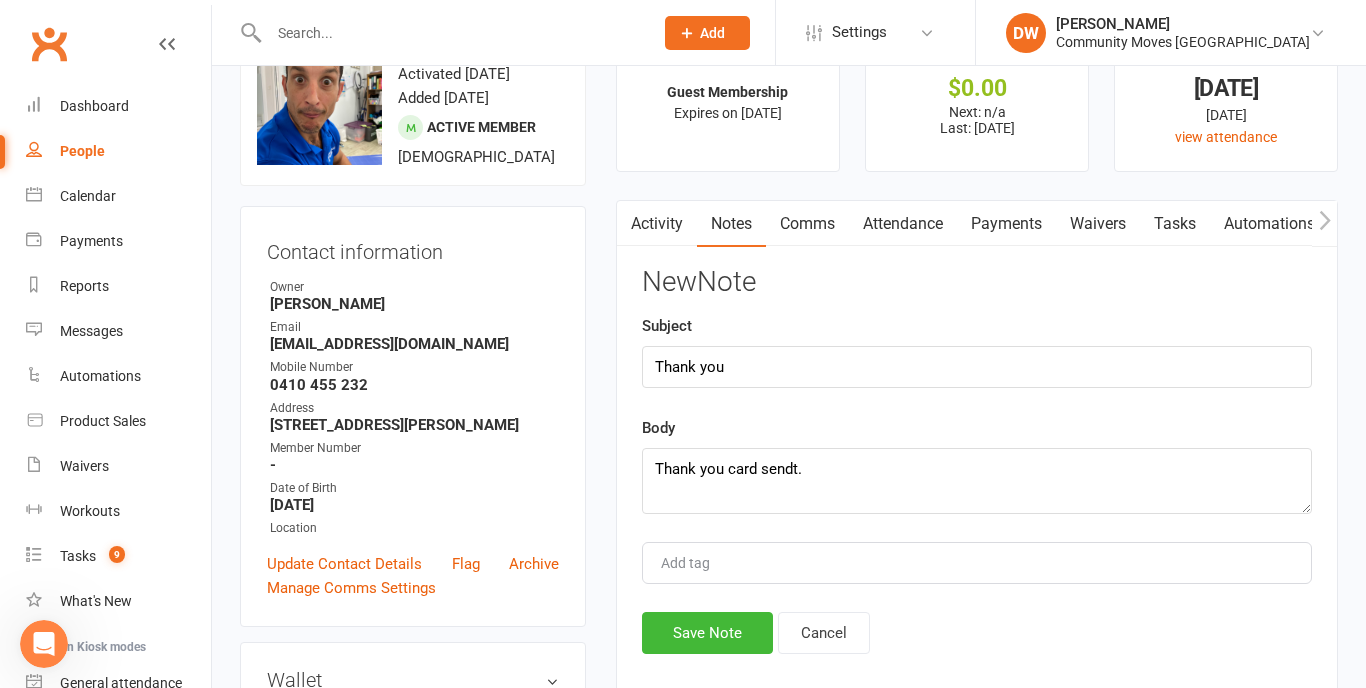 click at bounding box center (694, 563) 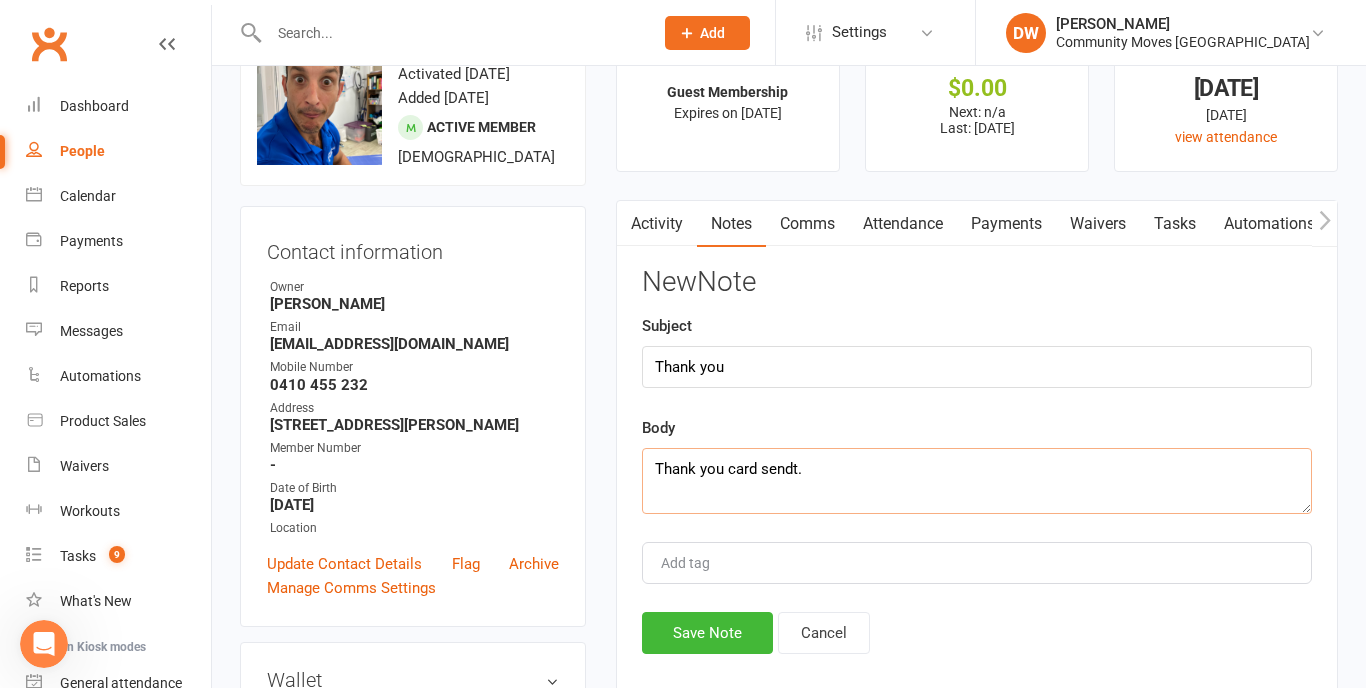 click on "Thank you card sendt." at bounding box center [977, 481] 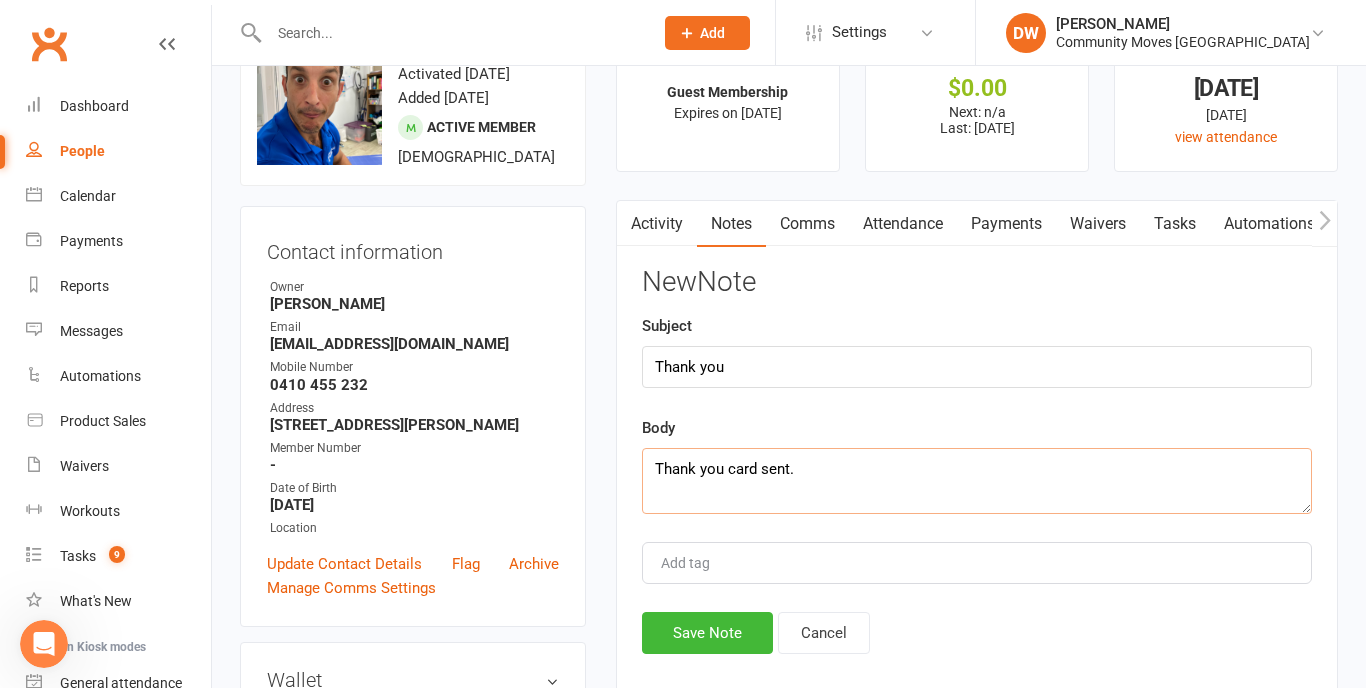 type on "Thank you card sent." 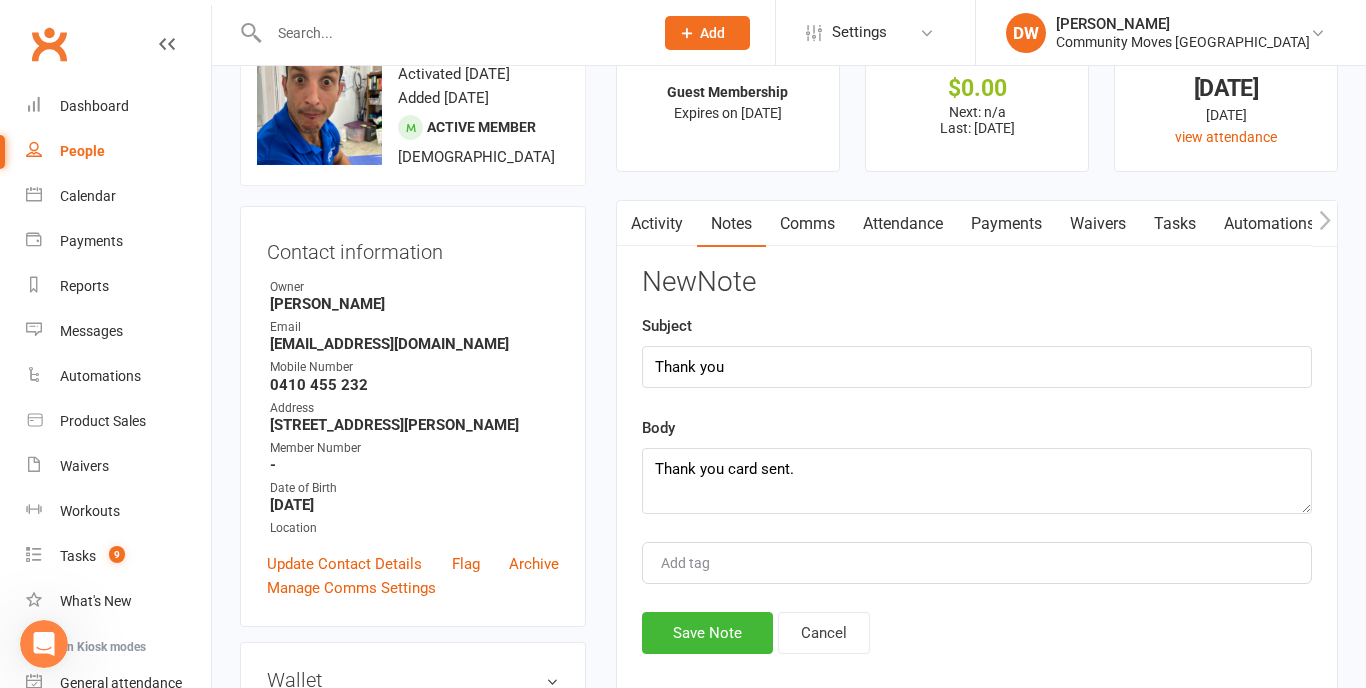 click at bounding box center [694, 563] 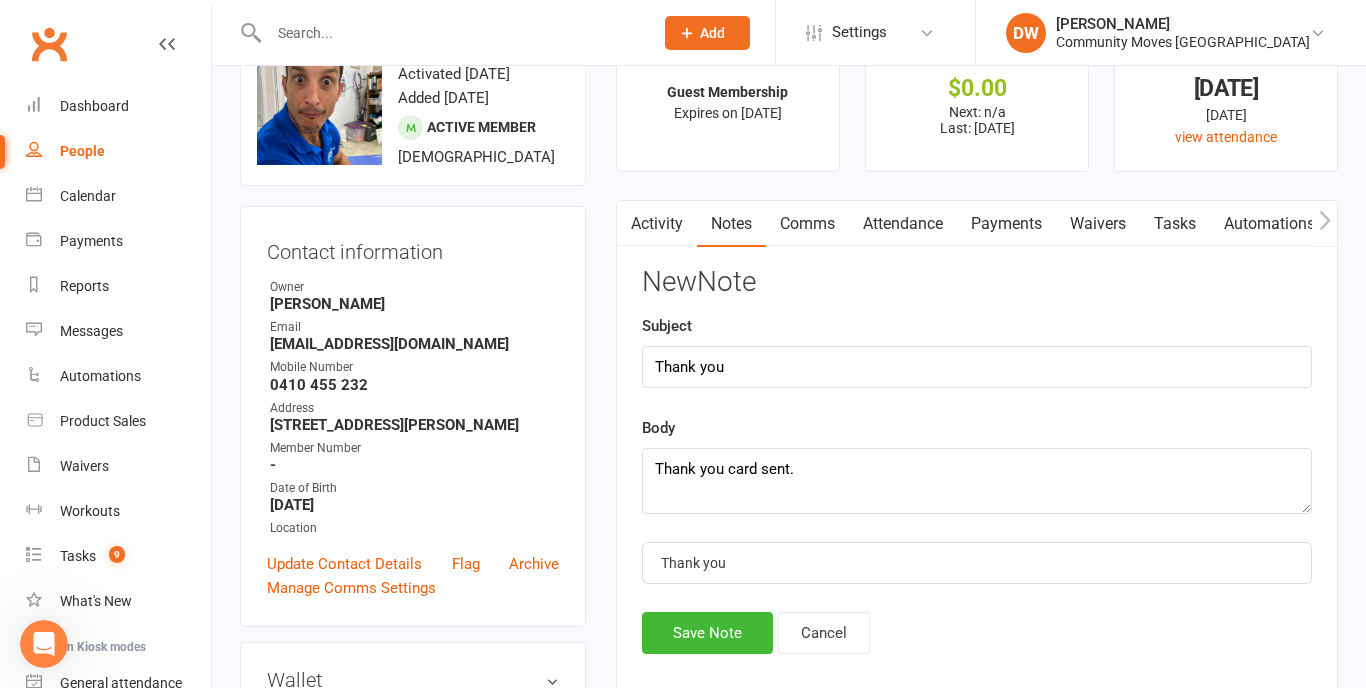 type on "Thank you" 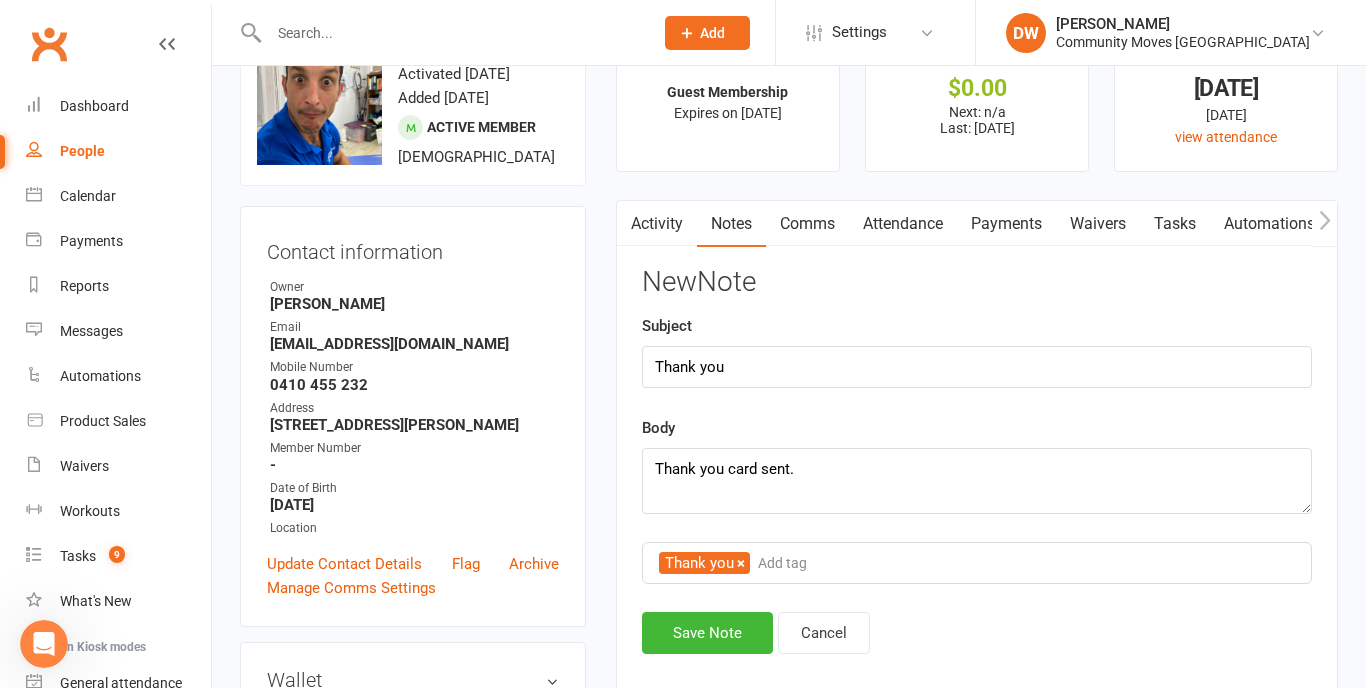 click on "Thank you Add tag" at bounding box center [977, 563] 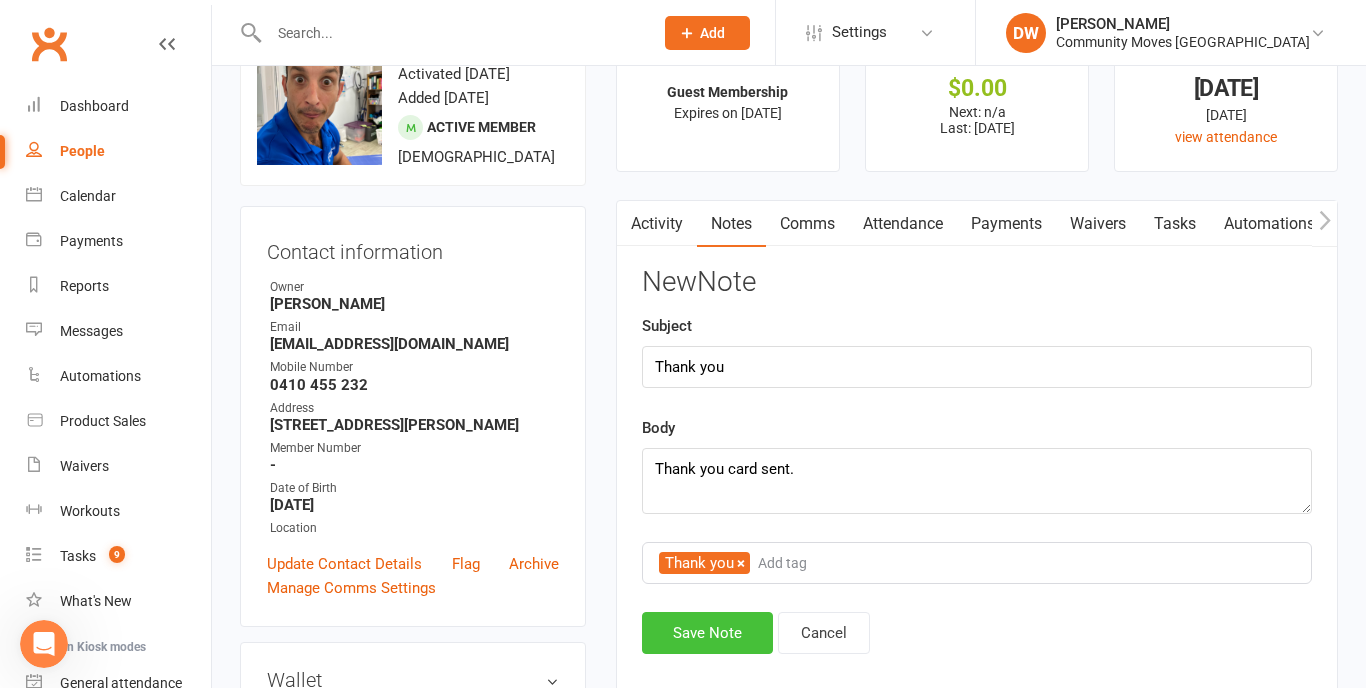 click on "Save Note" at bounding box center [707, 633] 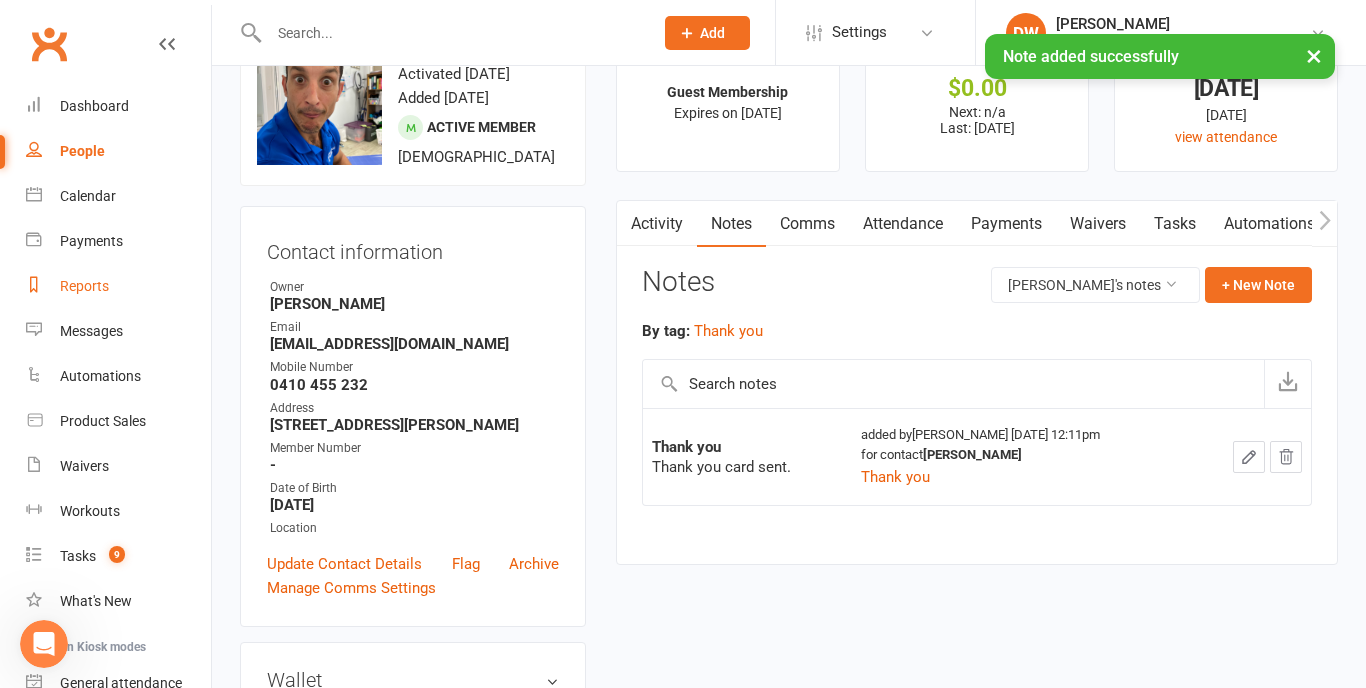 click on "Reports" at bounding box center [84, 286] 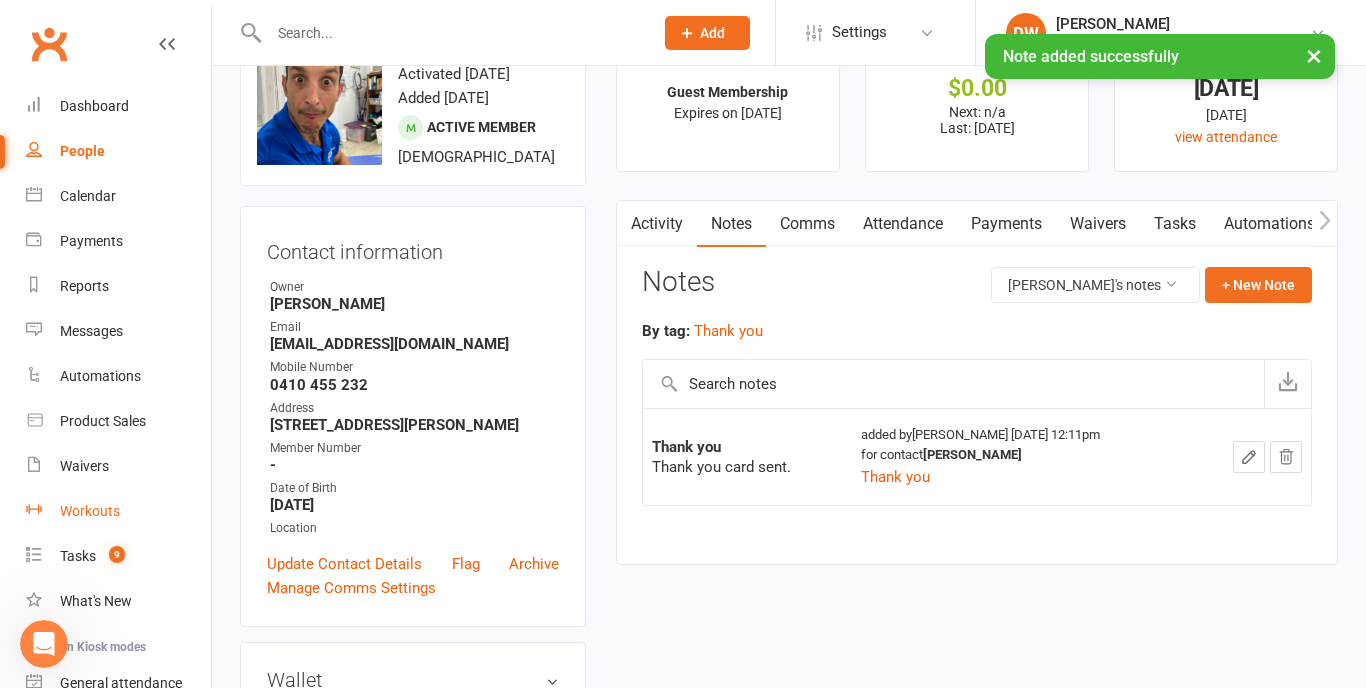 select on "25" 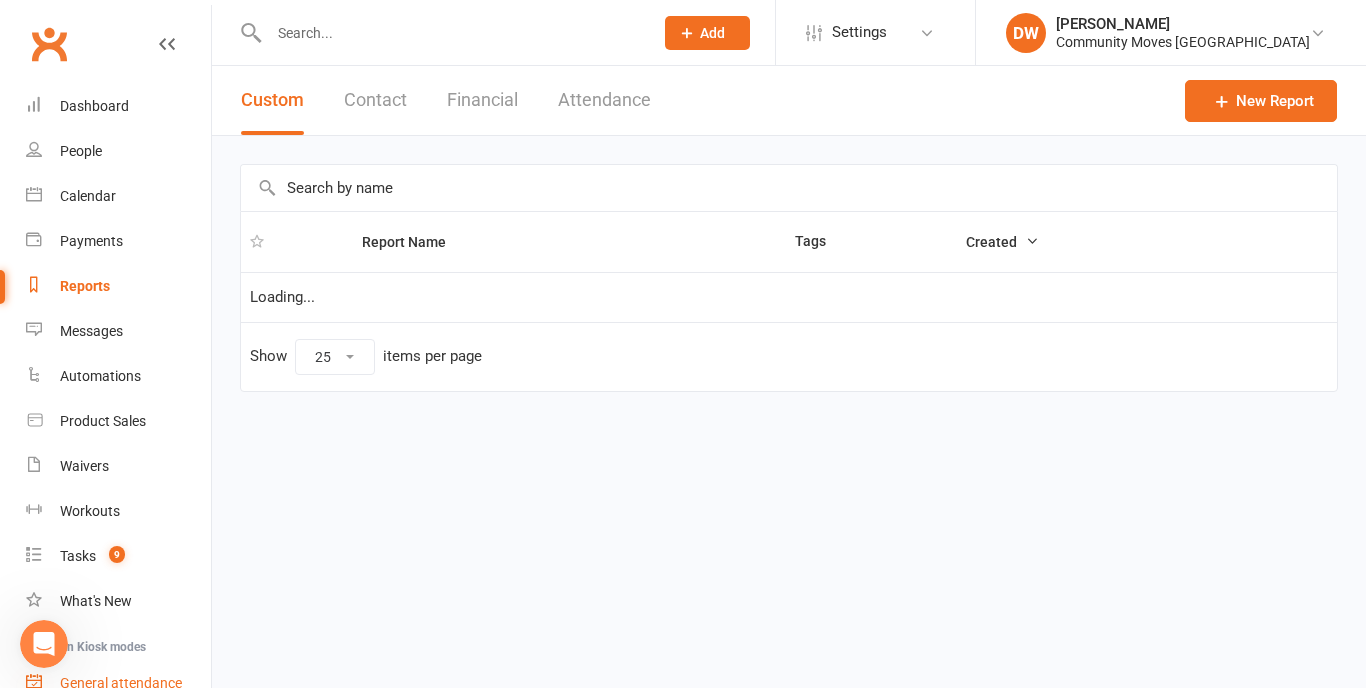 scroll, scrollTop: 0, scrollLeft: 0, axis: both 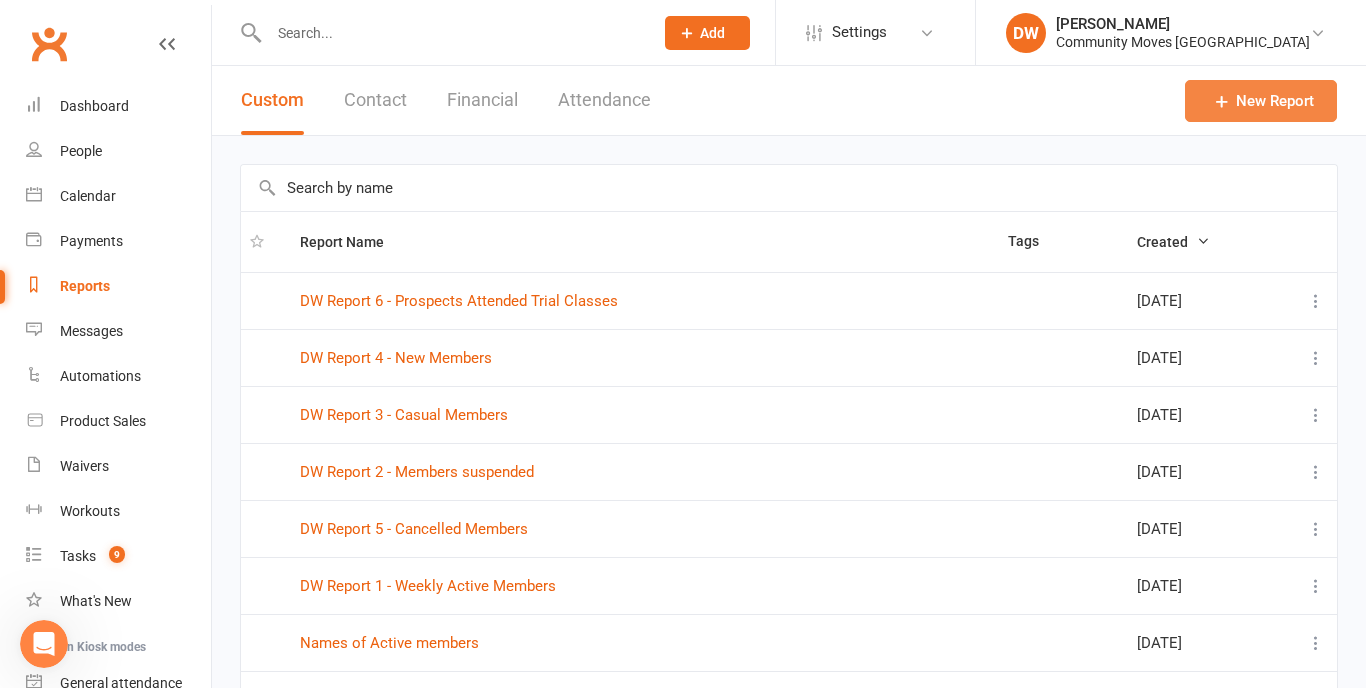 click on "New Report" at bounding box center (1261, 101) 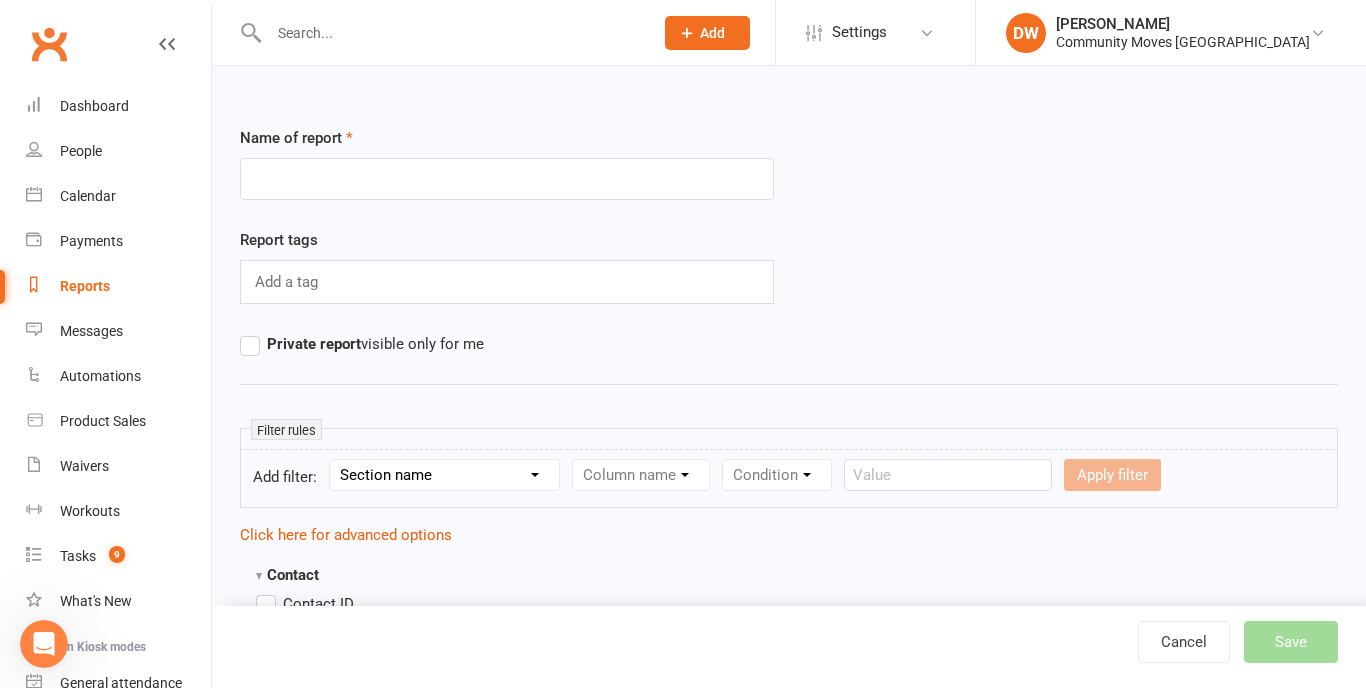 click 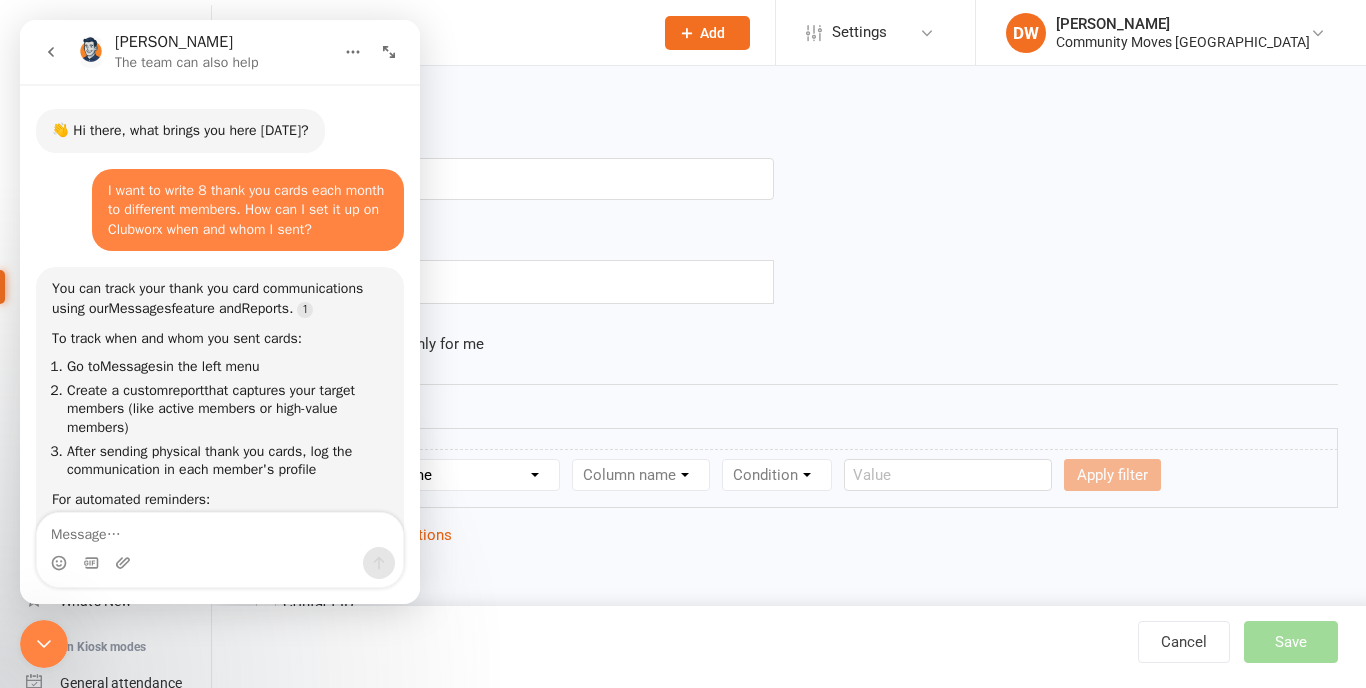 scroll, scrollTop: 2522, scrollLeft: 0, axis: vertical 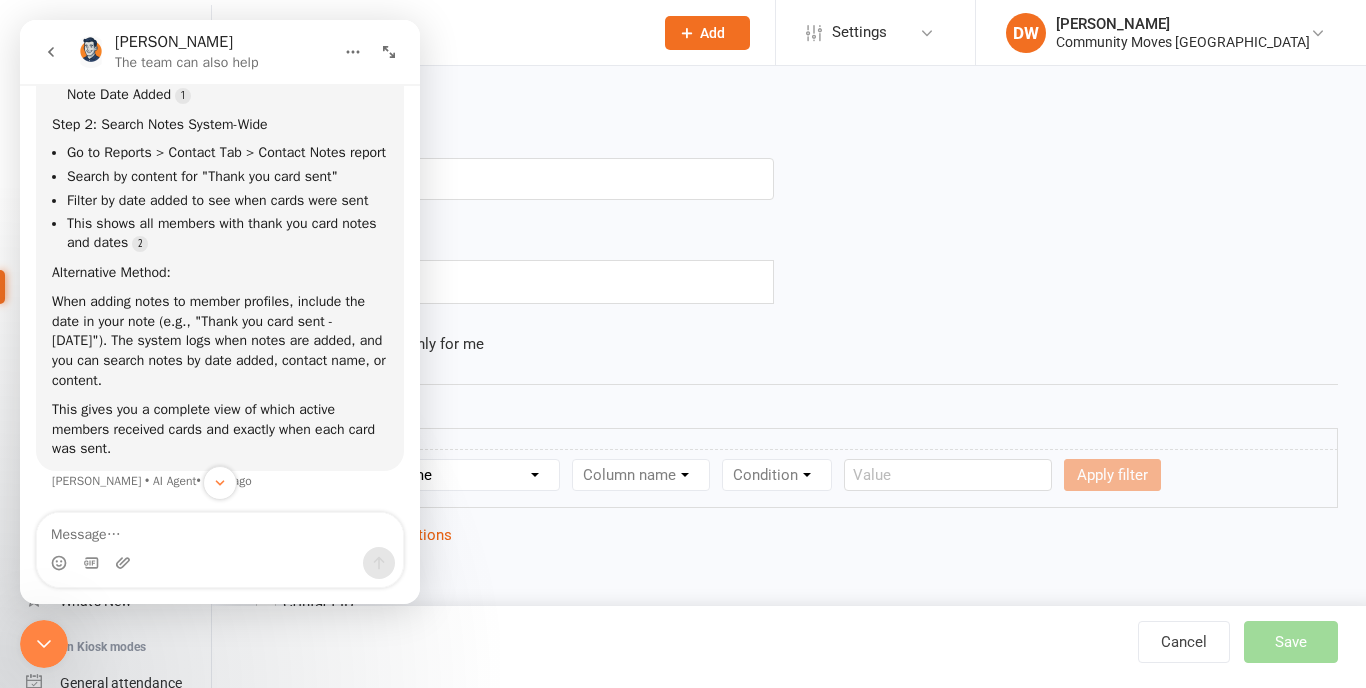 click 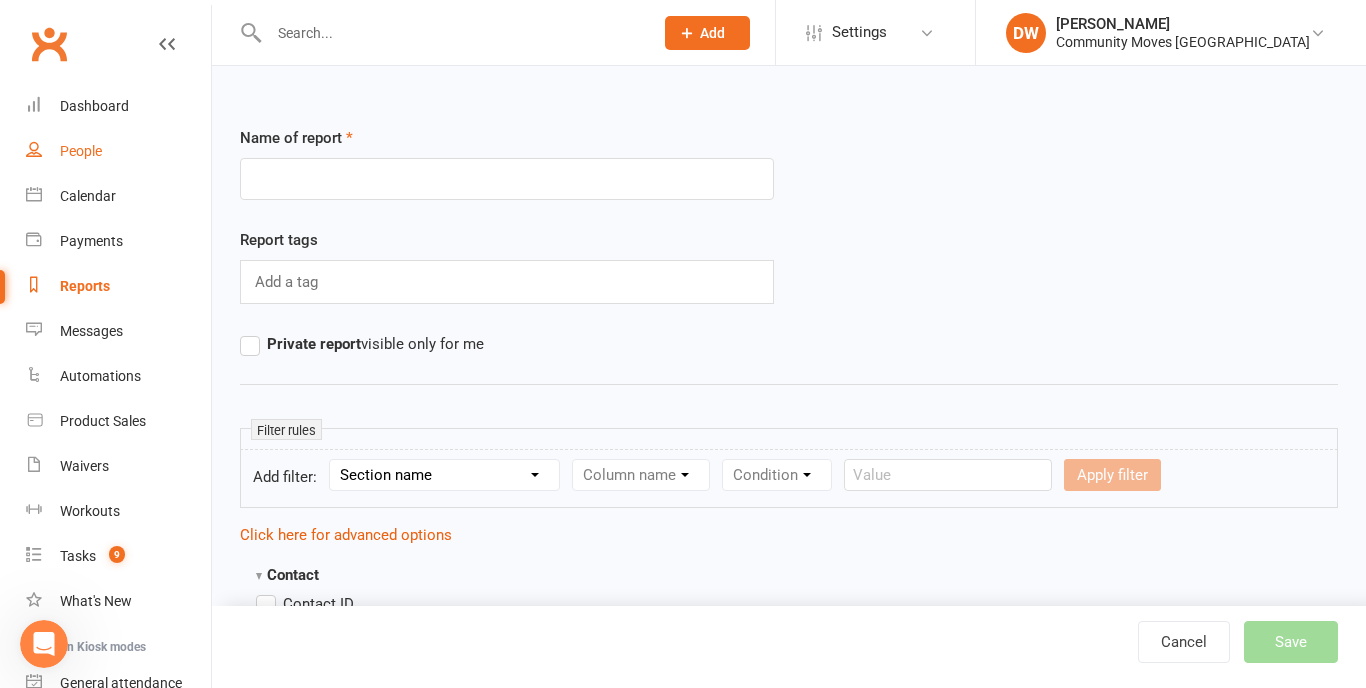 click on "People" at bounding box center [81, 151] 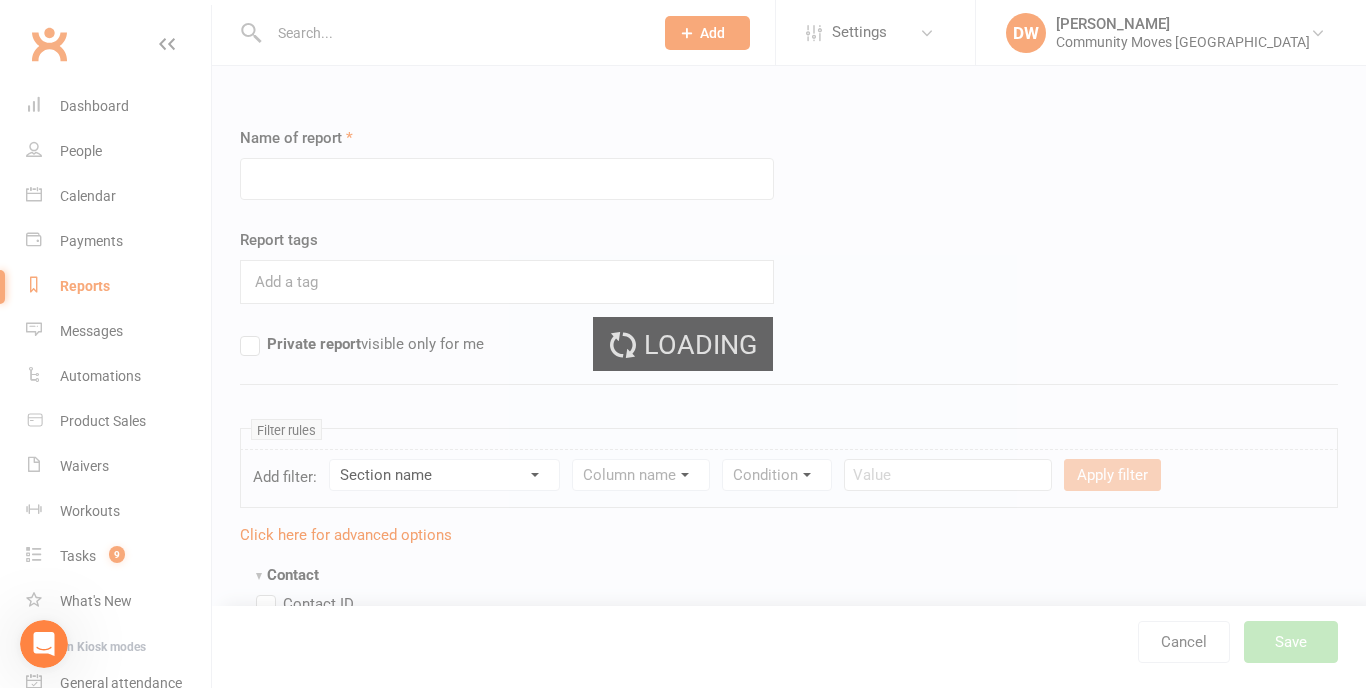 select on "100" 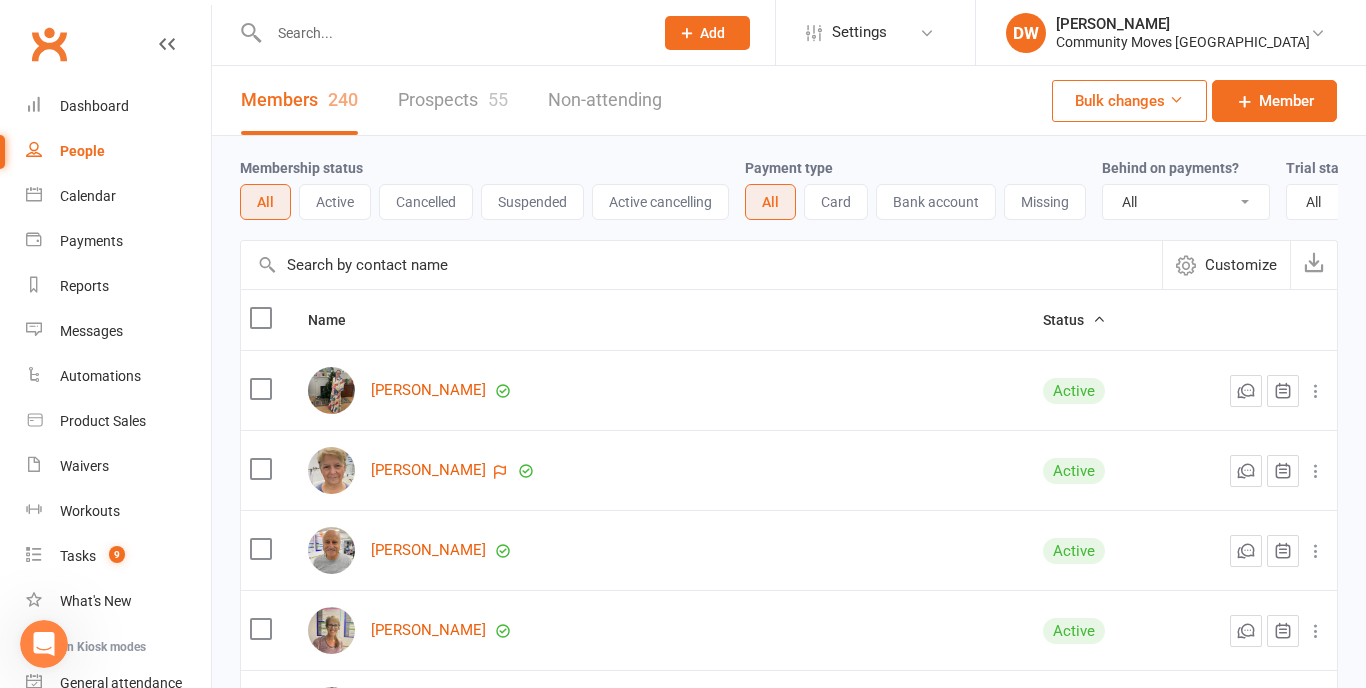click at bounding box center [451, 33] 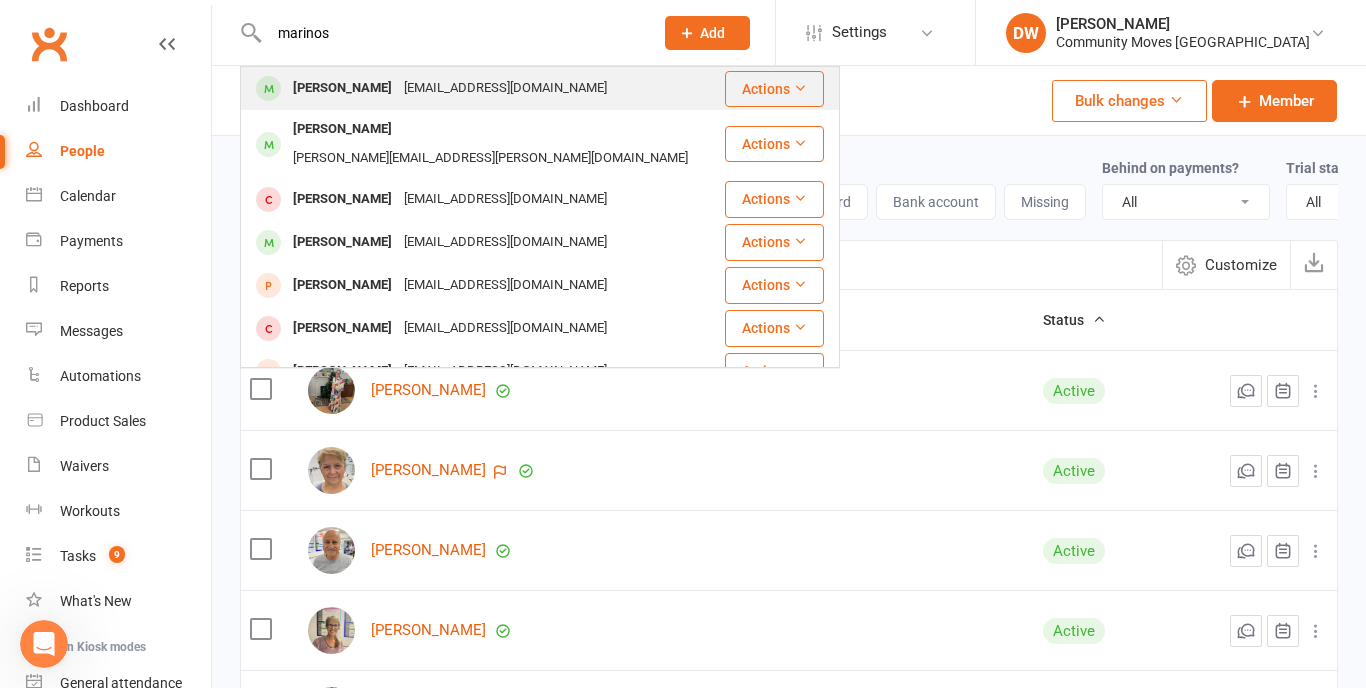 type on "marinos" 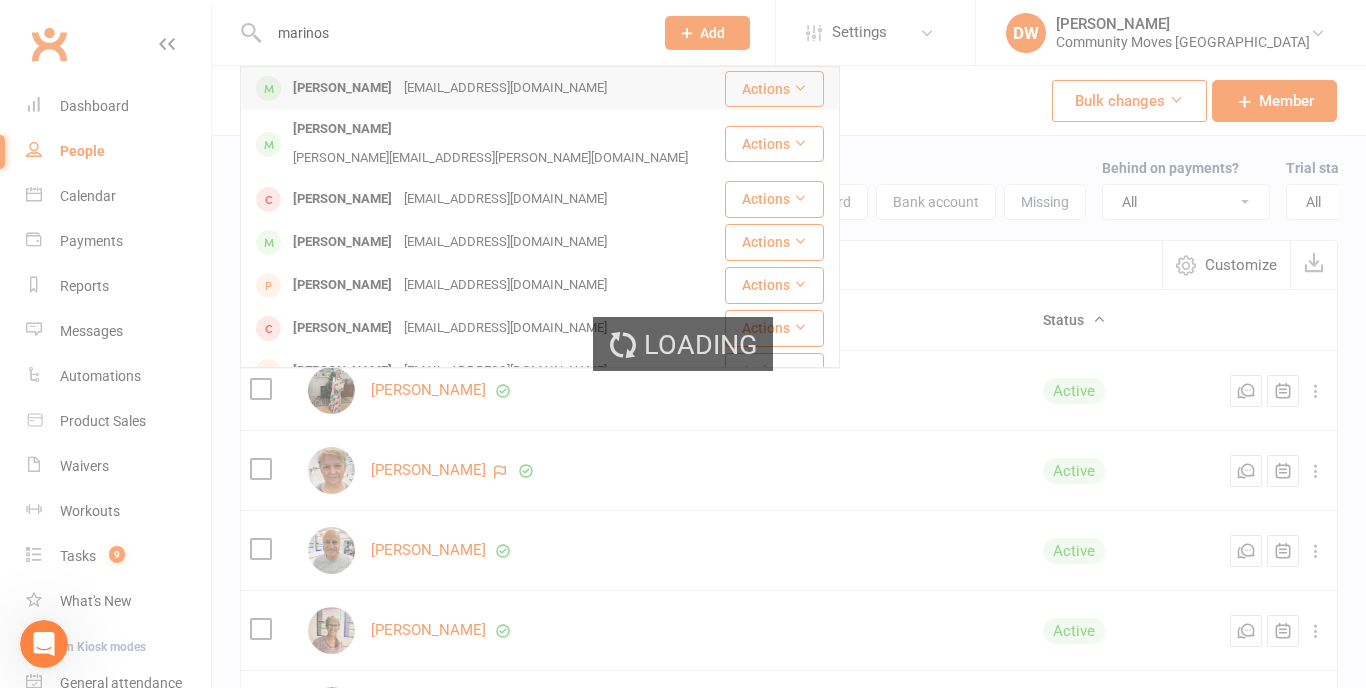 type 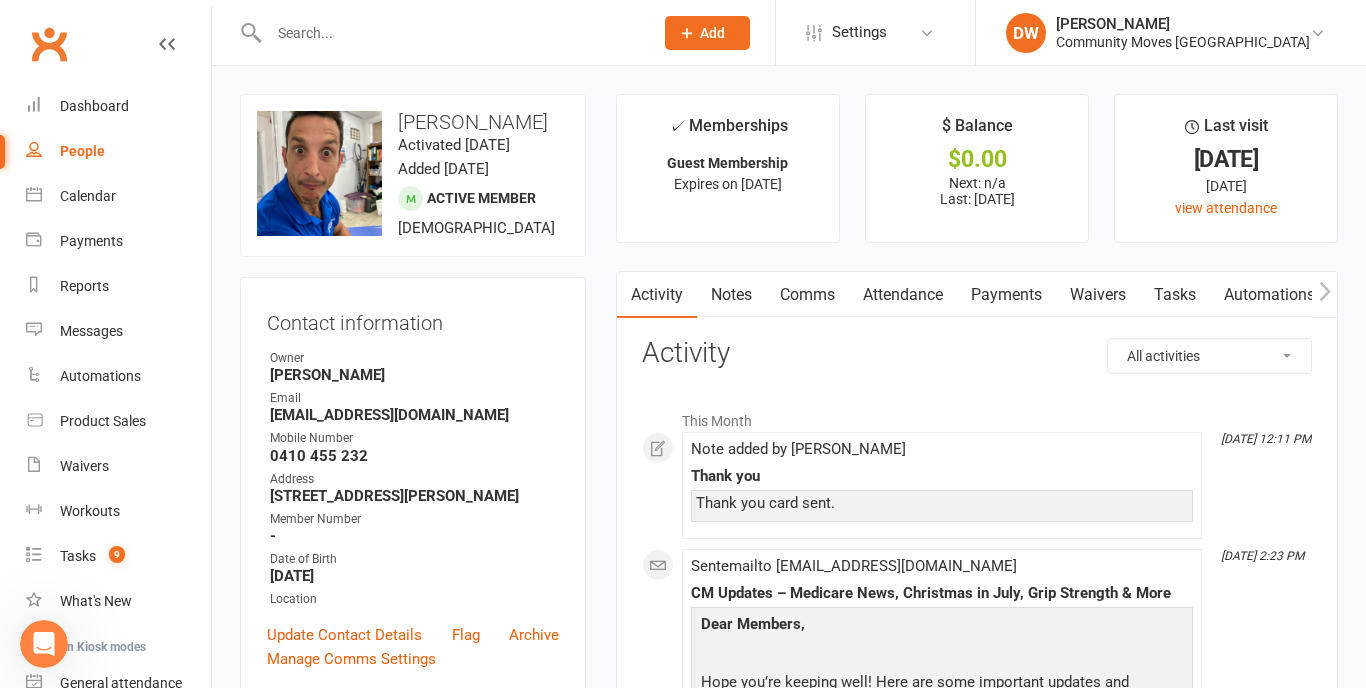click on "Notes" at bounding box center (731, 295) 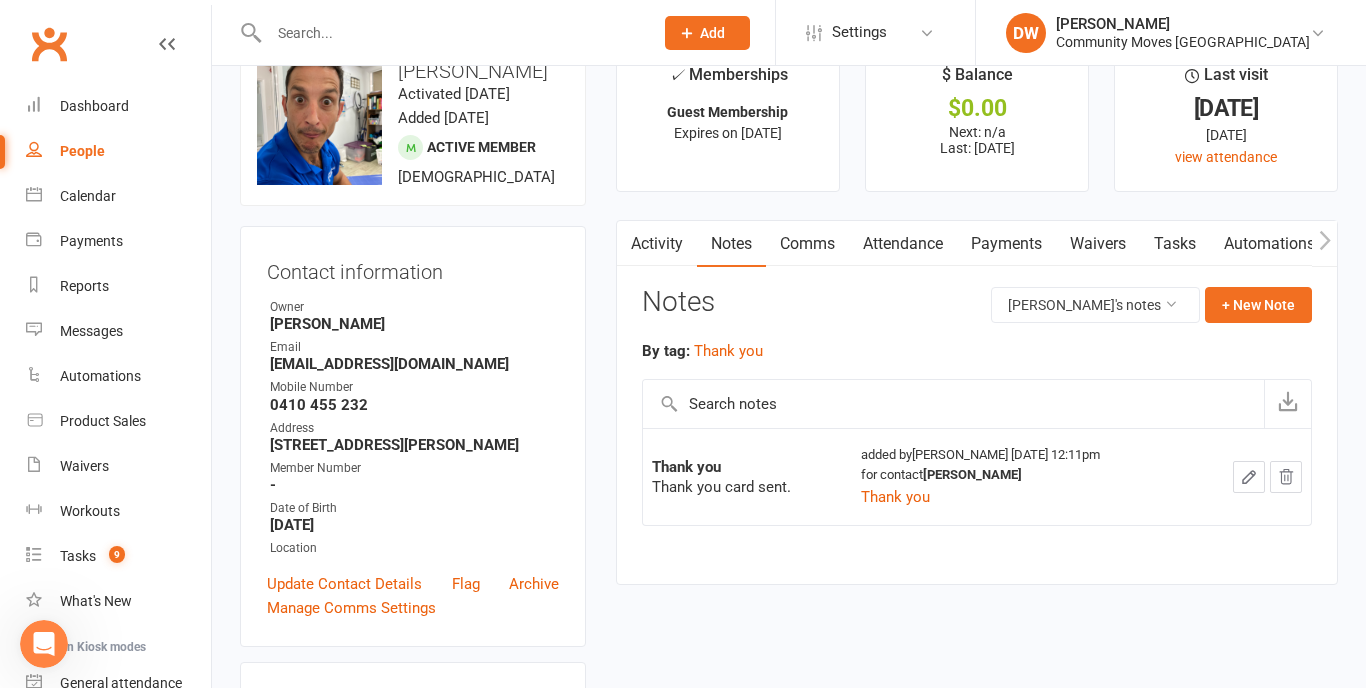 scroll, scrollTop: 69, scrollLeft: 0, axis: vertical 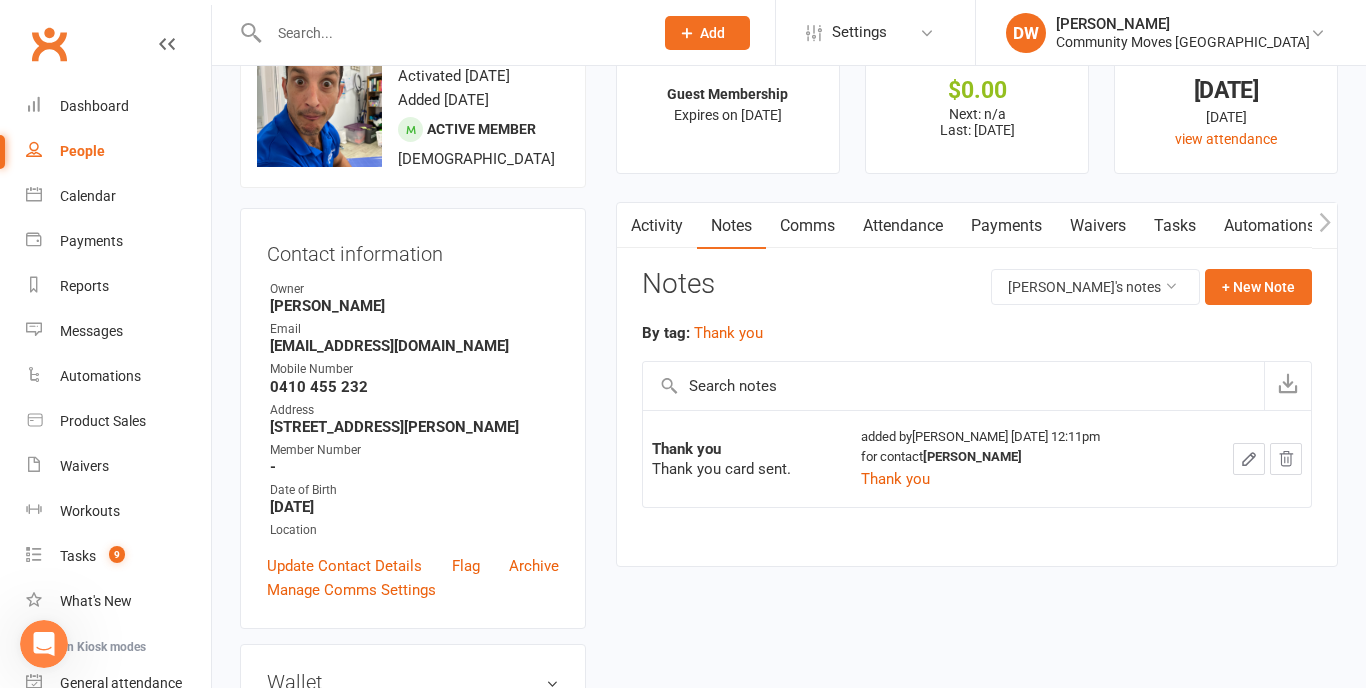 click 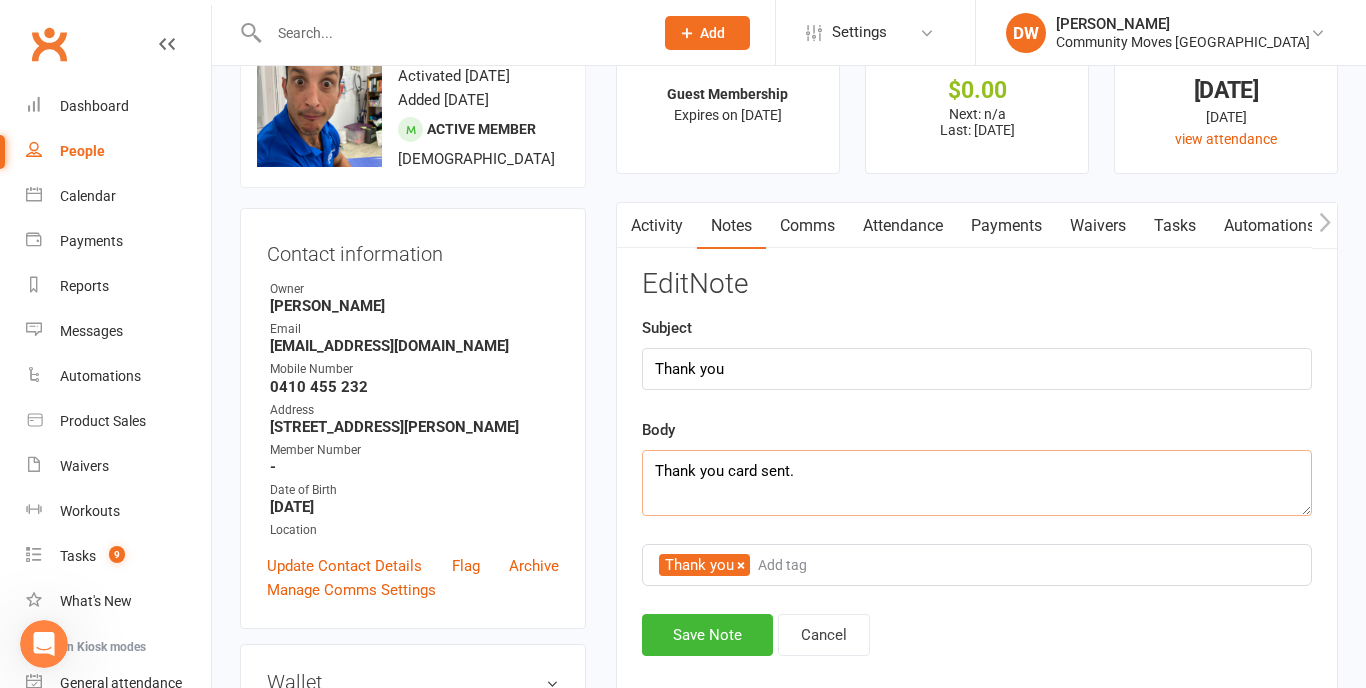 click on "Thank you card sent." at bounding box center [977, 483] 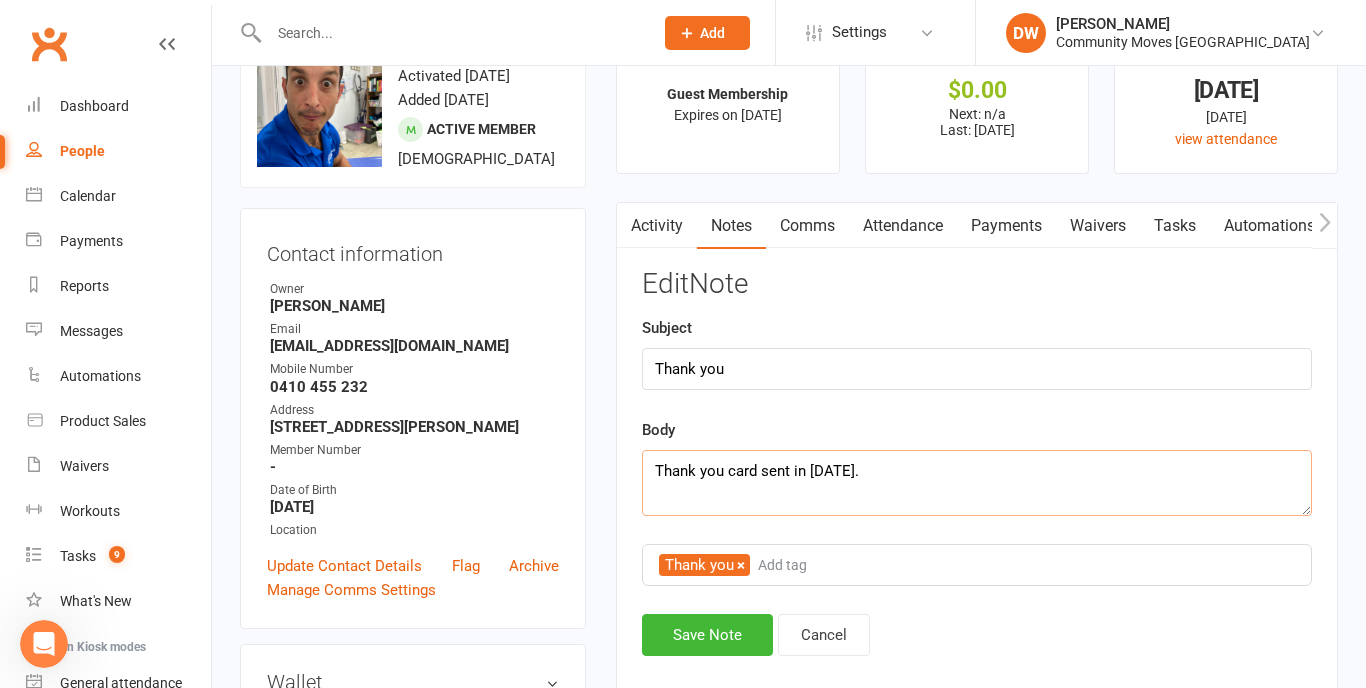 click on "Thank you card sent in [DATE]." at bounding box center [977, 483] 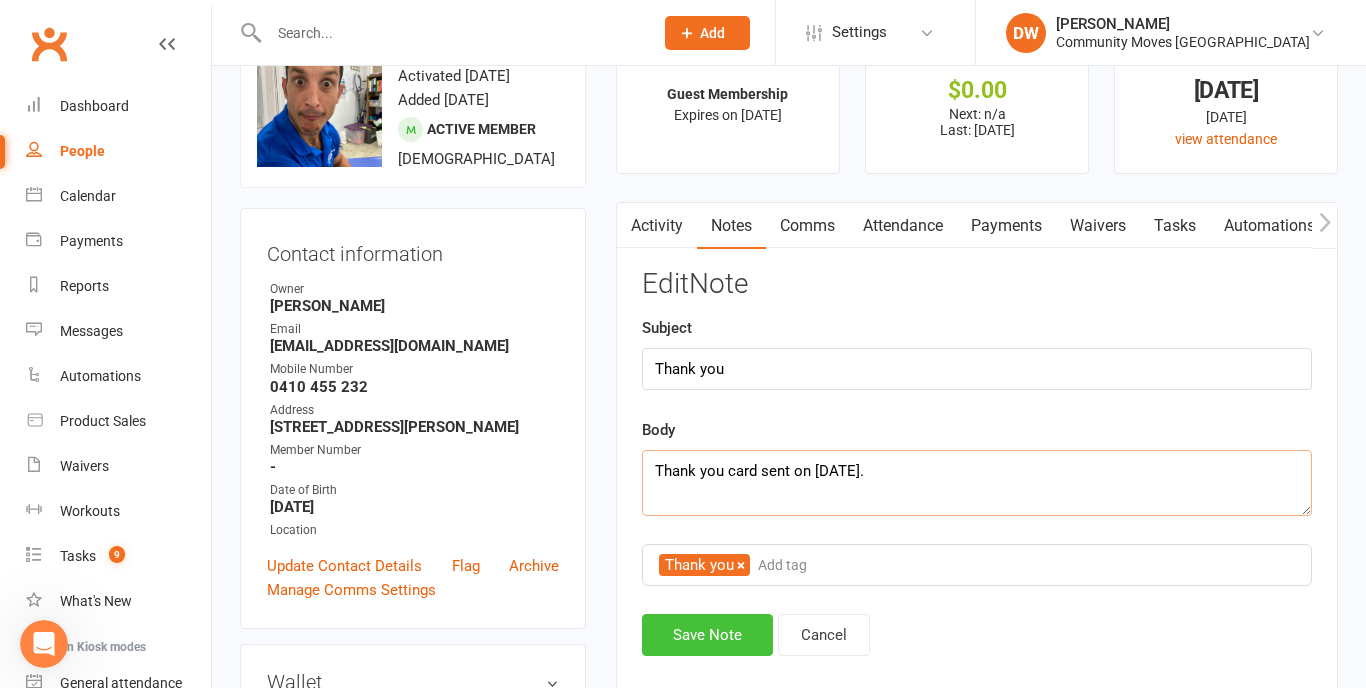type on "Thank you card sent on [DATE]." 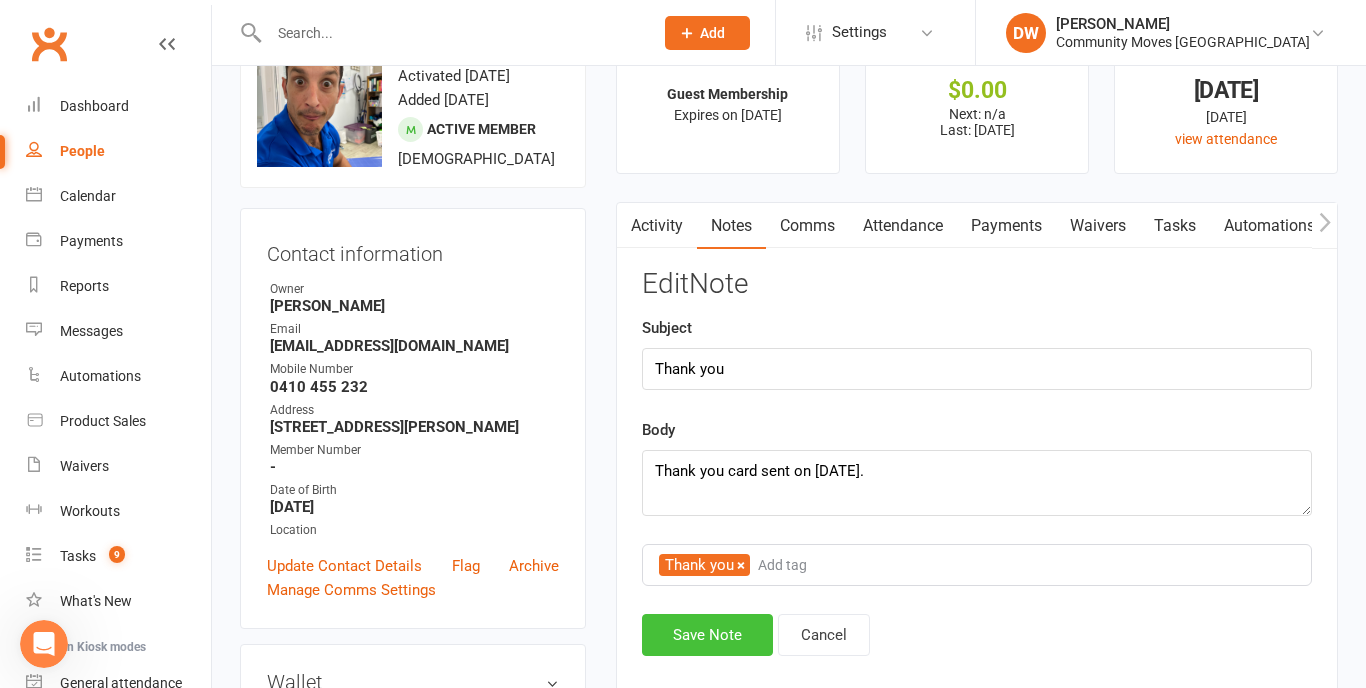 click on "Save Note" at bounding box center (707, 635) 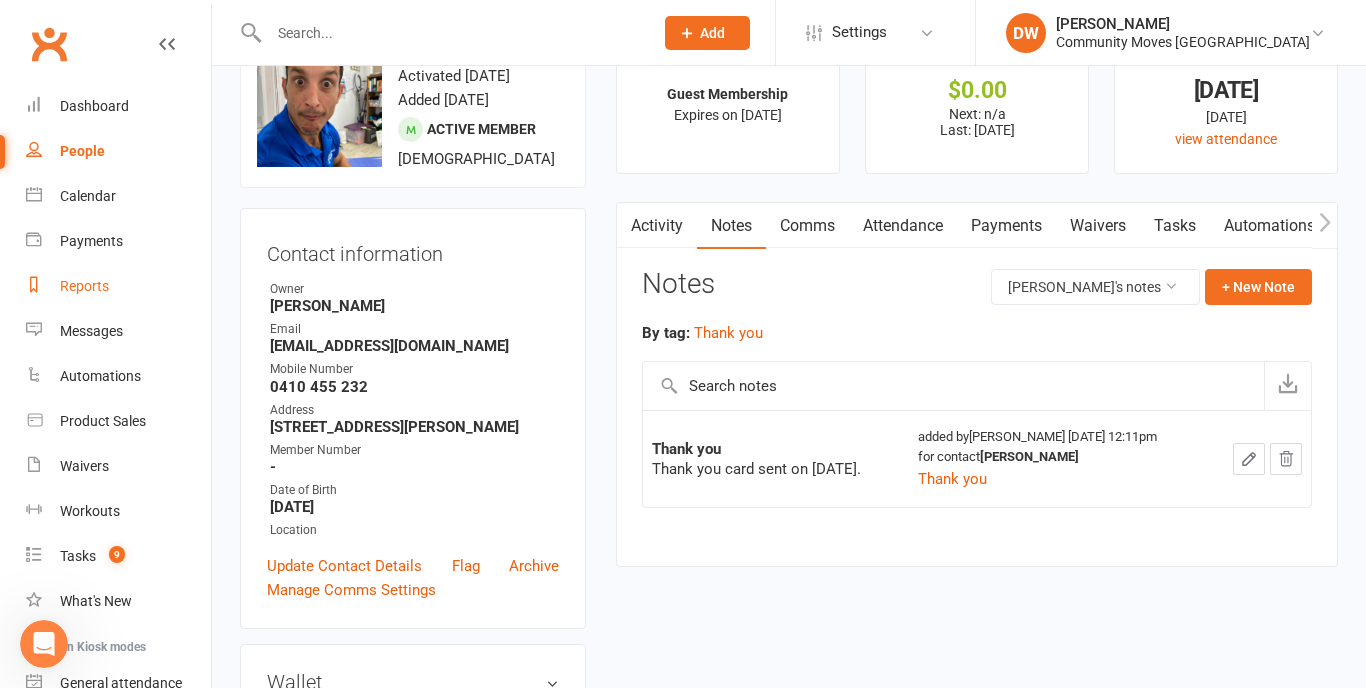 click on "Reports" at bounding box center (84, 286) 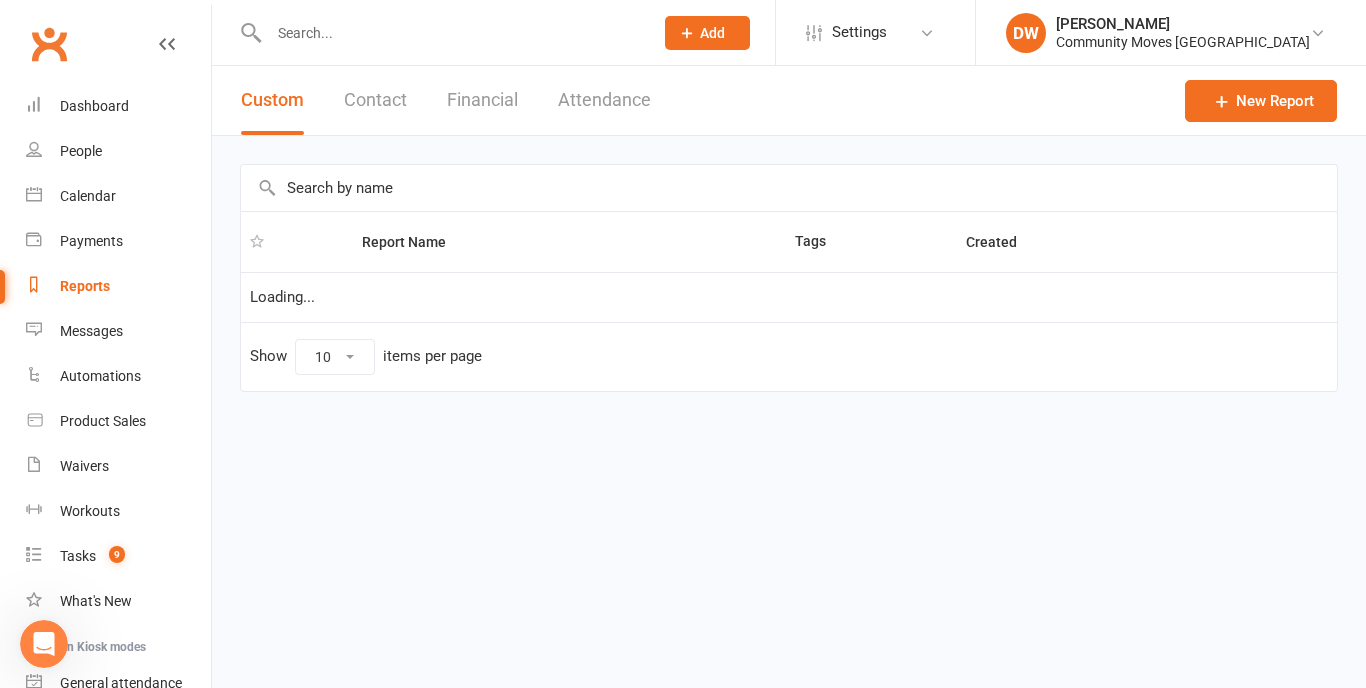 select on "25" 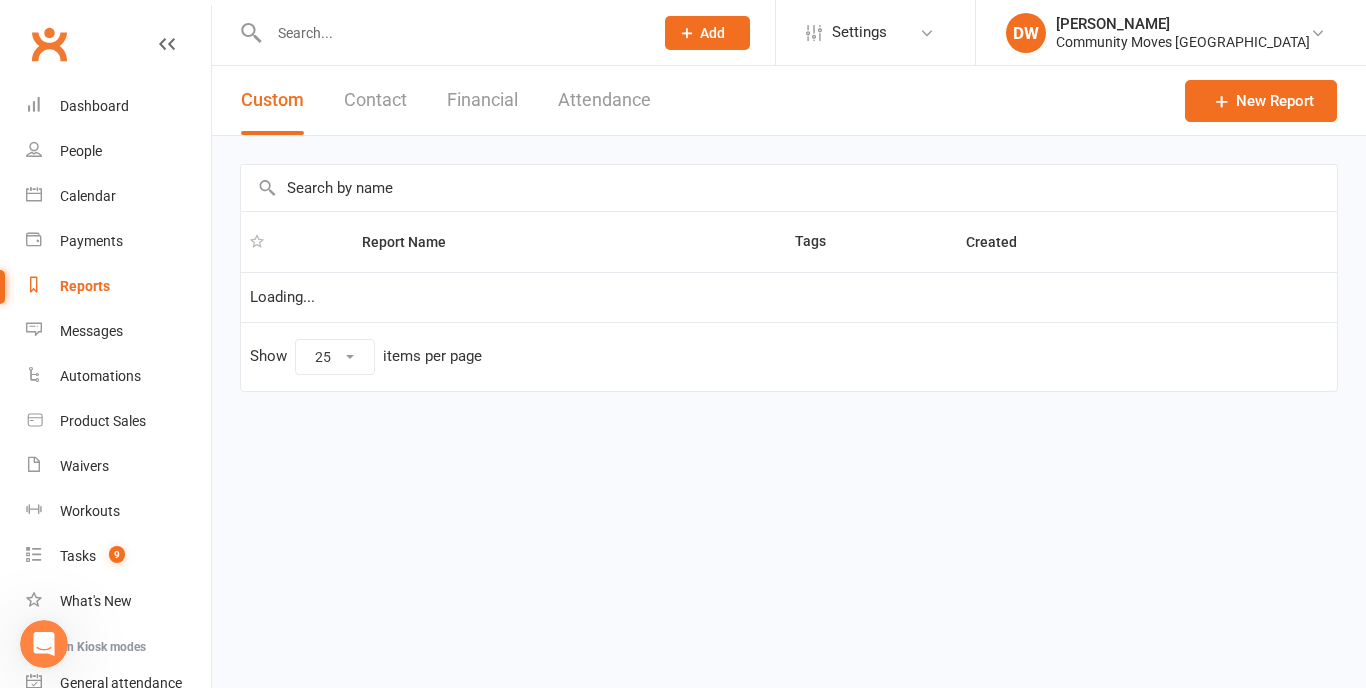 scroll, scrollTop: 0, scrollLeft: 0, axis: both 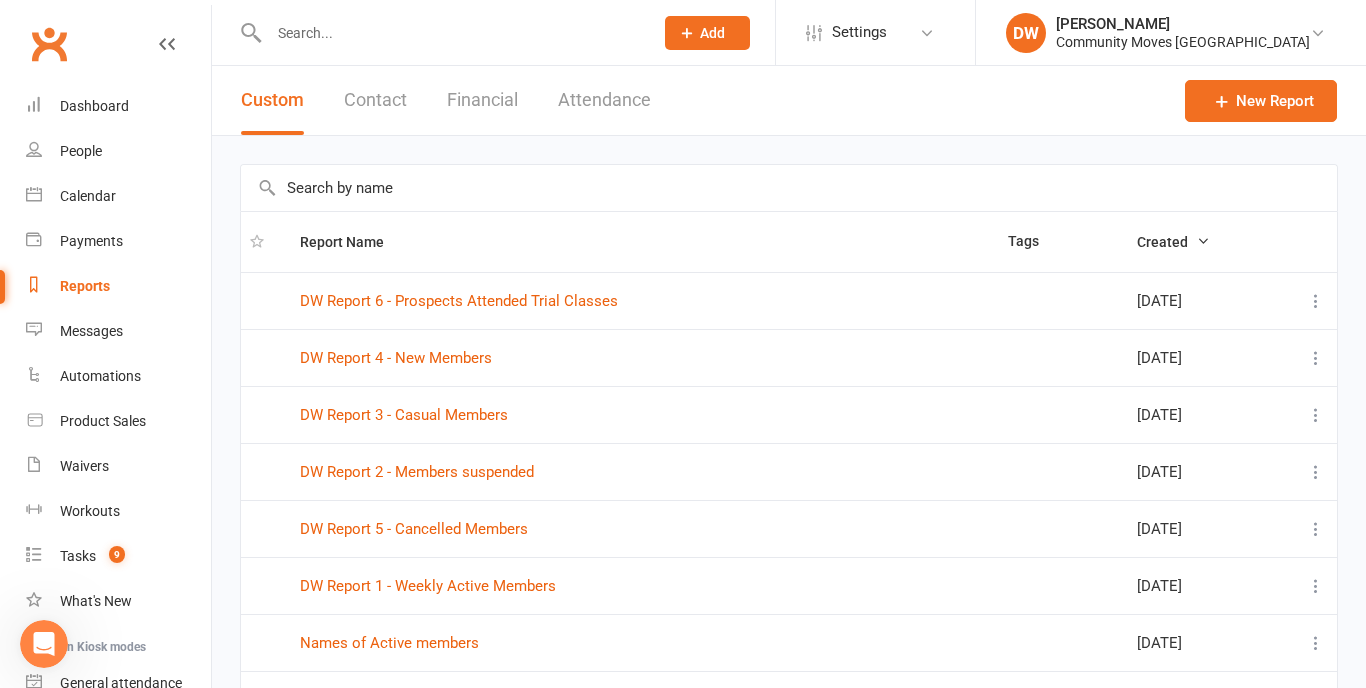 click 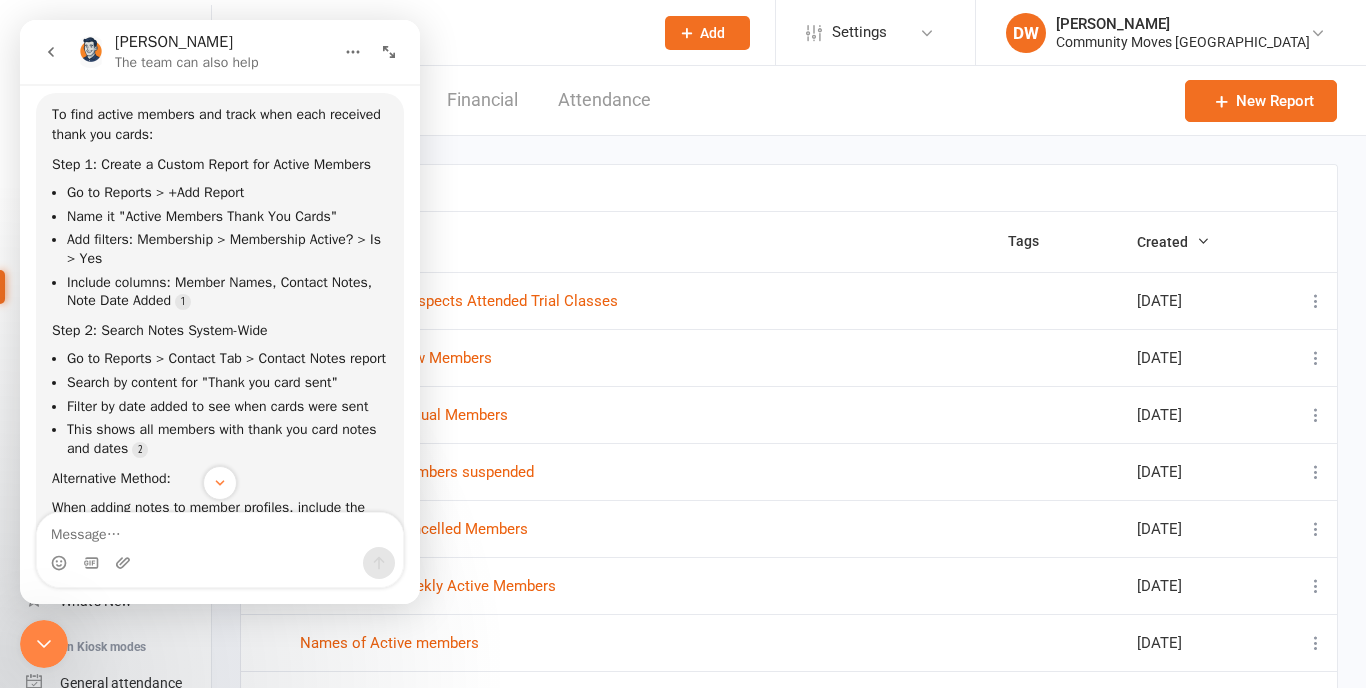 scroll, scrollTop: 2247, scrollLeft: 0, axis: vertical 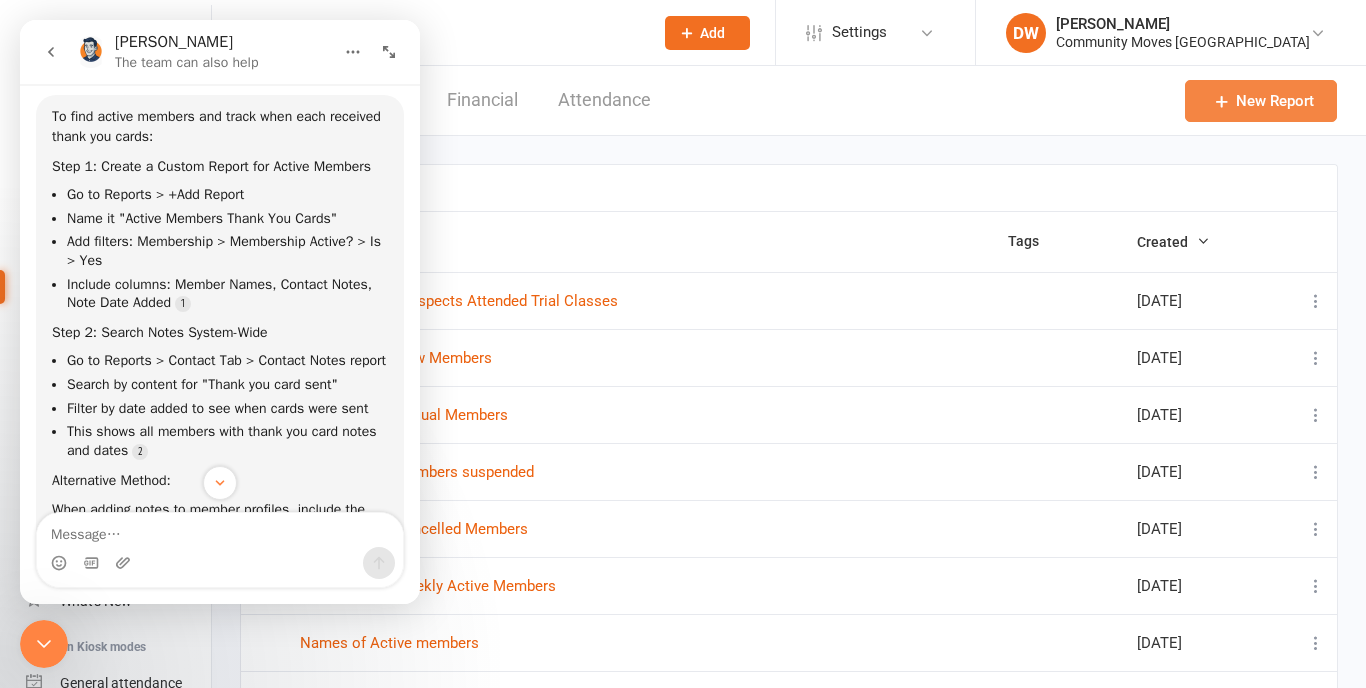 click on "New Report" at bounding box center (1261, 101) 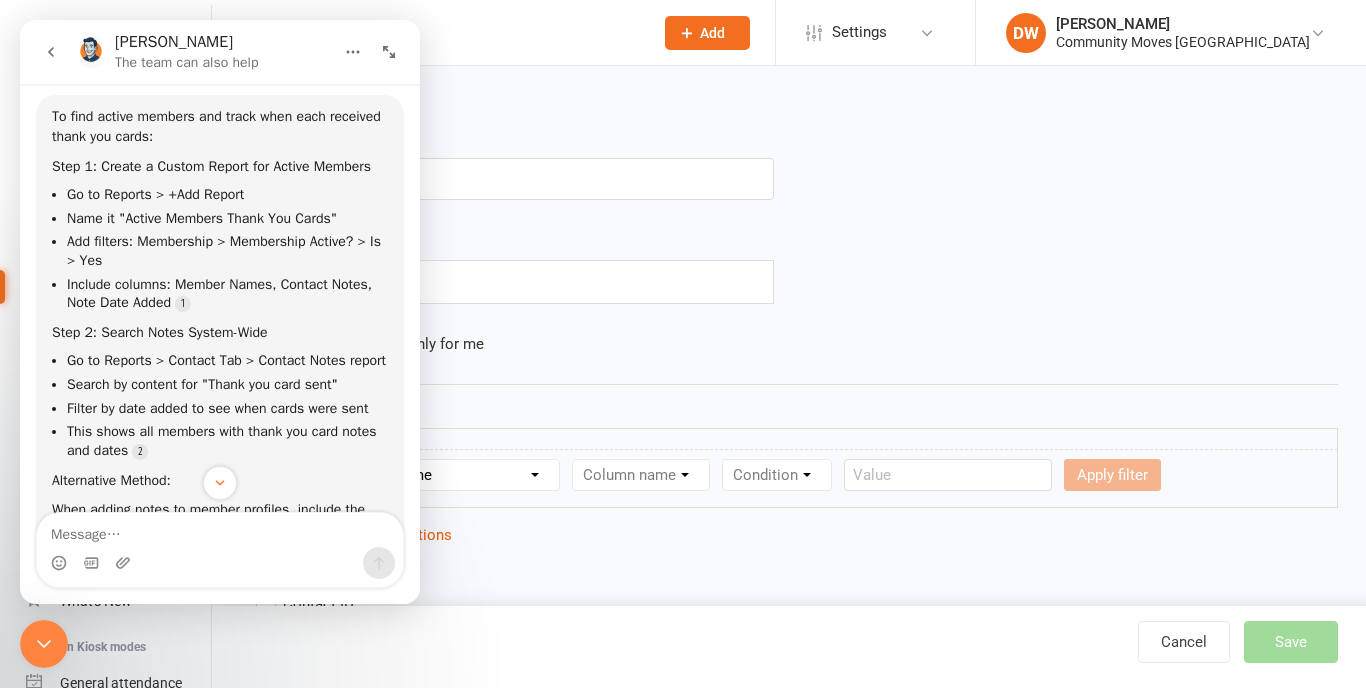 click at bounding box center [507, 179] 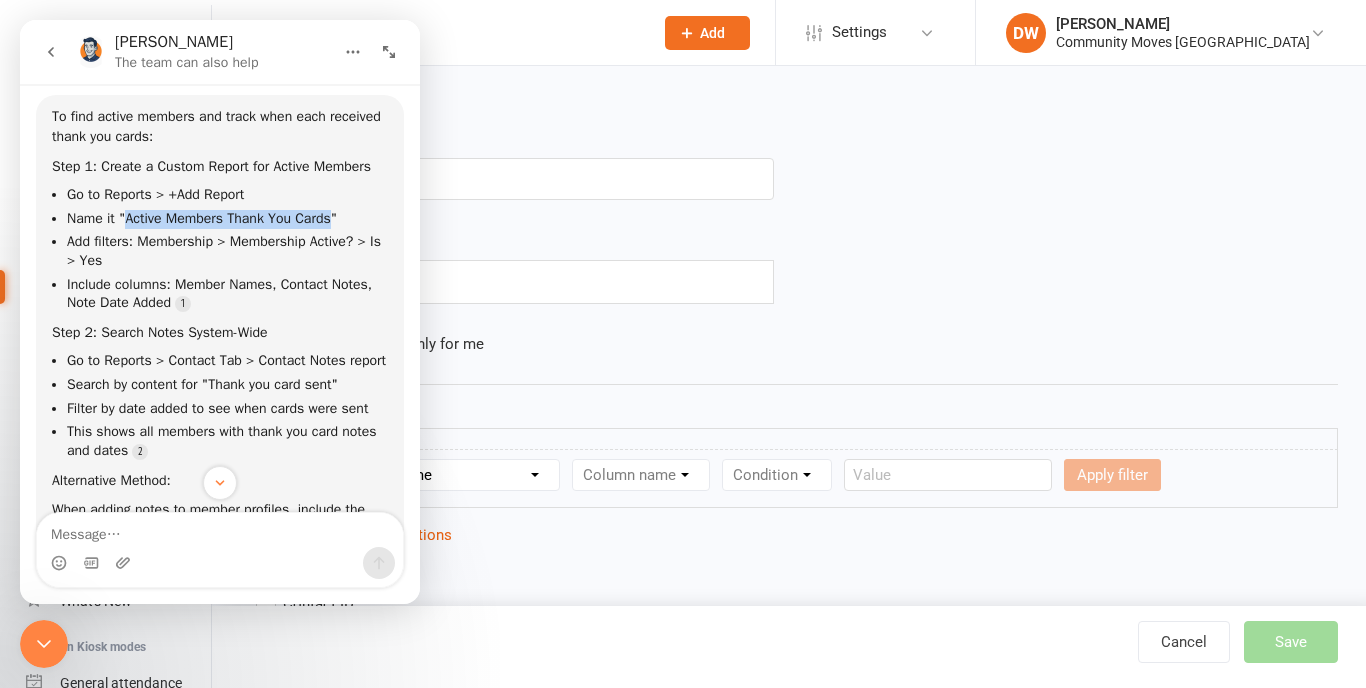 drag, startPoint x: 128, startPoint y: 261, endPoint x: 343, endPoint y: 267, distance: 215.08371 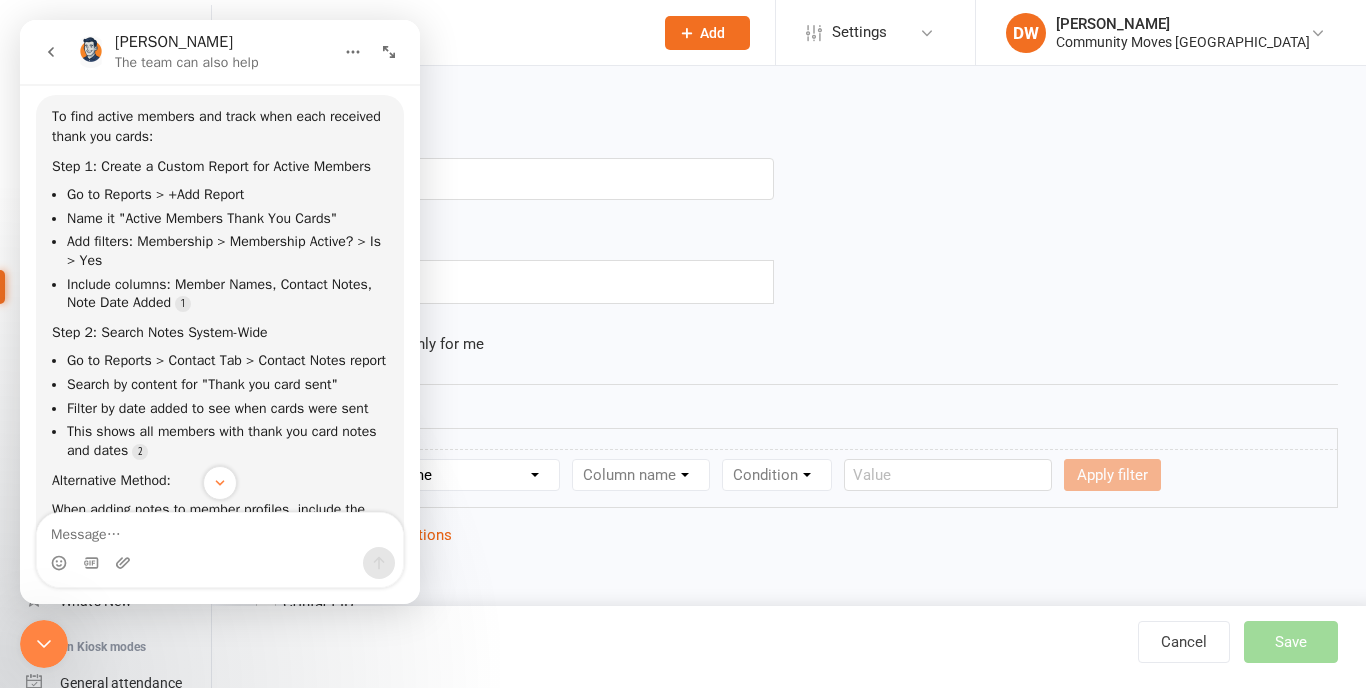 click on "Name it "Active Members Thank You Cards"" at bounding box center [227, 219] 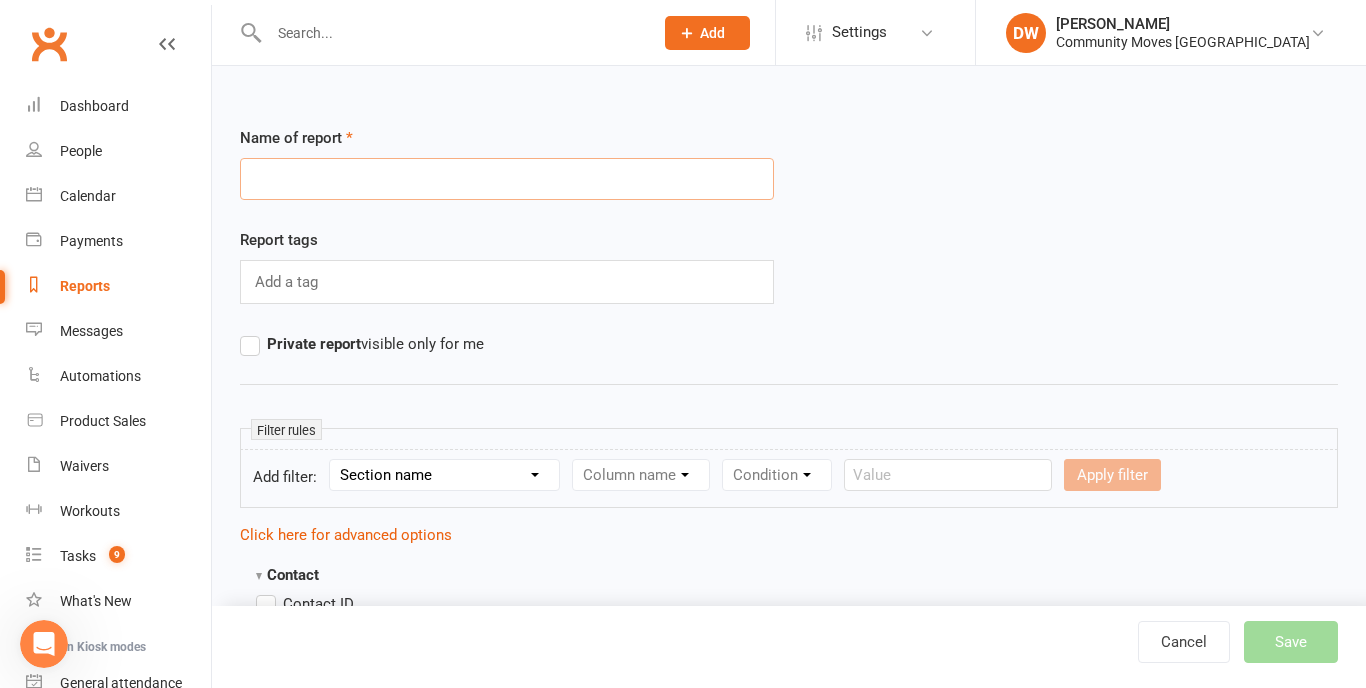 click at bounding box center [507, 179] 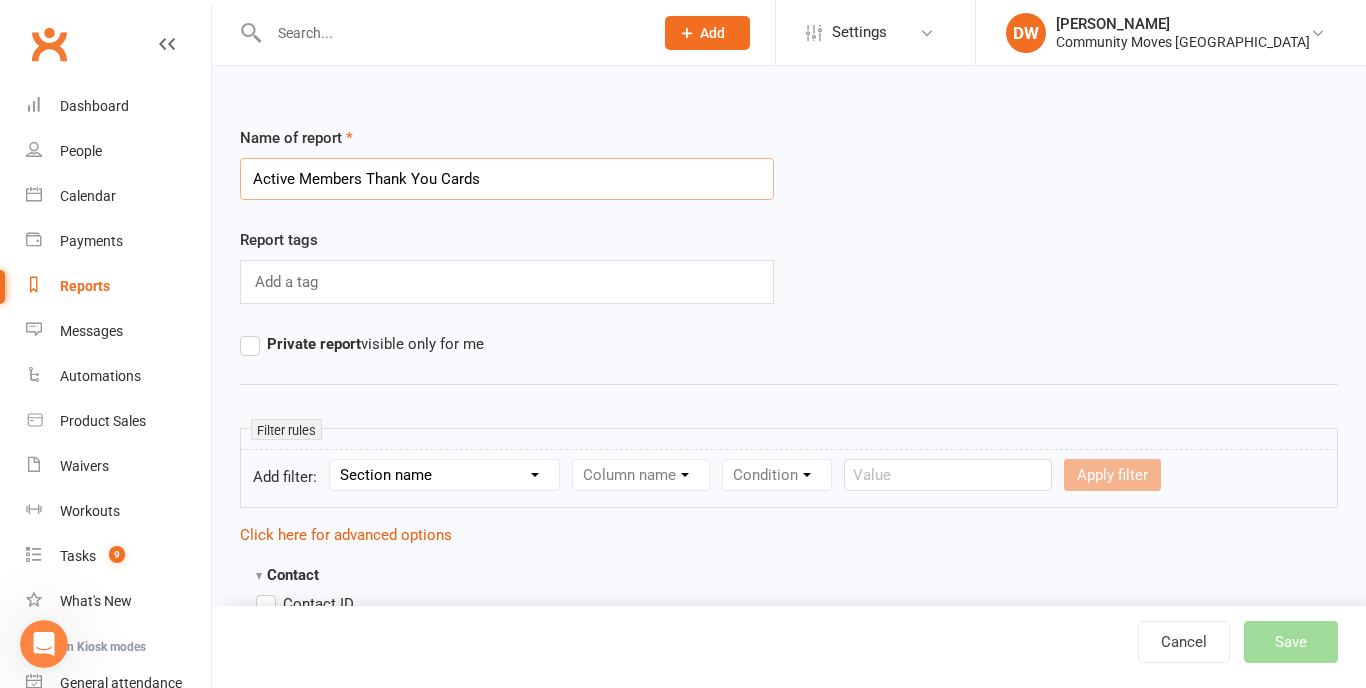 click on "Active Members Thank You Cards" at bounding box center (507, 179) 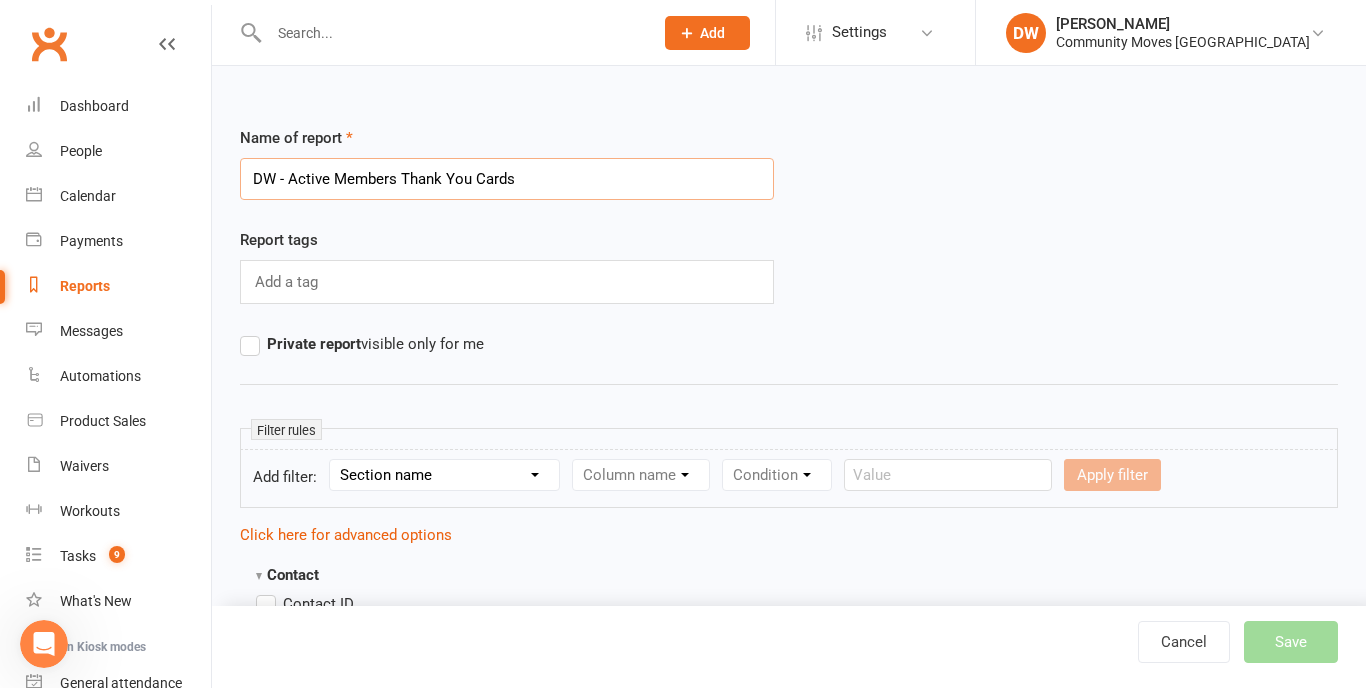 type on "DW - Active Members Thank You Cards" 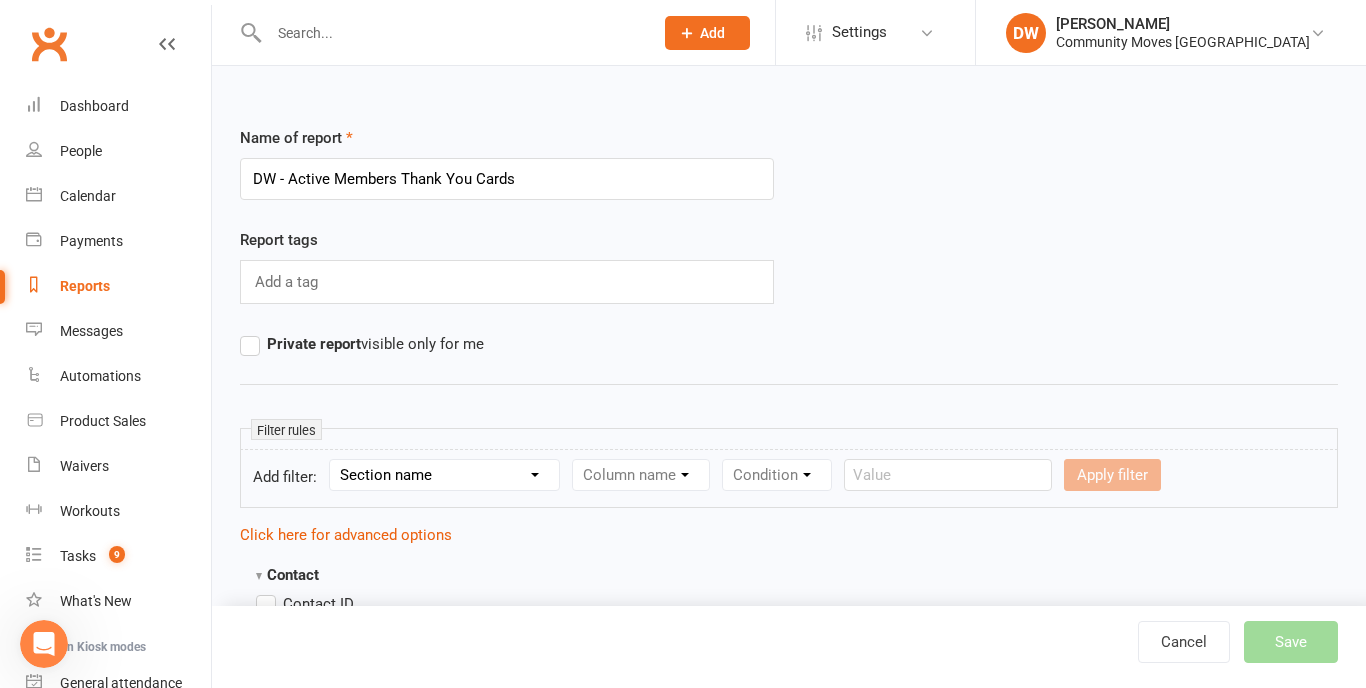 click 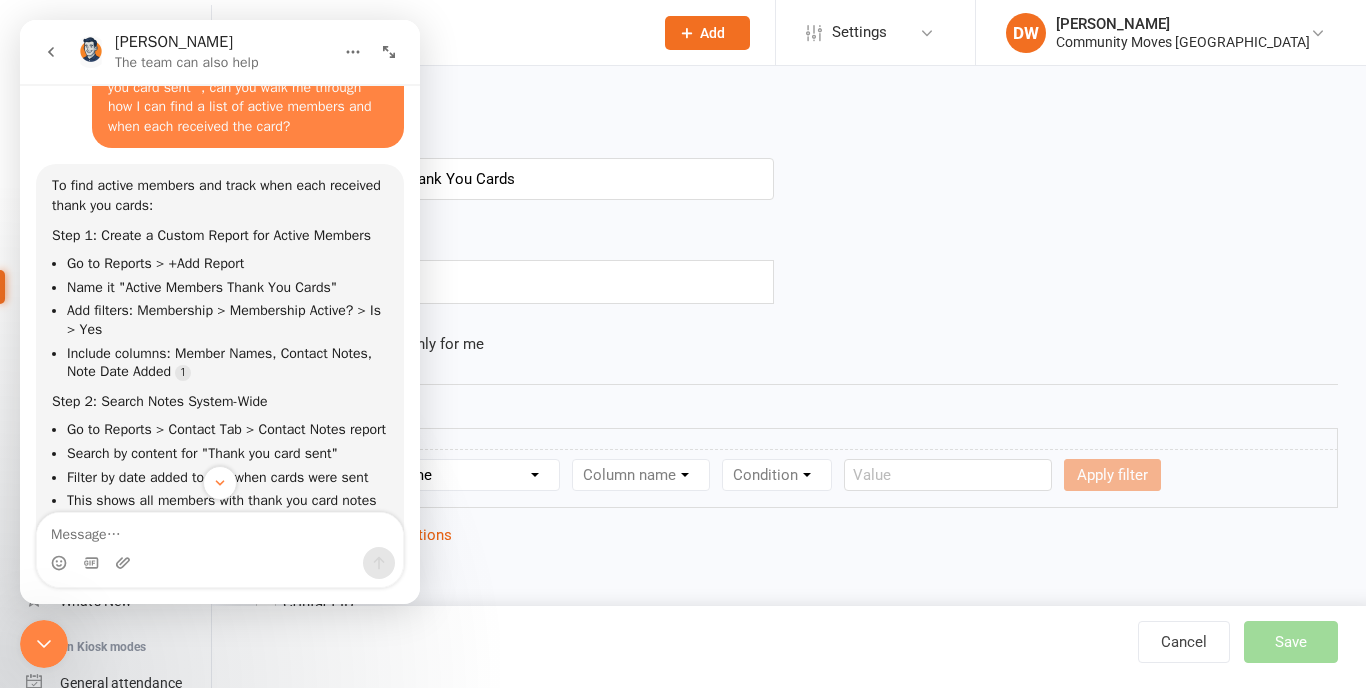 scroll, scrollTop: 2171, scrollLeft: 0, axis: vertical 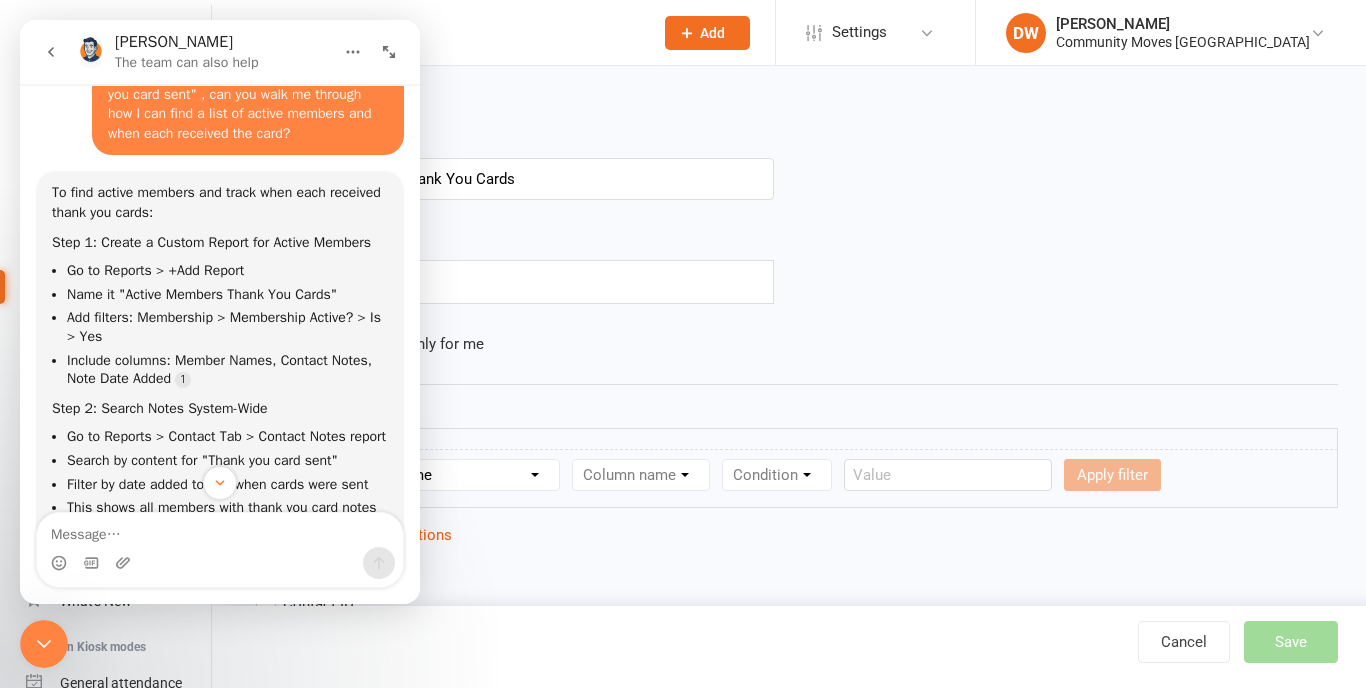 click on "Add a tag" at bounding box center (507, 282) 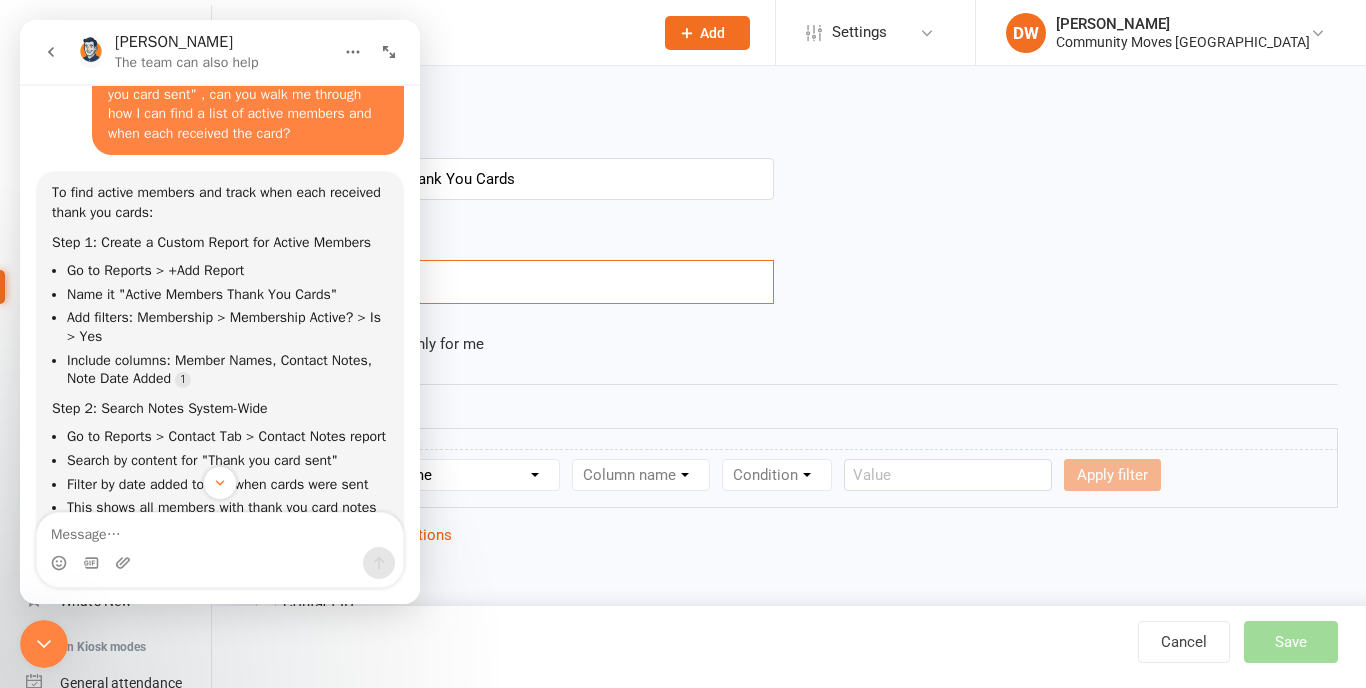 click 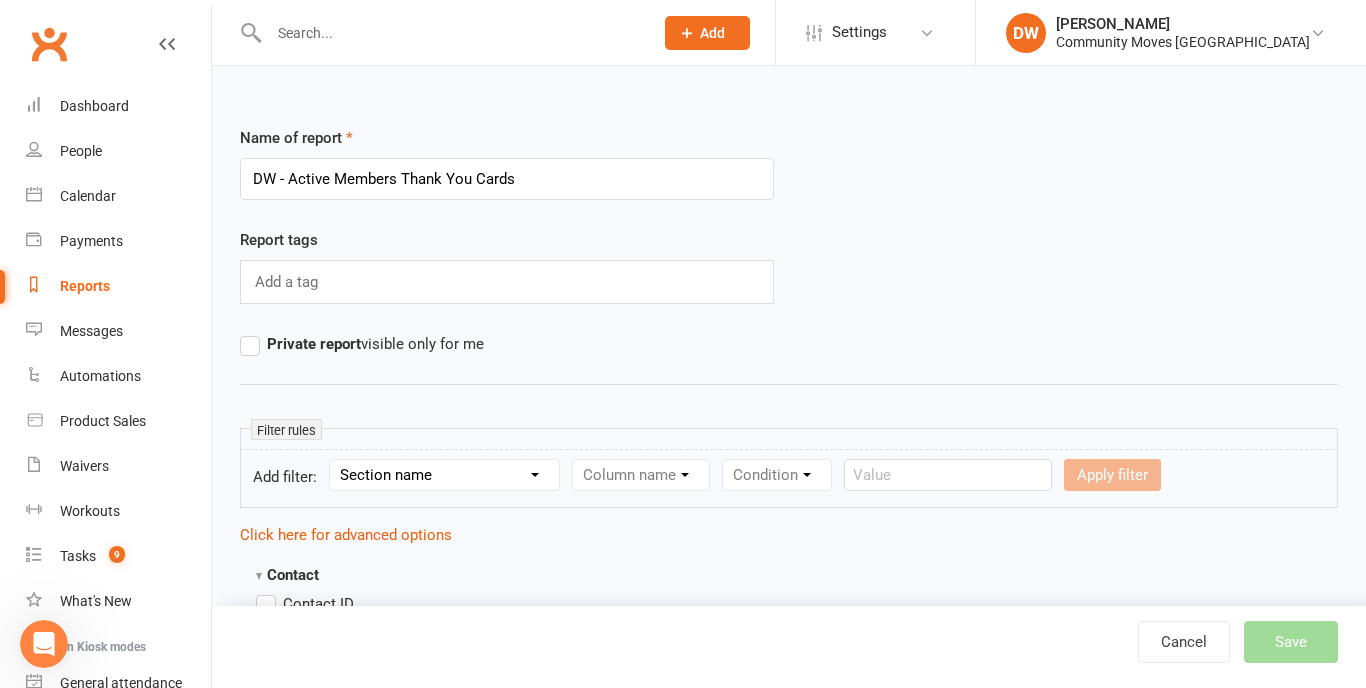 select on "10" 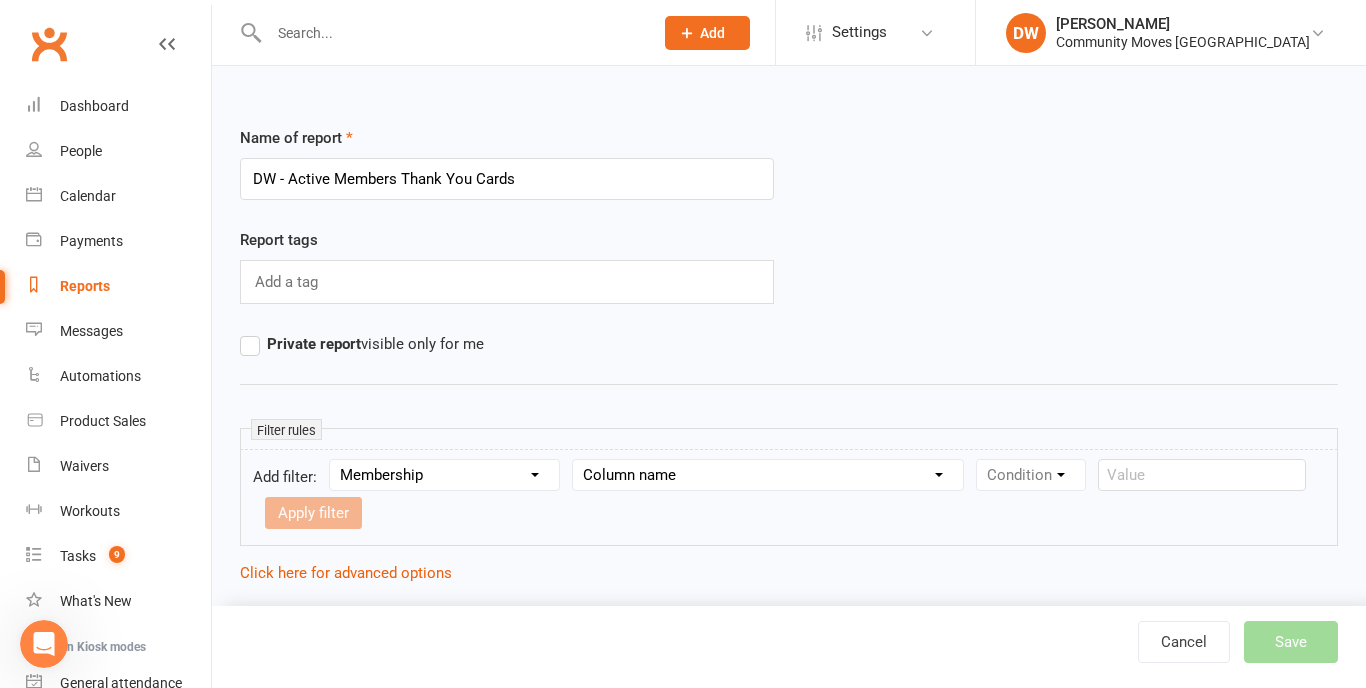 click on "Column name Membership ID Membership Name Membership Category Membership Start Date Membership Up-front Payment Date Membership Recurring Payments Start Date Membership Expiry Date Membership Added On Membership Term (in words) Membership Duration (in days) Current Membership Age (in days) Active Days Remaining (after [DATE]) Membership Fee (Up-front) Membership Fee (Recurring) Membership Recurring Fee Frequency Membership Attendance Limit (Description) Membership Attendance Limit Recurrence (Period) Membership Attendance Limit Recurrence (Number) Membership Source Class Pack? Trial Membership? Send email receipt on successful payment? Bookings Made Bookings Attended Bookings Absent Bookings w/ Unmarked Attendance Bookings Remaining Attendances in Current Calendar Month Make-up Classes Available Membership Active? Cancellation Present? Cancellation Date Cancellation Added On Cancellation Reason Most Recent Attendance Payments Attempted Paid Payments Failed Payments (Current) Payments Remaining" at bounding box center [768, 475] 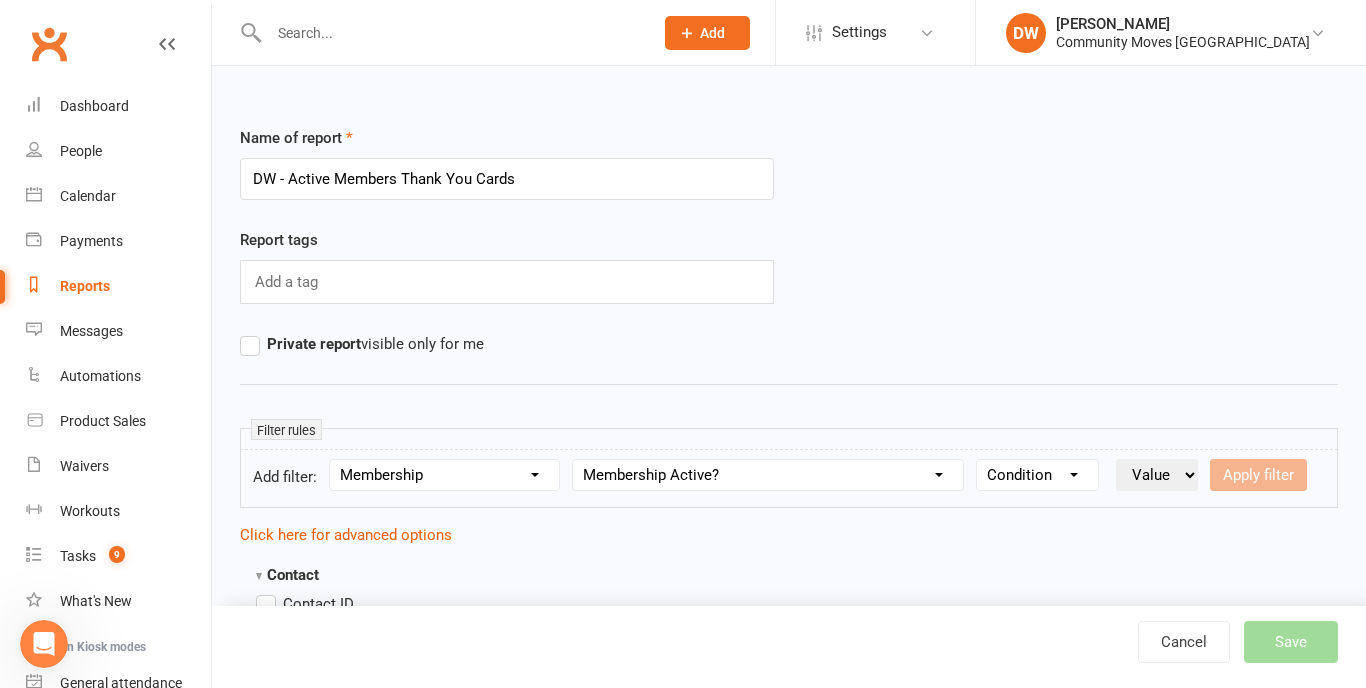 select on "0" 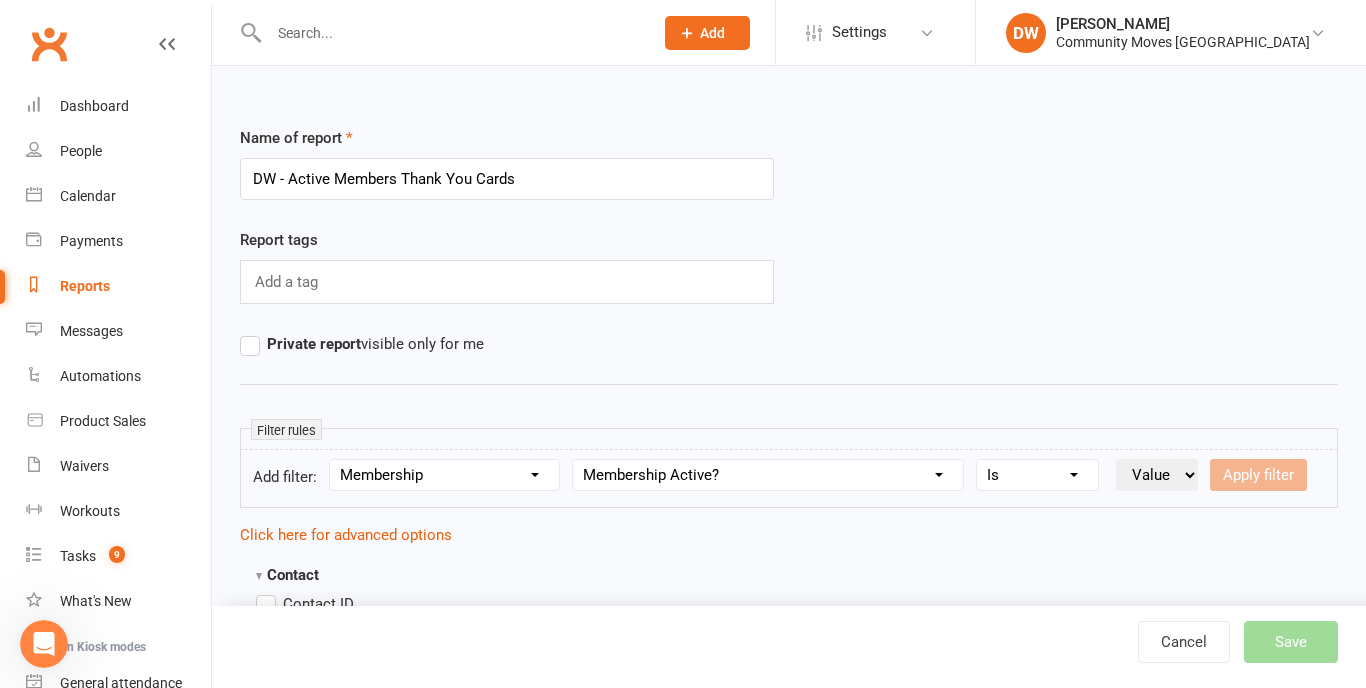 select on "true" 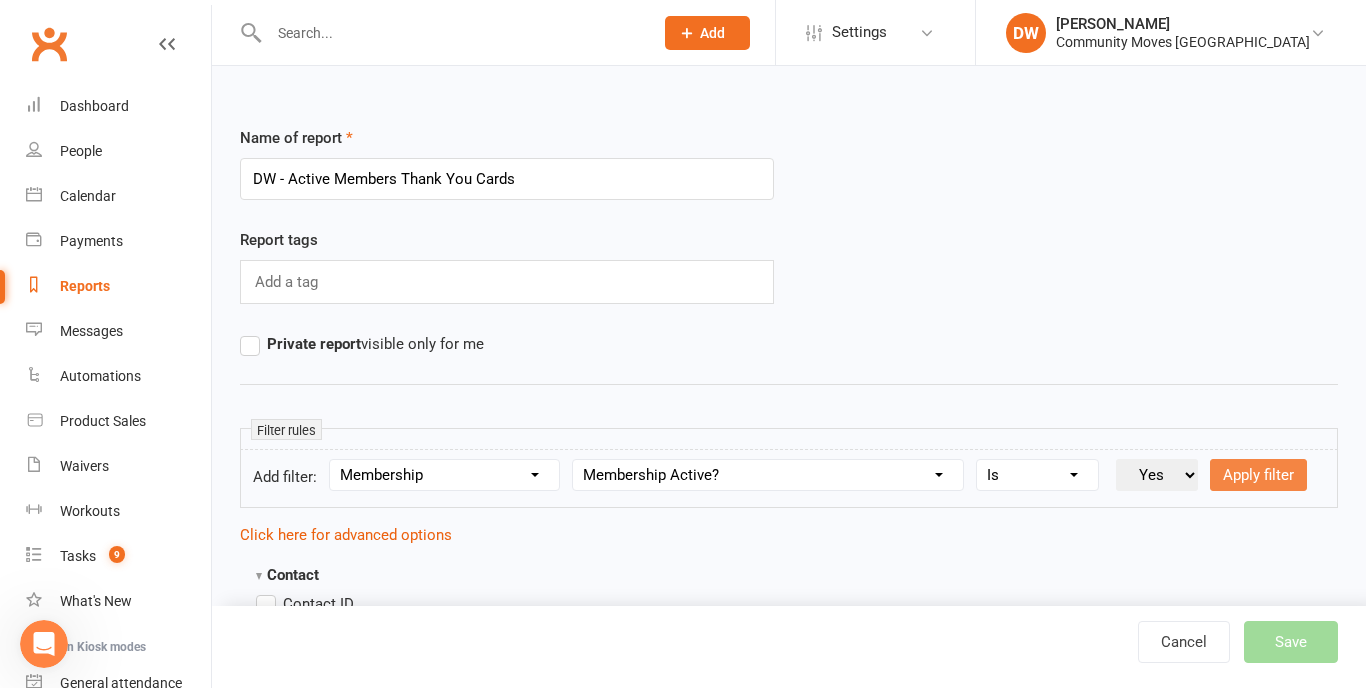 click on "Apply filter" at bounding box center [1258, 475] 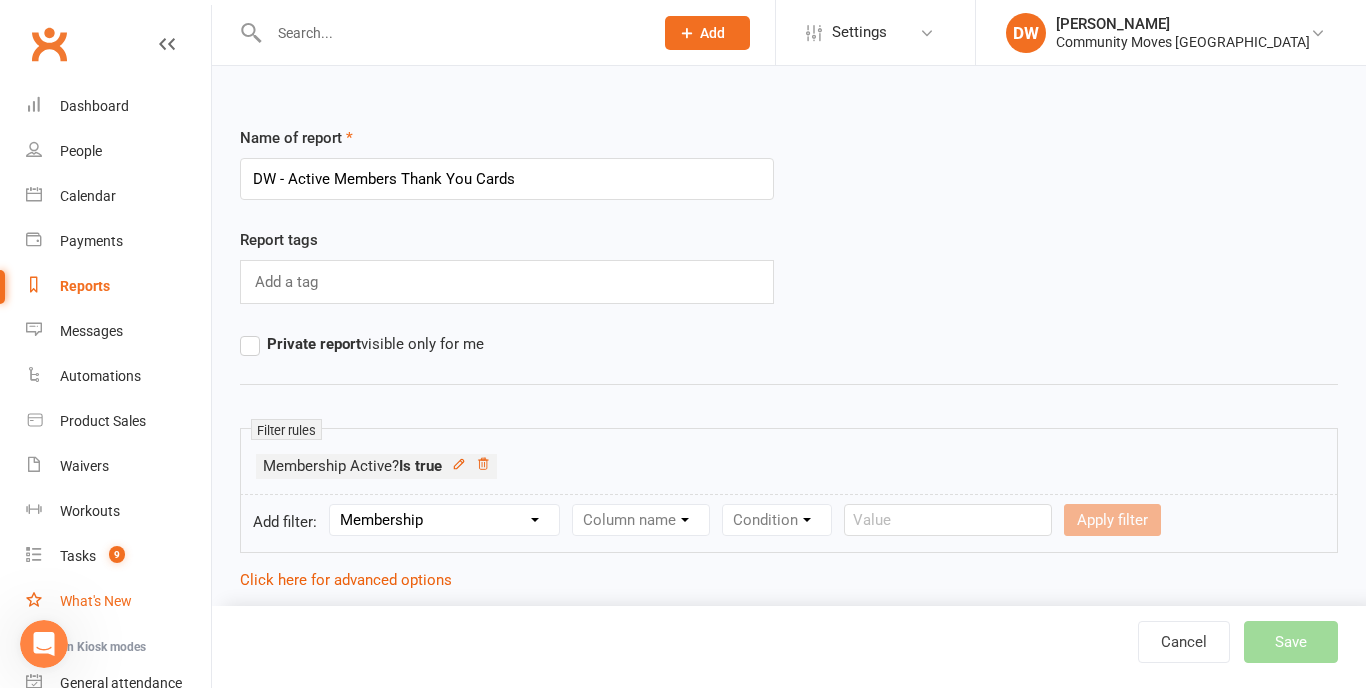 select 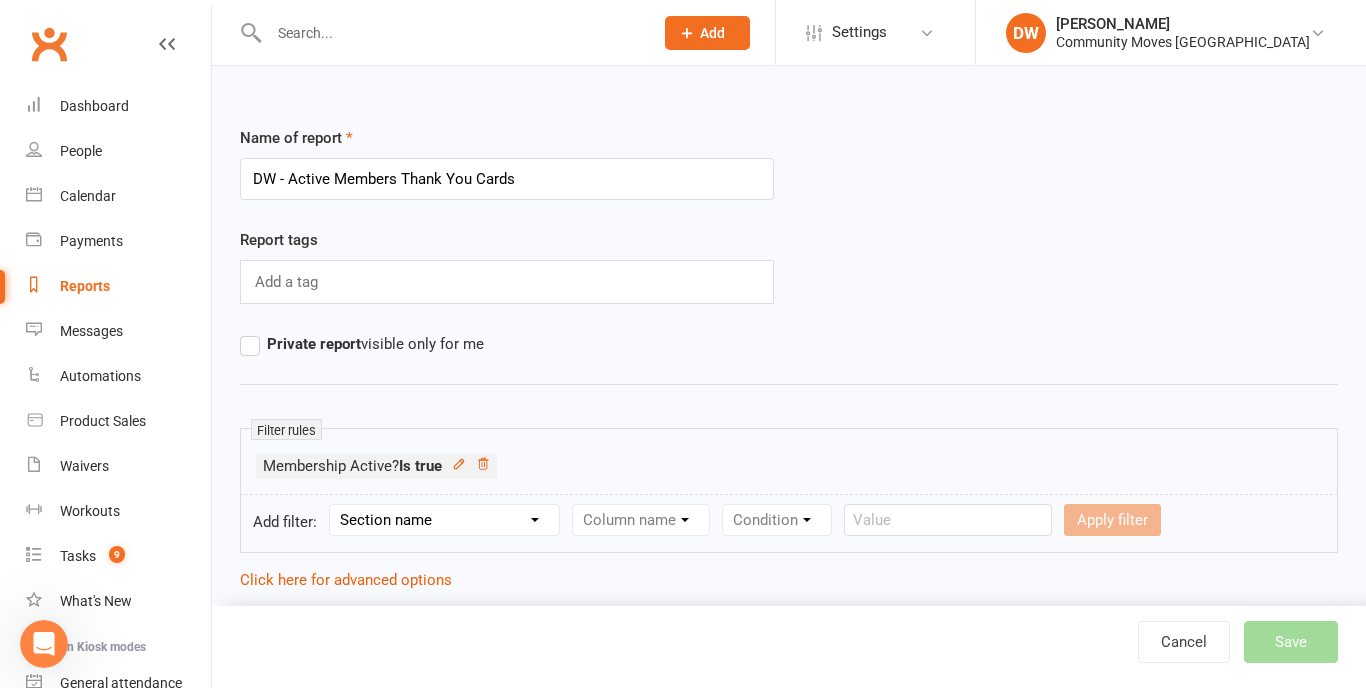 click 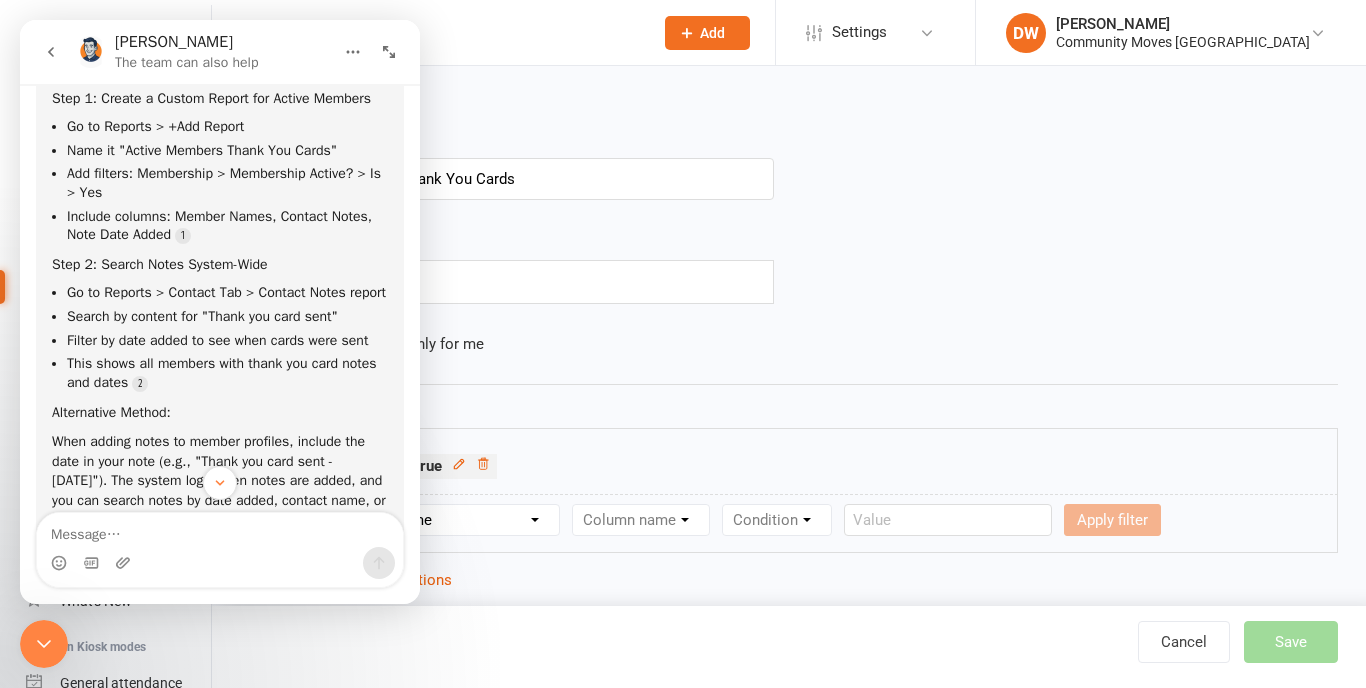 scroll, scrollTop: 2316, scrollLeft: 0, axis: vertical 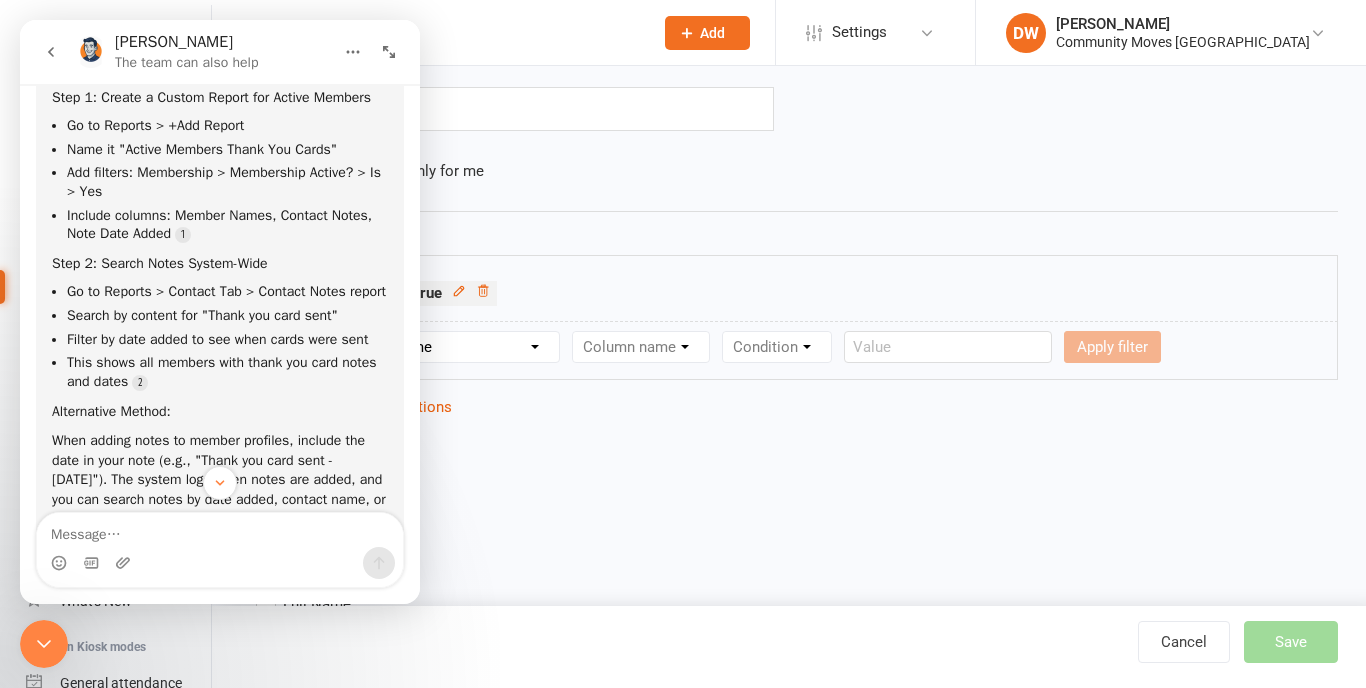 click on "Contact  Contact ID Contact Type First Name Last Name Full Name Email Phone Number Address (Full) Address (Street 1) Address (Street 2) Address (City / Suburb) Address (State / Province) Address (Postal / Zip code) Created First Activated Days since added to Clubworx Days since First Activated Days since Last Activated Status Previous Status (Prospects only) Prospect Status Last Changed Trial Status Member Number Date of Birth Age Next Birthday Birth Month Unsubscribed from Email Unsubscribed from SMS Owner Location Converted to Member Converted to NAC Wallet Details Credit Card Expires Source Related contacts exist? Related members exist? Related active members exist? Related prospects exist? Related non-attending contacts exist? Related non-attending contacts (with active memberships) exist? Parent(s) exist in Clubworx? Children exist in Clubworx? Profile picture attached? Credit balance Flagged? Flag Titles Has signed in to Member Portal? Last Member Portal sign-in Ezidebit Payer Reference Select all Stage" at bounding box center [789, 1687] 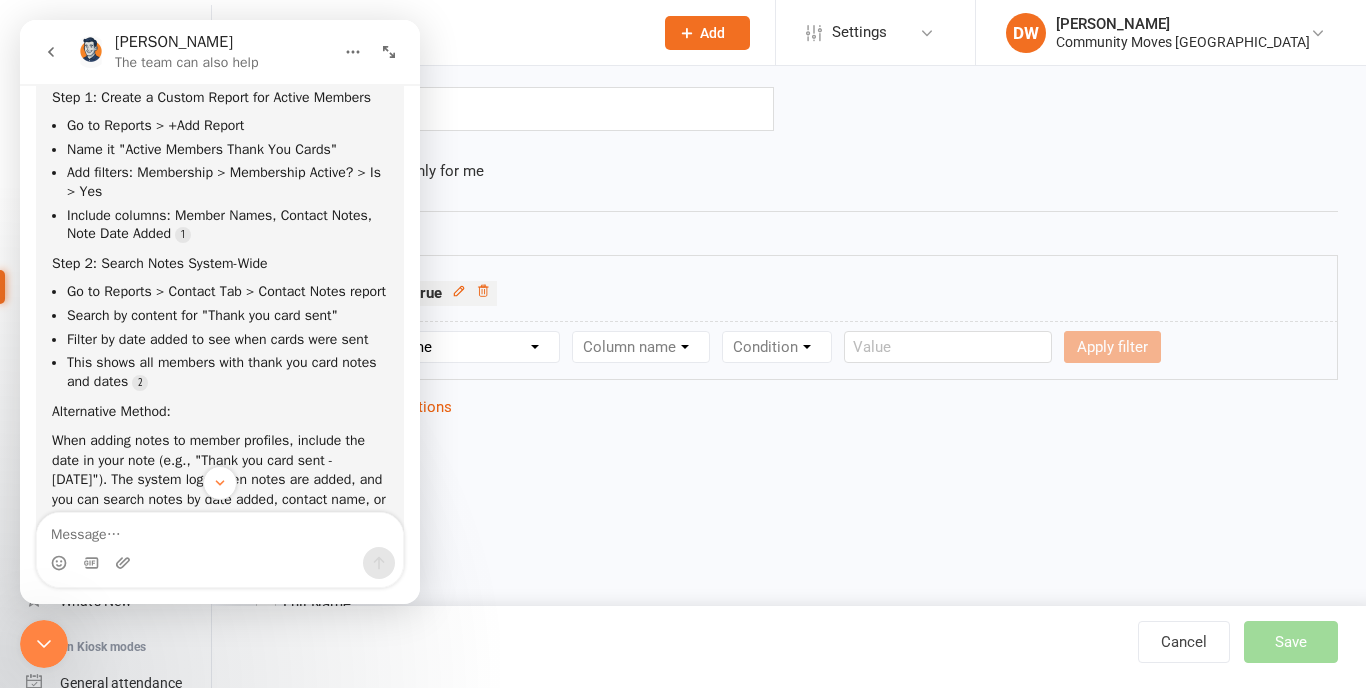 click 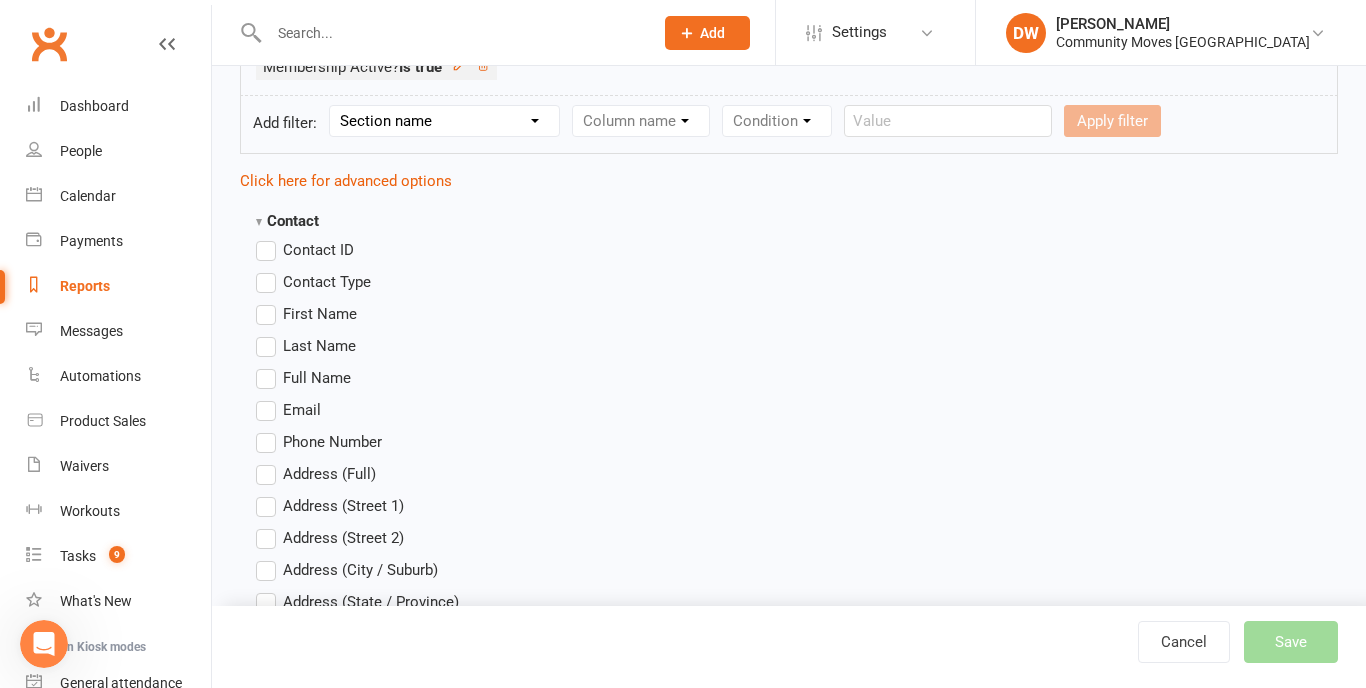 scroll, scrollTop: 411, scrollLeft: 0, axis: vertical 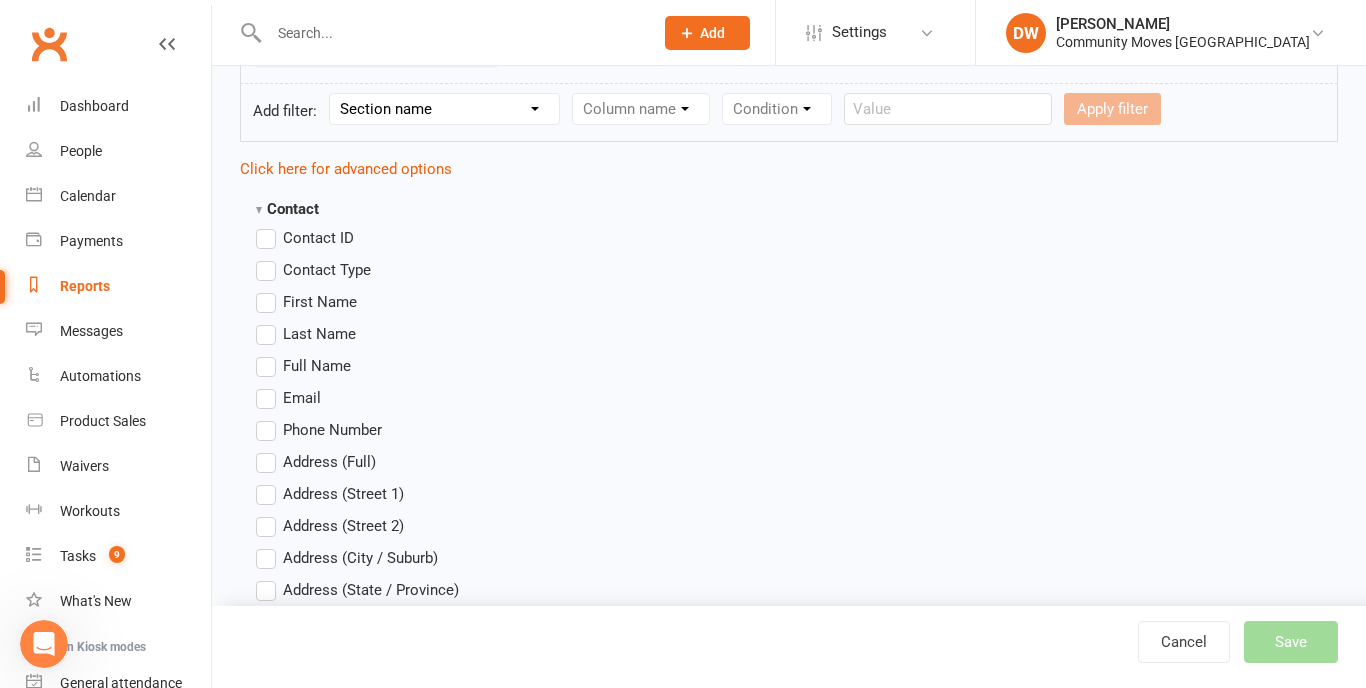 click on "Full Name" at bounding box center (303, 366) 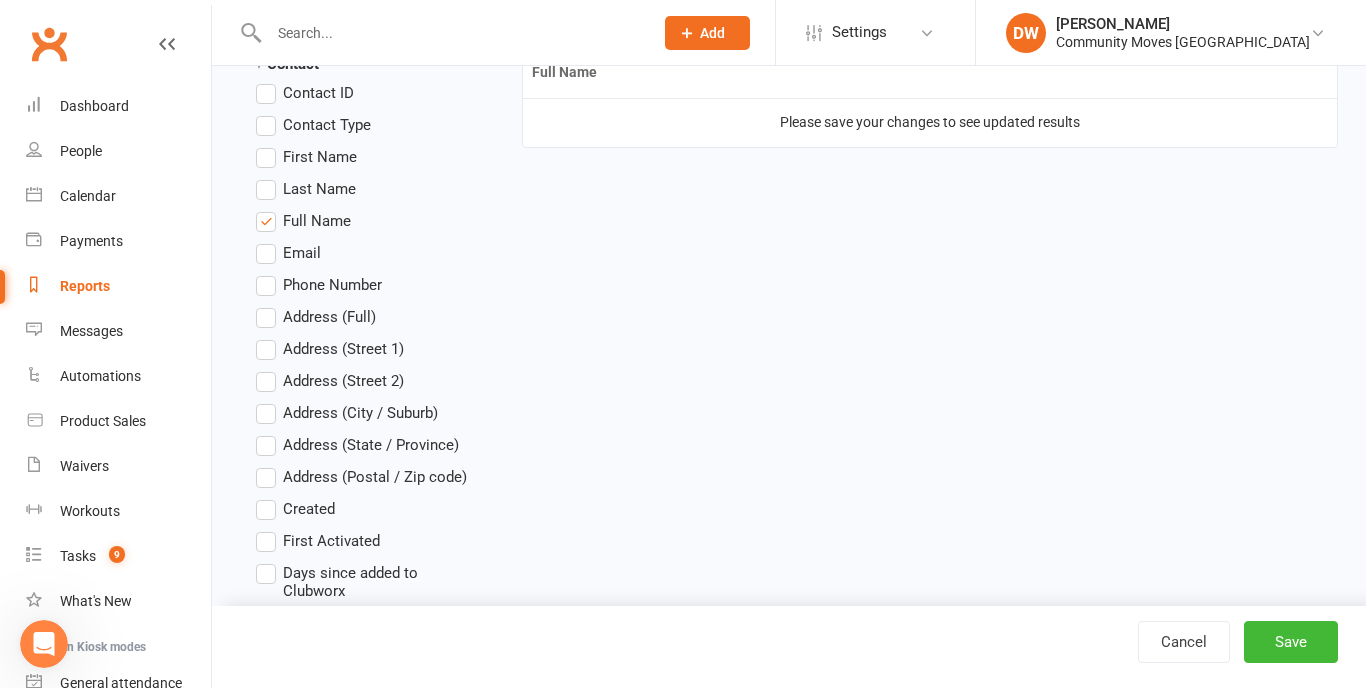 scroll, scrollTop: 525, scrollLeft: 0, axis: vertical 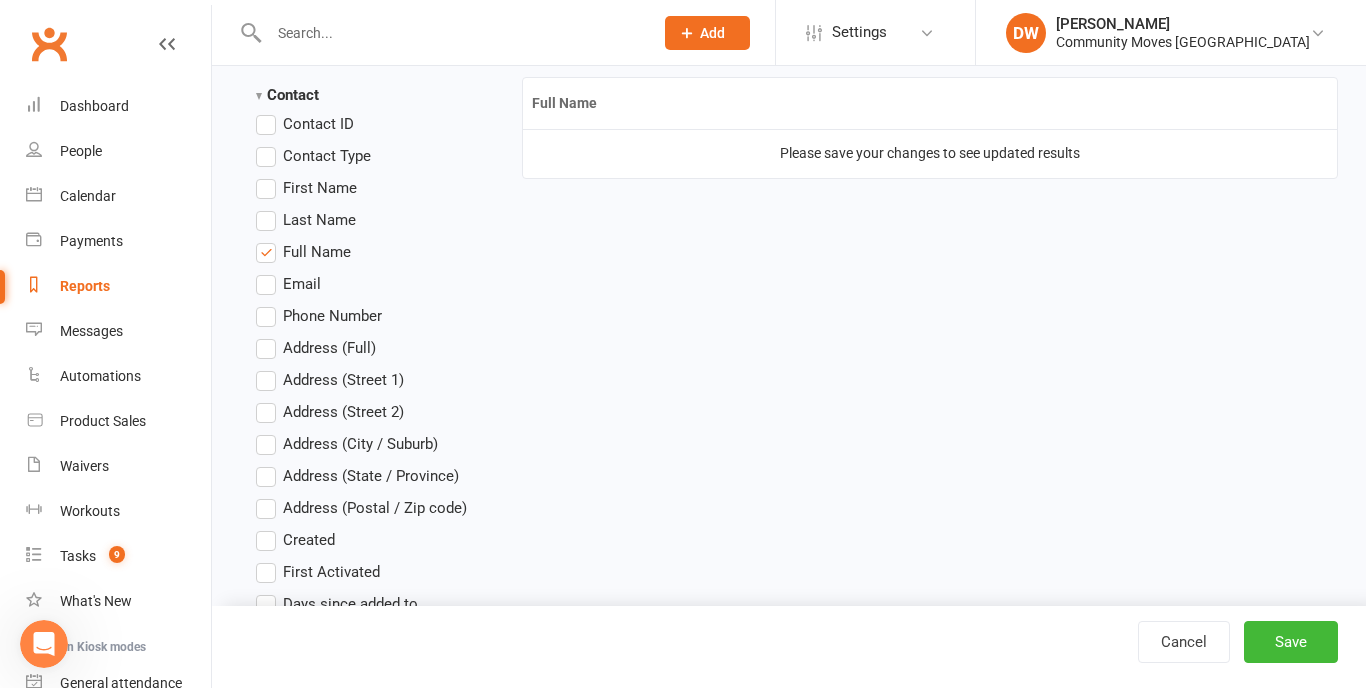 click 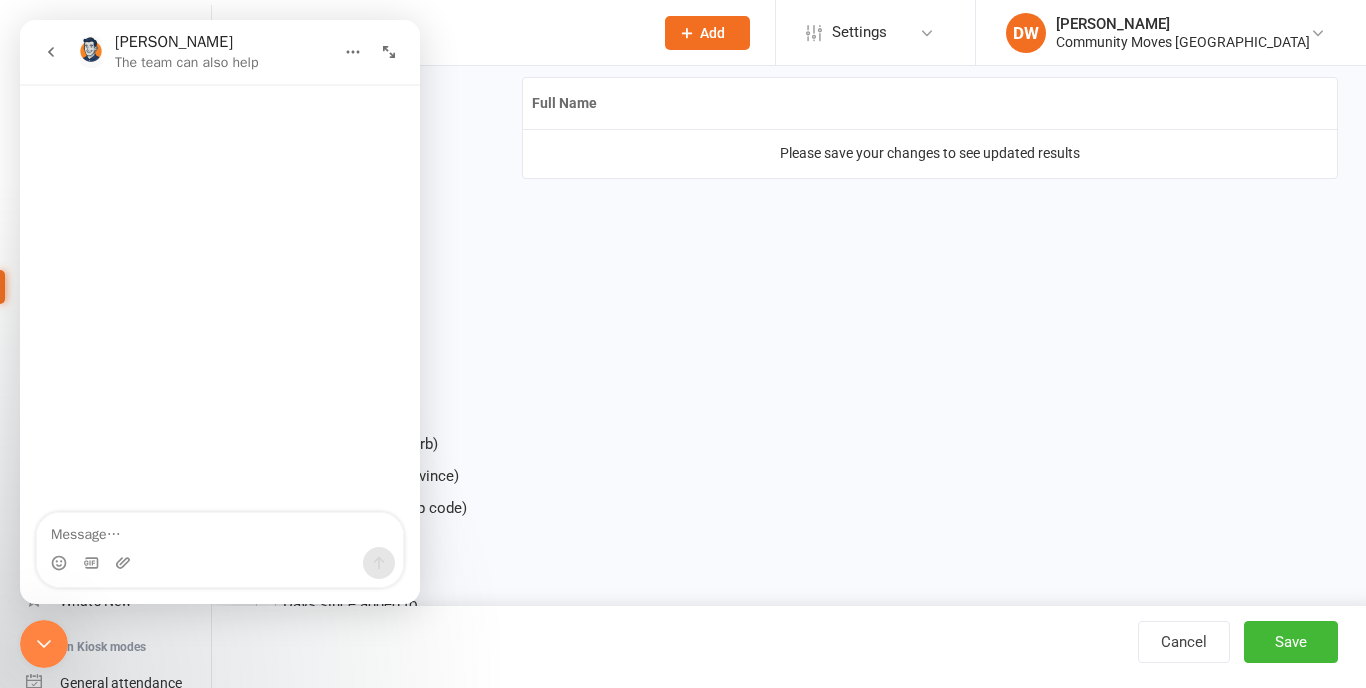 scroll, scrollTop: 369, scrollLeft: 0, axis: vertical 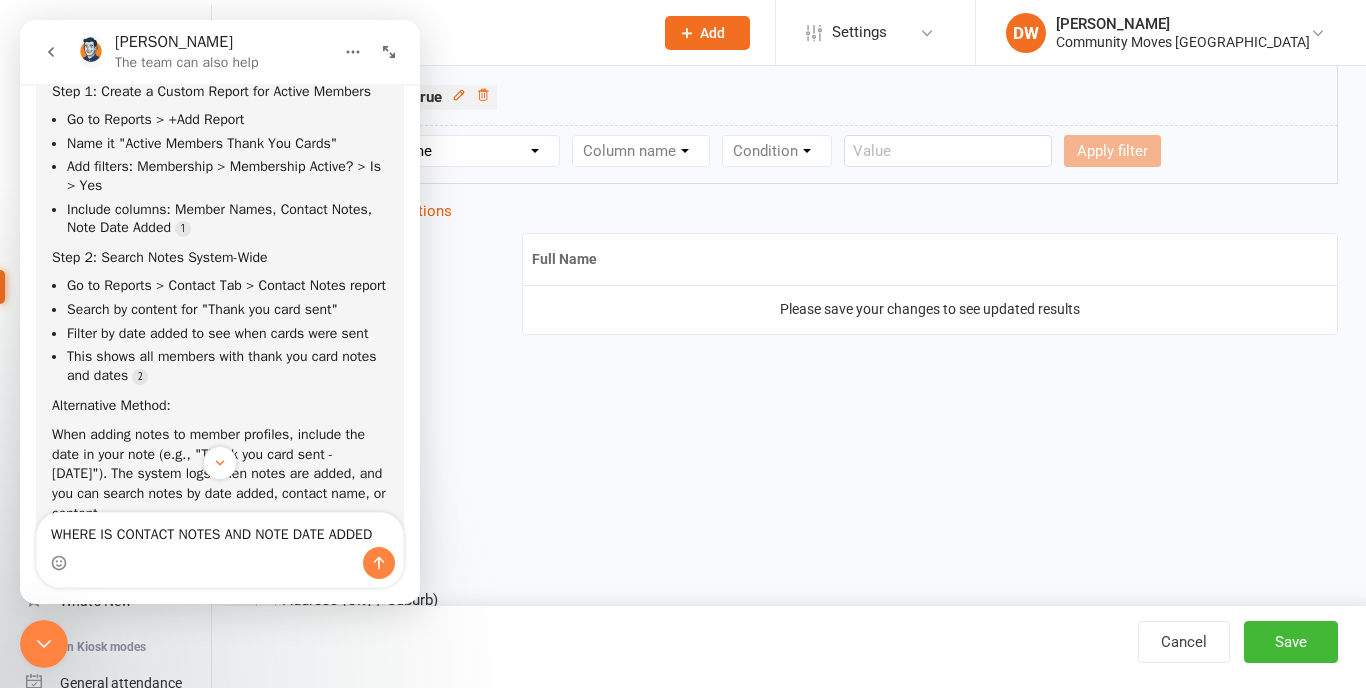 type on "WHERE IS CONTACT NOTES AND NOTE DATE ADDED?" 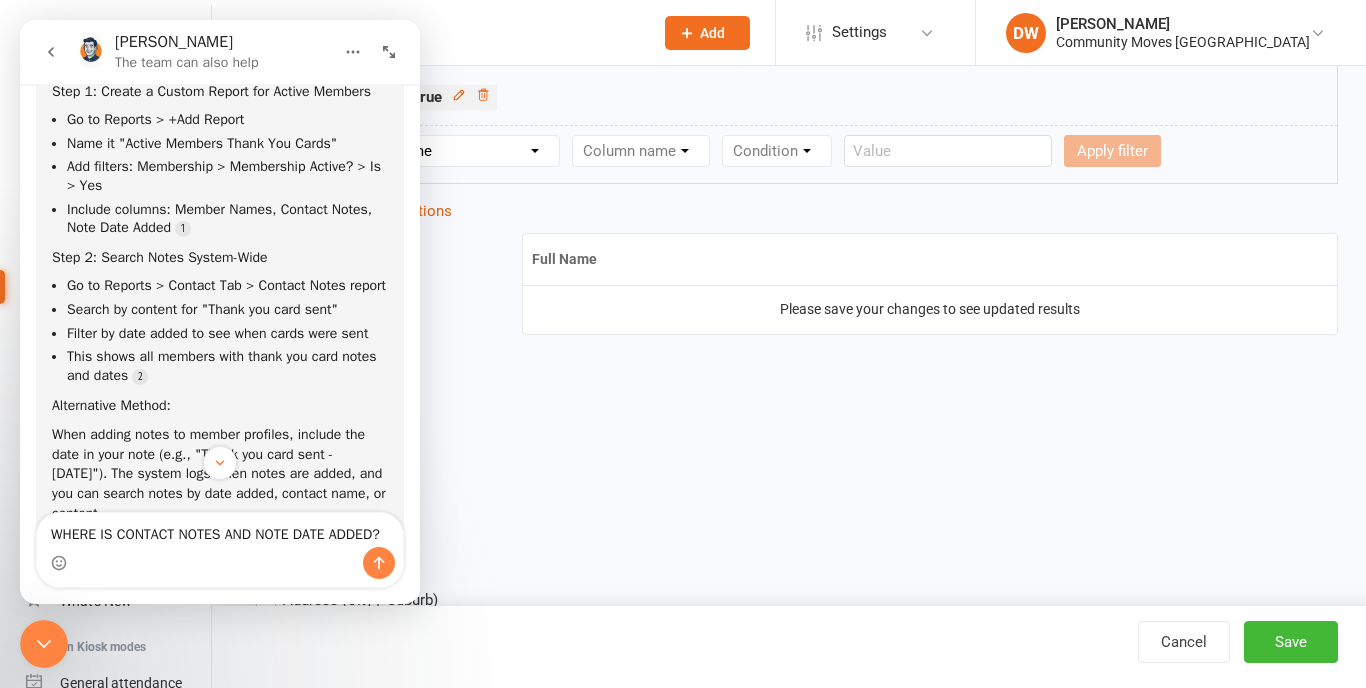 type 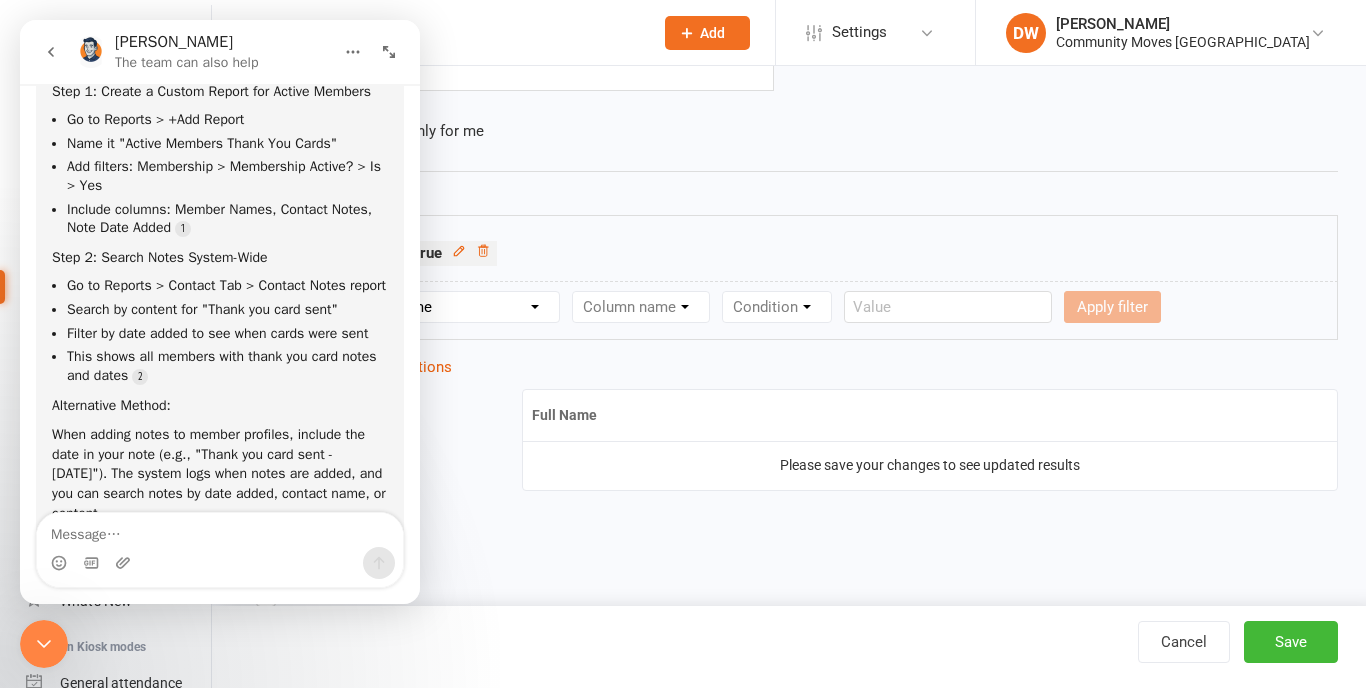 scroll, scrollTop: 2600, scrollLeft: 0, axis: vertical 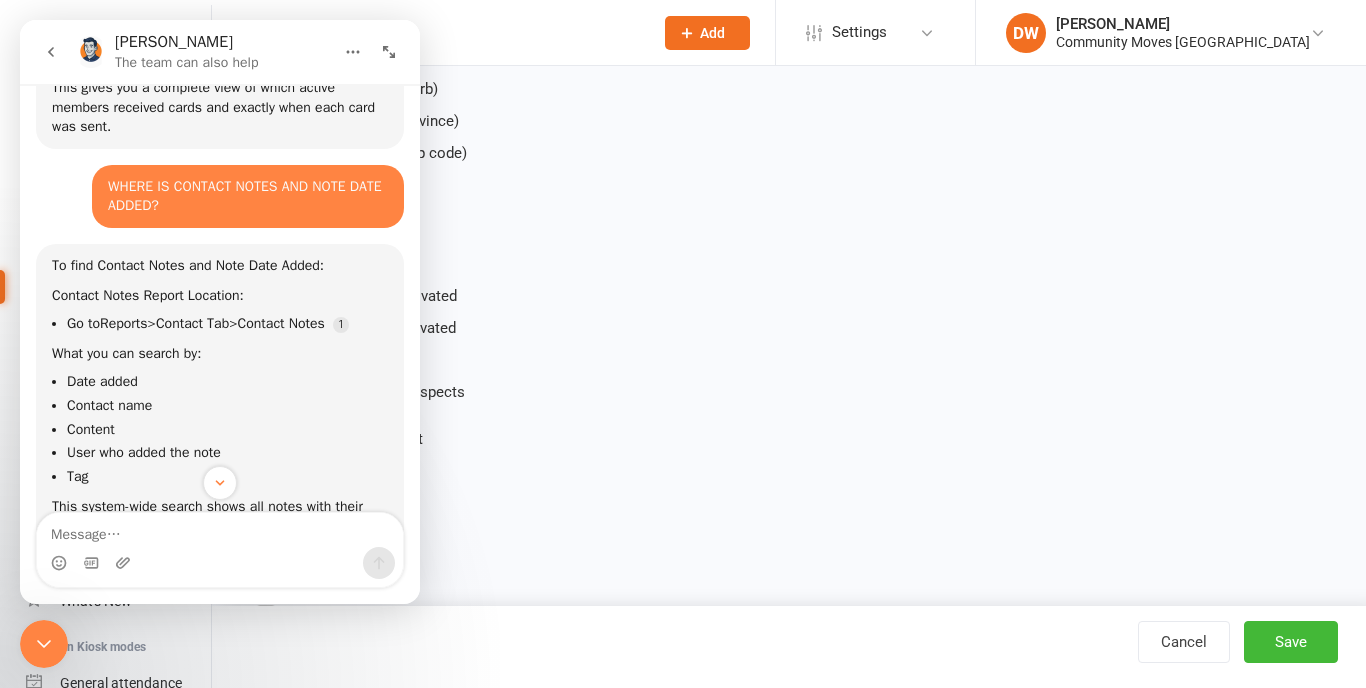 click 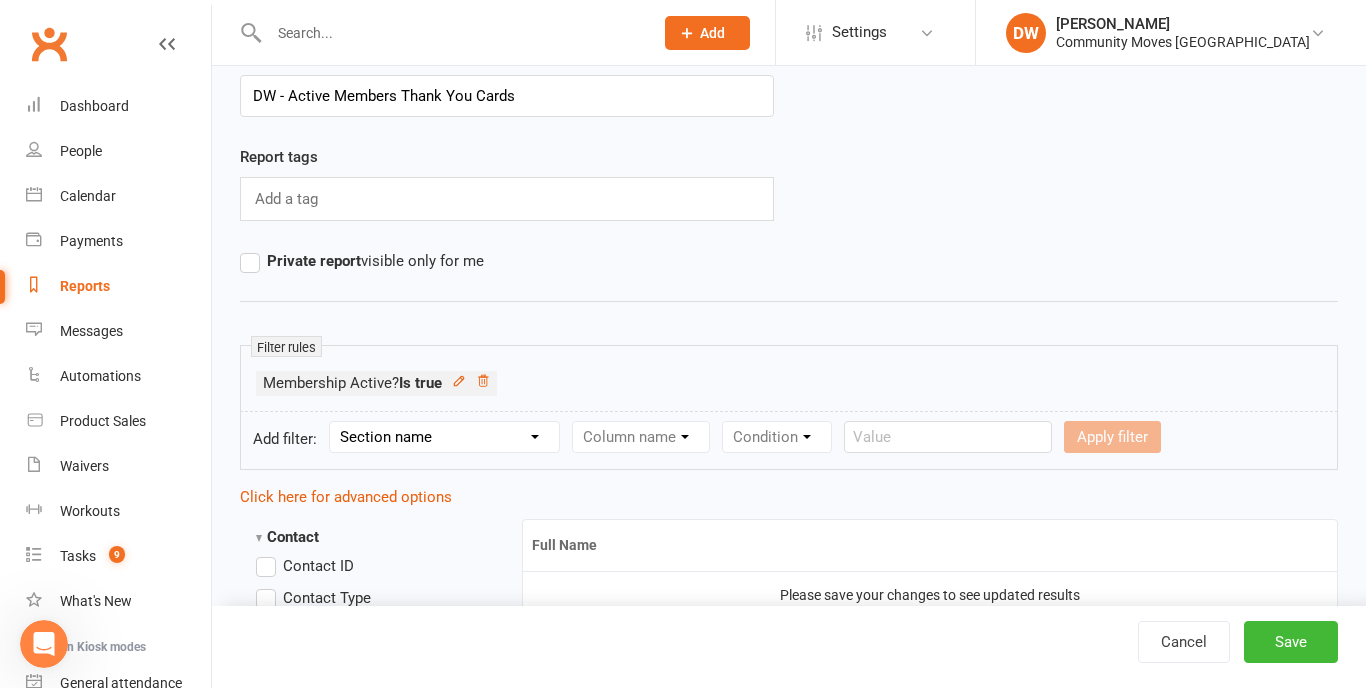scroll, scrollTop: 91, scrollLeft: 0, axis: vertical 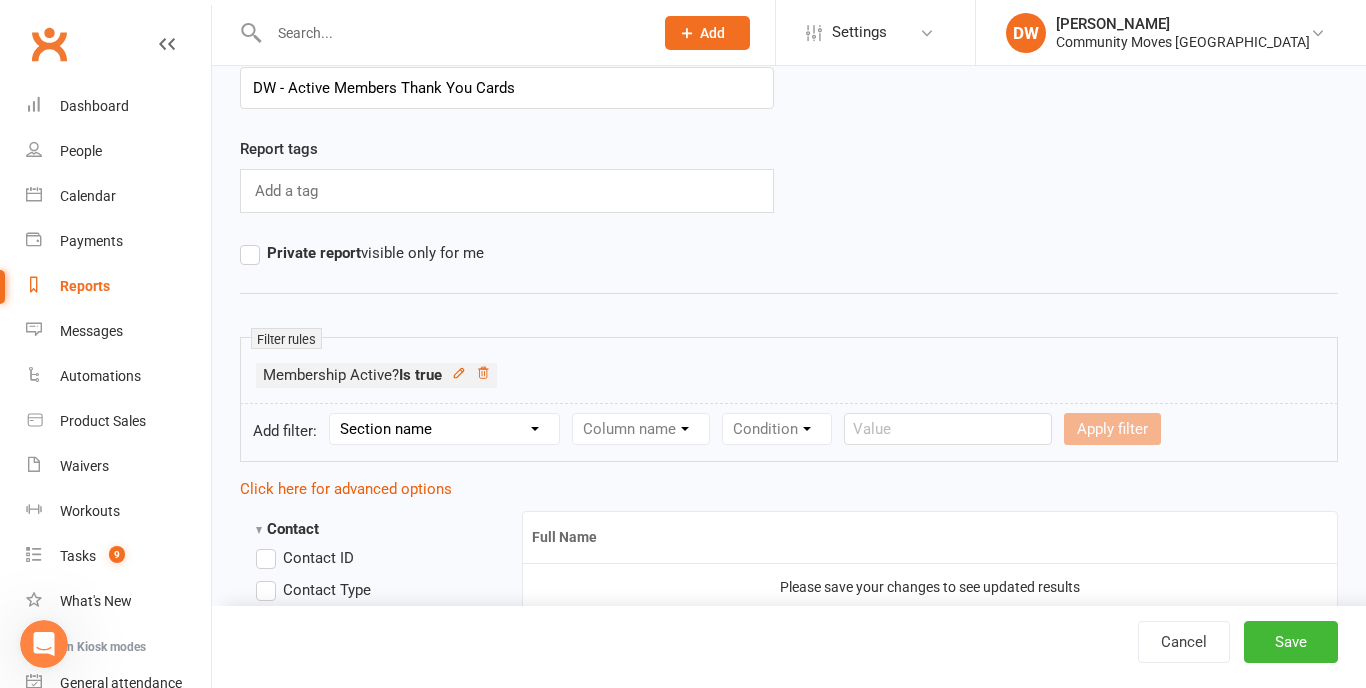 select on "0" 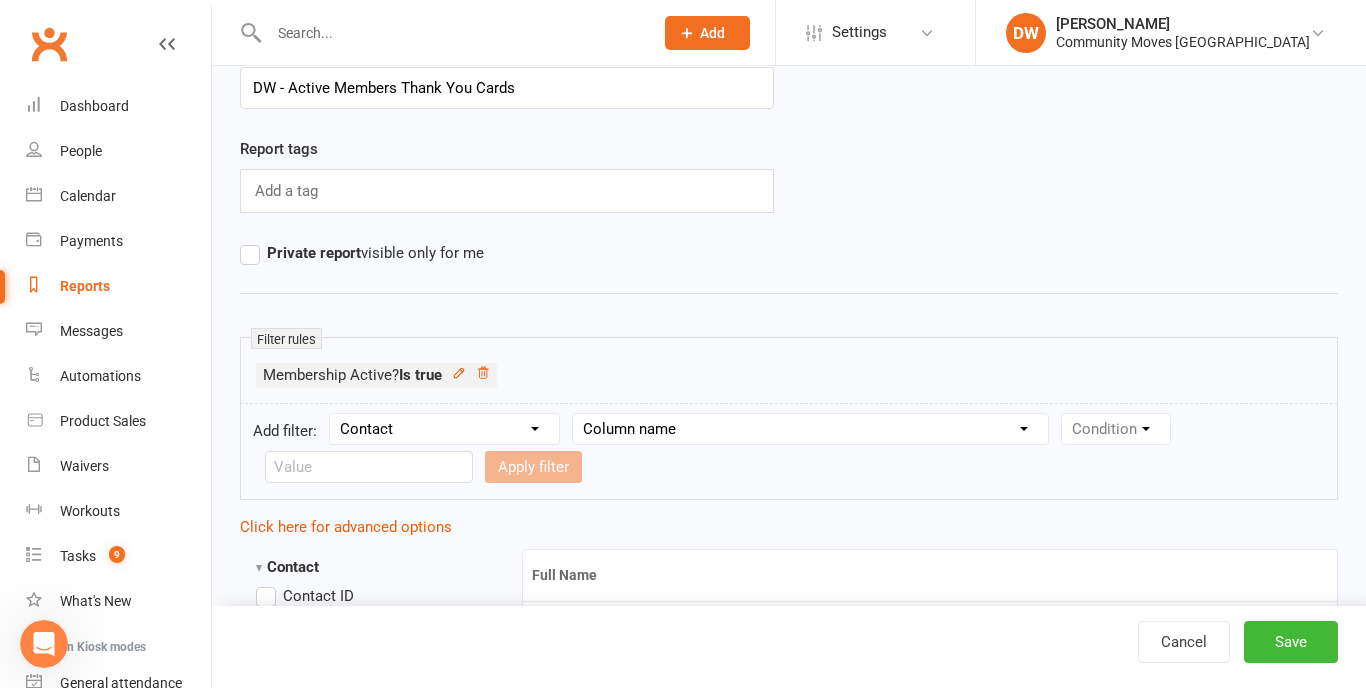 click 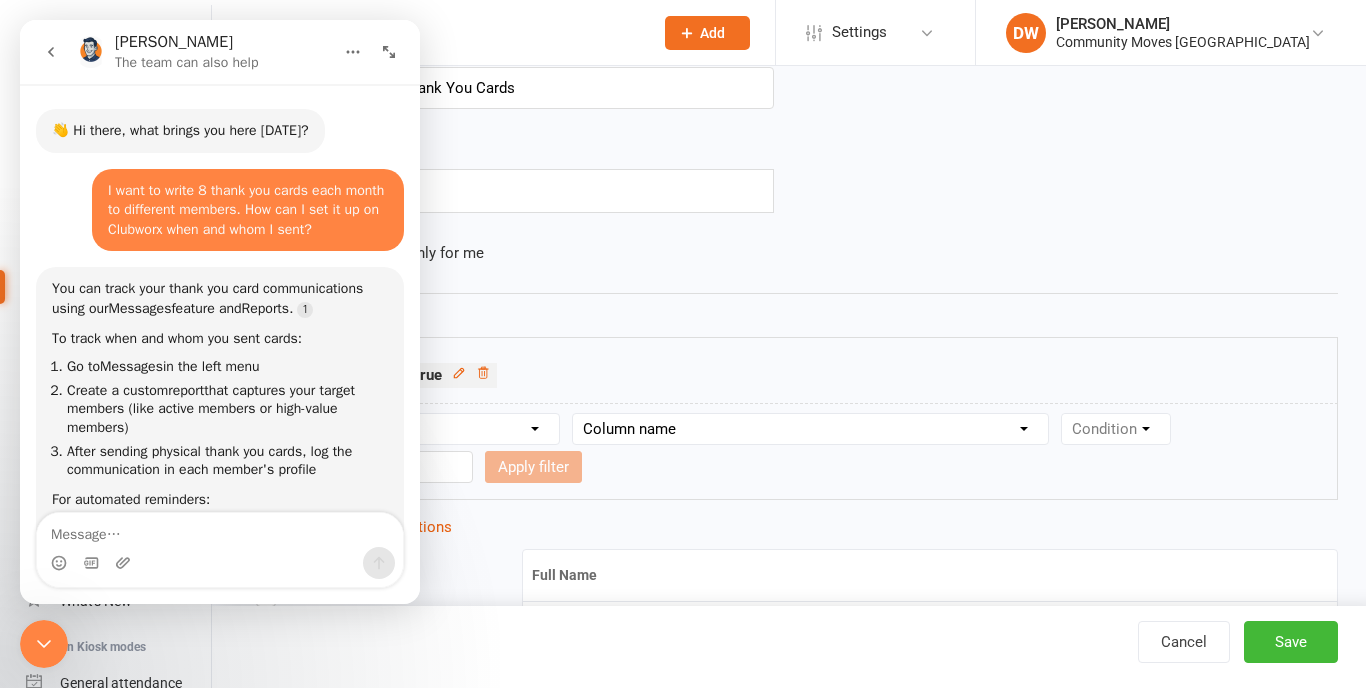 scroll, scrollTop: 0, scrollLeft: 0, axis: both 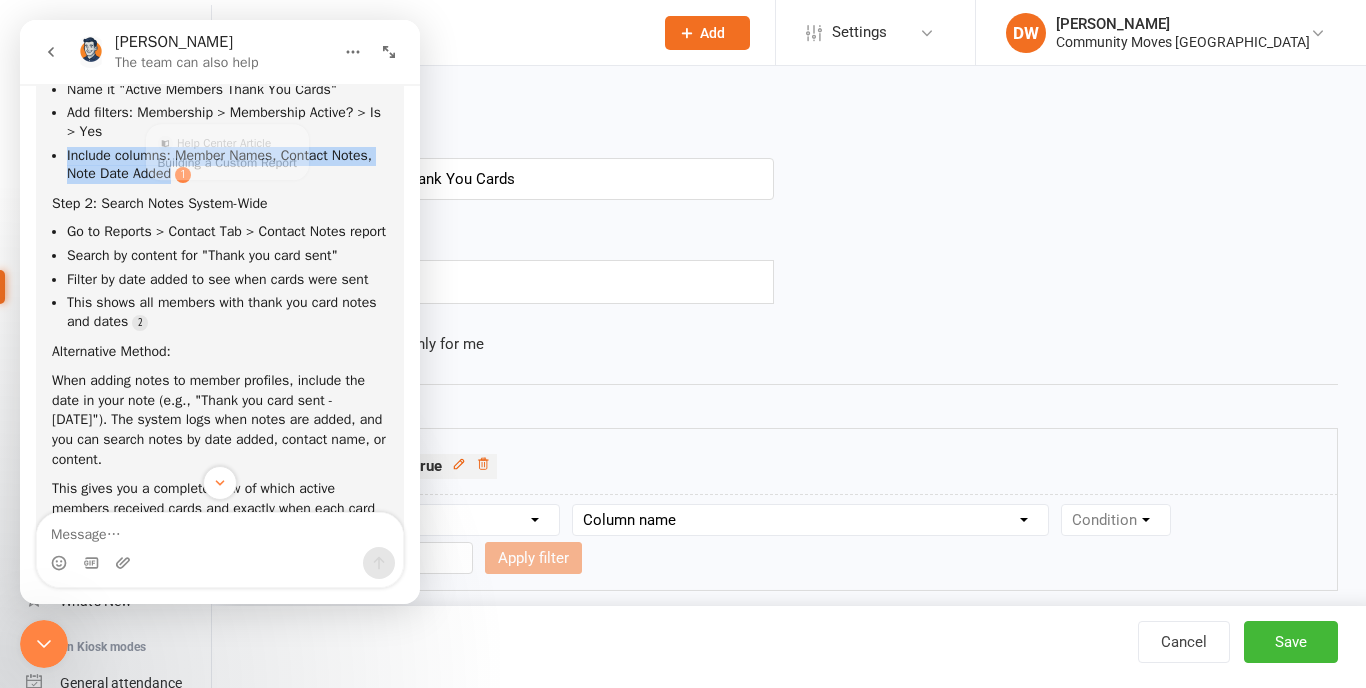 drag, startPoint x: 68, startPoint y: 199, endPoint x: 222, endPoint y: 220, distance: 155.42522 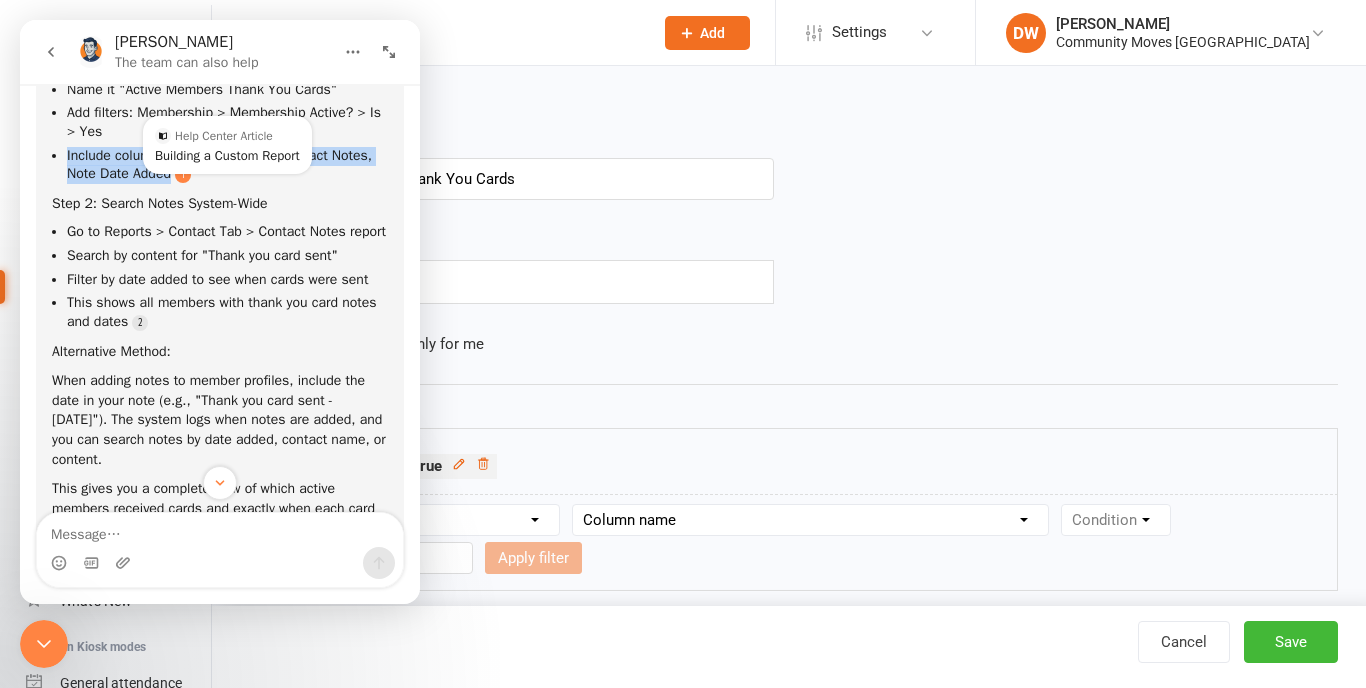 click at bounding box center (183, 175) 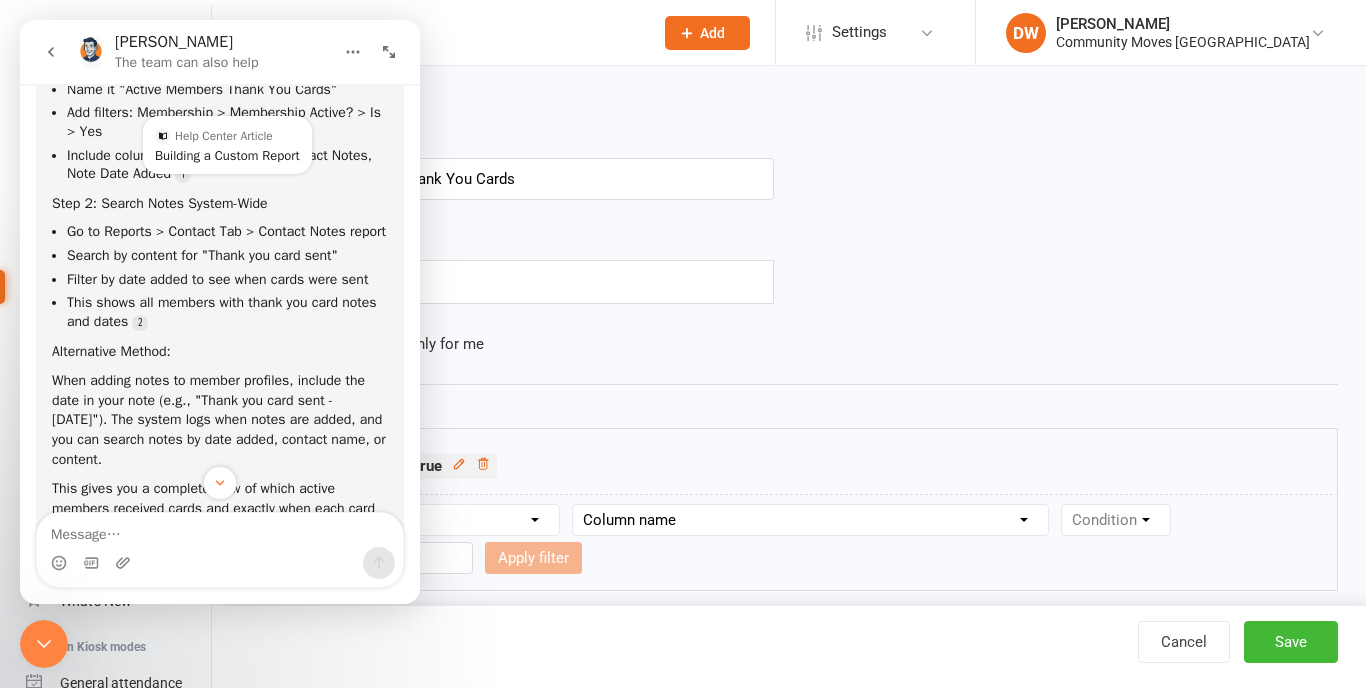 click on "To find active members and track when each received thank you cards: Step 1: Create a Custom Report for Active Members Go to Reports > +Add Report Name it "Active Members Thank You Cards" Add filters: Membership > Membership Active? > Is > Yes Include columns: Member Names, Contact Notes, Note Date Added Step 2: Search Notes System-Wide Go to Reports > Contact Tab > Contact Notes report Search by content for "Thank you card sent" Filter by date added to see when cards were sent This shows all members with thank you card notes and dates Alternative Method: When adding notes to member profiles, include the date in your note (e.g., "Thank you card sent - [DATE]"). The system logs when notes are added, and you can search notes by date added, contact name, or content. This gives you a complete view of which active members received cards and exactly when each card was sent." at bounding box center [220, 257] 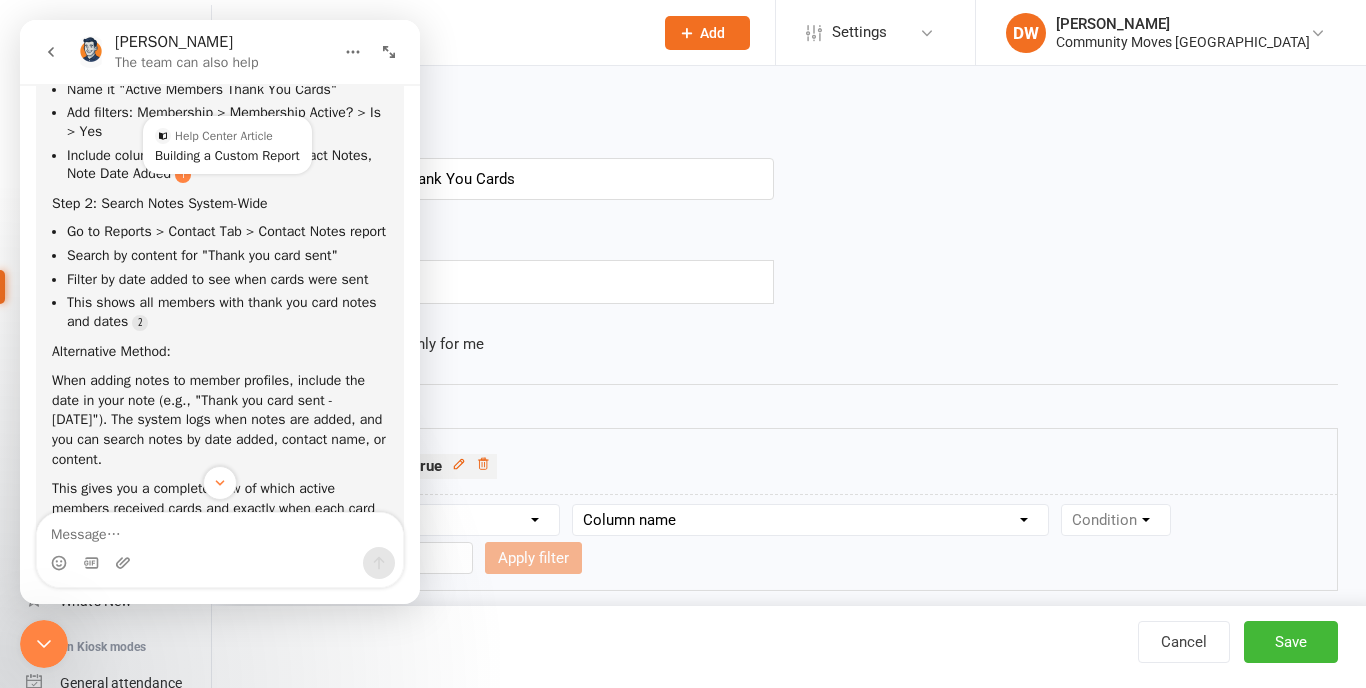 click at bounding box center (183, 175) 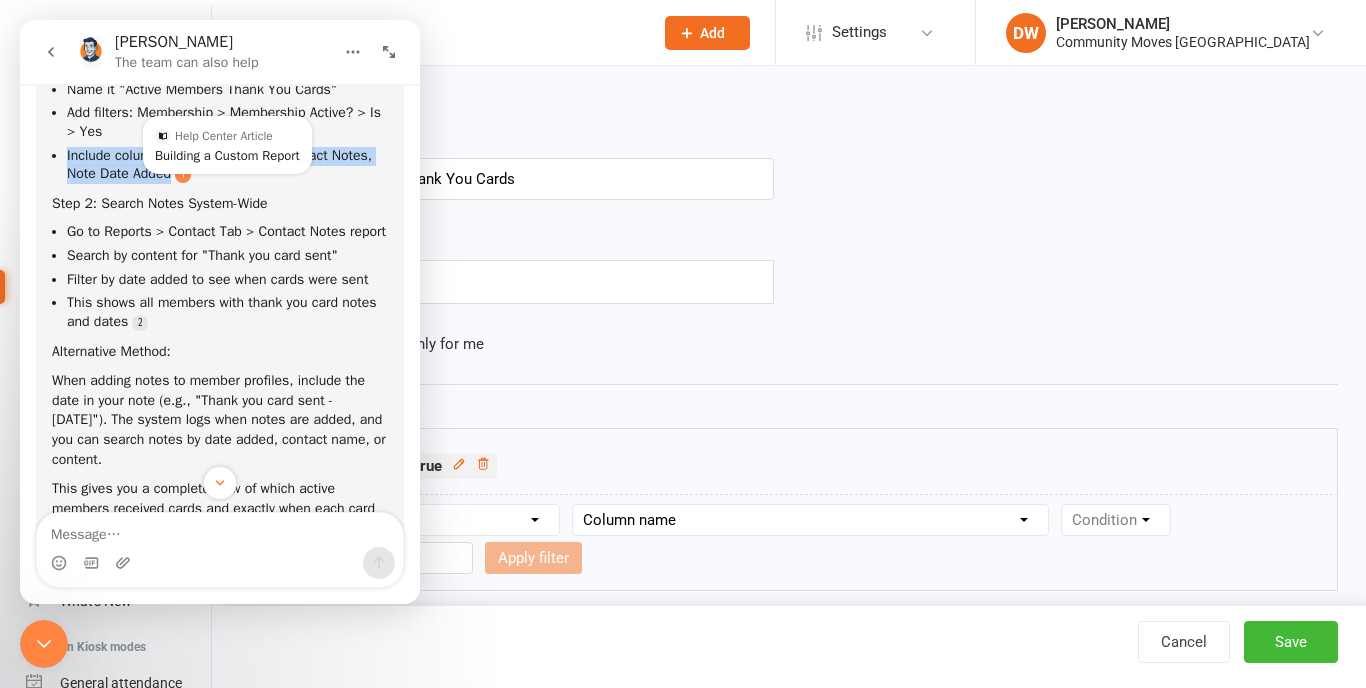drag, startPoint x: 66, startPoint y: 191, endPoint x: 224, endPoint y: 219, distance: 160.46184 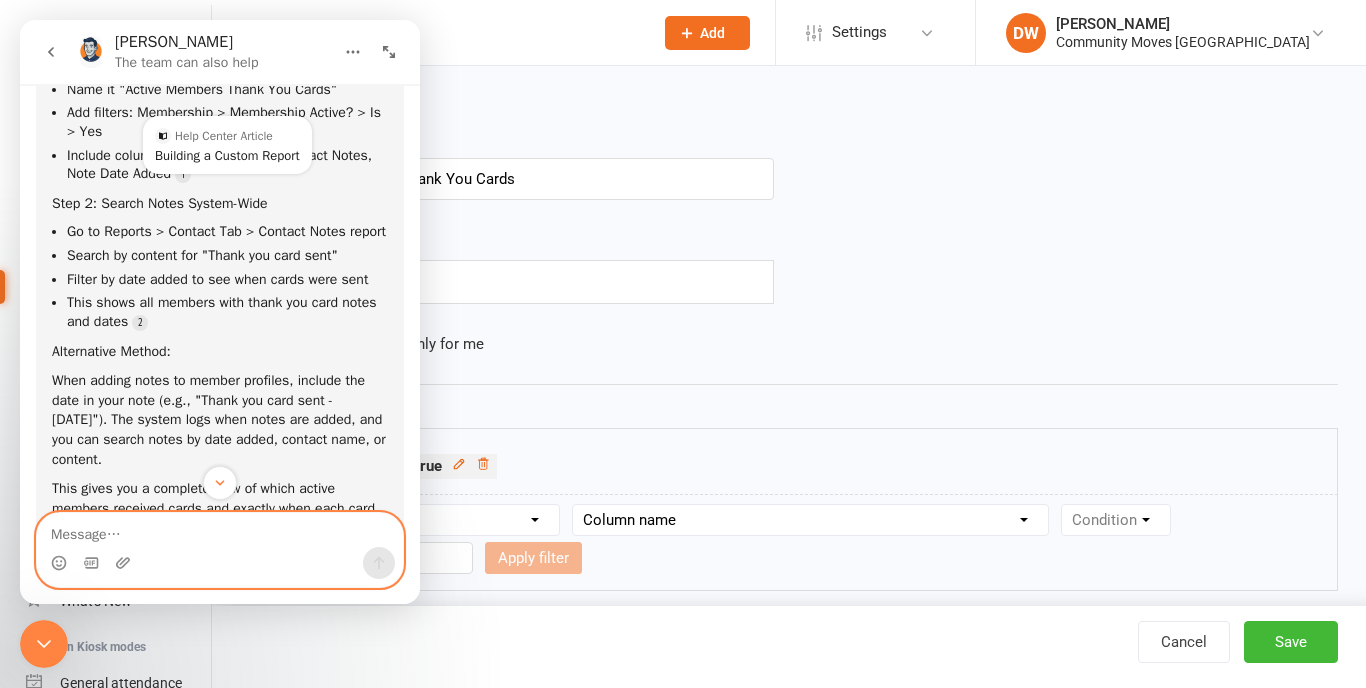 click at bounding box center (220, 530) 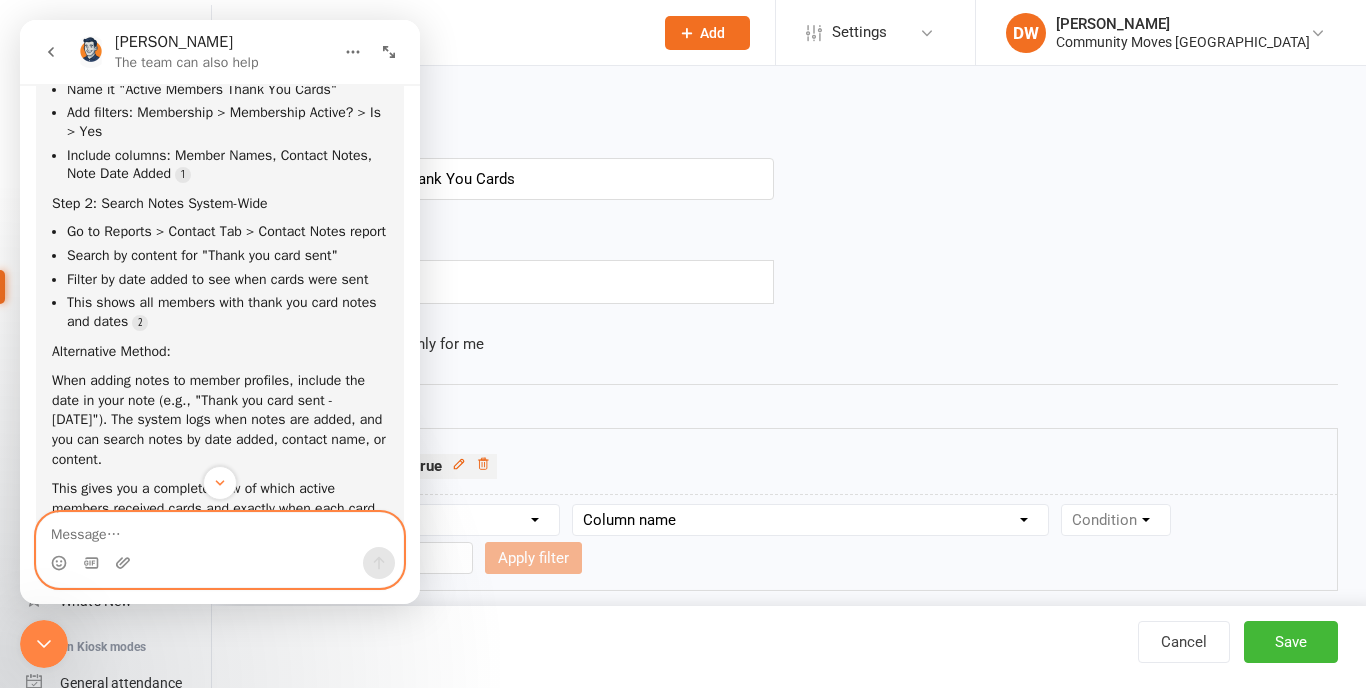 type on "H" 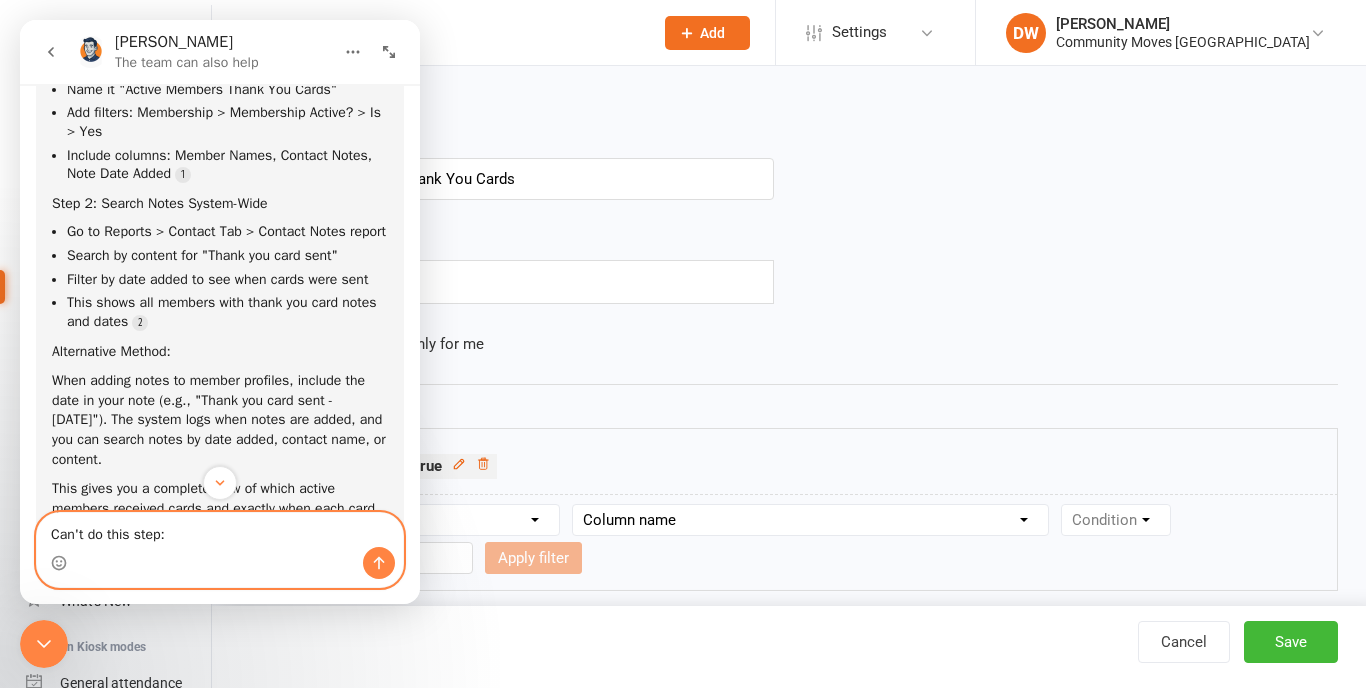 paste on "Include columns: Member Names, Contact Notes, Note Date Added" 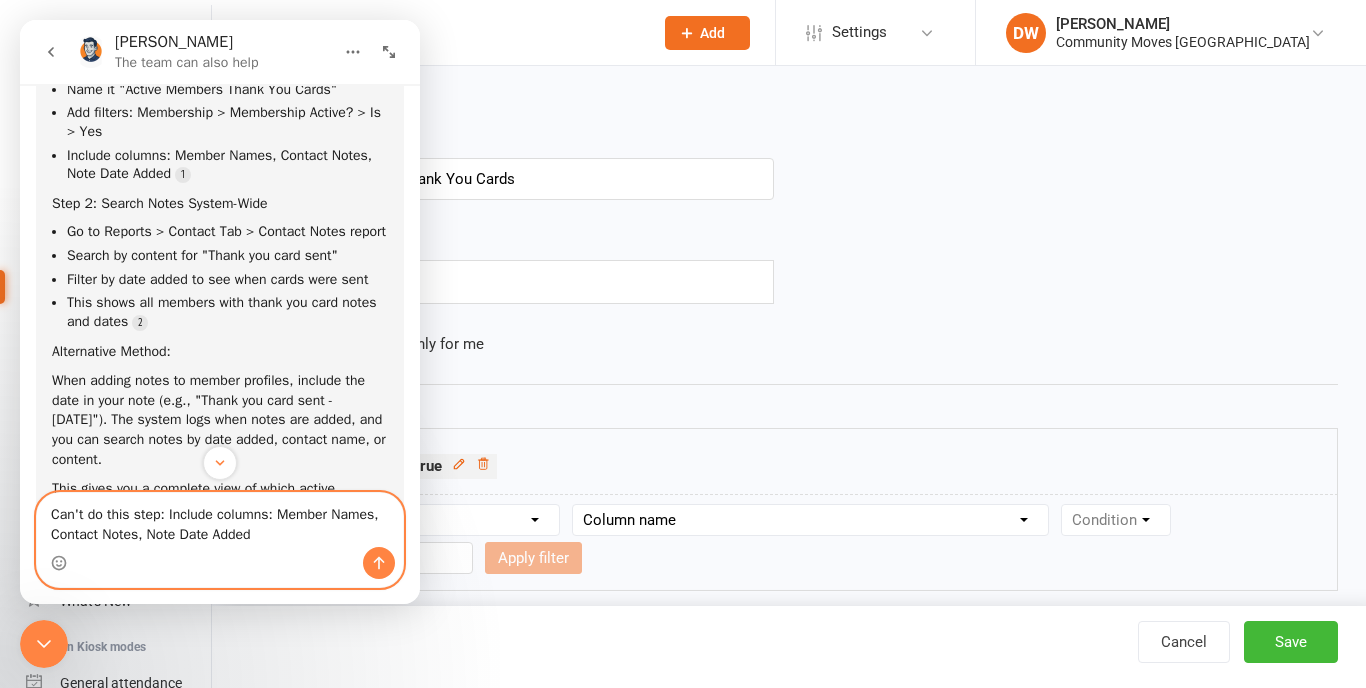 type on "Can't do this step: Include columns: Member Names, Contact Notes, Note Date Added." 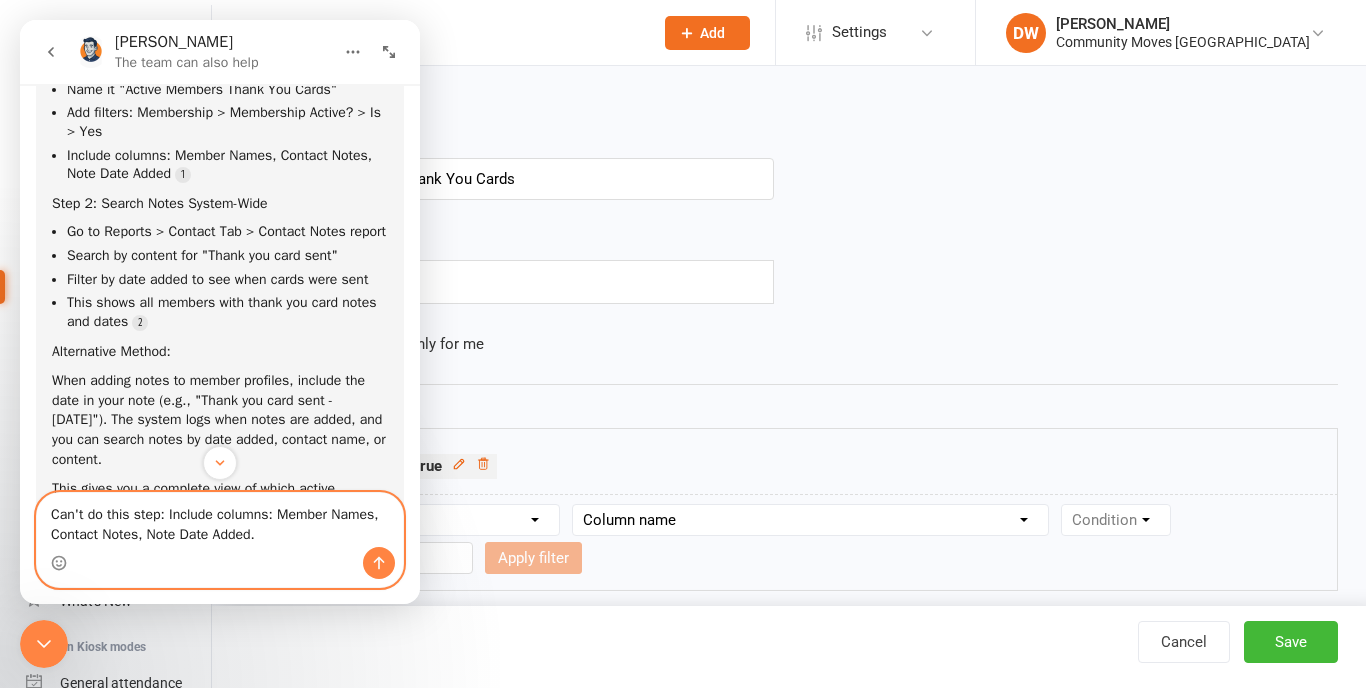 type 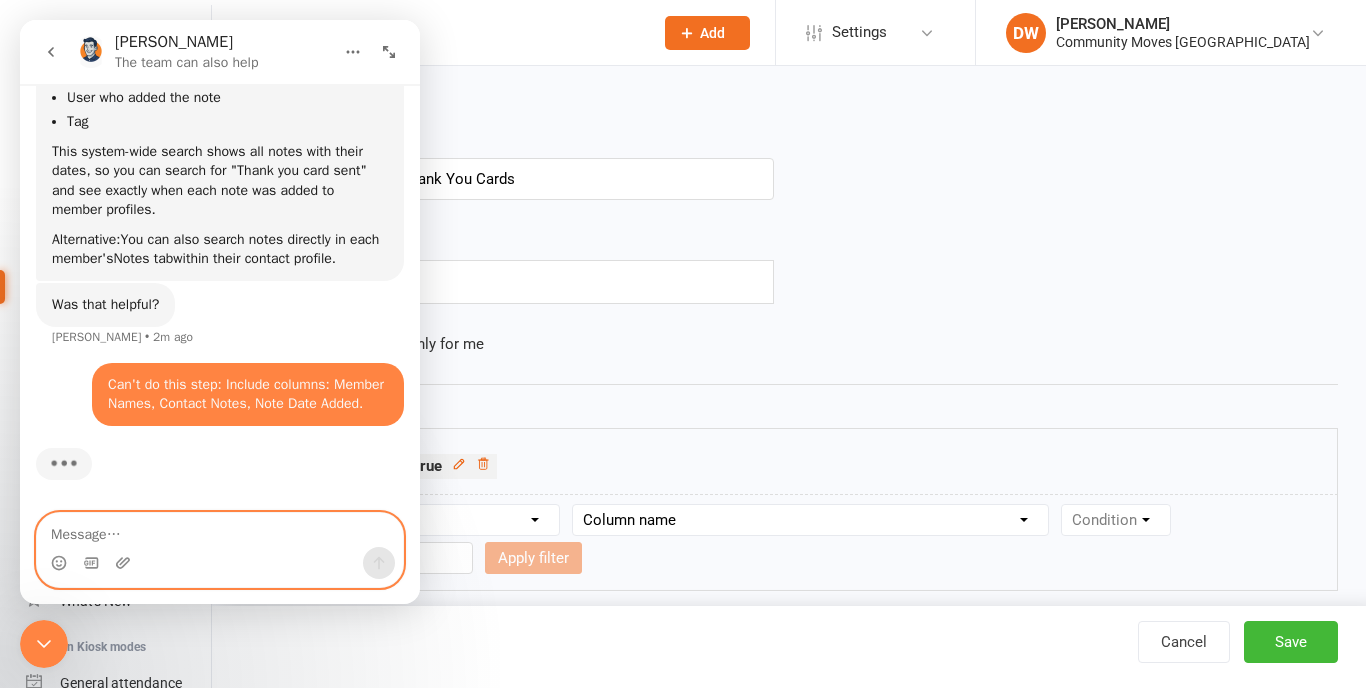 scroll, scrollTop: 3263, scrollLeft: 0, axis: vertical 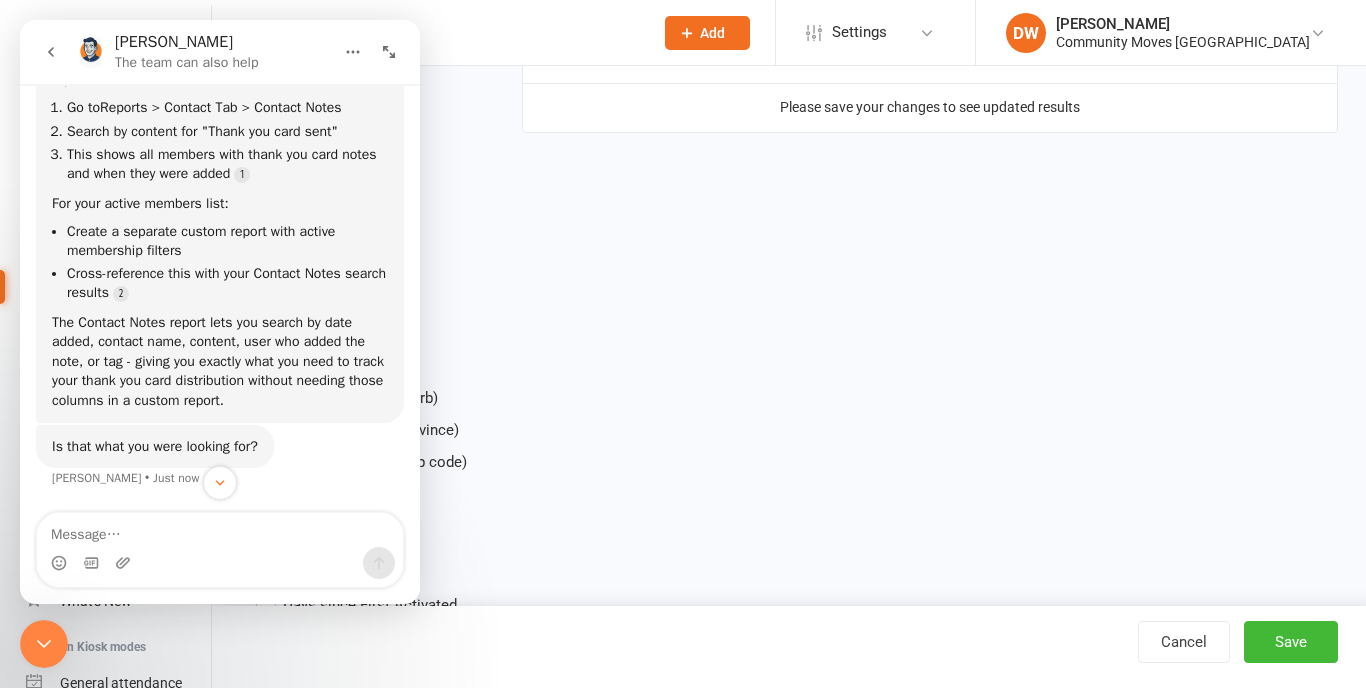 click 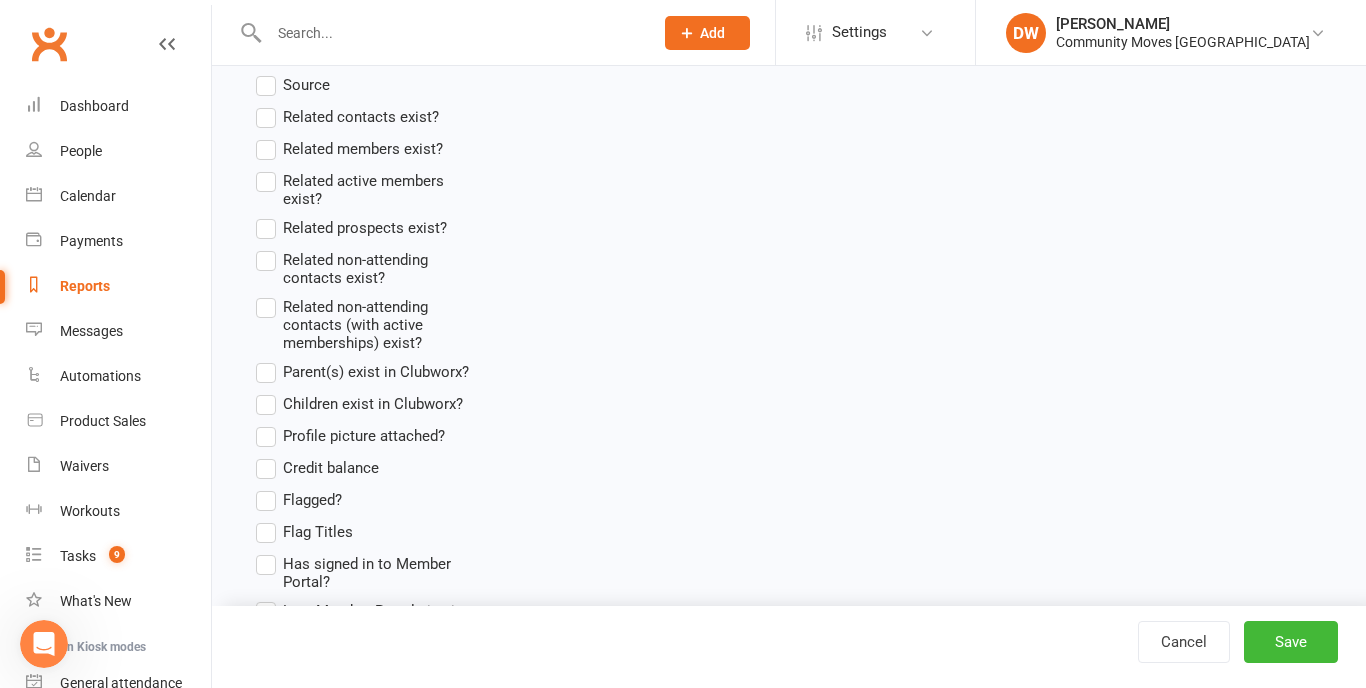 scroll, scrollTop: 1754, scrollLeft: 0, axis: vertical 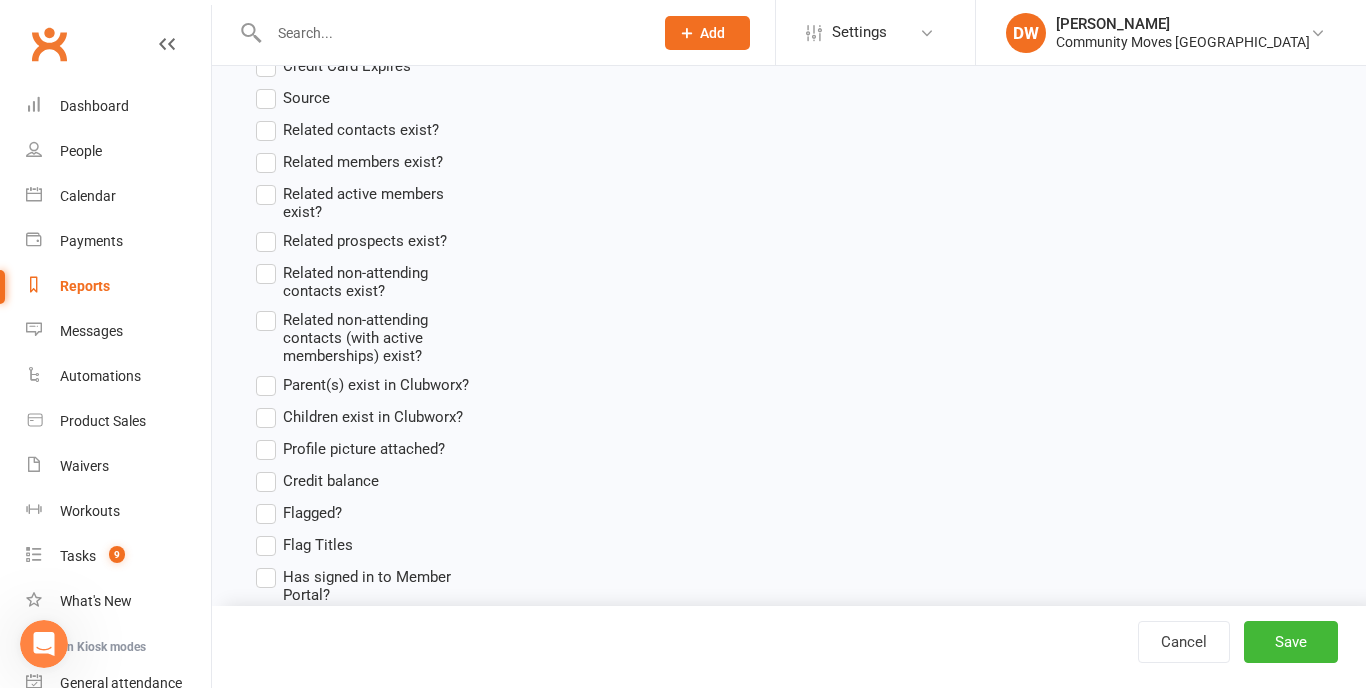 click 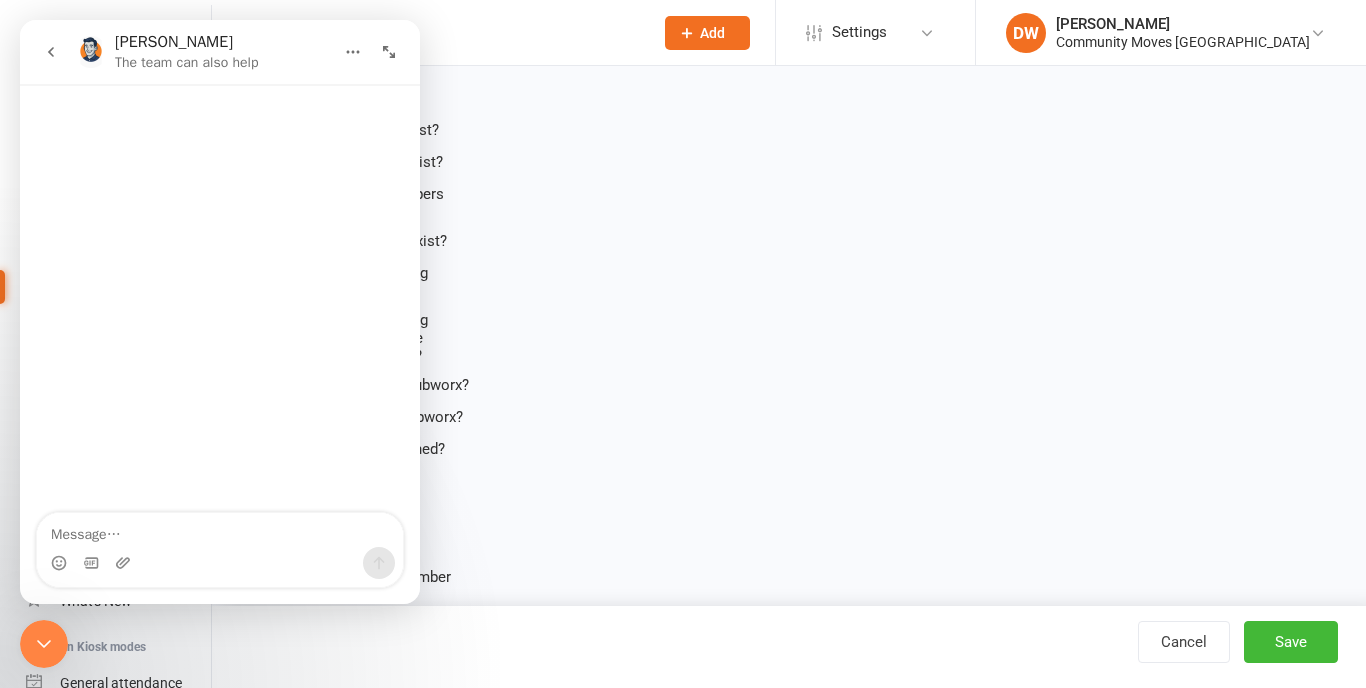 scroll, scrollTop: 1598, scrollLeft: 0, axis: vertical 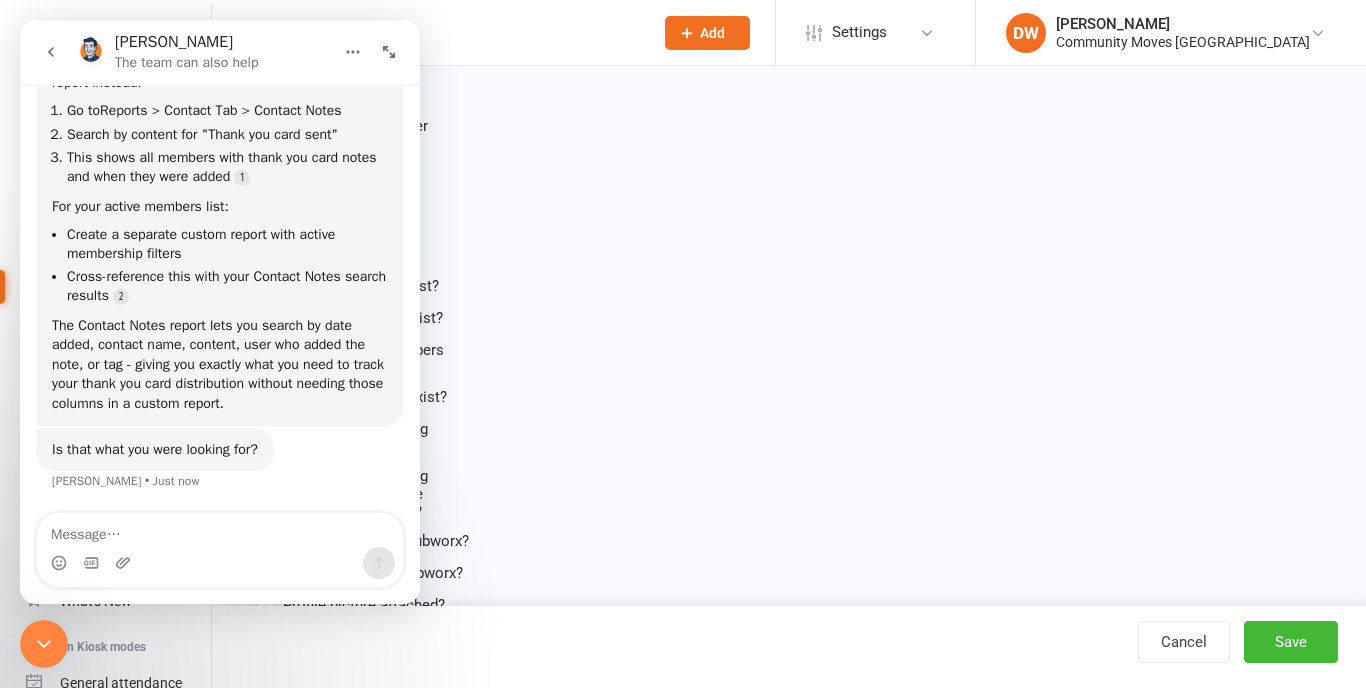 click 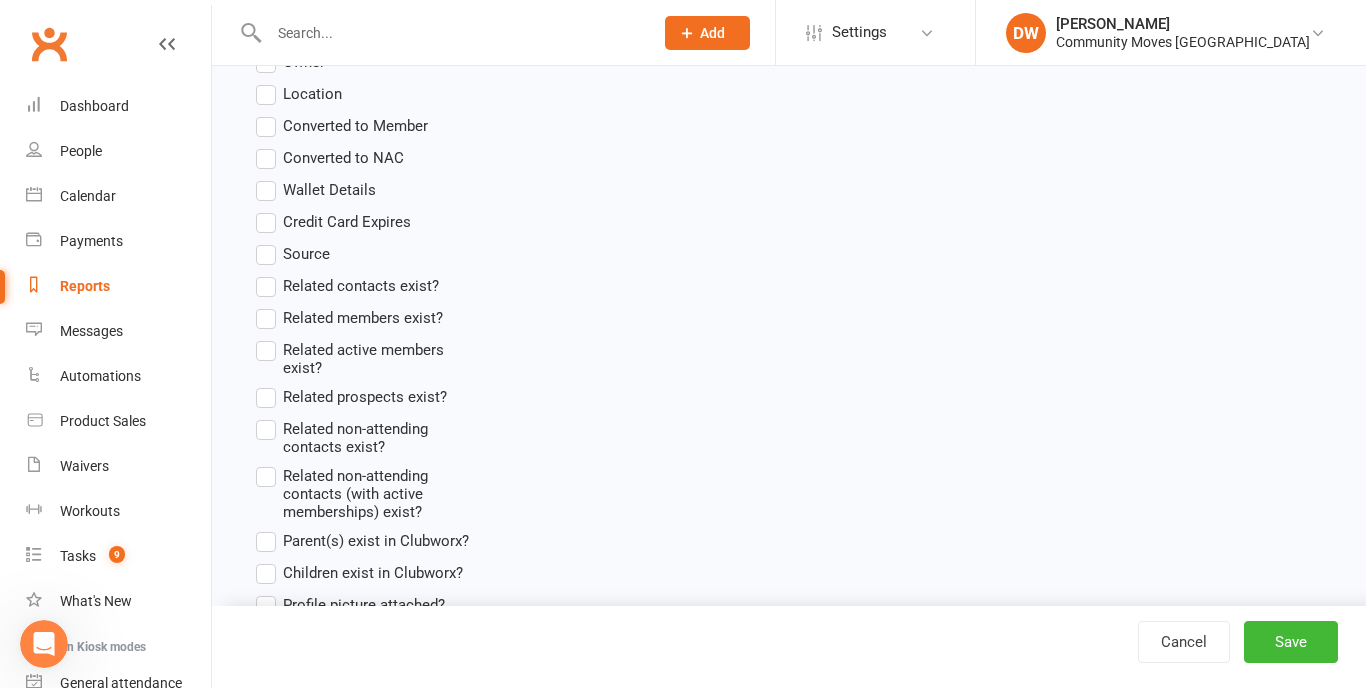 click on "Reports" at bounding box center [85, 286] 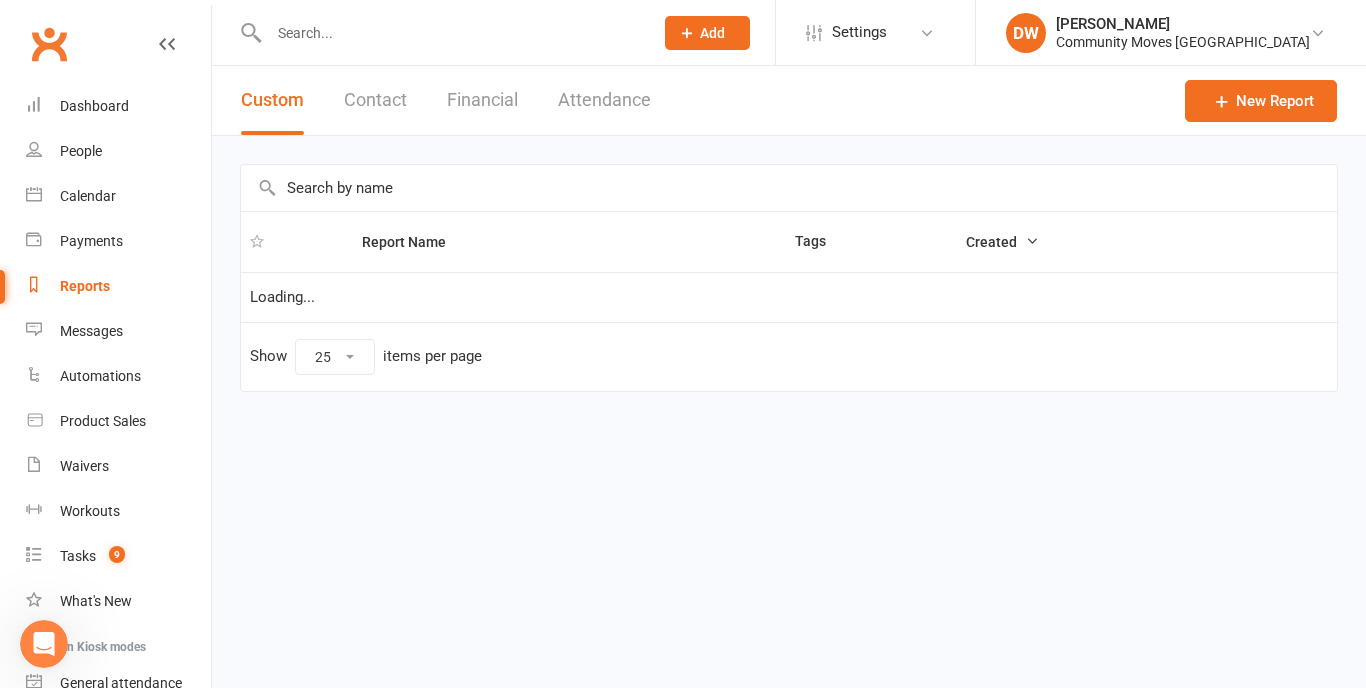 scroll, scrollTop: 0, scrollLeft: 0, axis: both 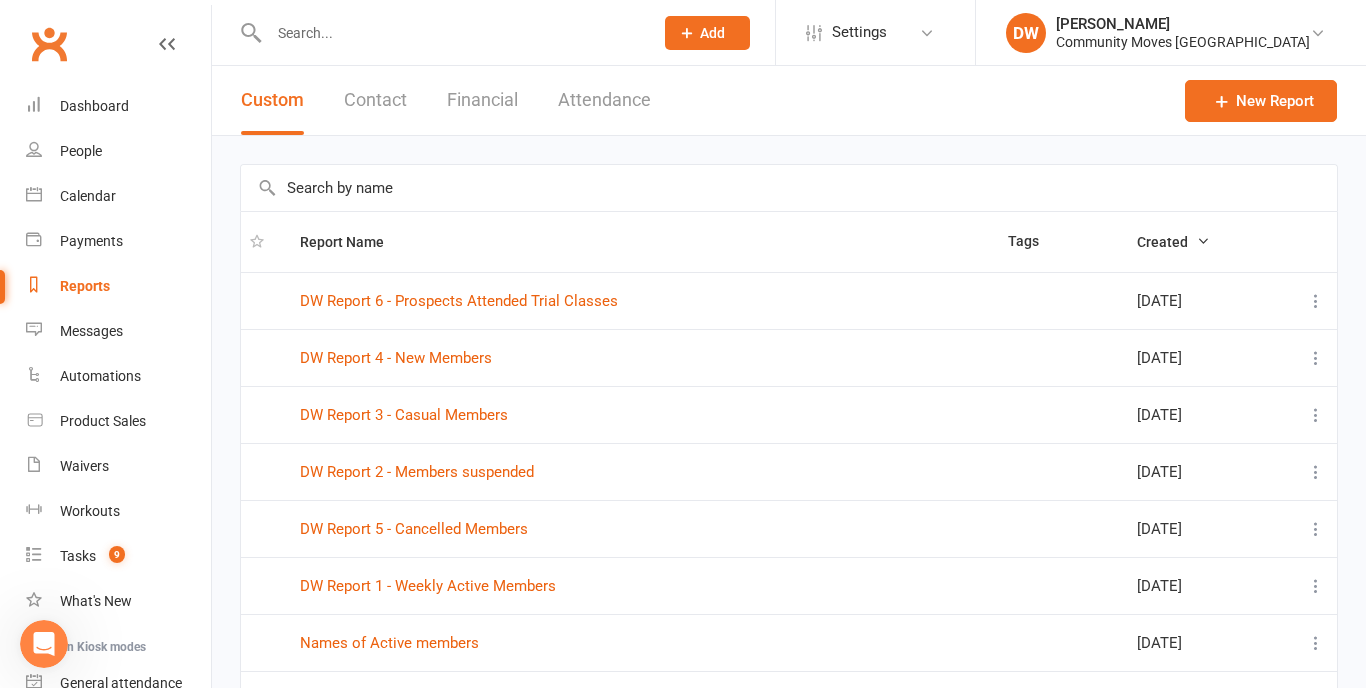 click on "Contact" at bounding box center (375, 100) 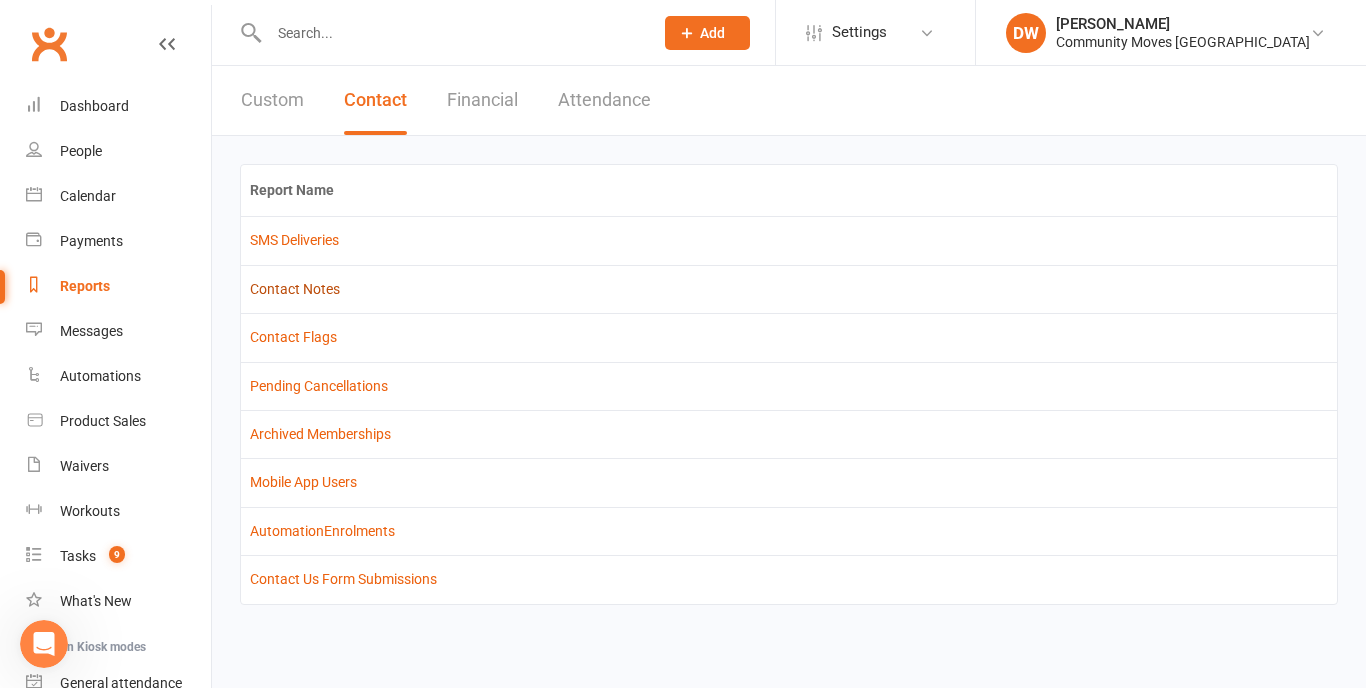 click on "Contact Notes" at bounding box center (295, 289) 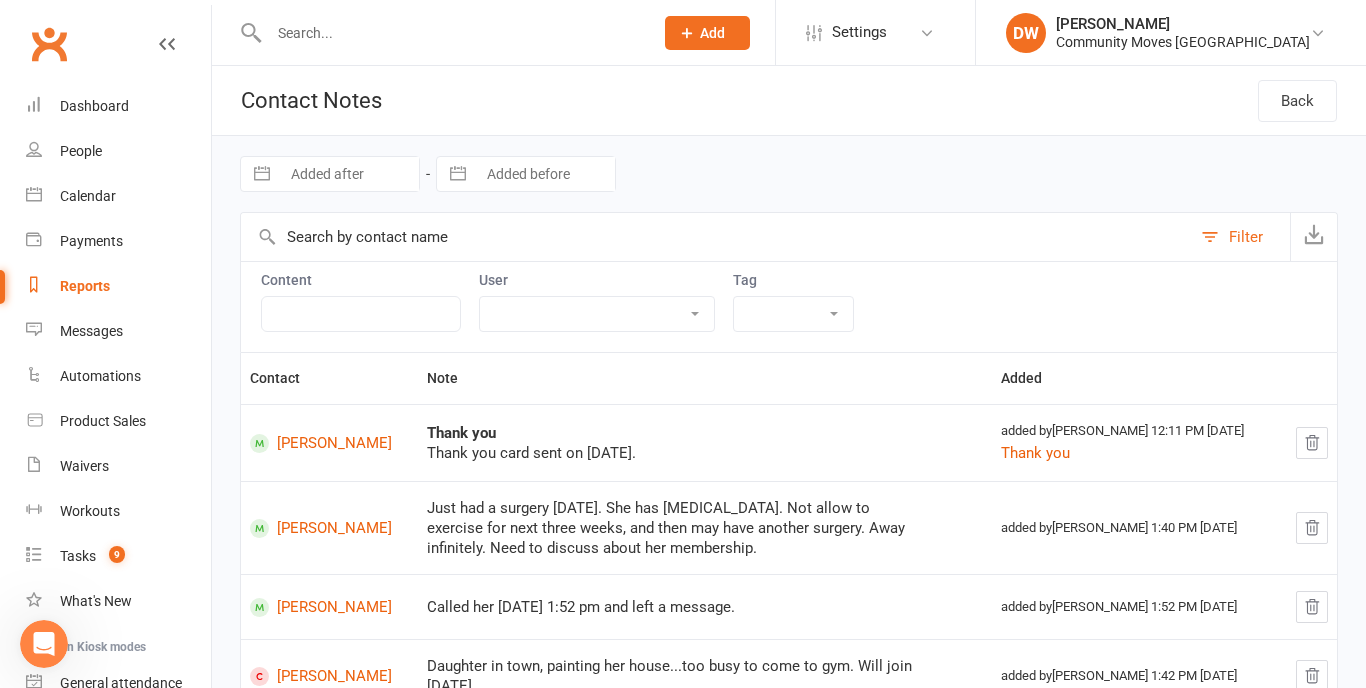 click 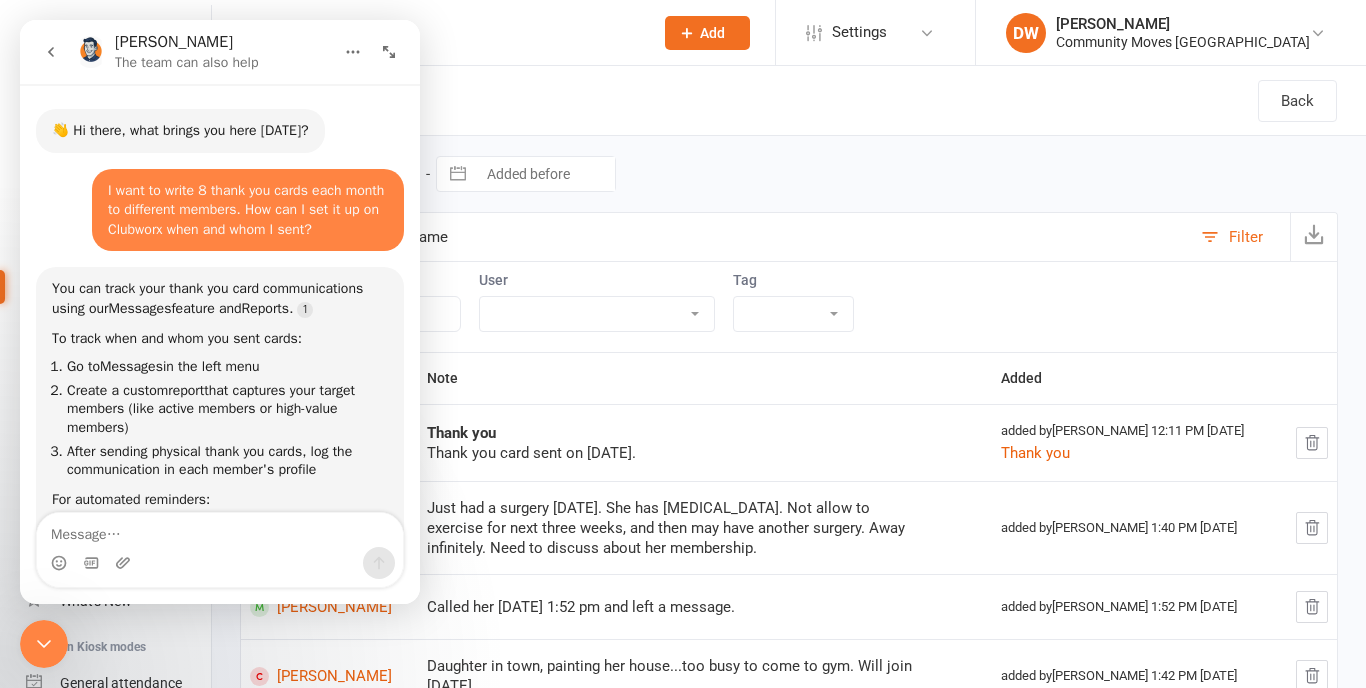 scroll, scrollTop: 3681, scrollLeft: 0, axis: vertical 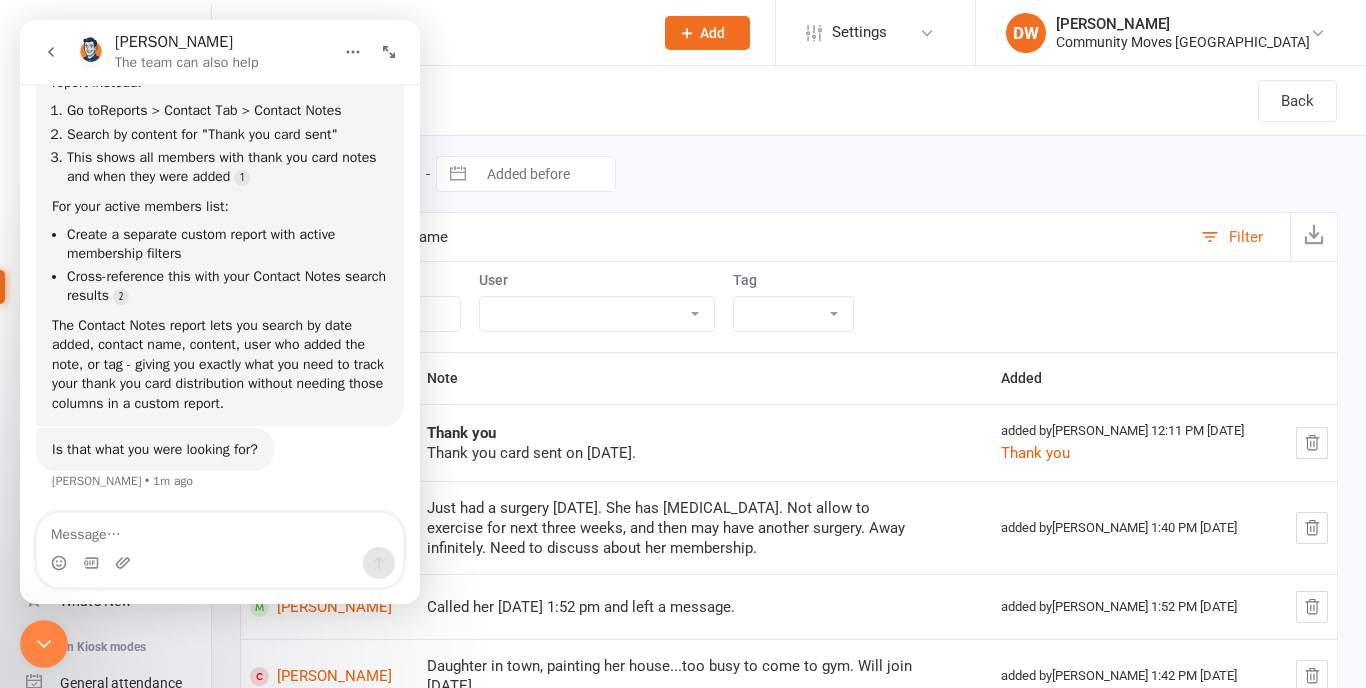 click on "Navigate forward to interact with the calendar and select a date. Press the question mark key to get the keyboard shortcuts for changing dates. Navigate forward to interact with the calendar and select a date. Press the question mark key to get the keyboard shortcuts for changing dates." at bounding box center (789, 174) 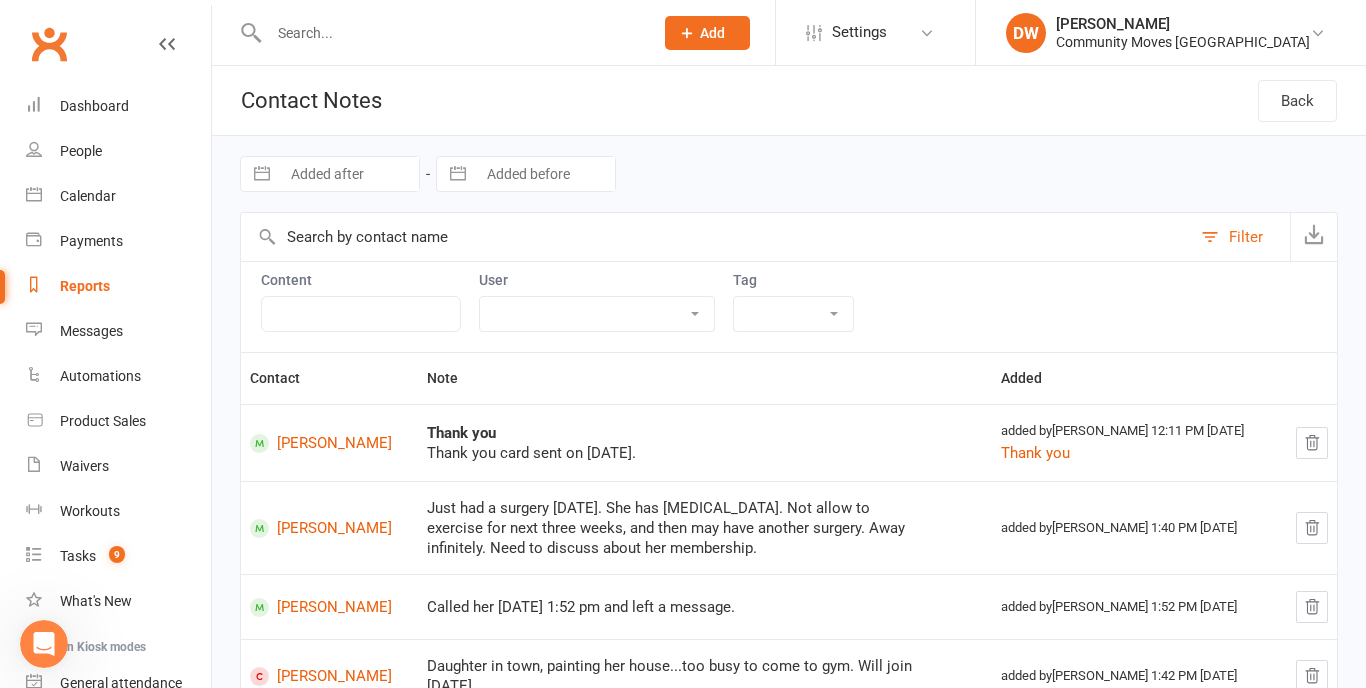 scroll, scrollTop: 0, scrollLeft: 0, axis: both 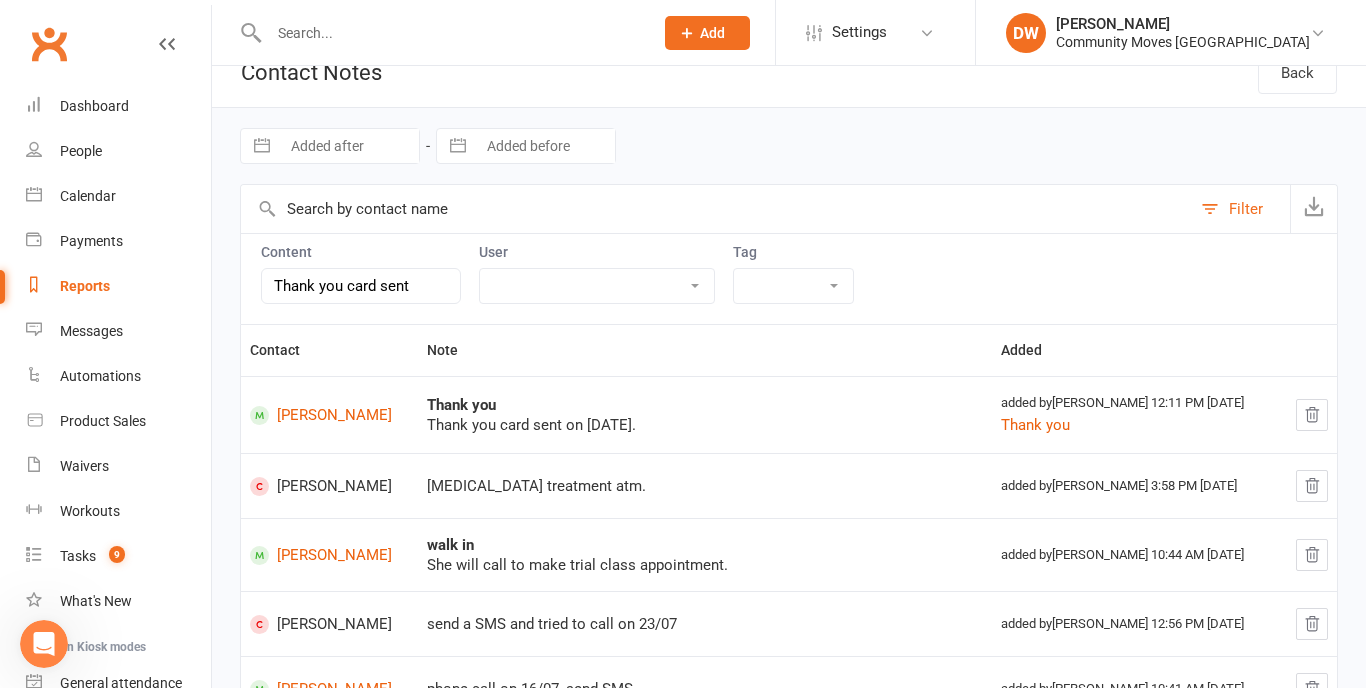 type on "Thank you card sent" 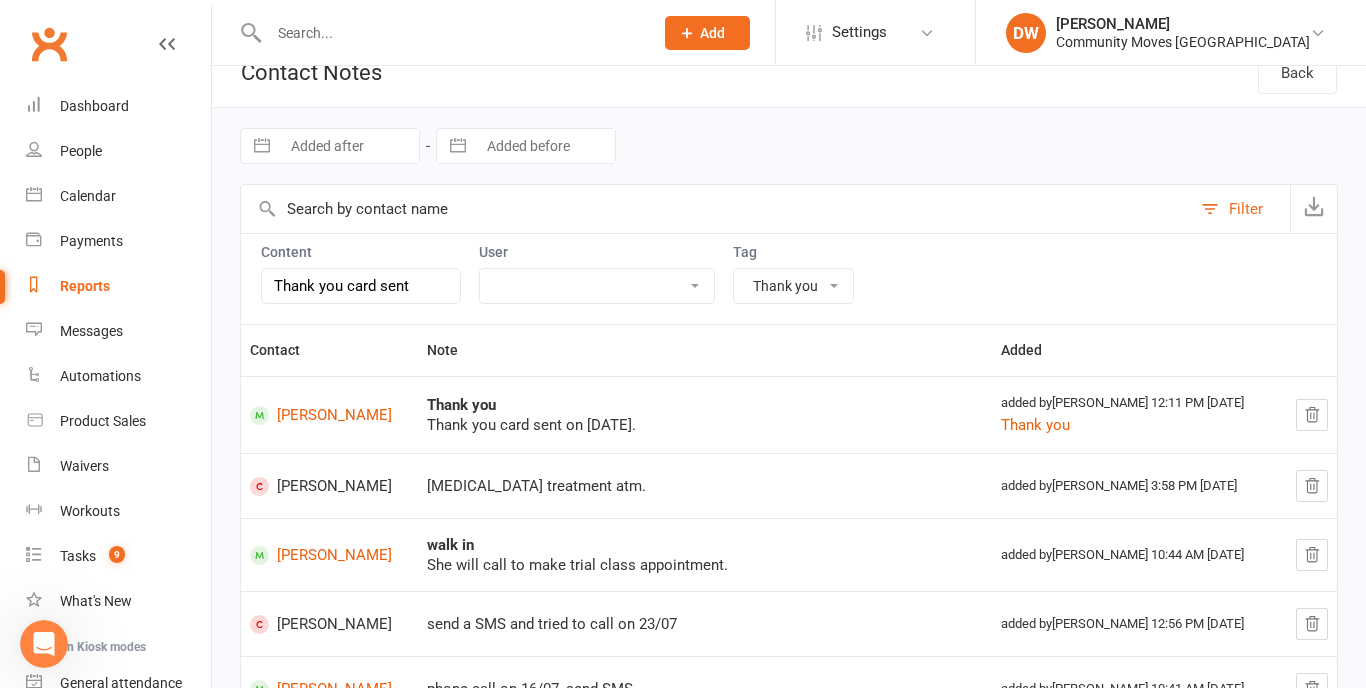 scroll, scrollTop: 0, scrollLeft: 0, axis: both 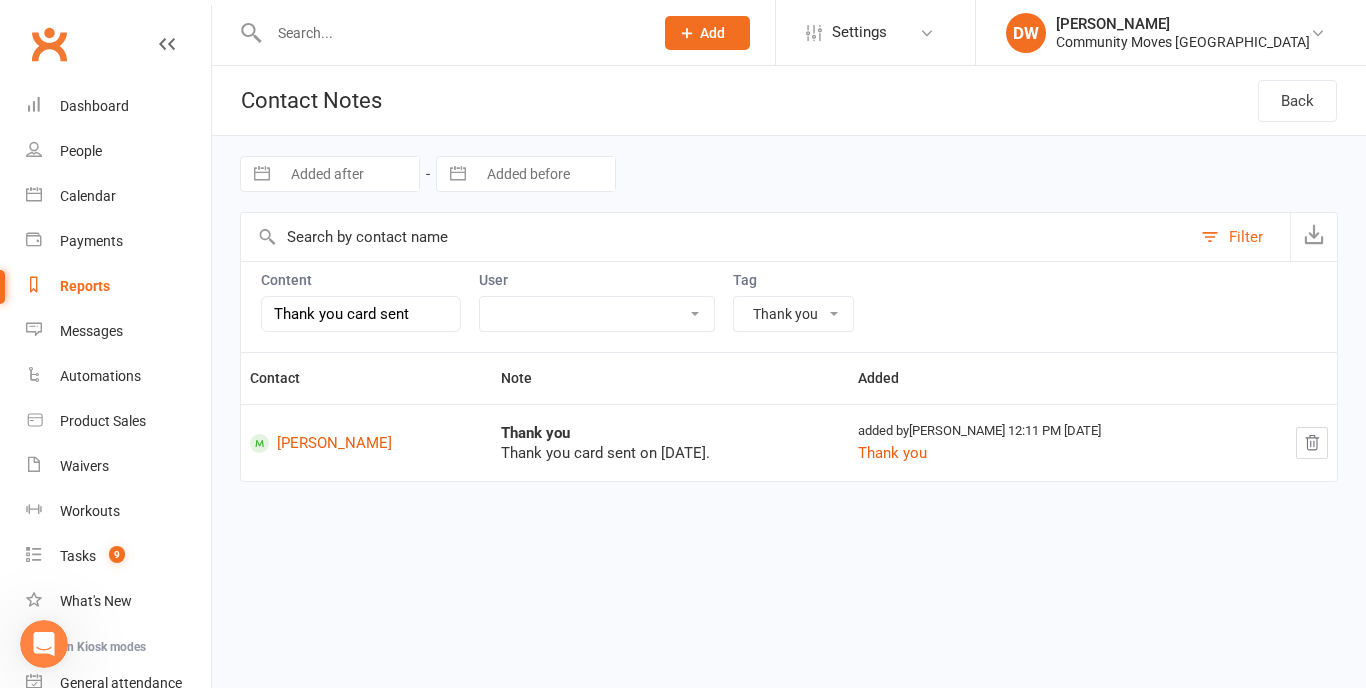 click on "Reports" at bounding box center (85, 286) 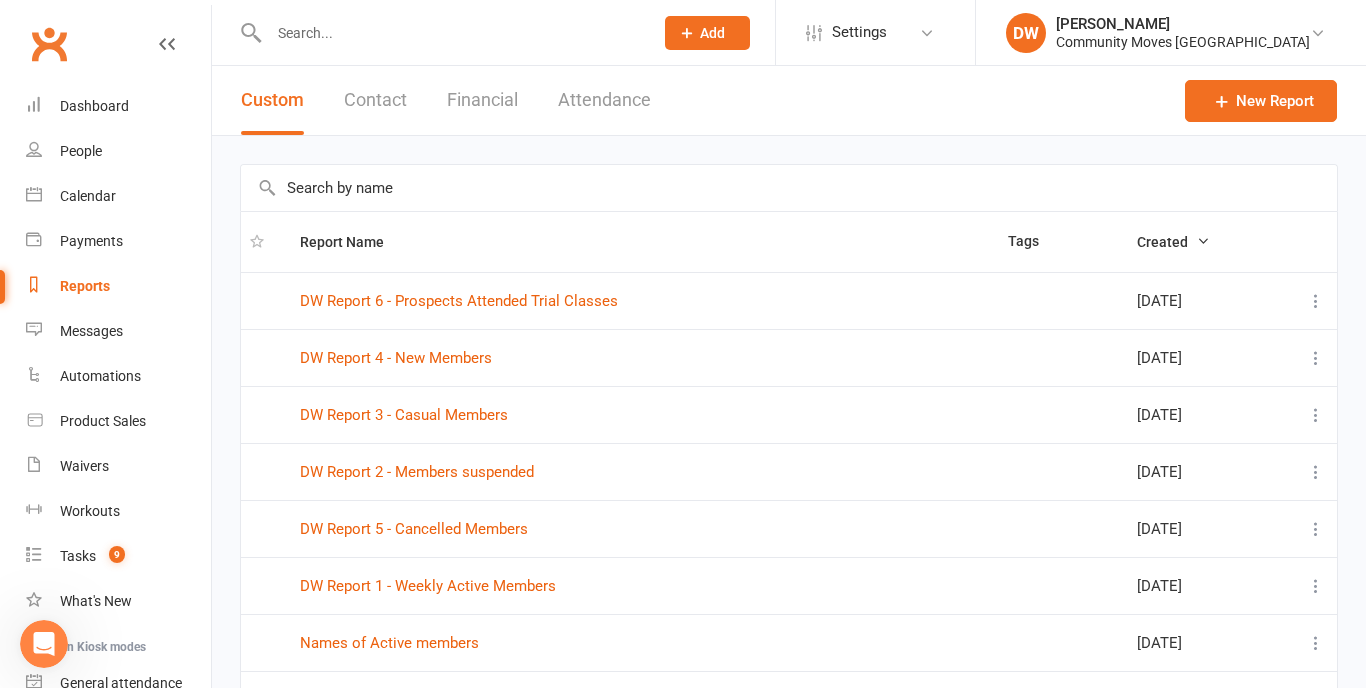 click on "Contact" at bounding box center (375, 100) 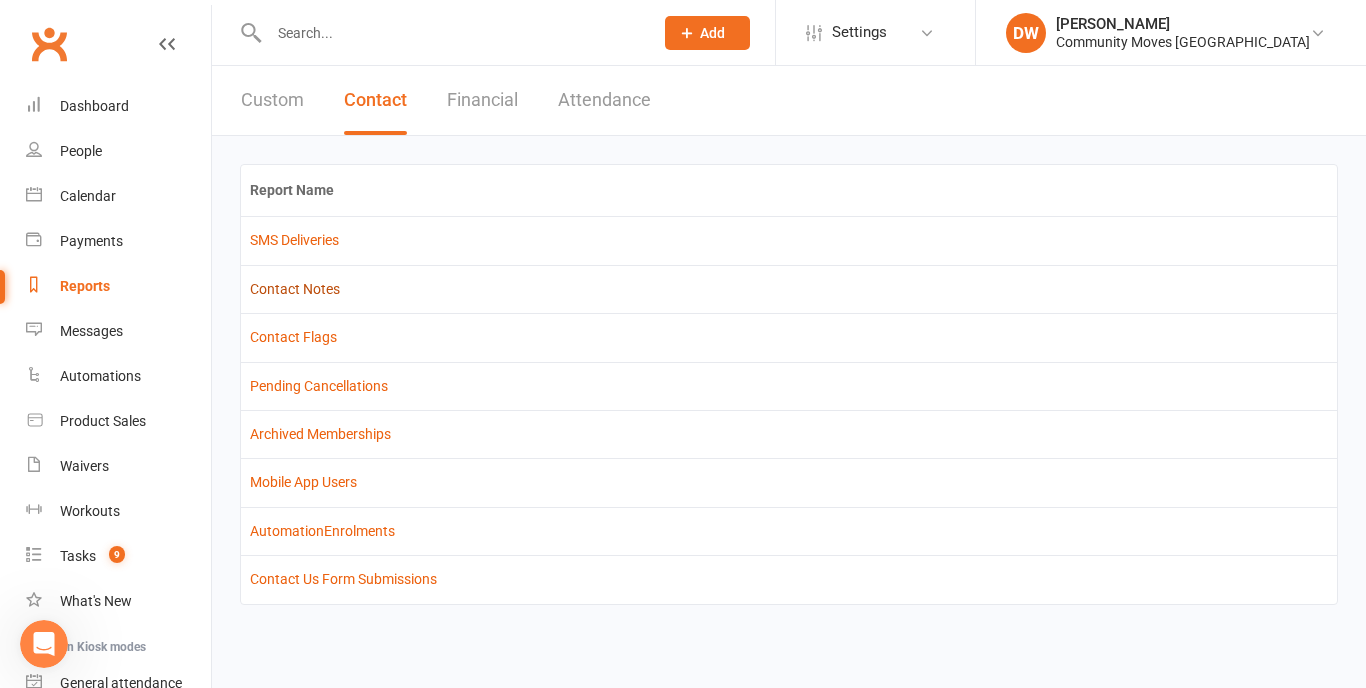 click on "Contact Notes" at bounding box center [295, 289] 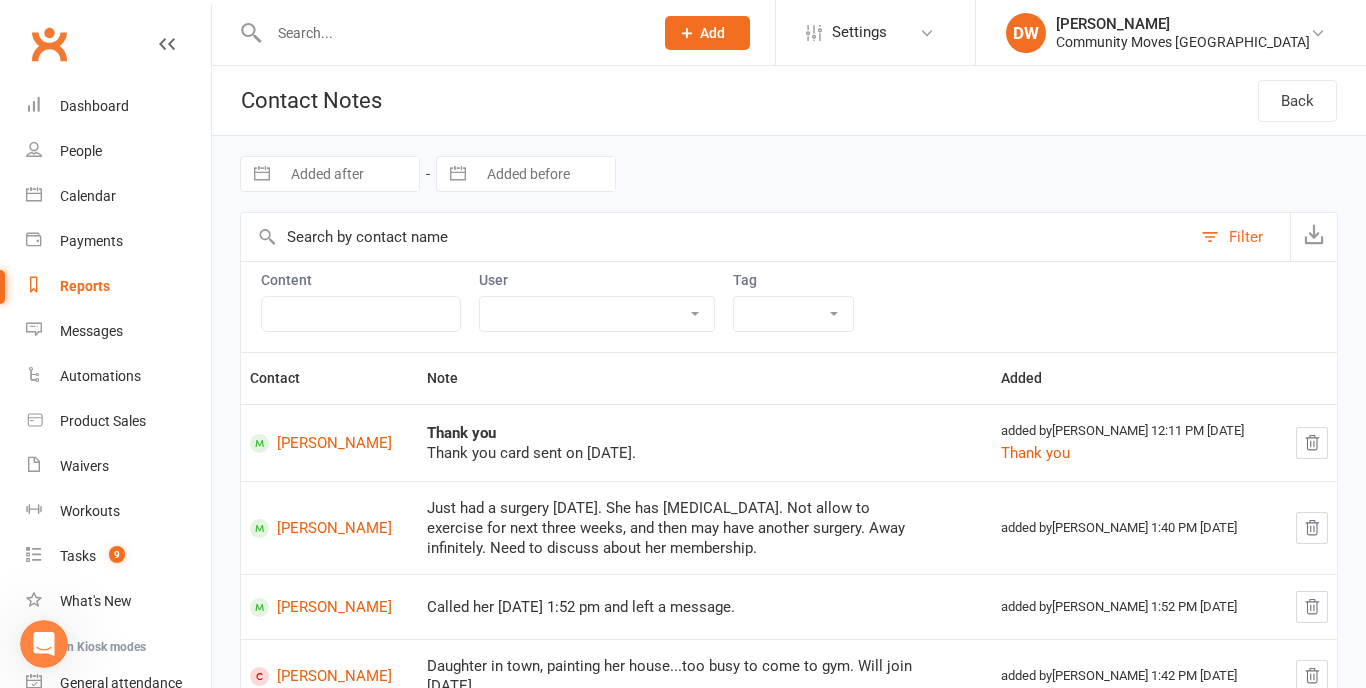 click on "Reports" at bounding box center [85, 286] 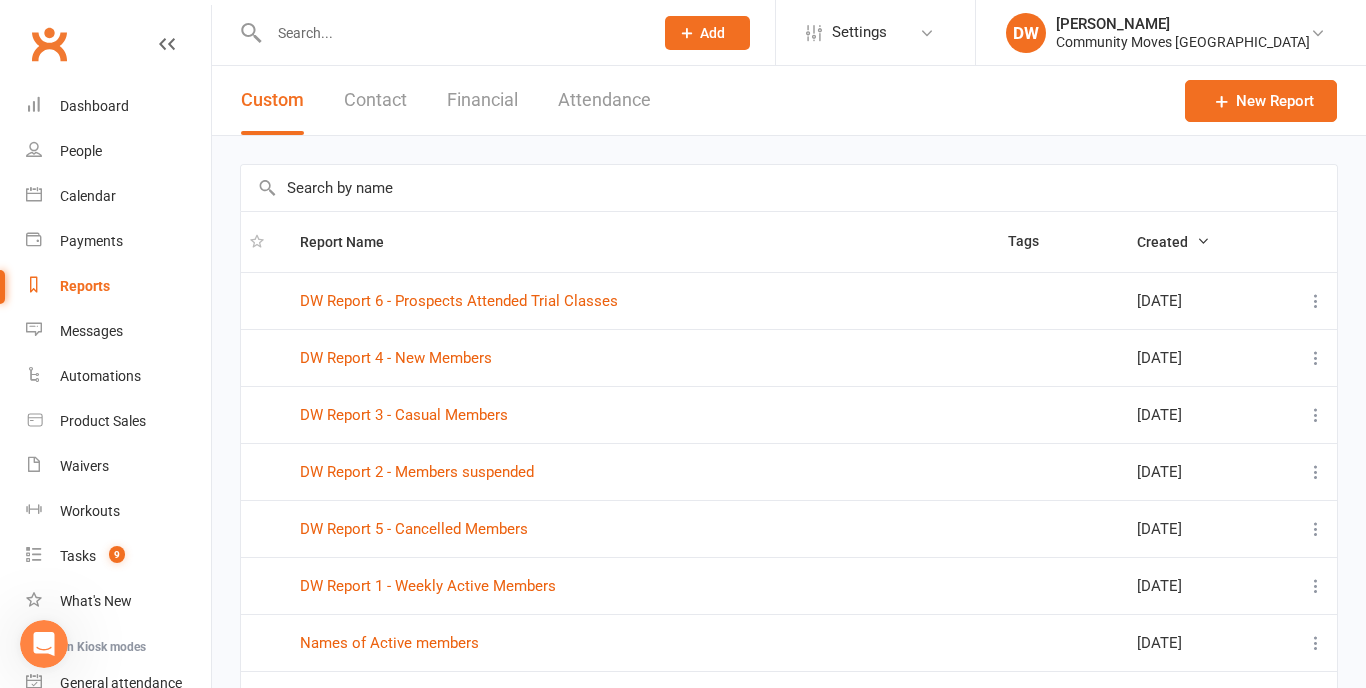 click on "Contact" at bounding box center (375, 100) 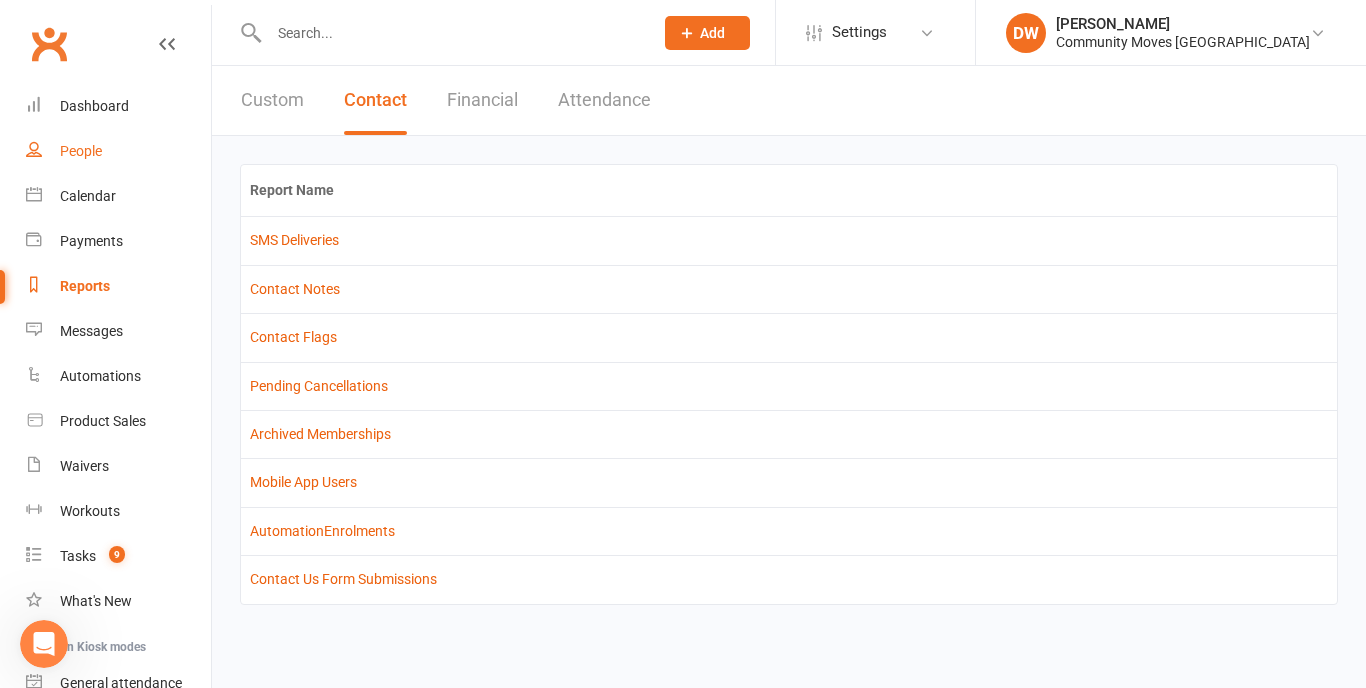 click on "People" at bounding box center (81, 151) 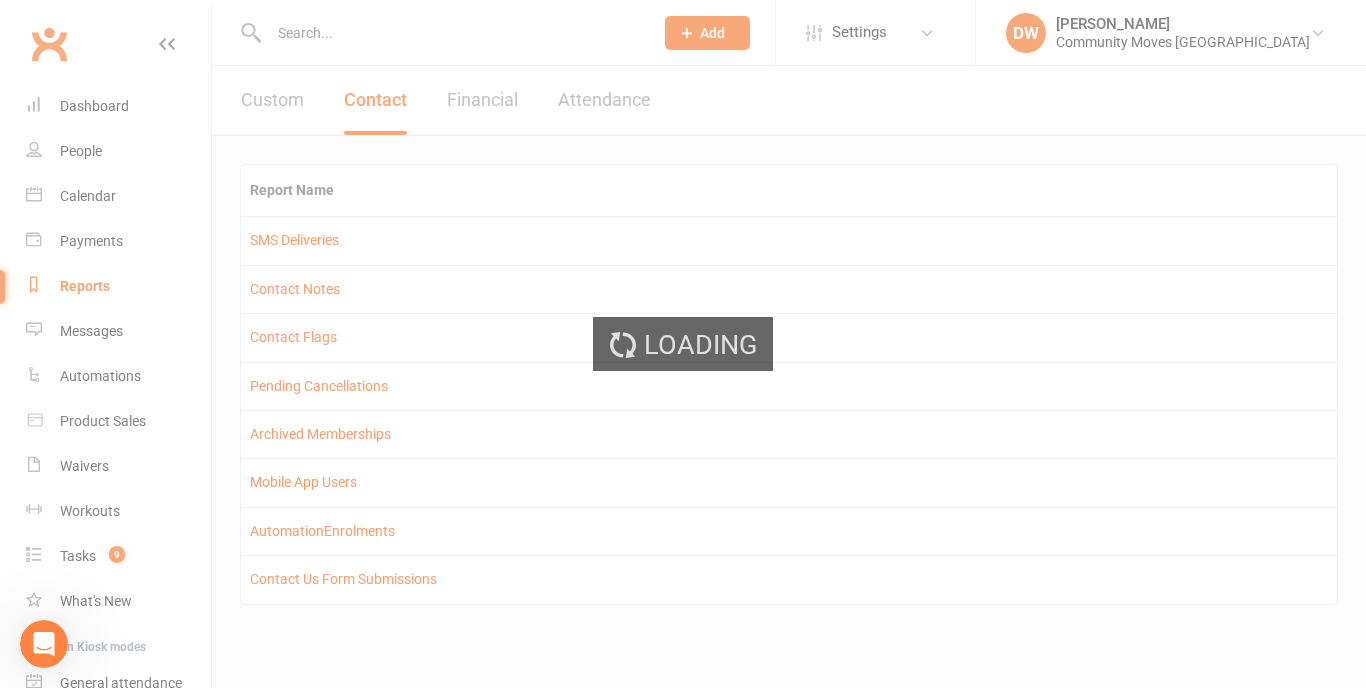 select on "100" 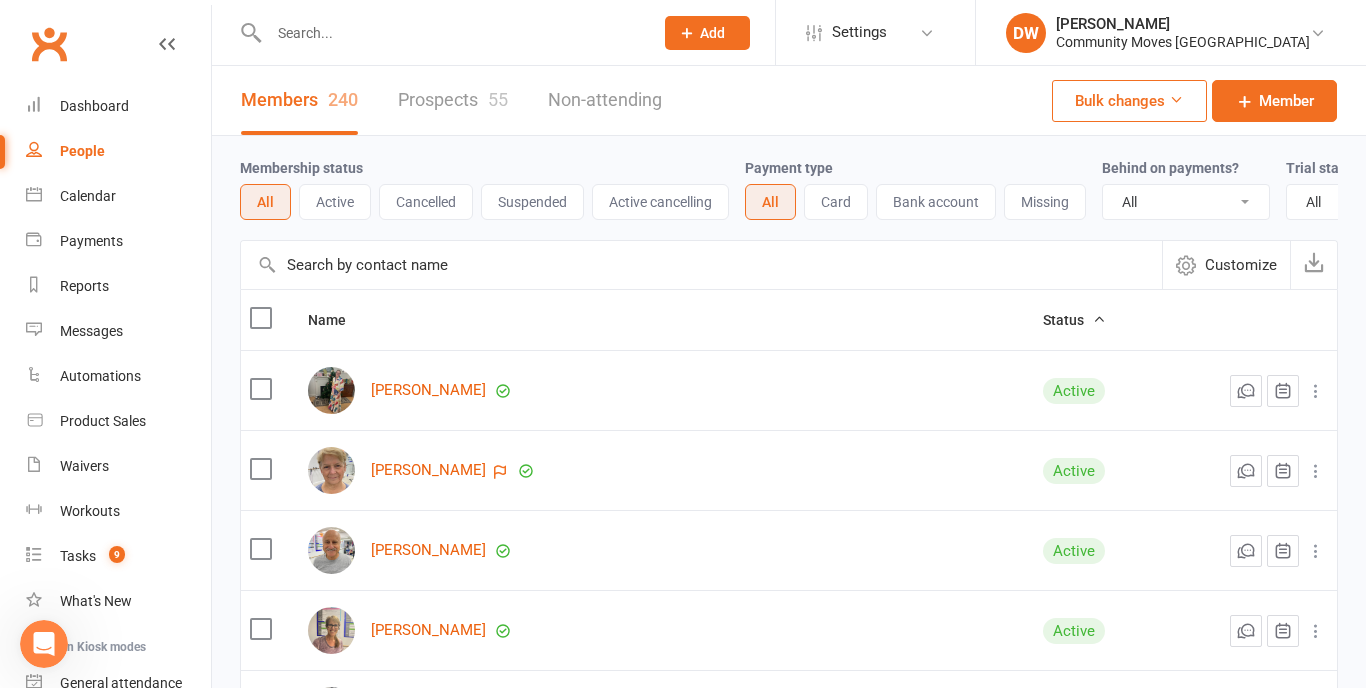 click 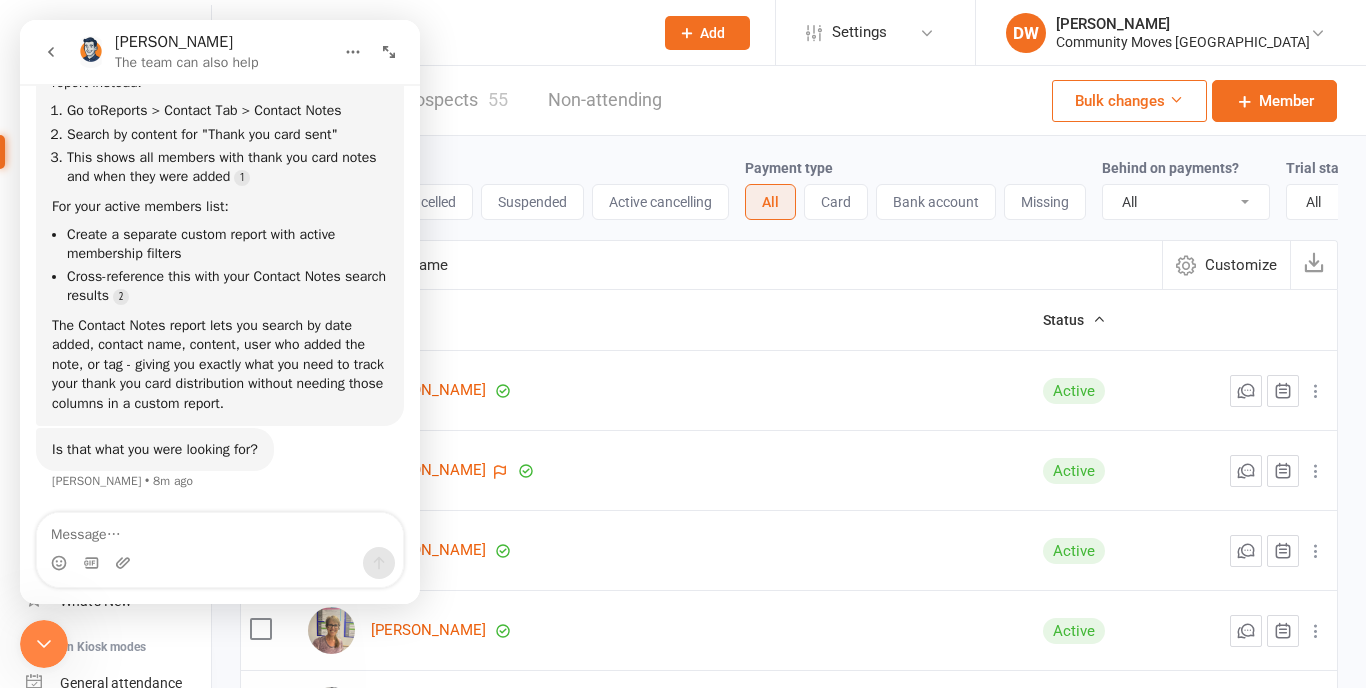 click 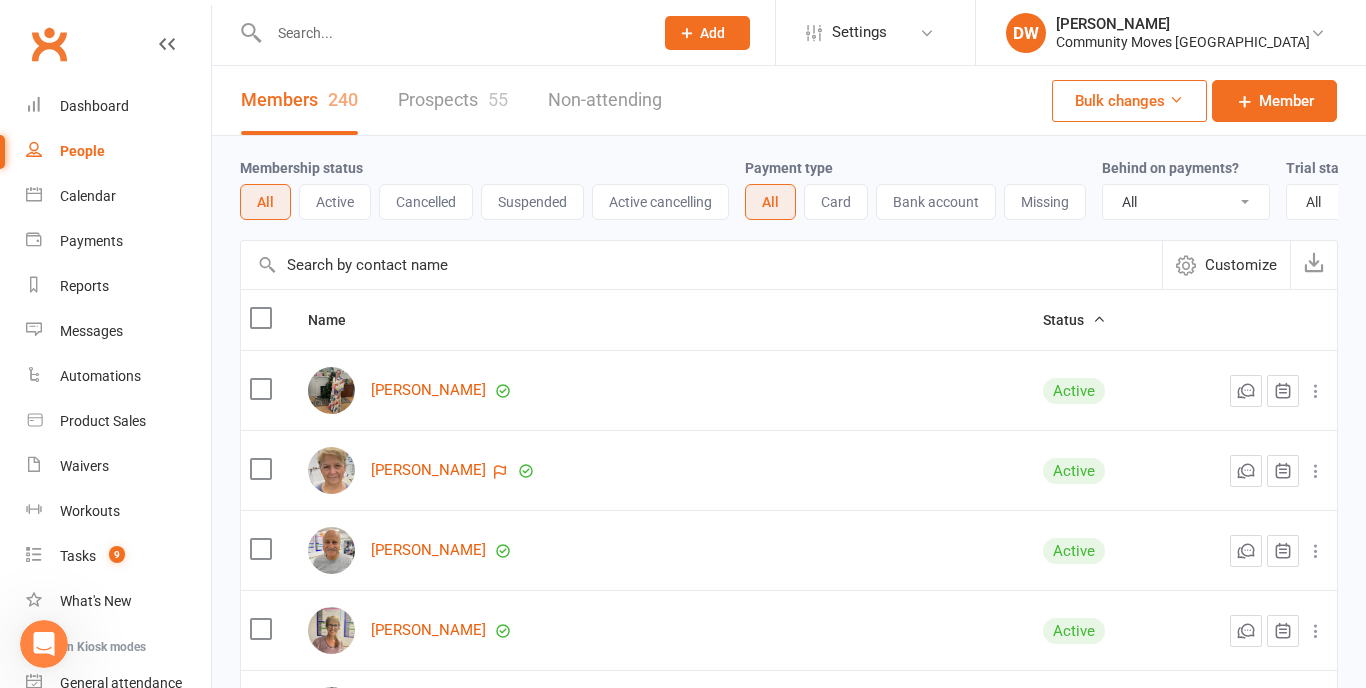 click 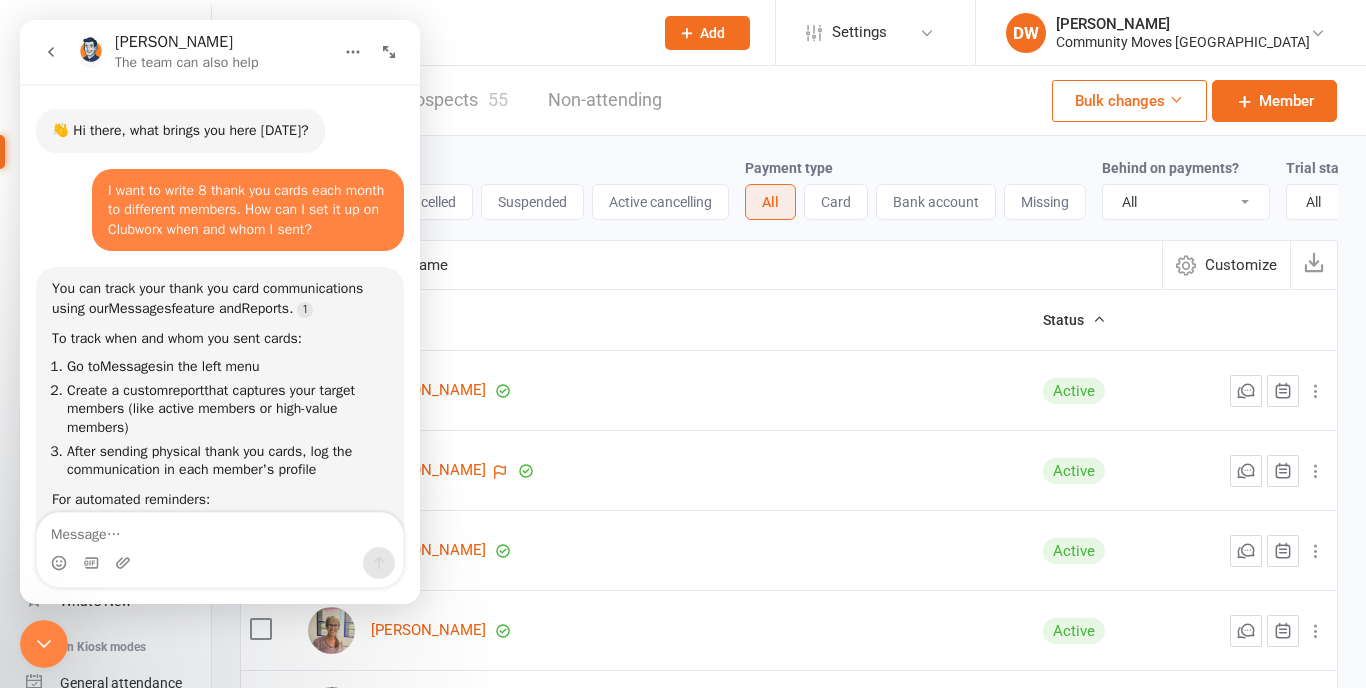 scroll, scrollTop: 3681, scrollLeft: 0, axis: vertical 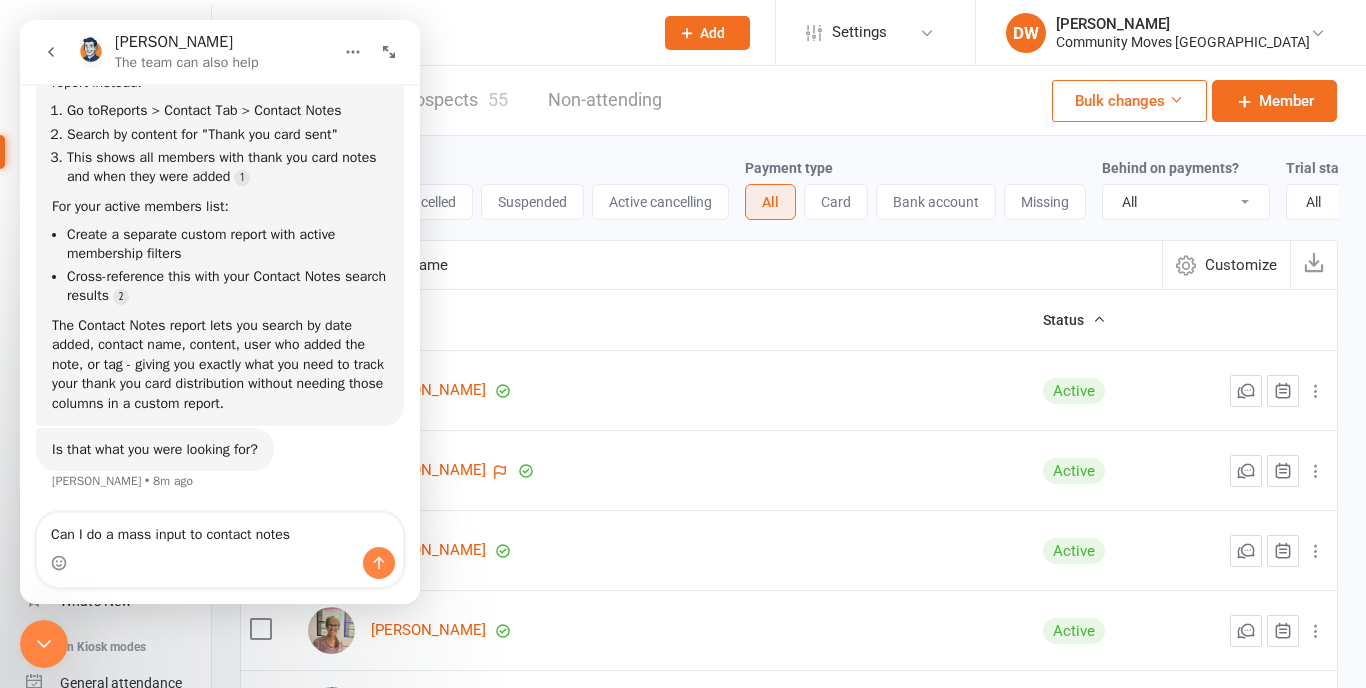 type on "Can I do a mass input to contact notes?" 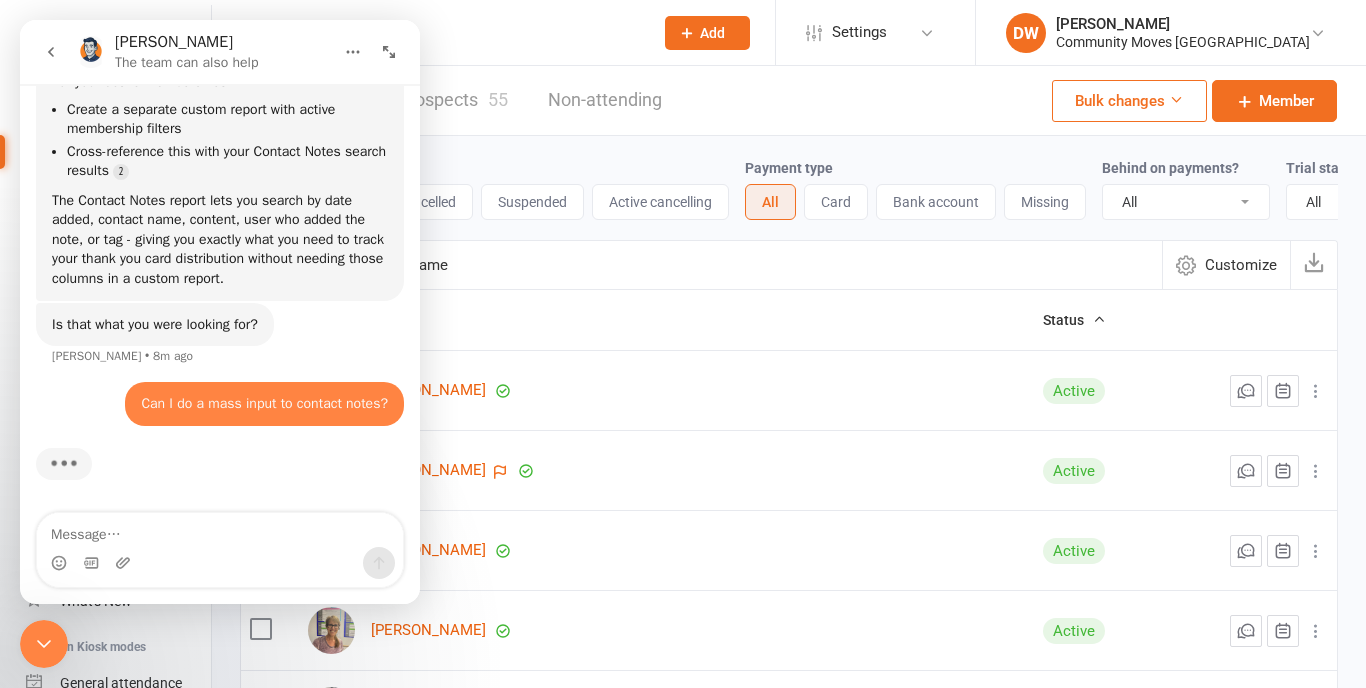 scroll, scrollTop: 3805, scrollLeft: 0, axis: vertical 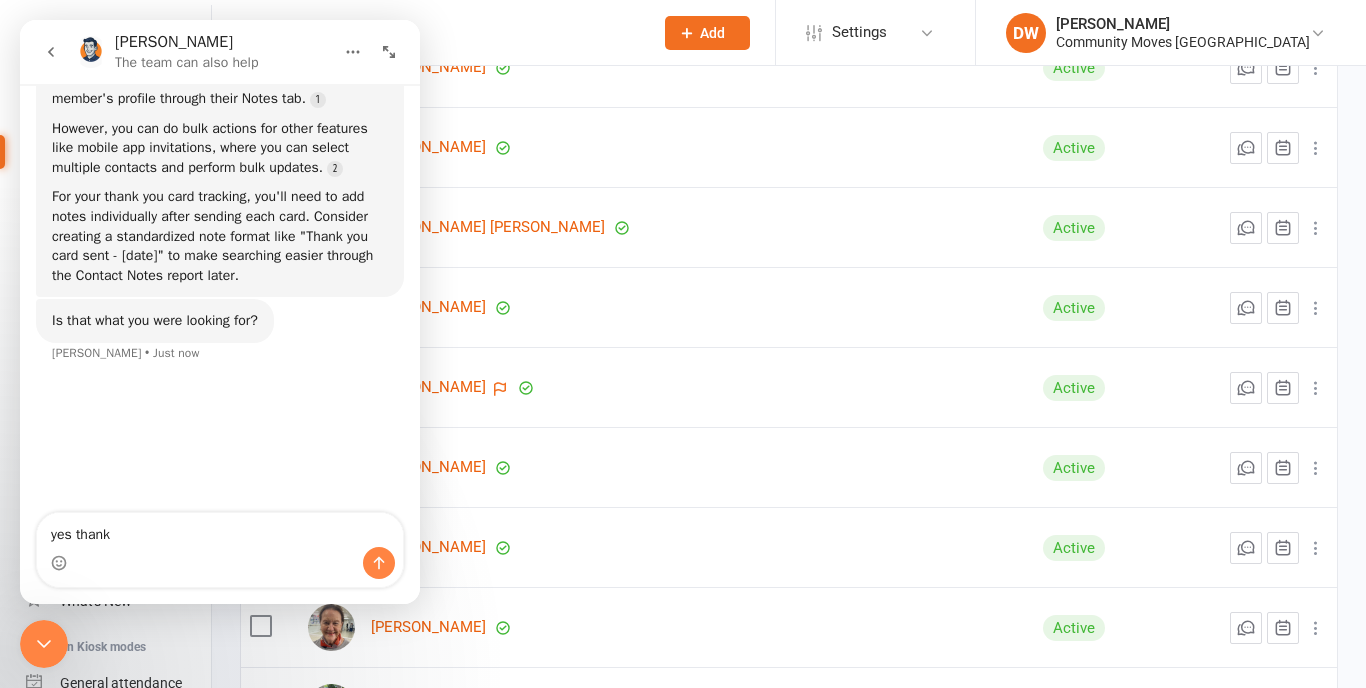 type on "yes thanks" 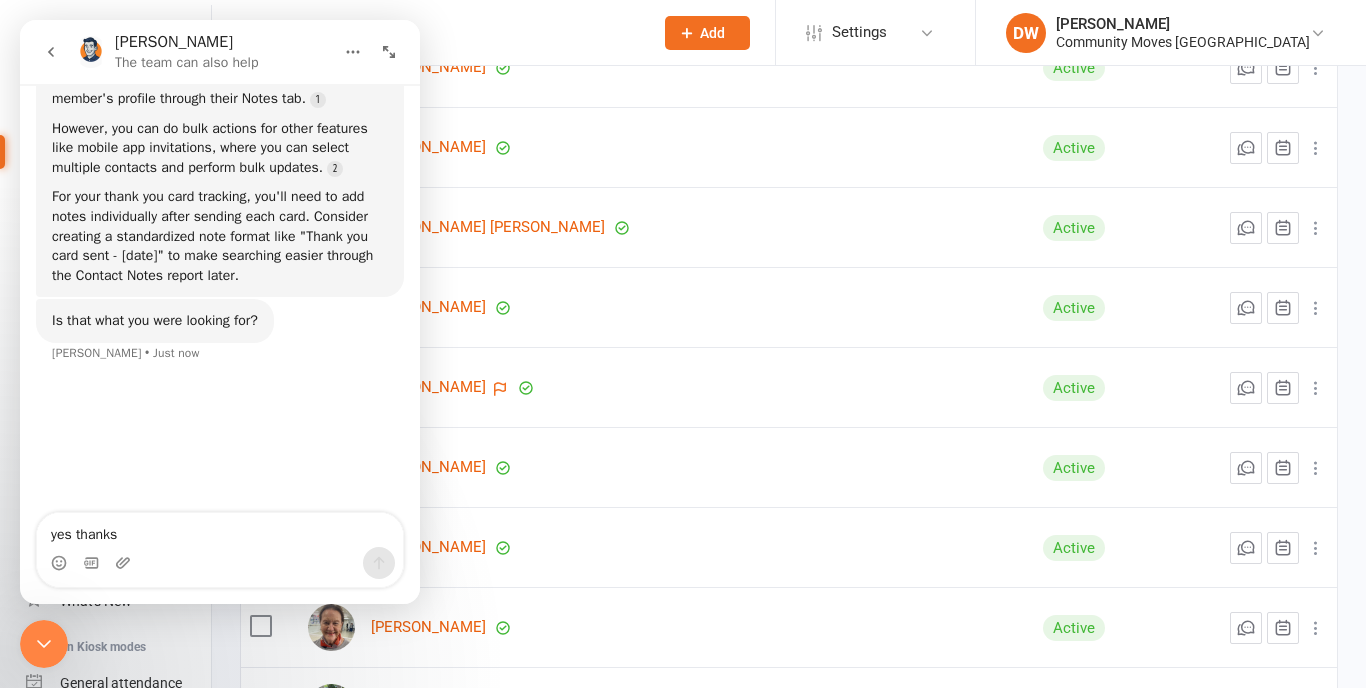 type 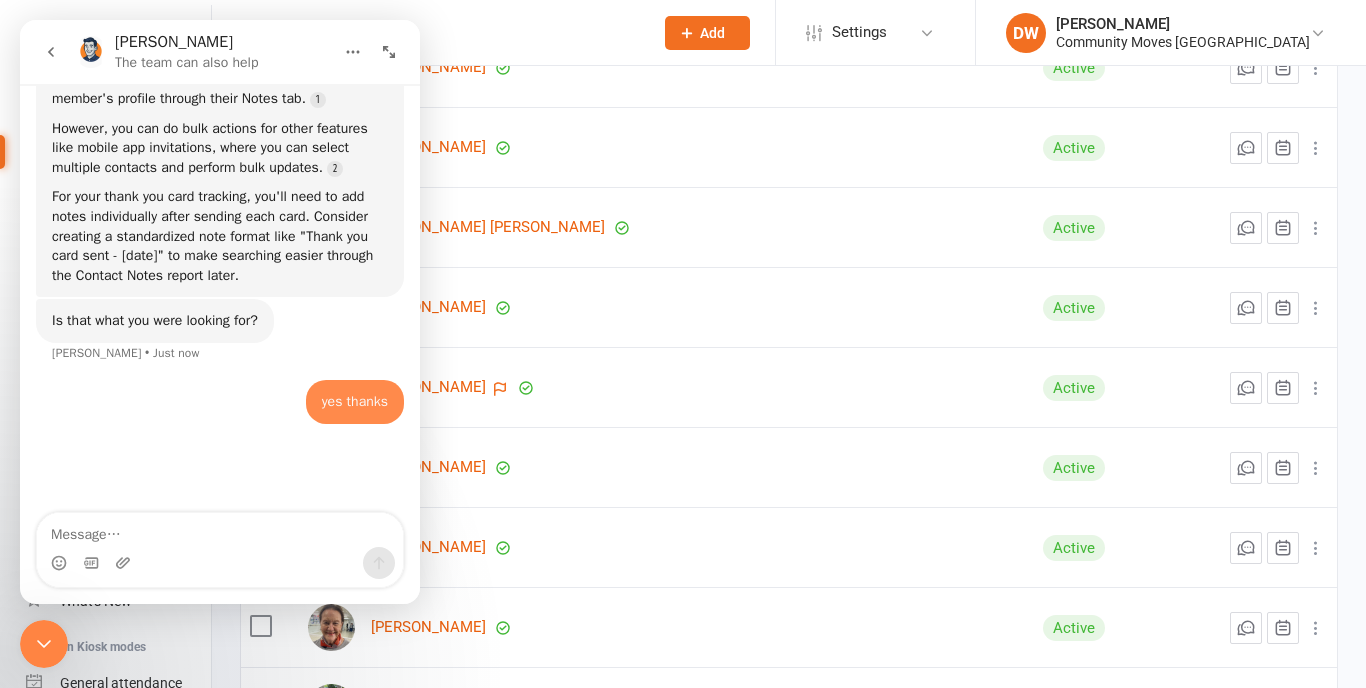 scroll, scrollTop: 1085, scrollLeft: 0, axis: vertical 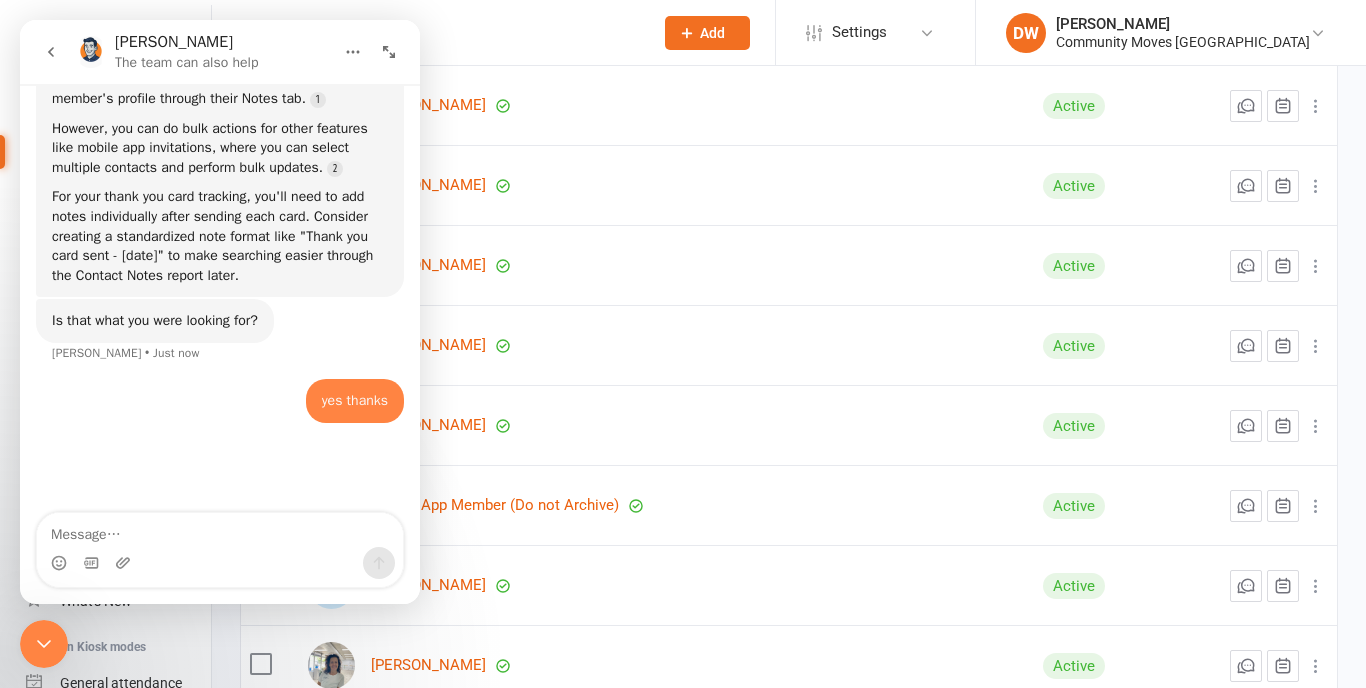 drag, startPoint x: 51, startPoint y: 643, endPoint x: 784, endPoint y: 743, distance: 739.78986 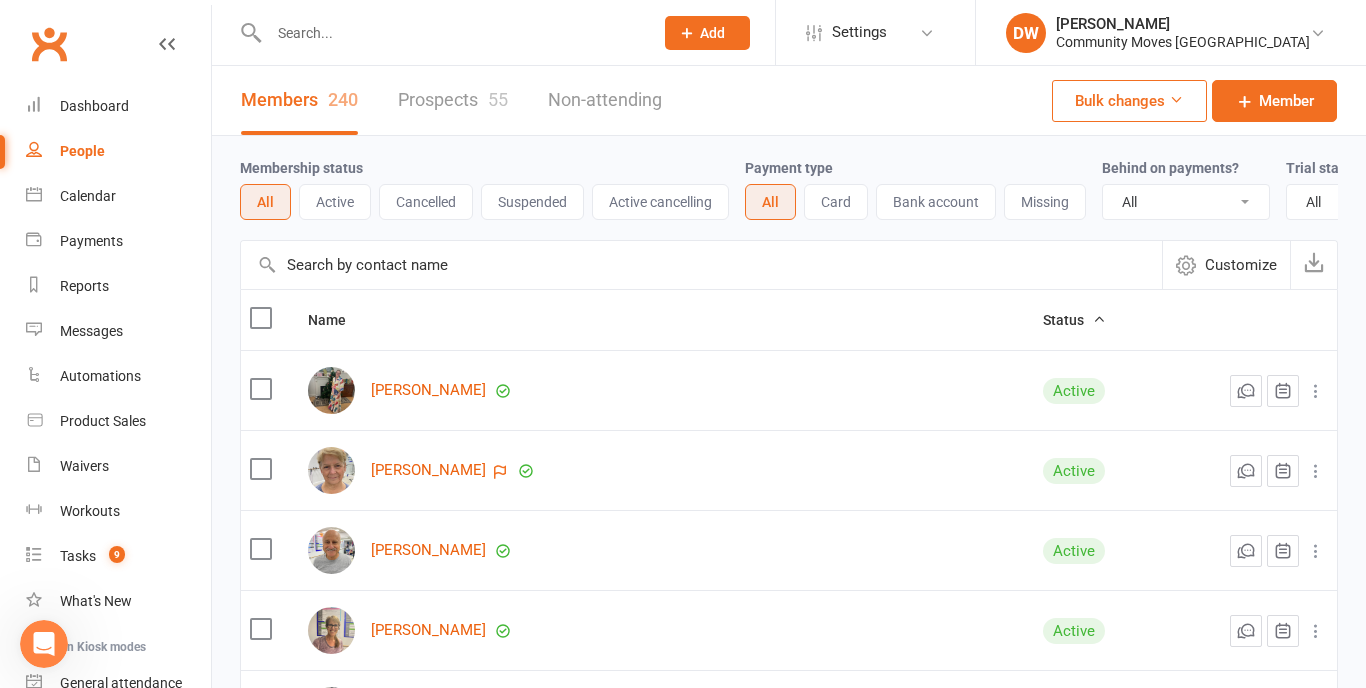 scroll, scrollTop: 0, scrollLeft: 0, axis: both 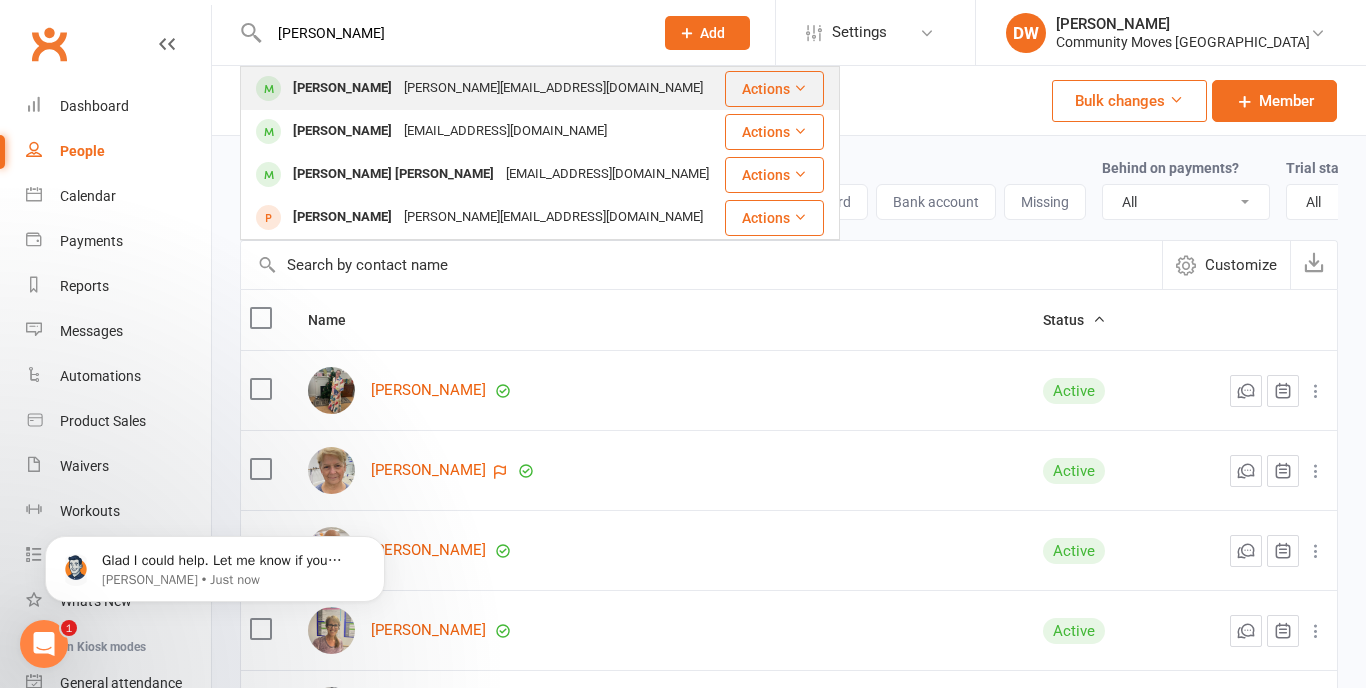 type on "[PERSON_NAME]" 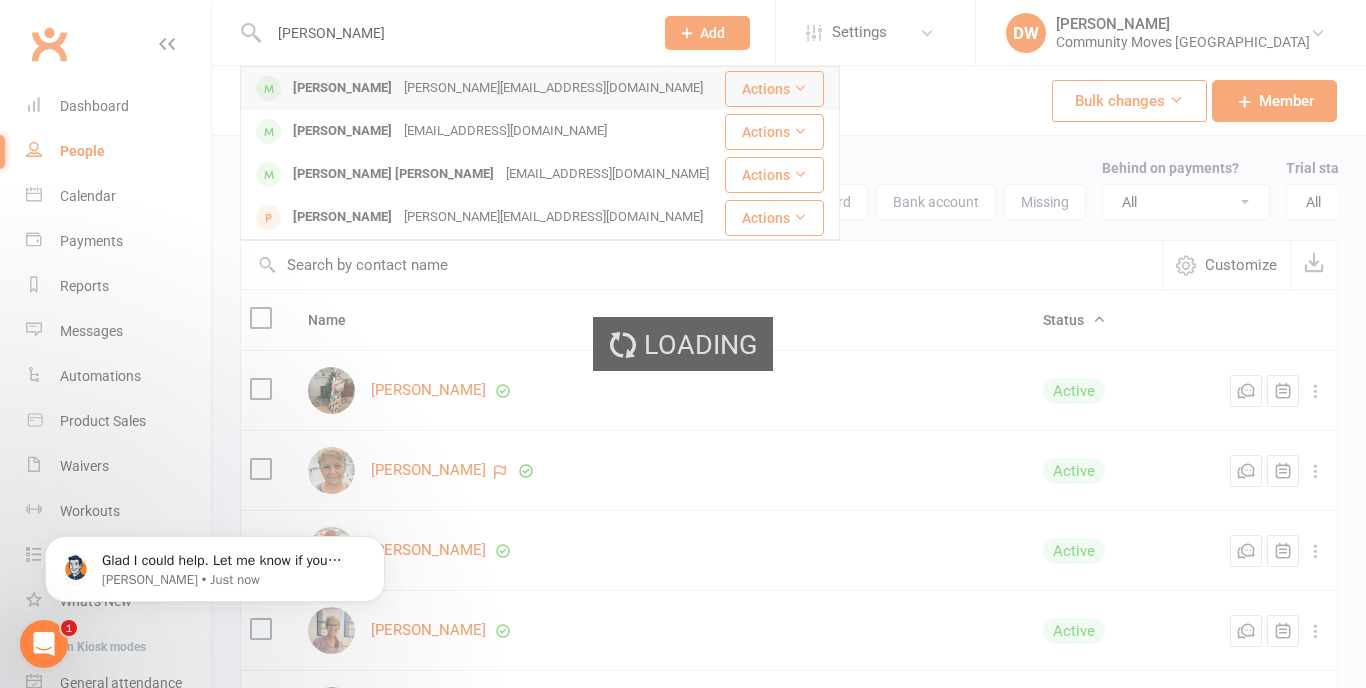 type 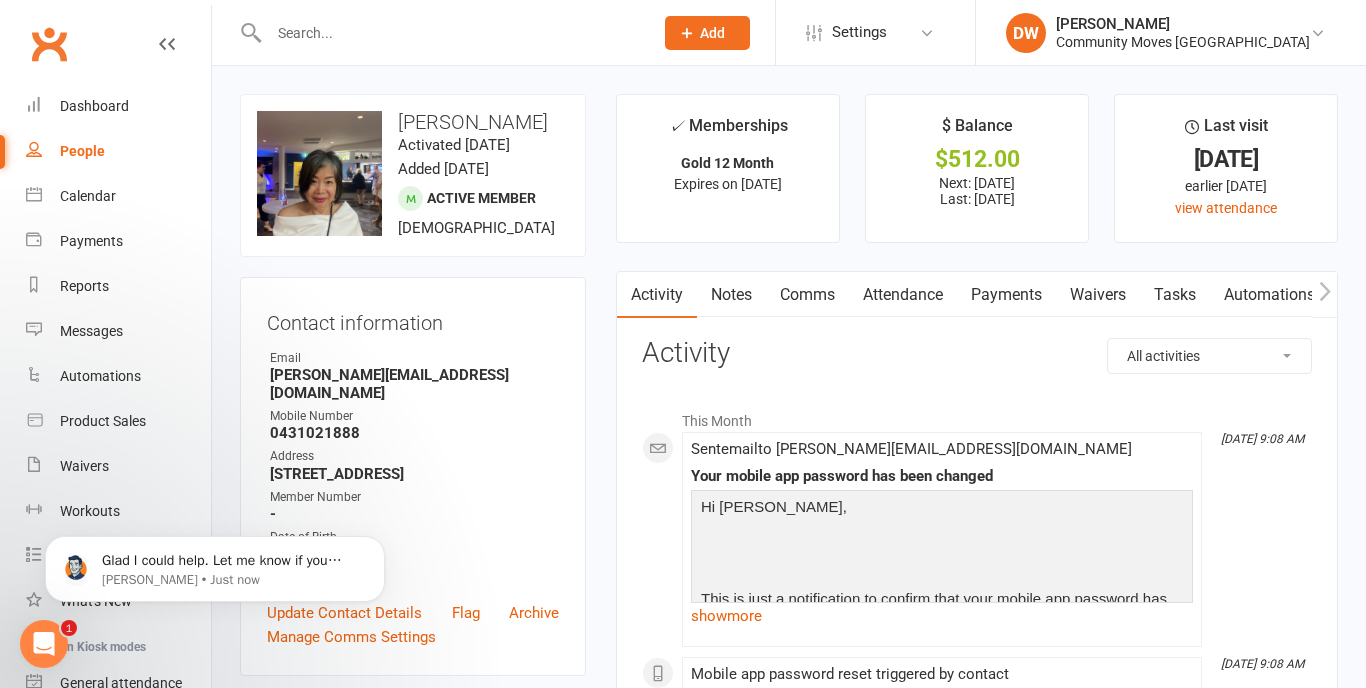 click on "Notes" at bounding box center [731, 295] 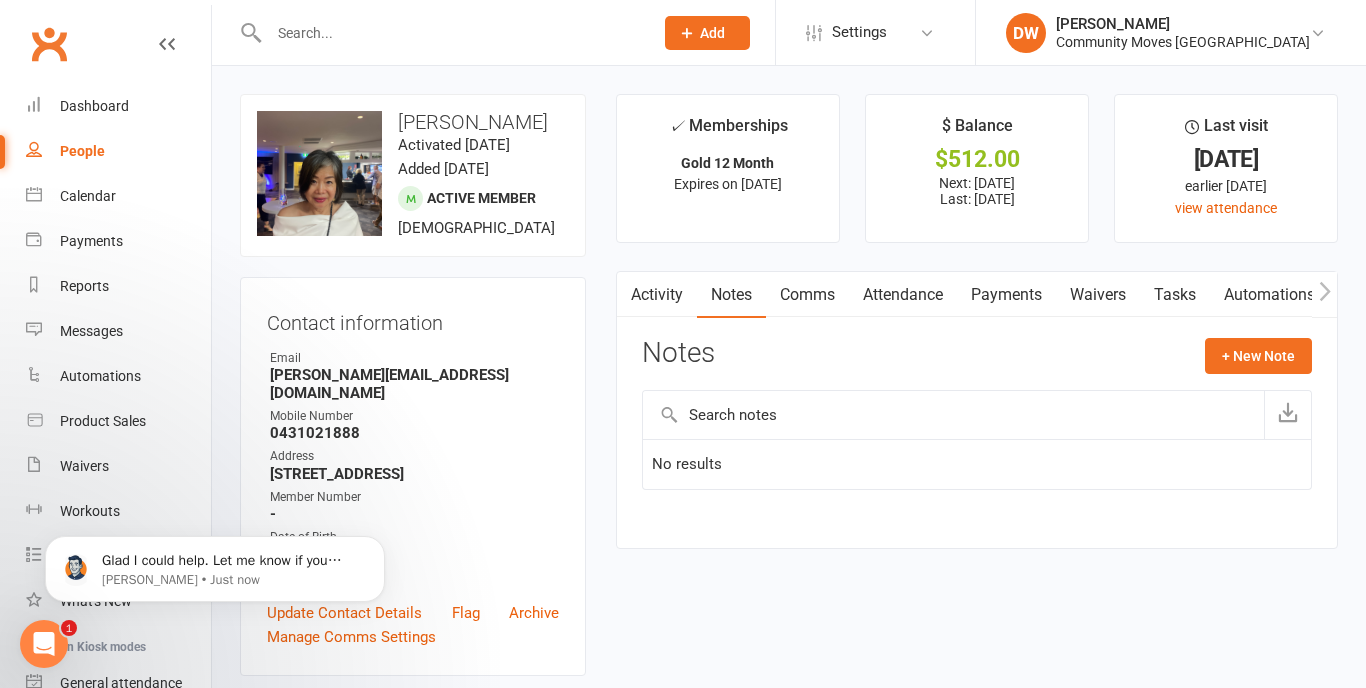scroll, scrollTop: 4117, scrollLeft: 0, axis: vertical 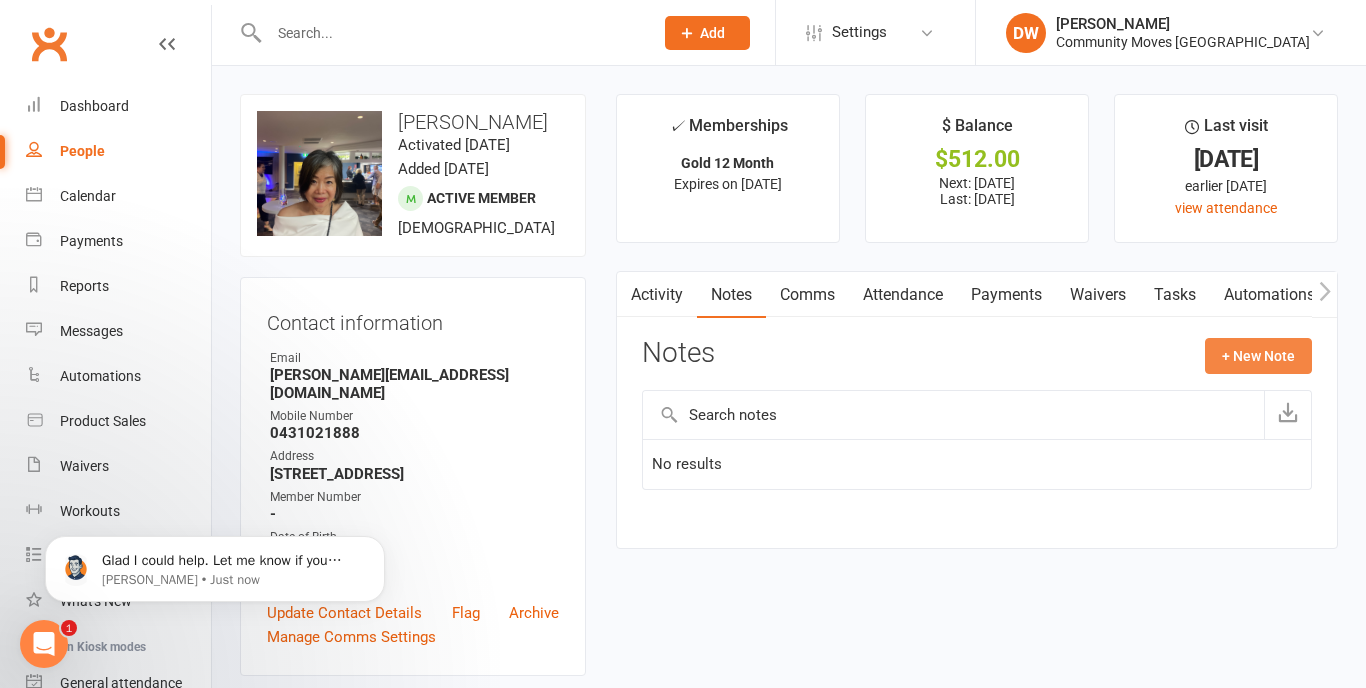 click on "+ New Note" at bounding box center [1258, 356] 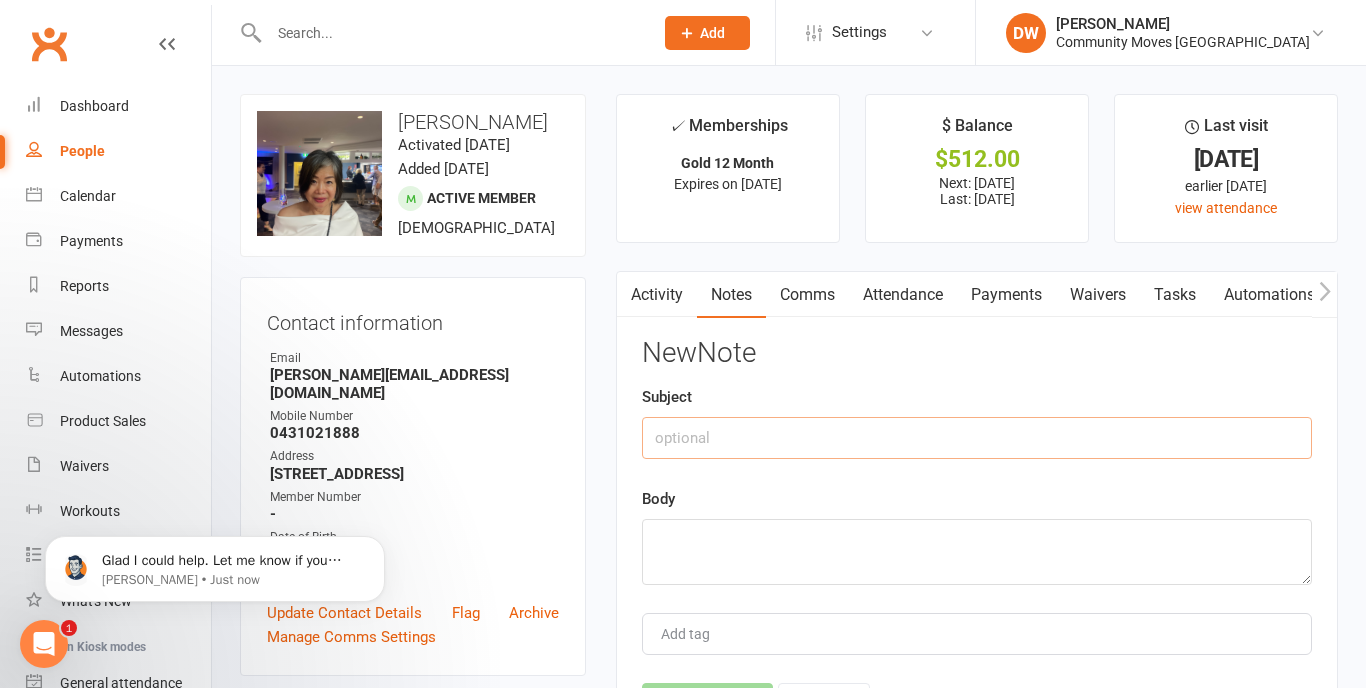click at bounding box center [977, 438] 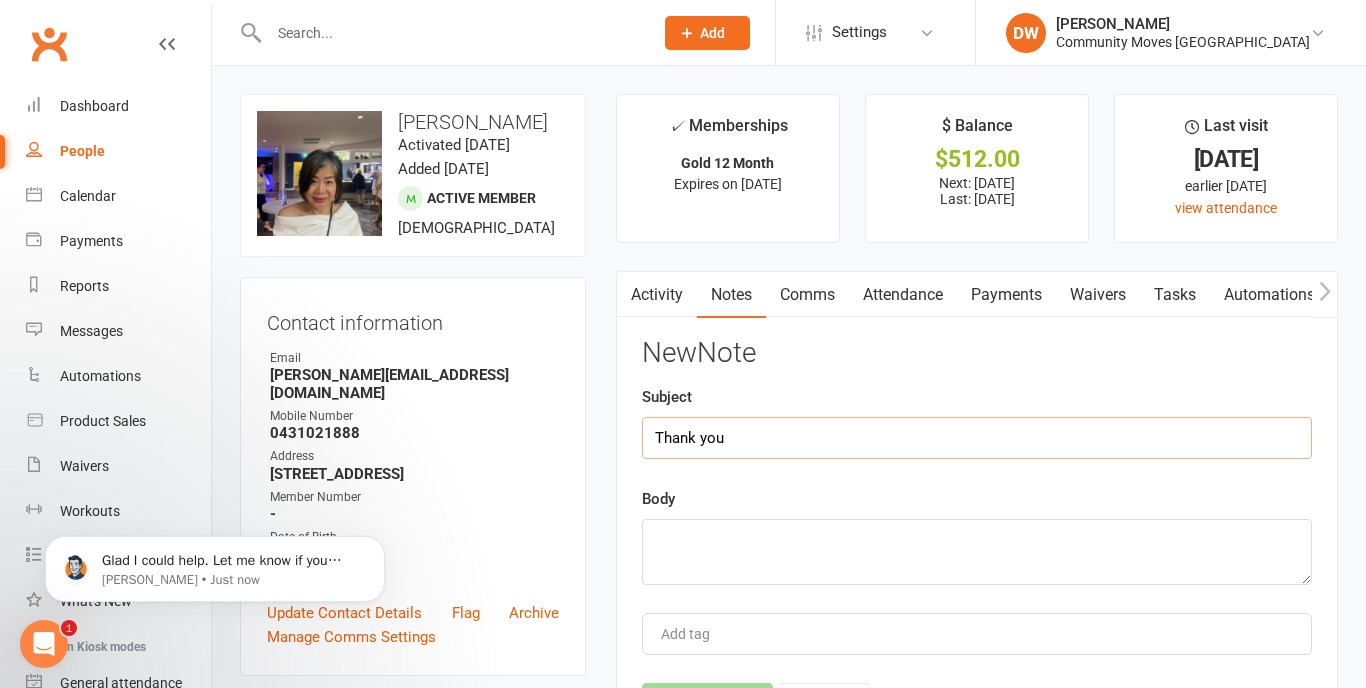 type on "Thank you" 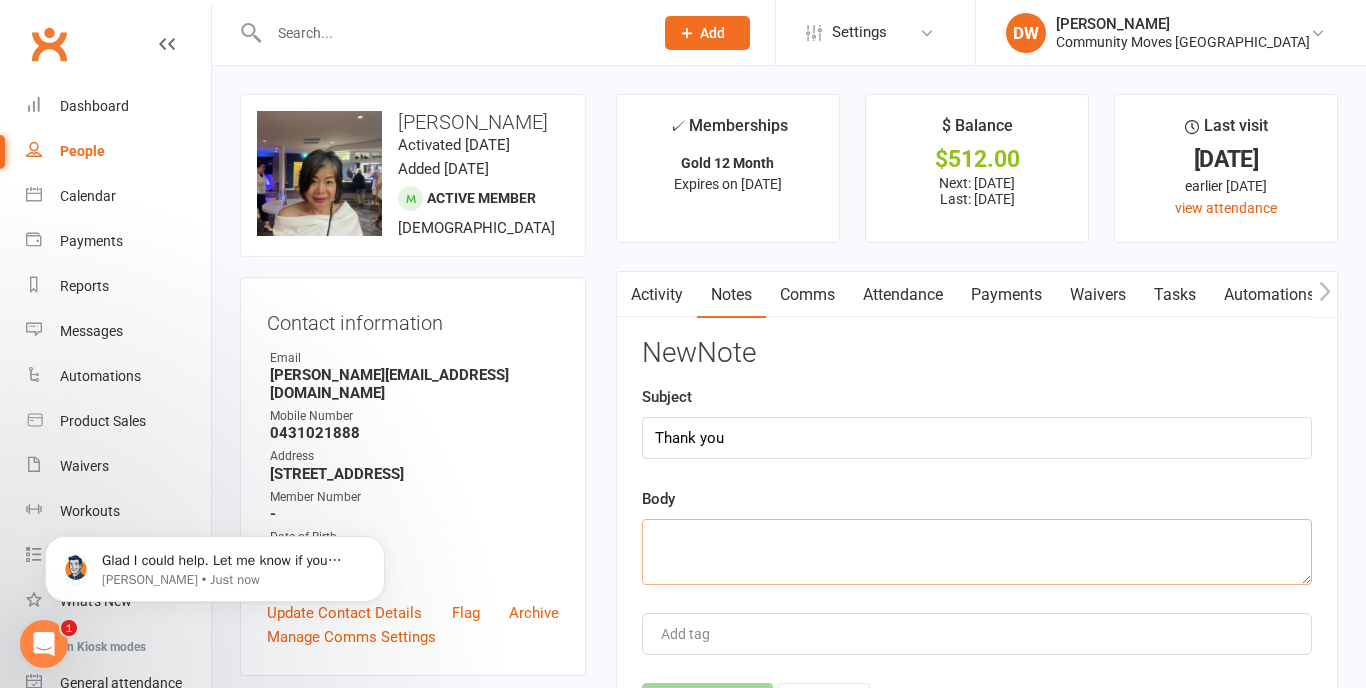 click at bounding box center [977, 552] 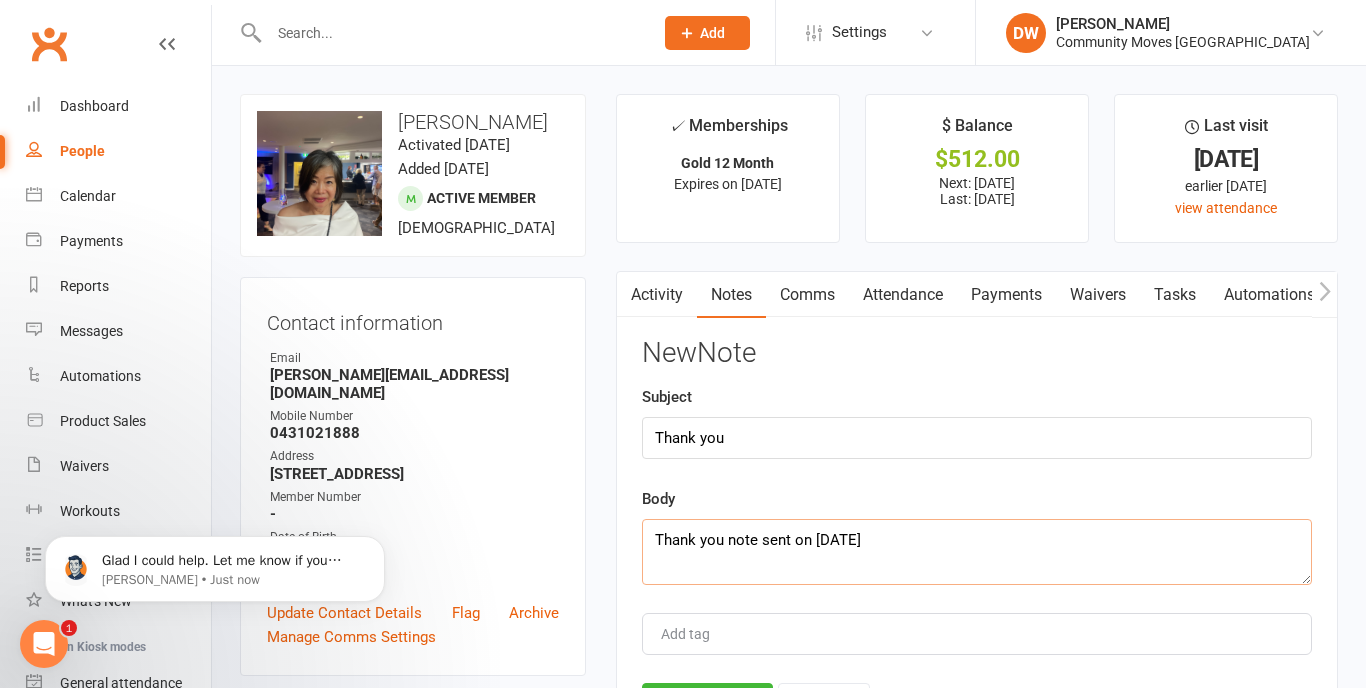 drag, startPoint x: 652, startPoint y: 534, endPoint x: 911, endPoint y: 538, distance: 259.03088 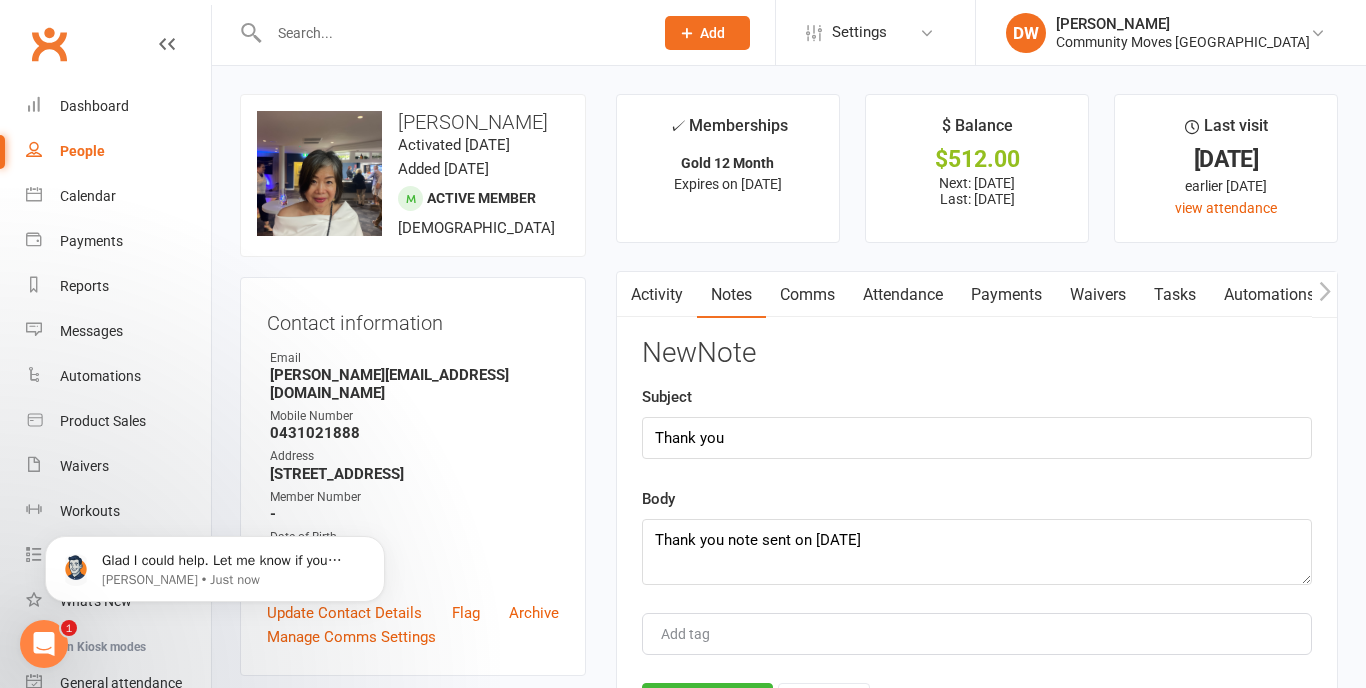 click at bounding box center (694, 634) 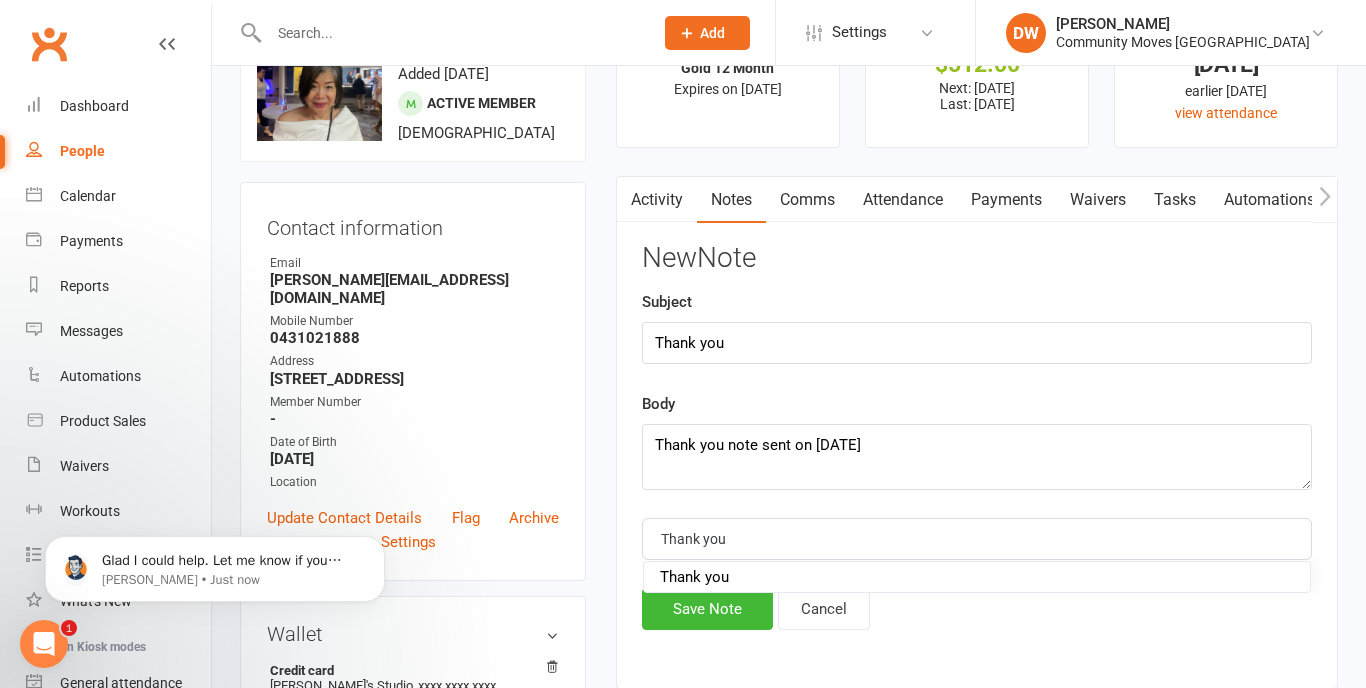 scroll, scrollTop: 130, scrollLeft: 0, axis: vertical 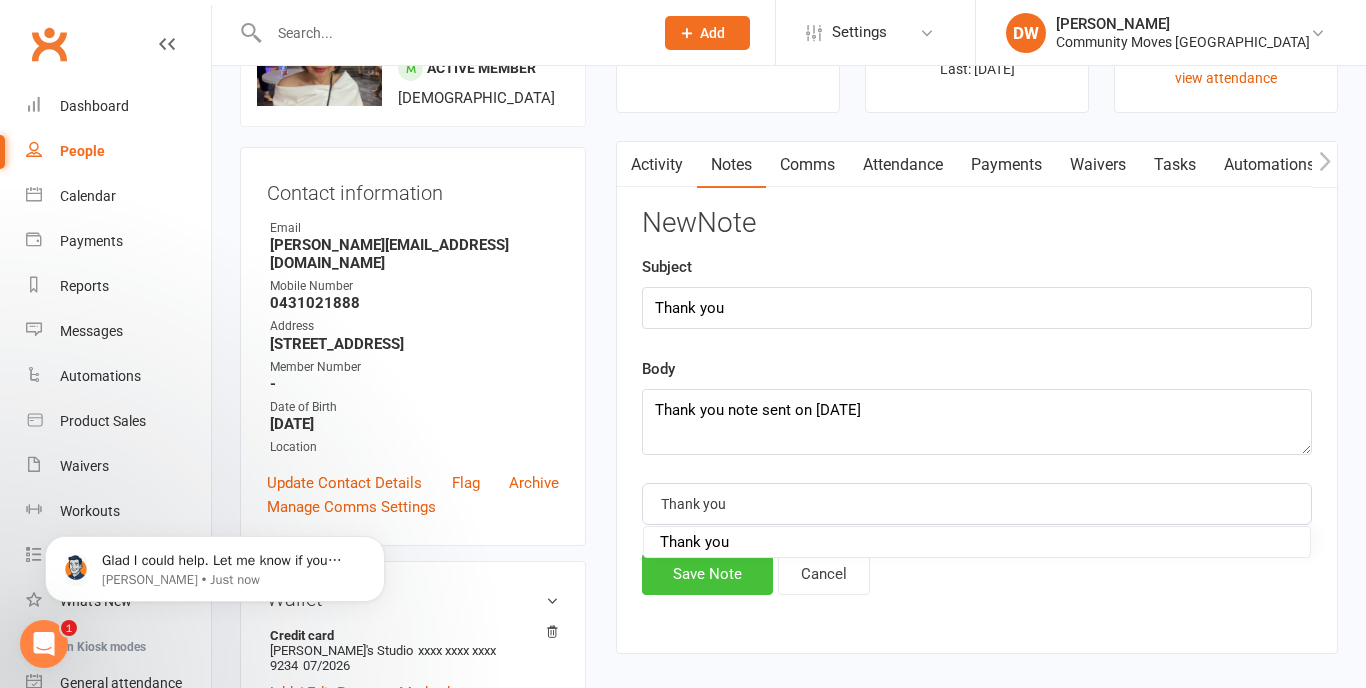 type on "Thank you" 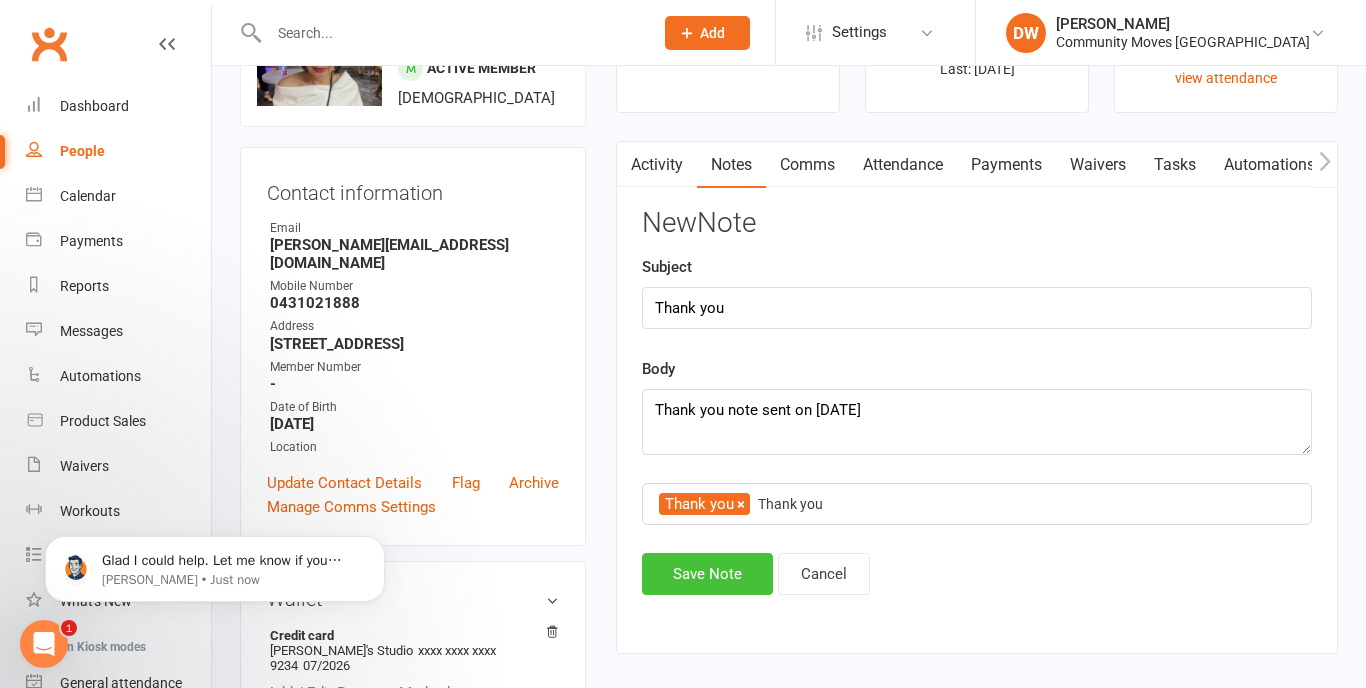 type 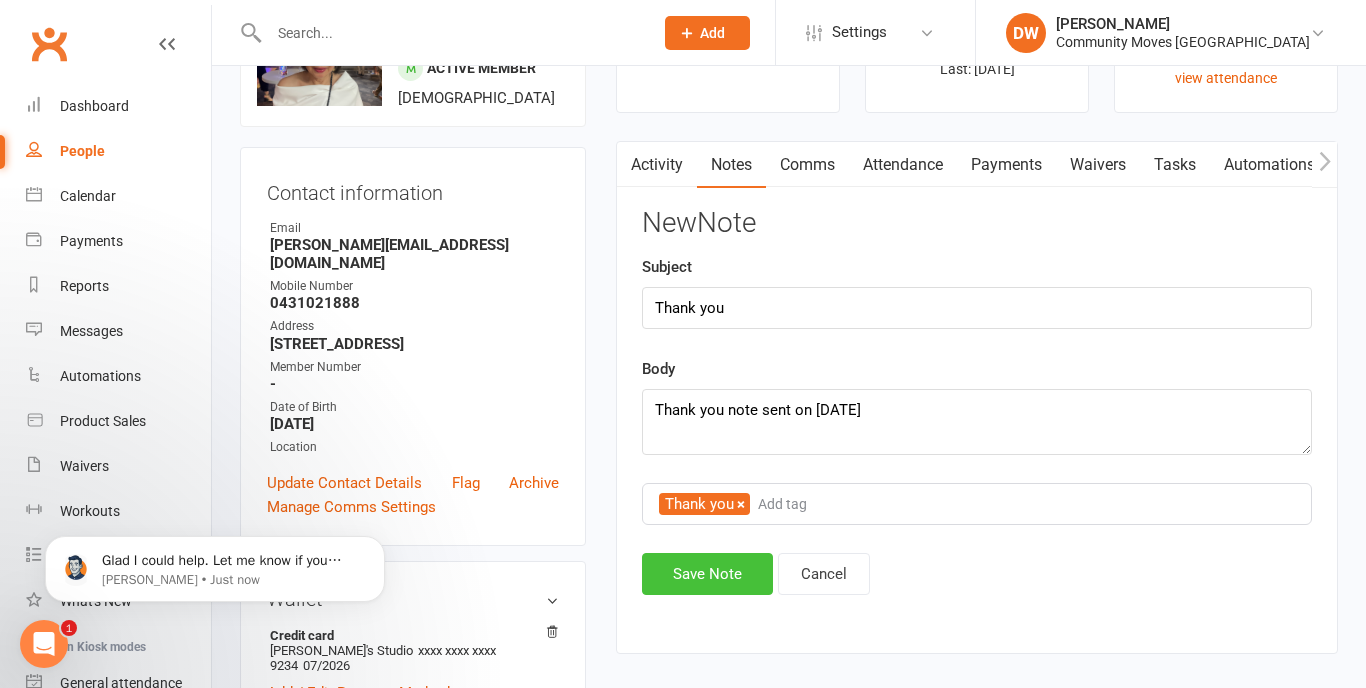 click on "Save Note" at bounding box center (707, 574) 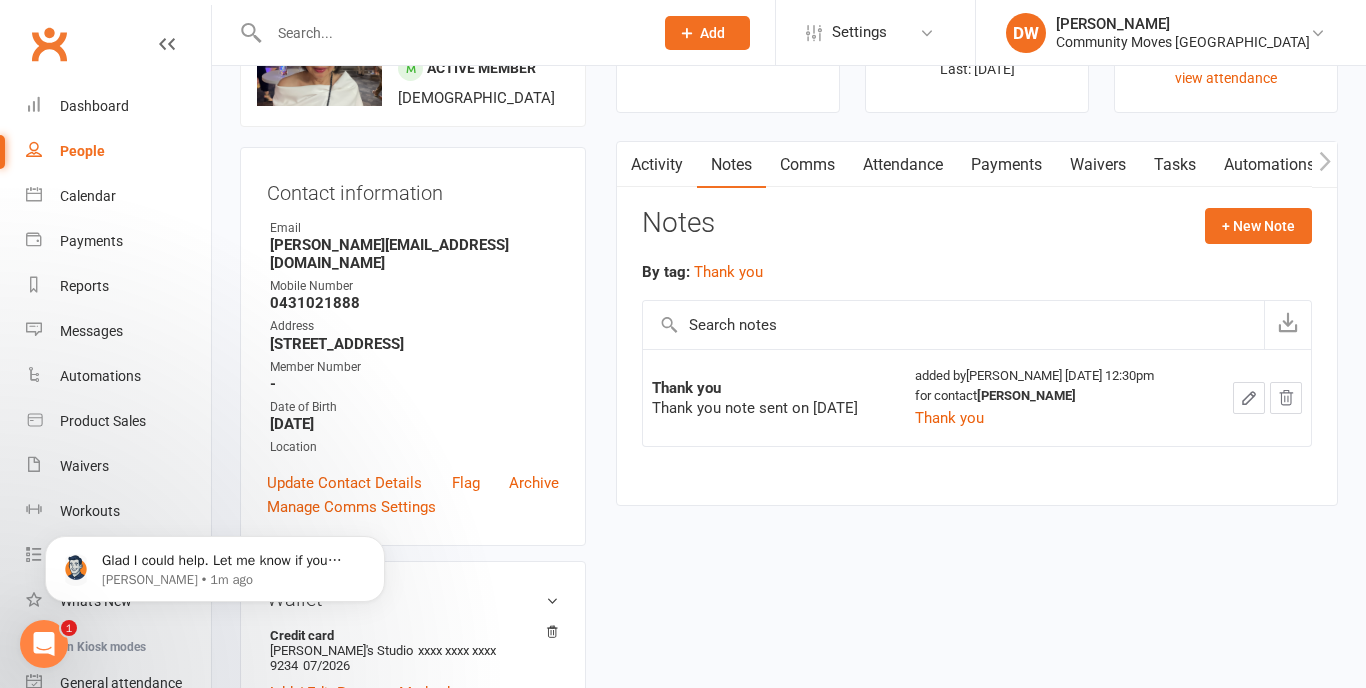 click at bounding box center [451, 33] 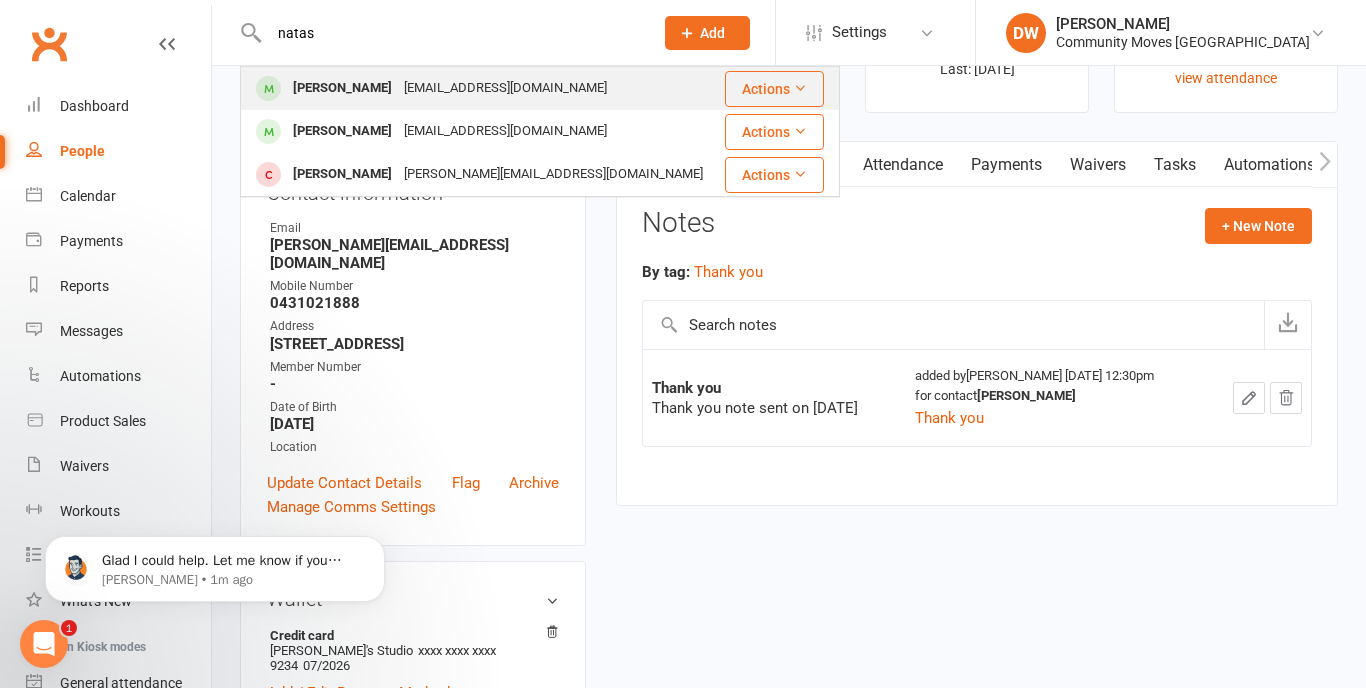 type on "natas" 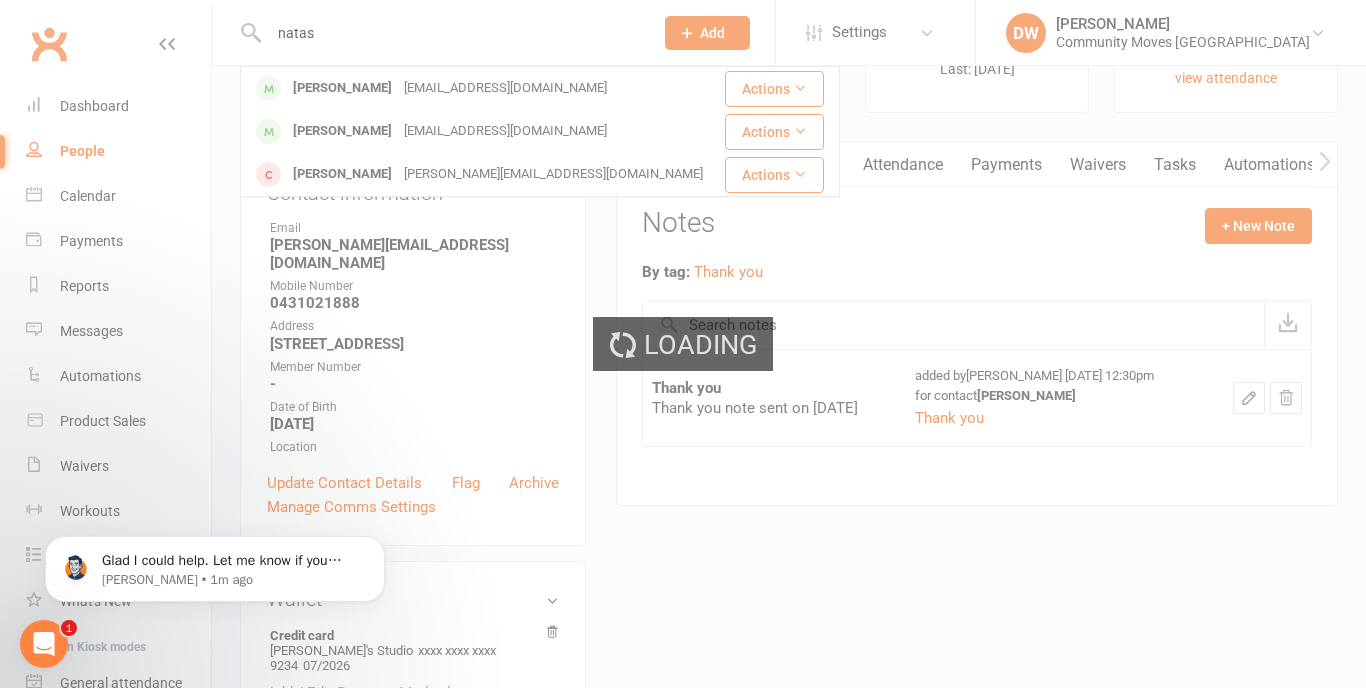 type 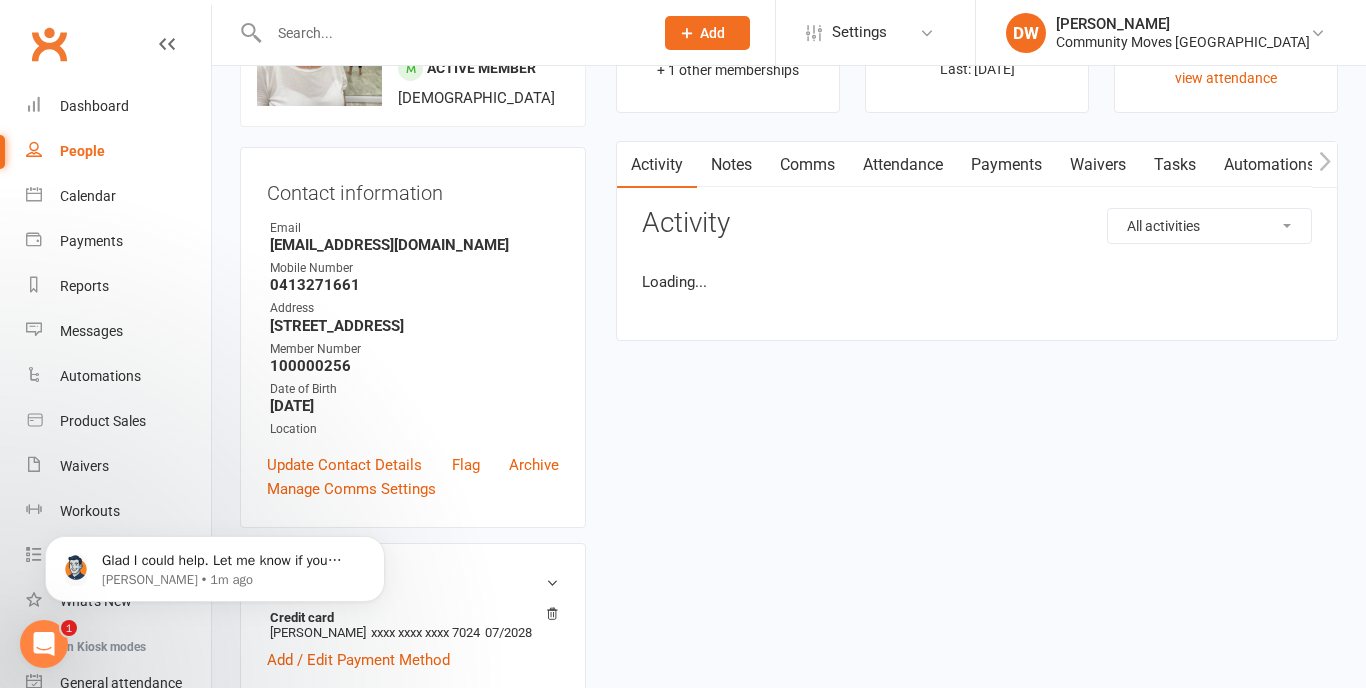 scroll, scrollTop: 0, scrollLeft: 0, axis: both 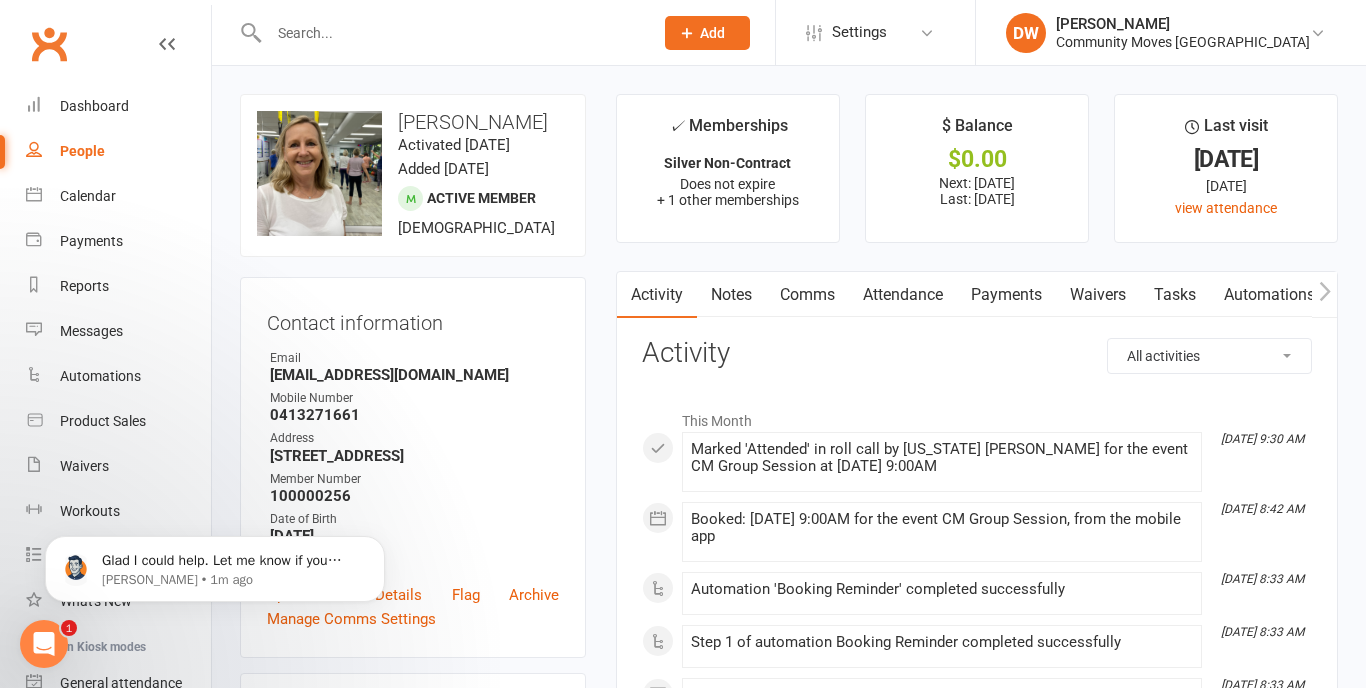click on "Notes" at bounding box center [731, 295] 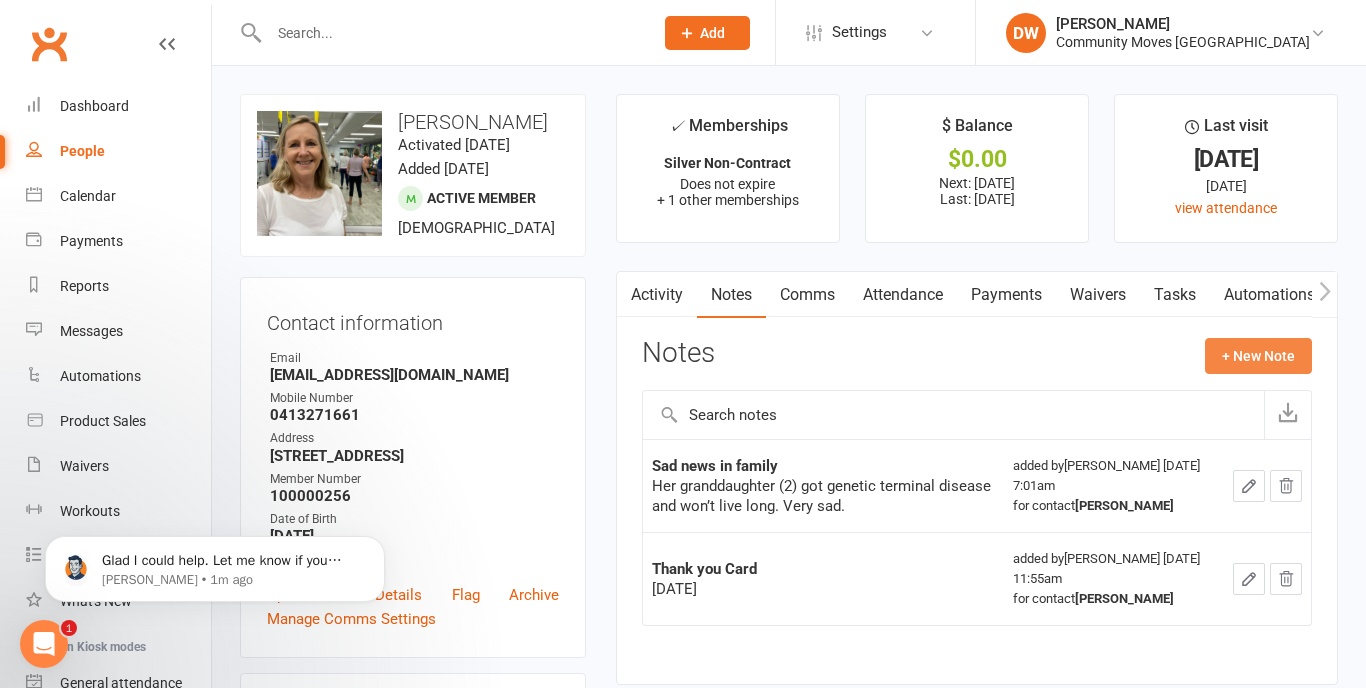 click on "+ New Note" at bounding box center (1258, 356) 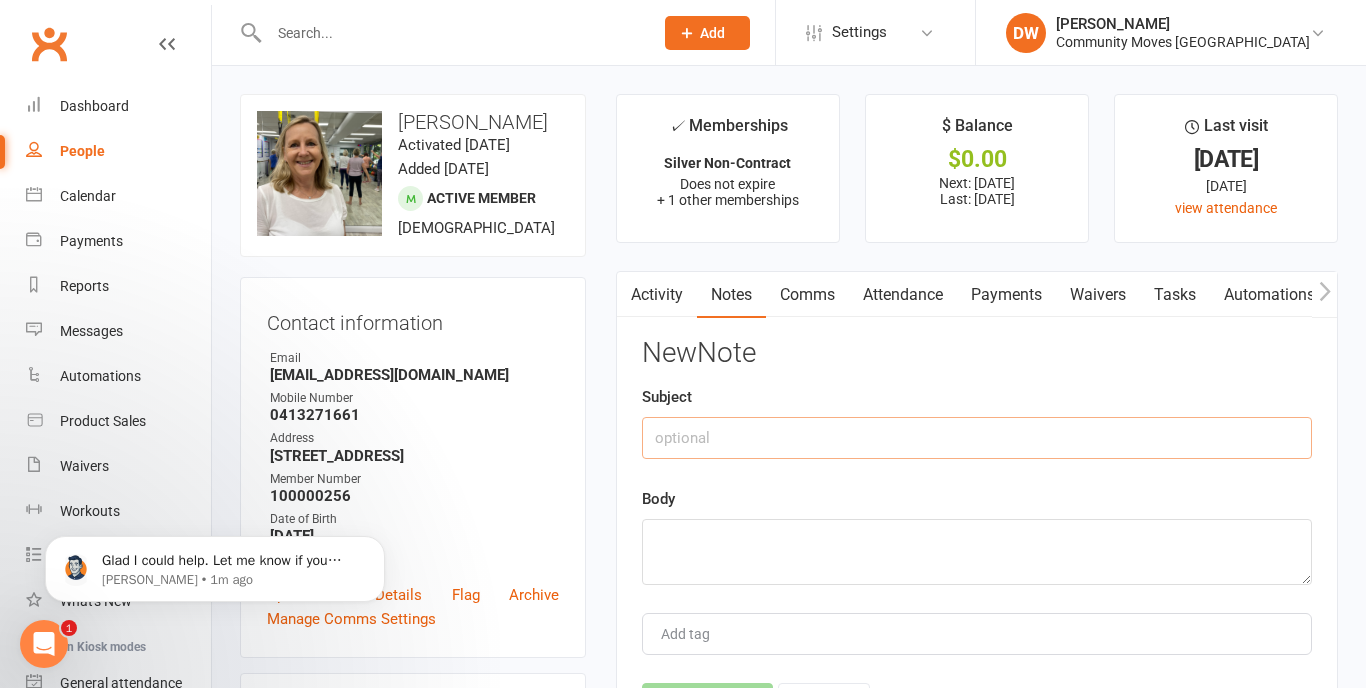 click at bounding box center (977, 438) 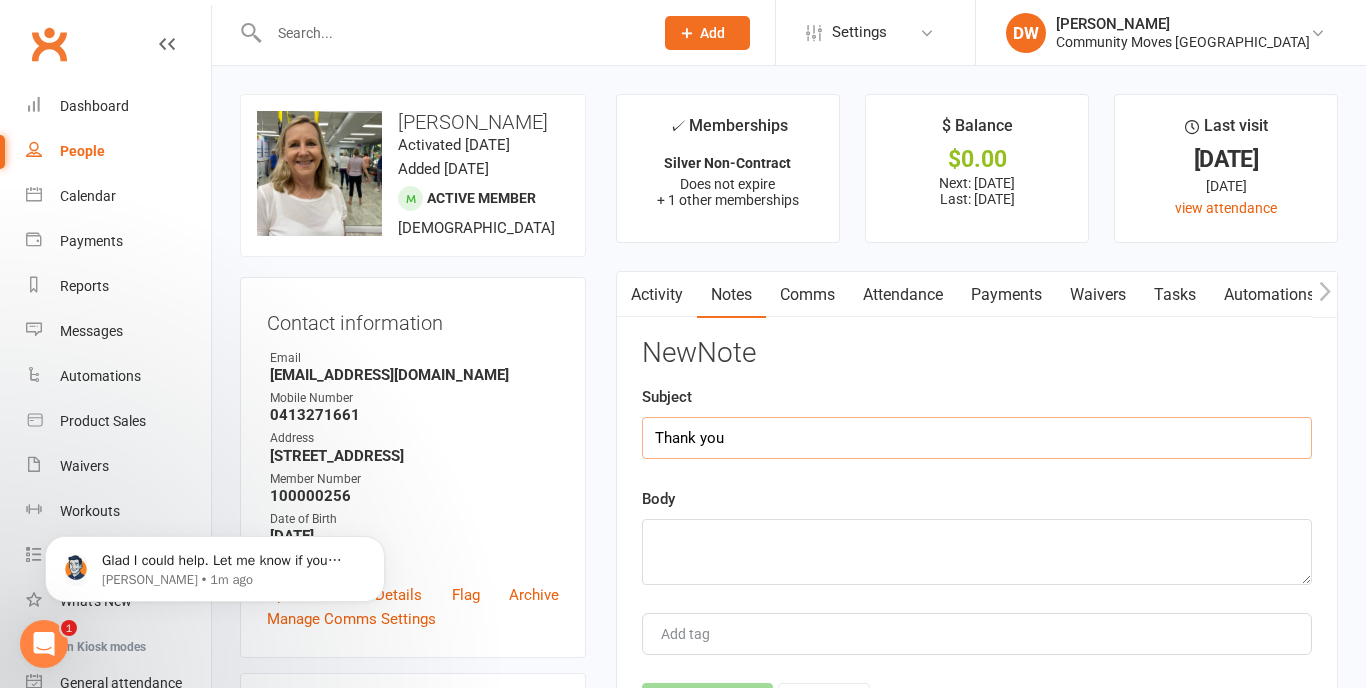 type on "Thank you" 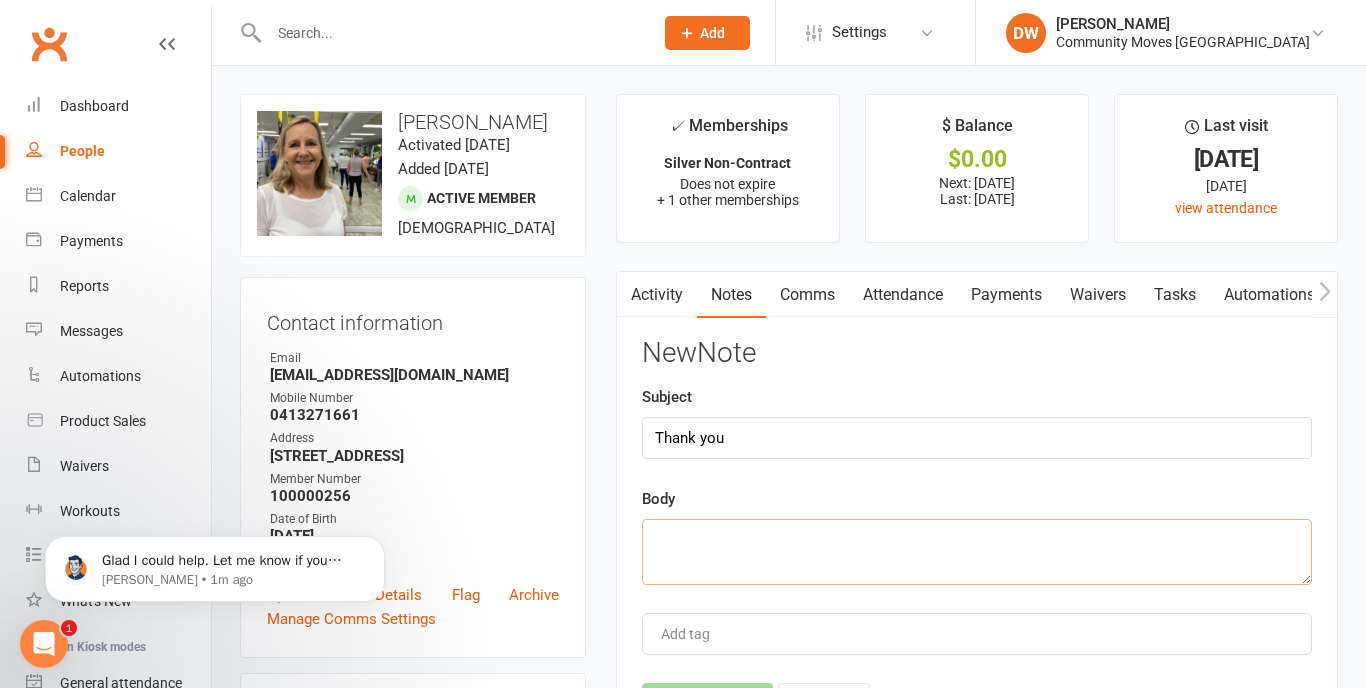 click at bounding box center (977, 552) 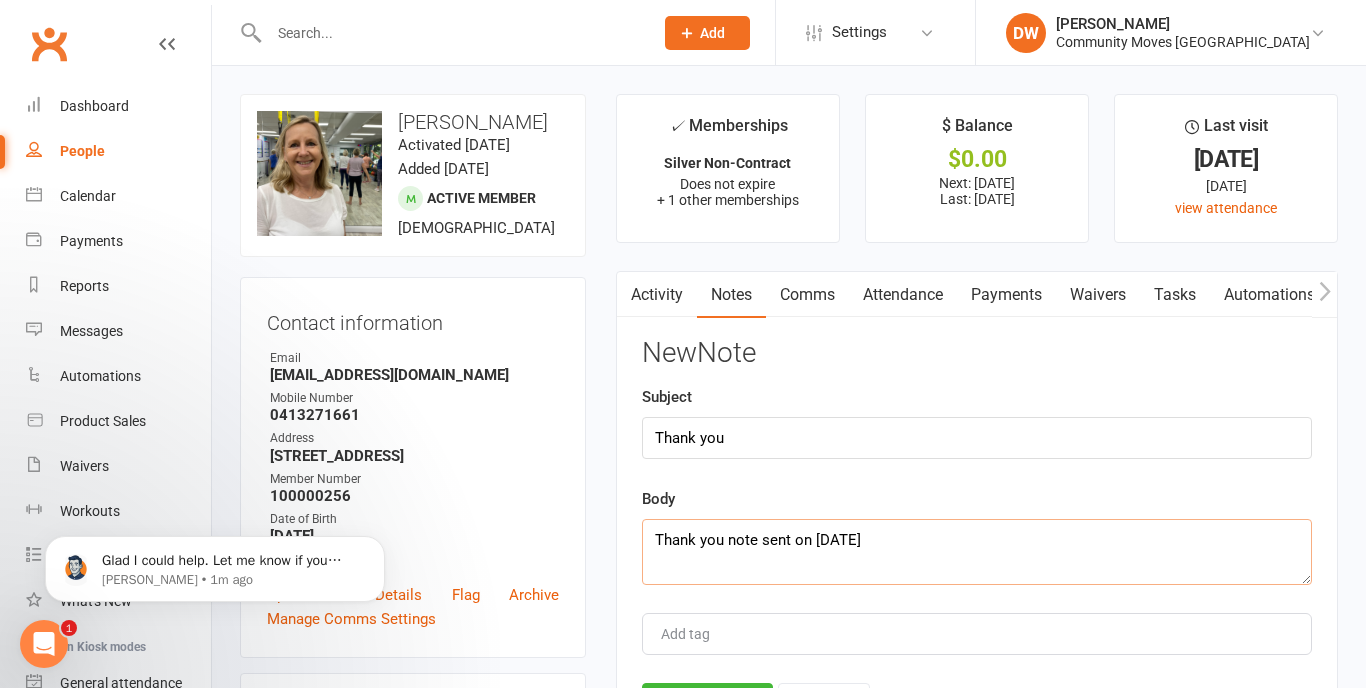 type on "Thank you note sent on [DATE]" 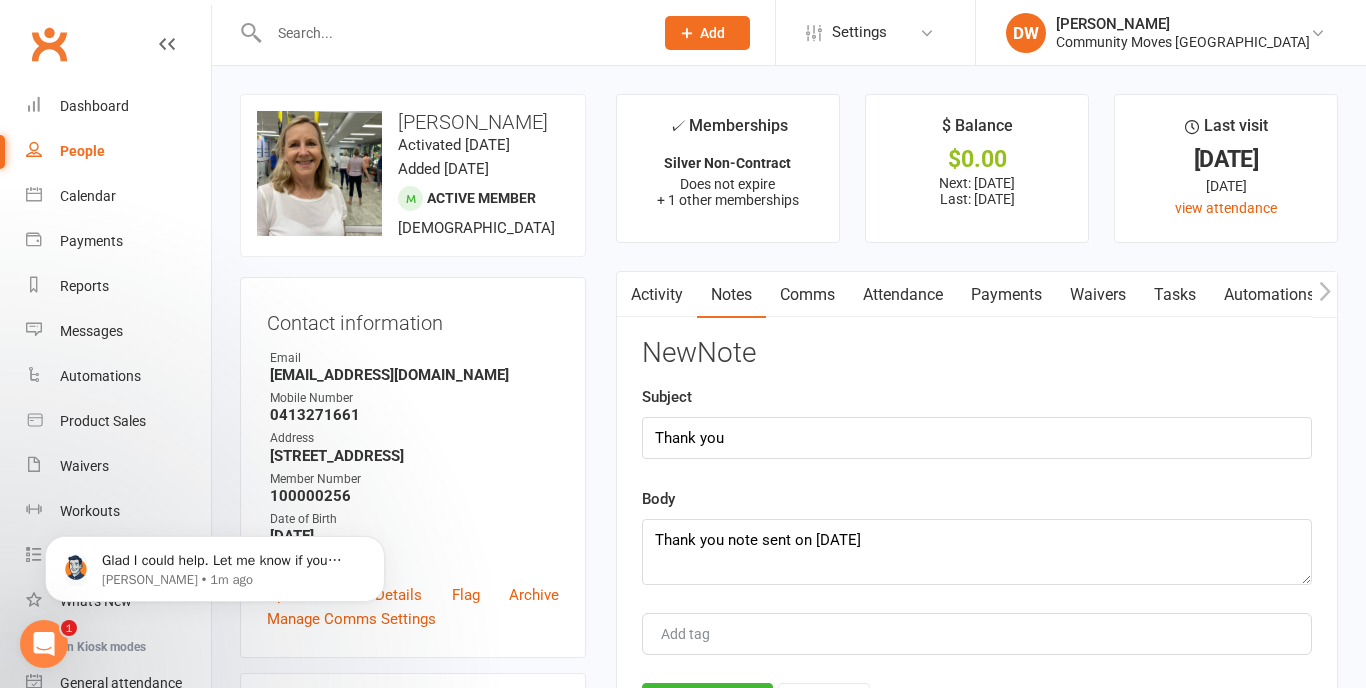 click at bounding box center (694, 634) 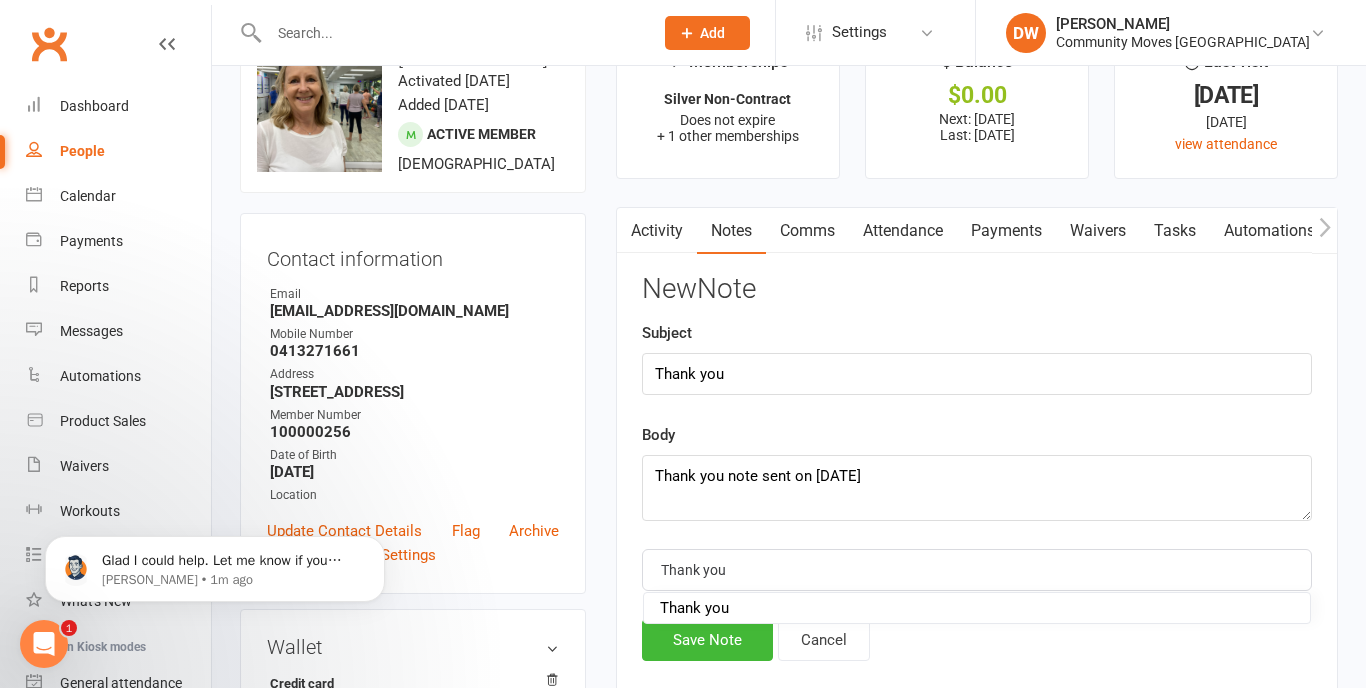 scroll, scrollTop: 82, scrollLeft: 0, axis: vertical 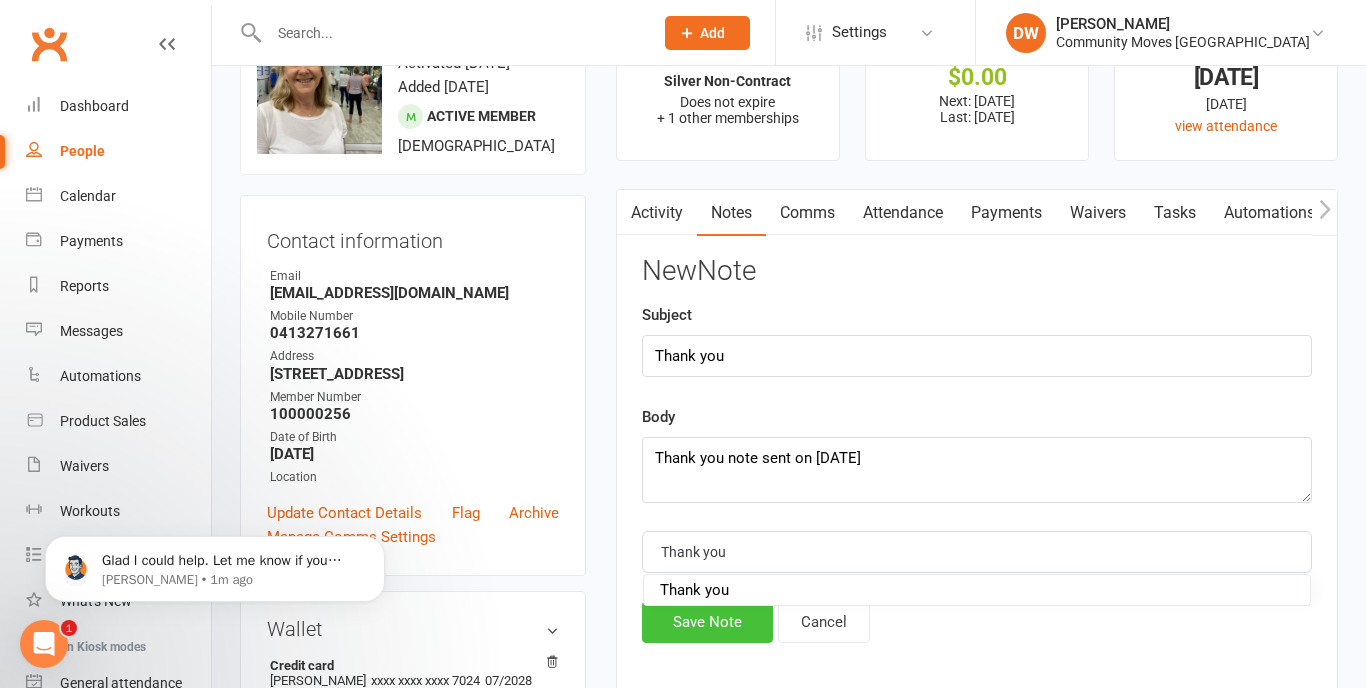 type on "Thank you" 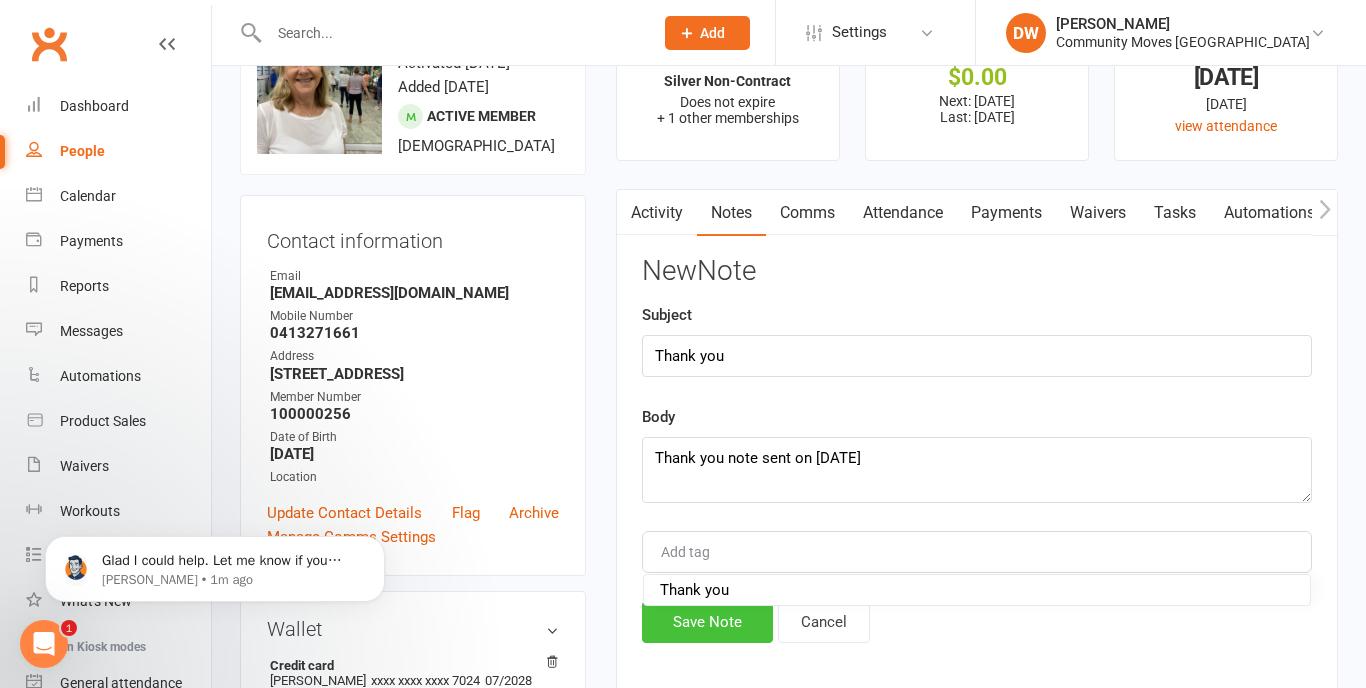 click on "Save Note" at bounding box center [707, 622] 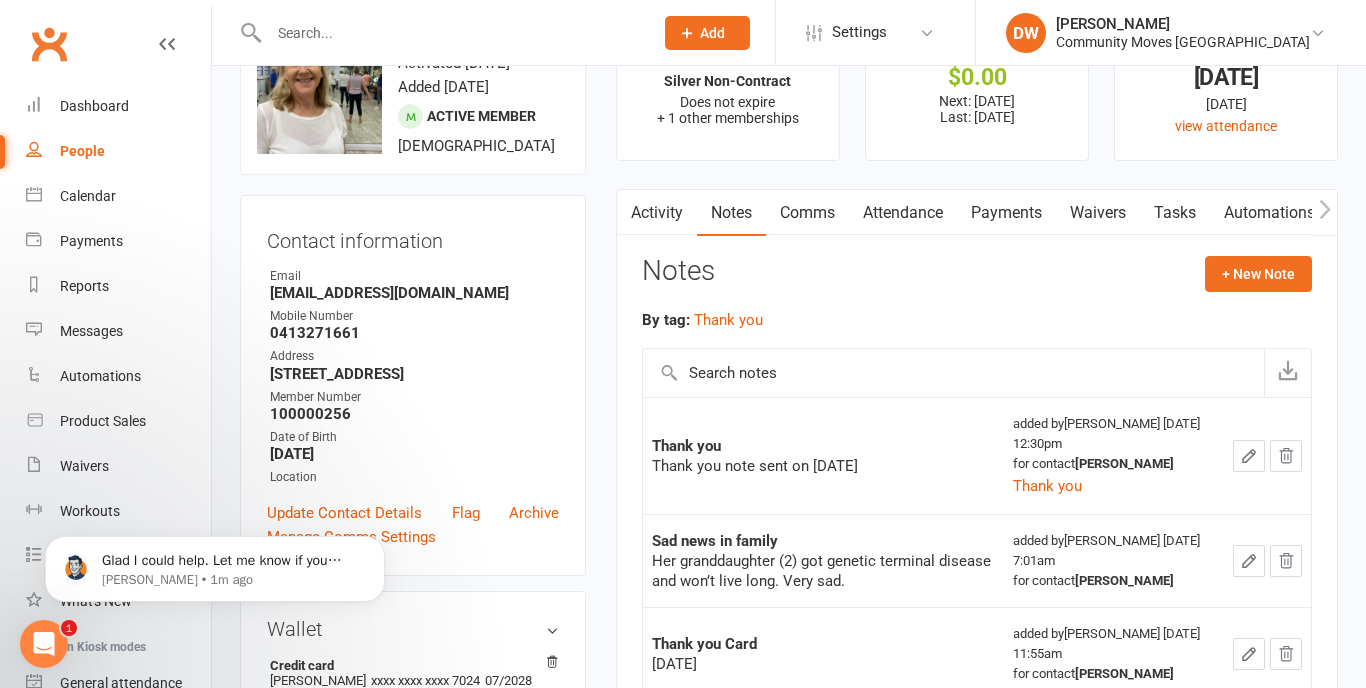 click at bounding box center (451, 33) 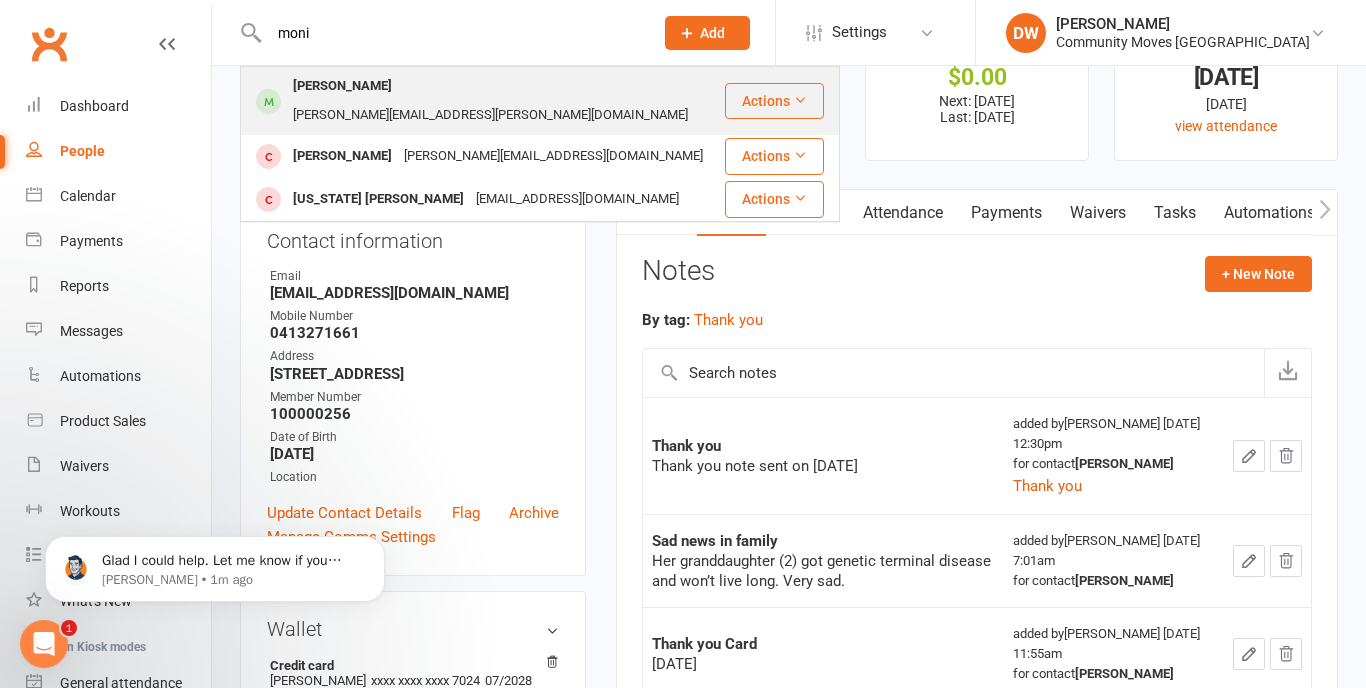 type on "moni" 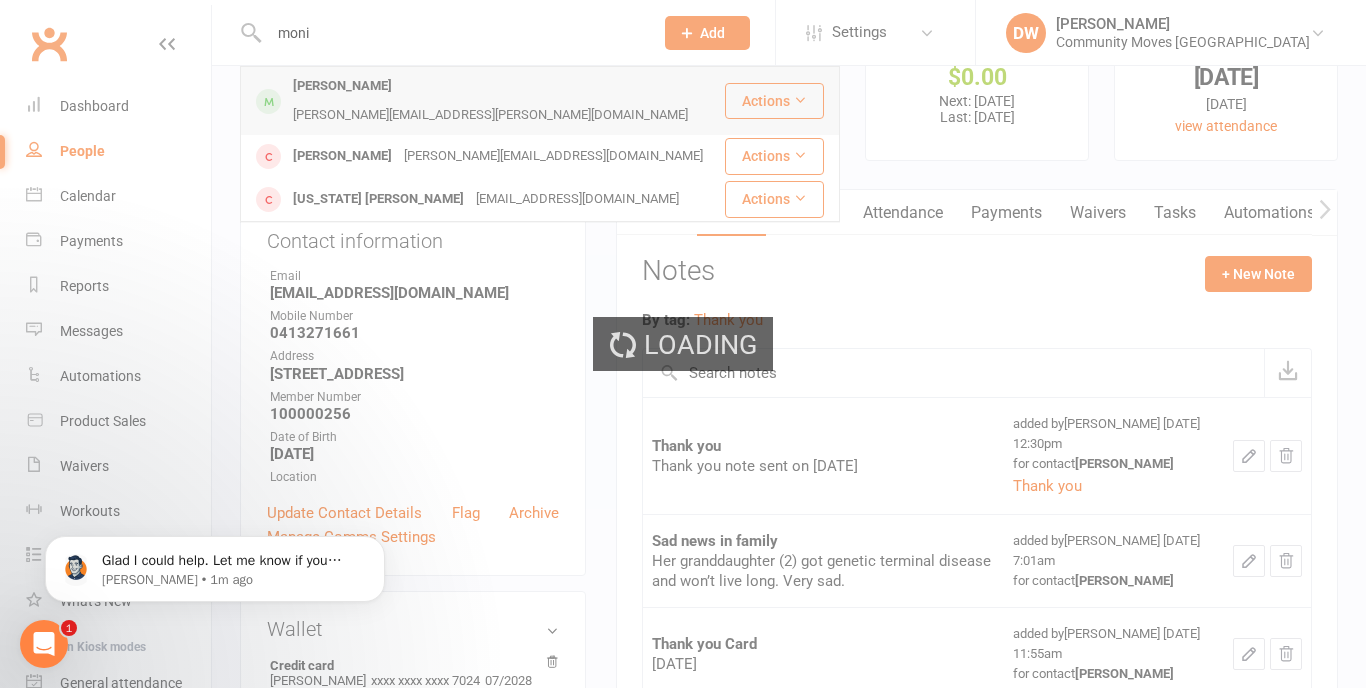 type 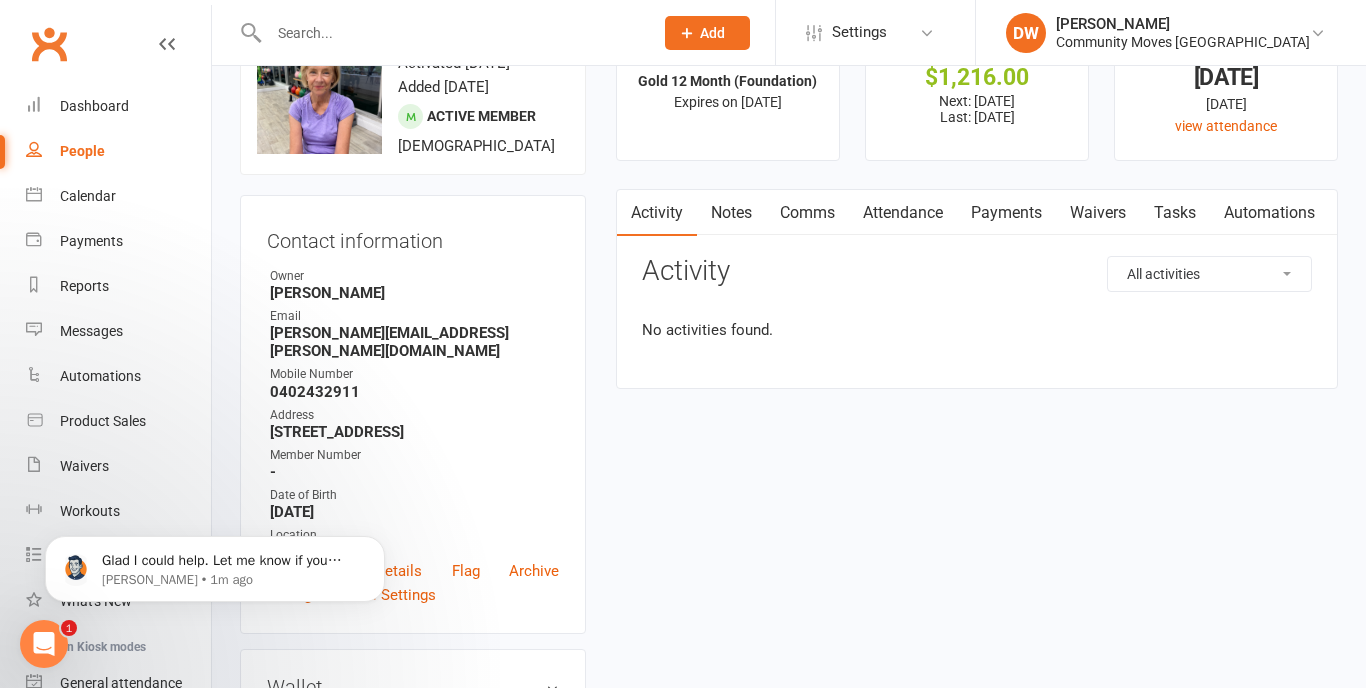 scroll, scrollTop: 0, scrollLeft: 0, axis: both 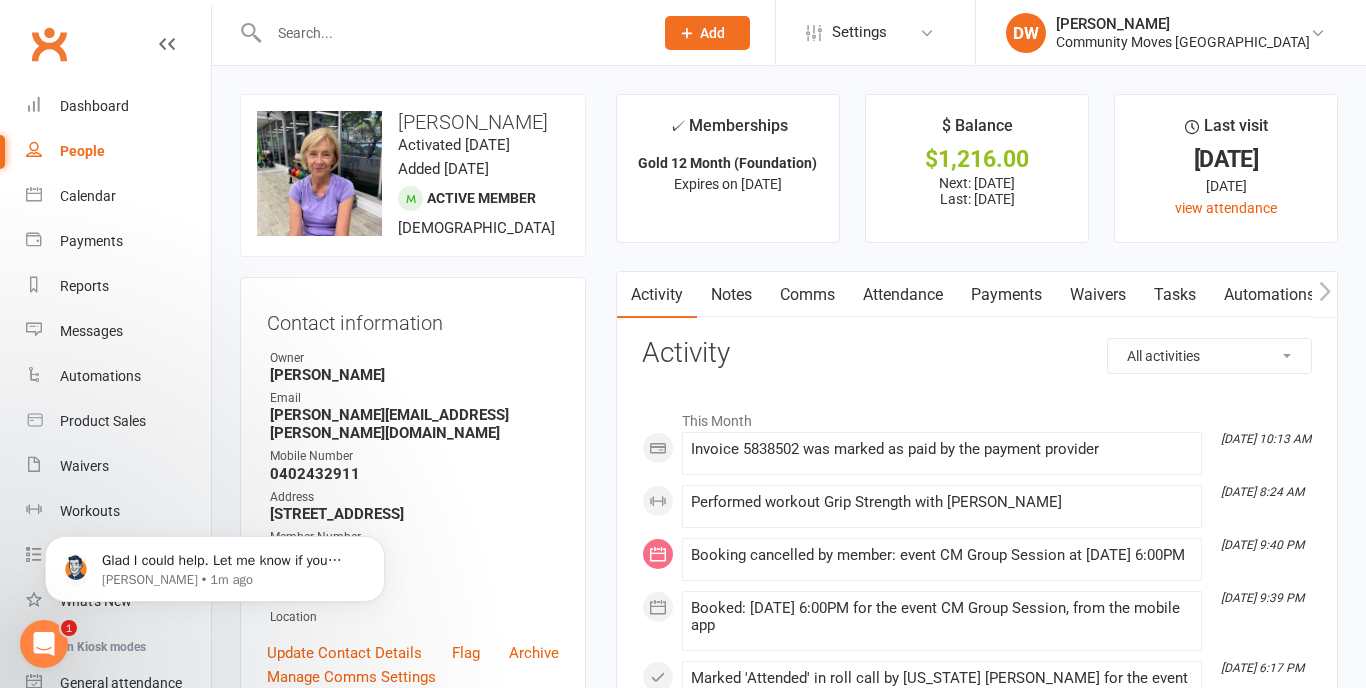 click on "Notes" at bounding box center [731, 295] 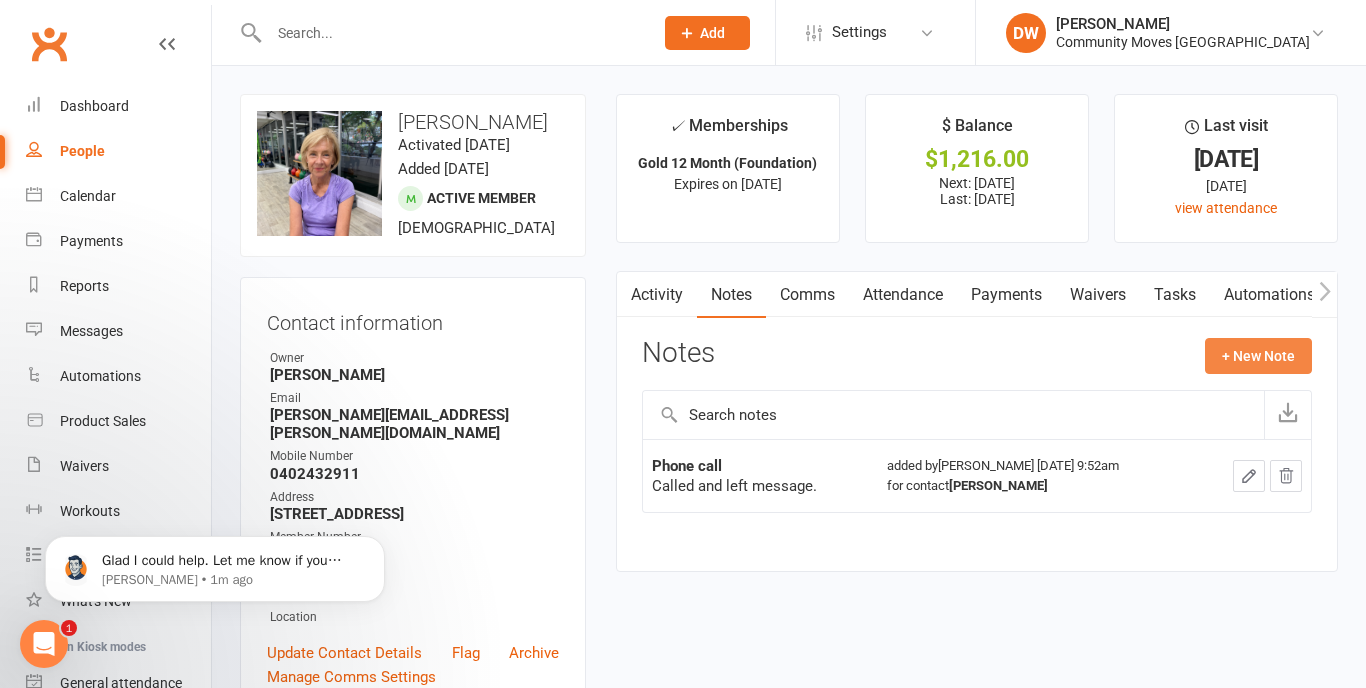click on "+ New Note" at bounding box center (1258, 356) 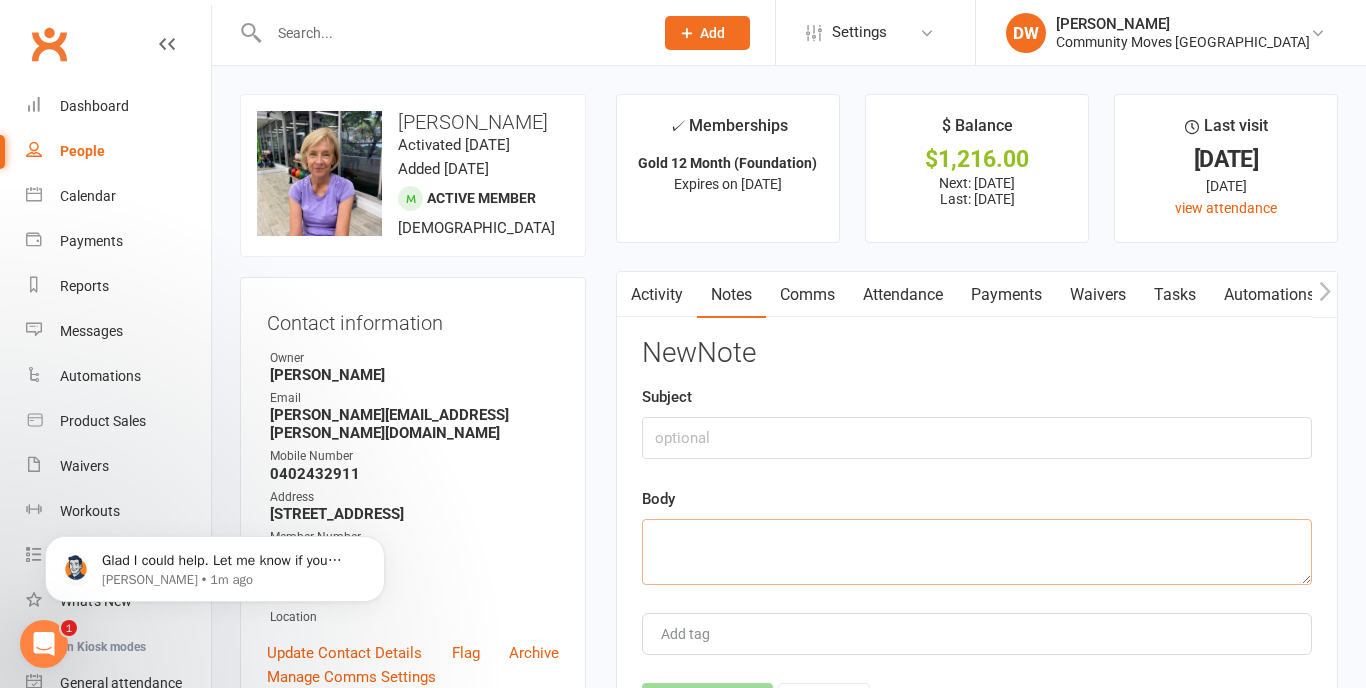 click at bounding box center [977, 552] 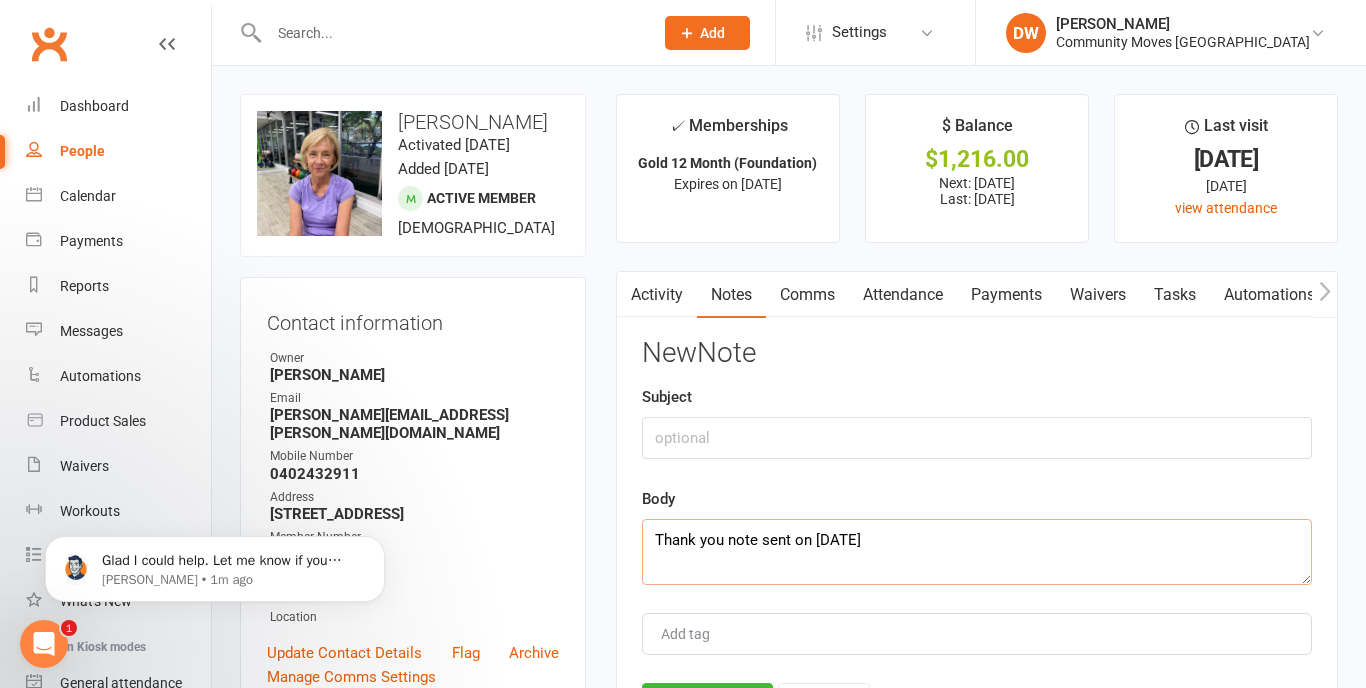 type on "Thank you note sent on [DATE]" 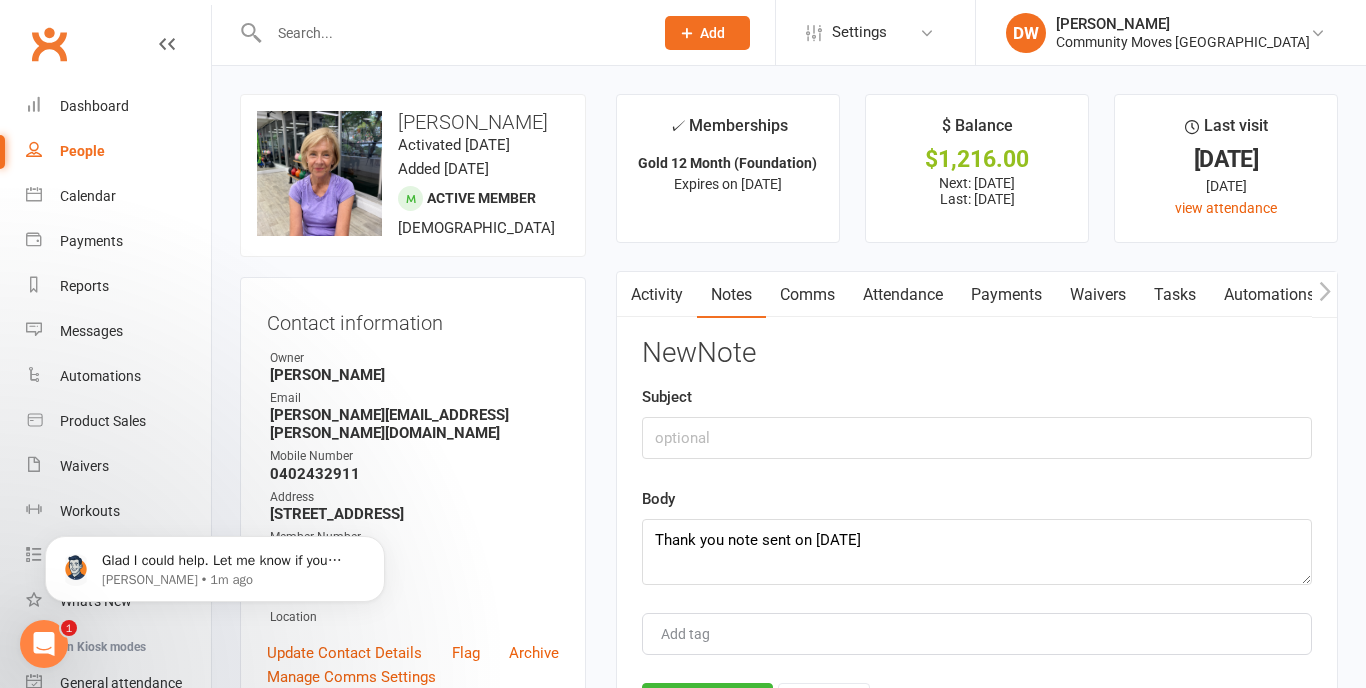 click at bounding box center (694, 634) 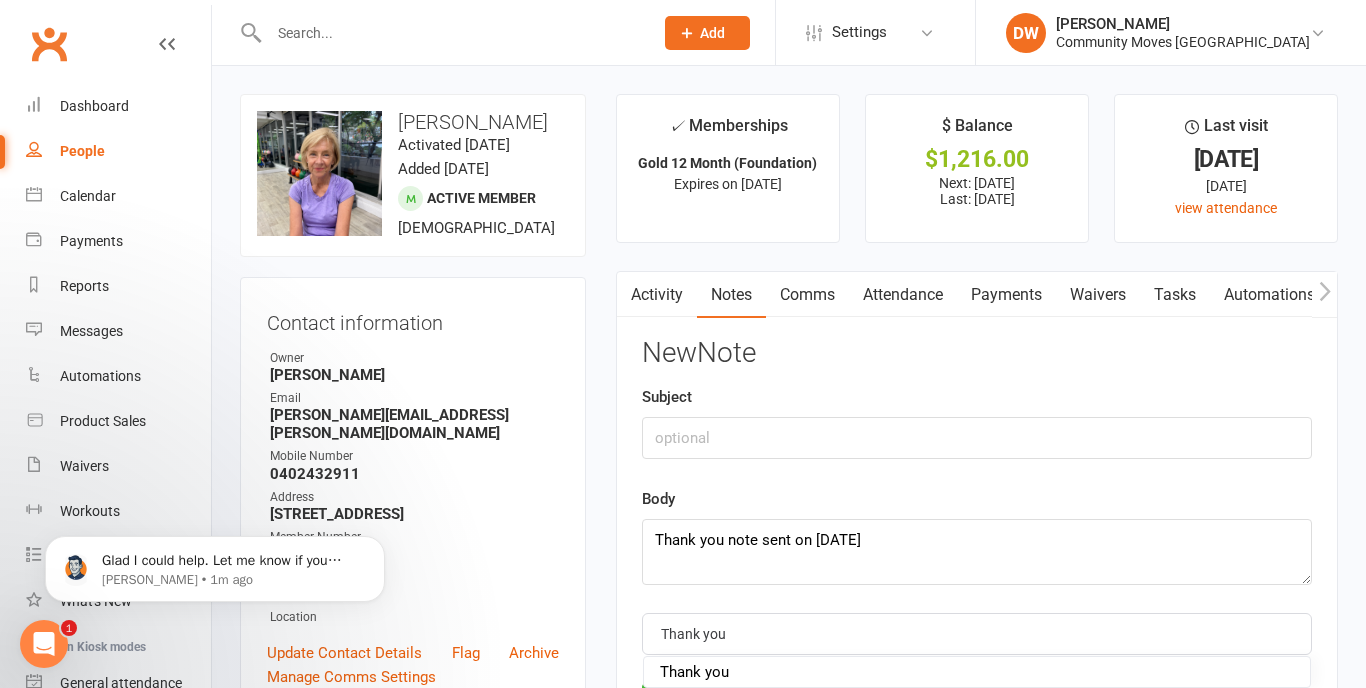 type on "Thank you" 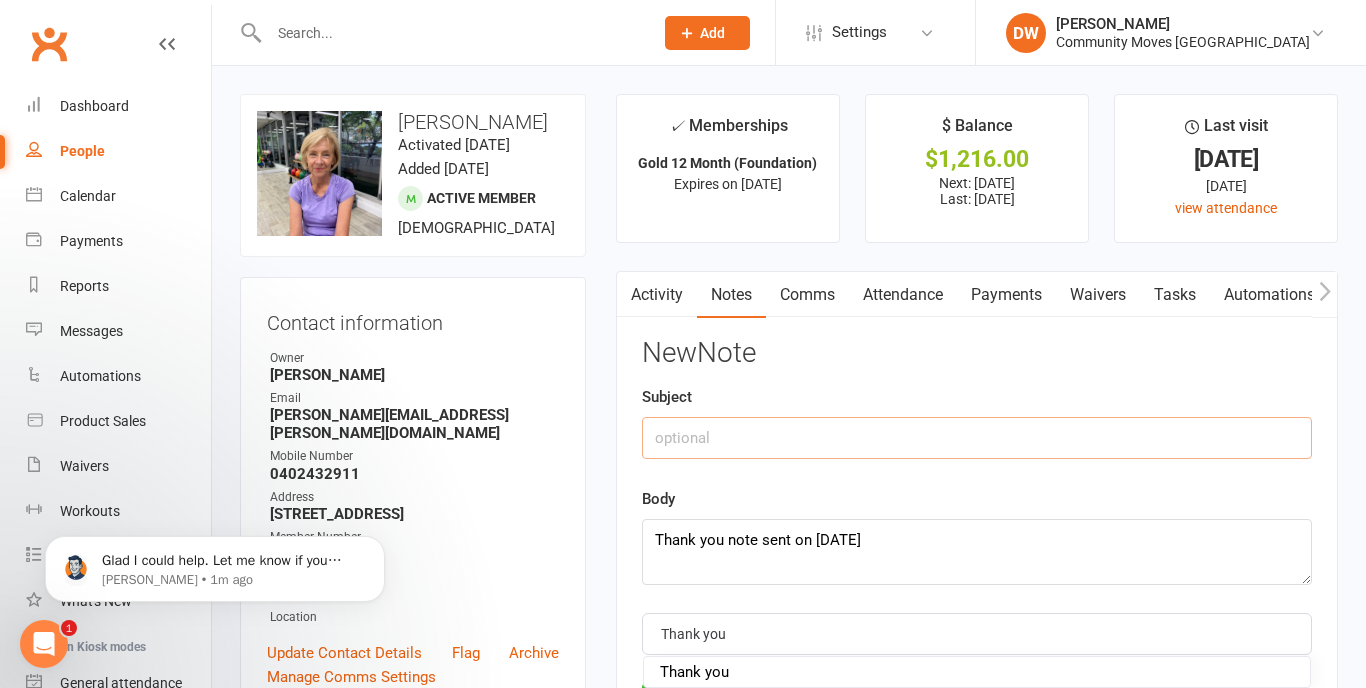 type 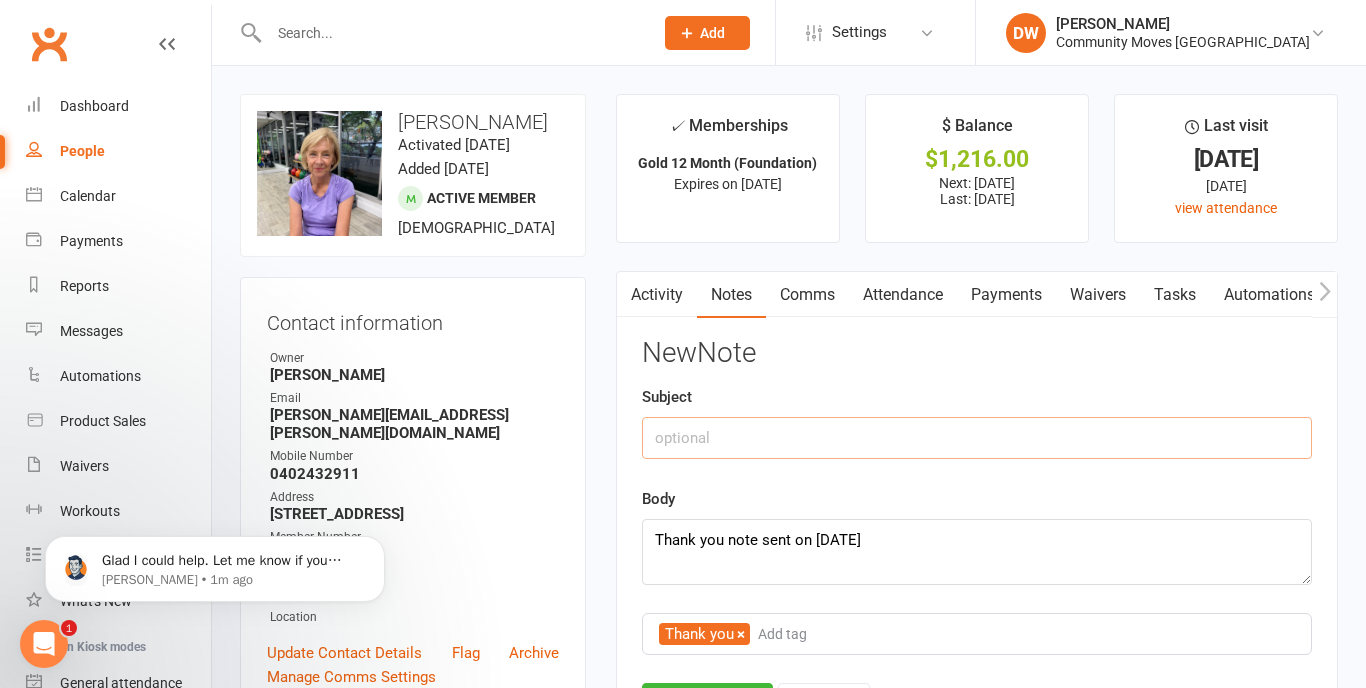 click at bounding box center [977, 438] 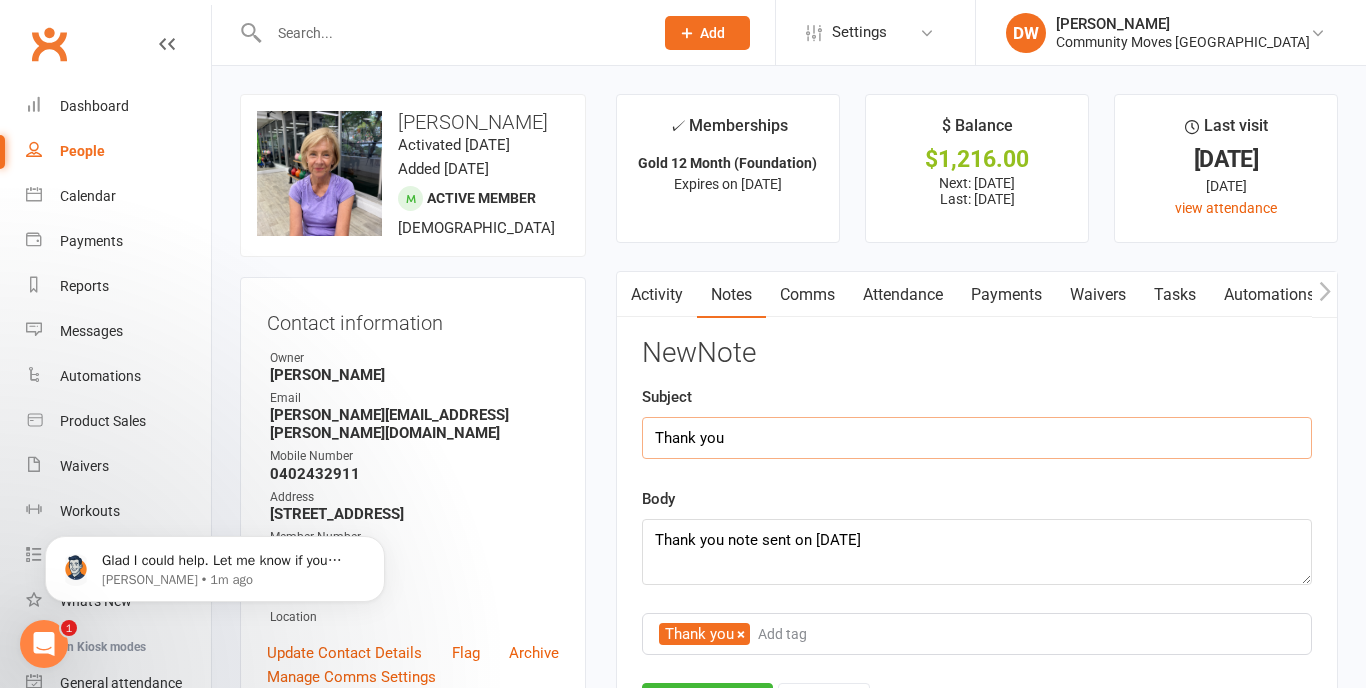type on "Thank you" 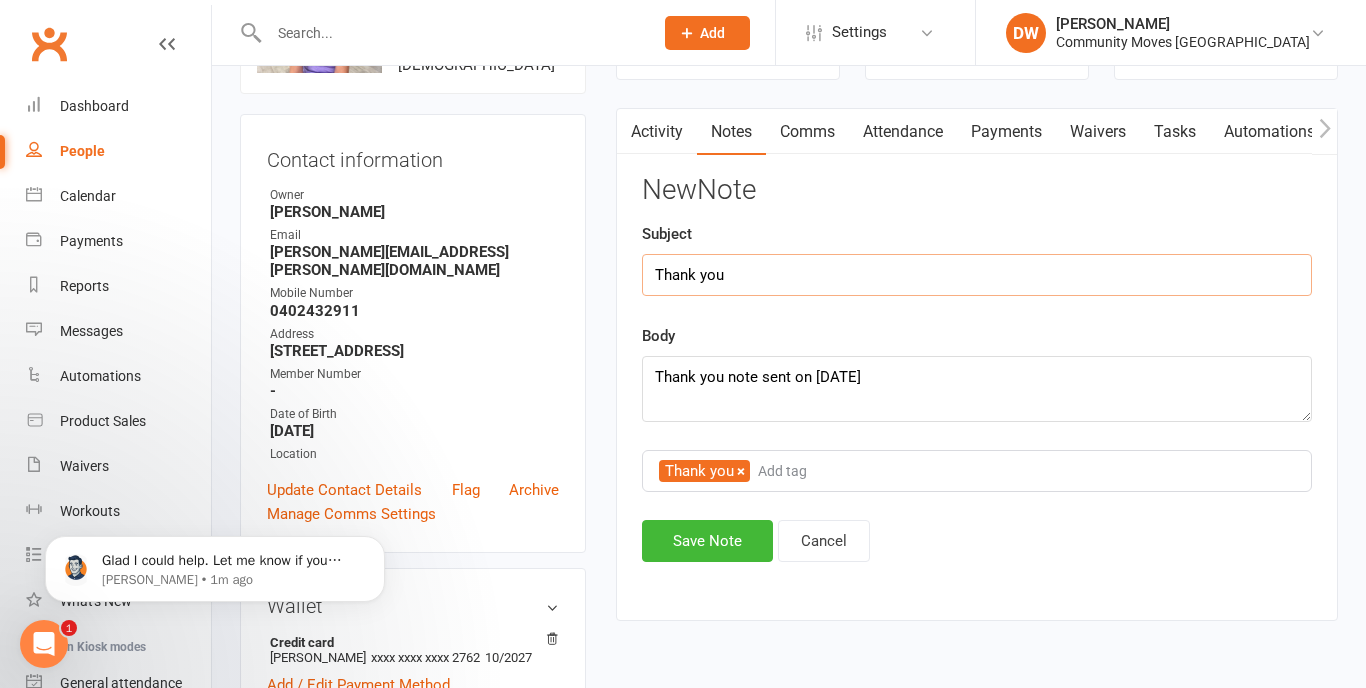 scroll, scrollTop: 171, scrollLeft: 0, axis: vertical 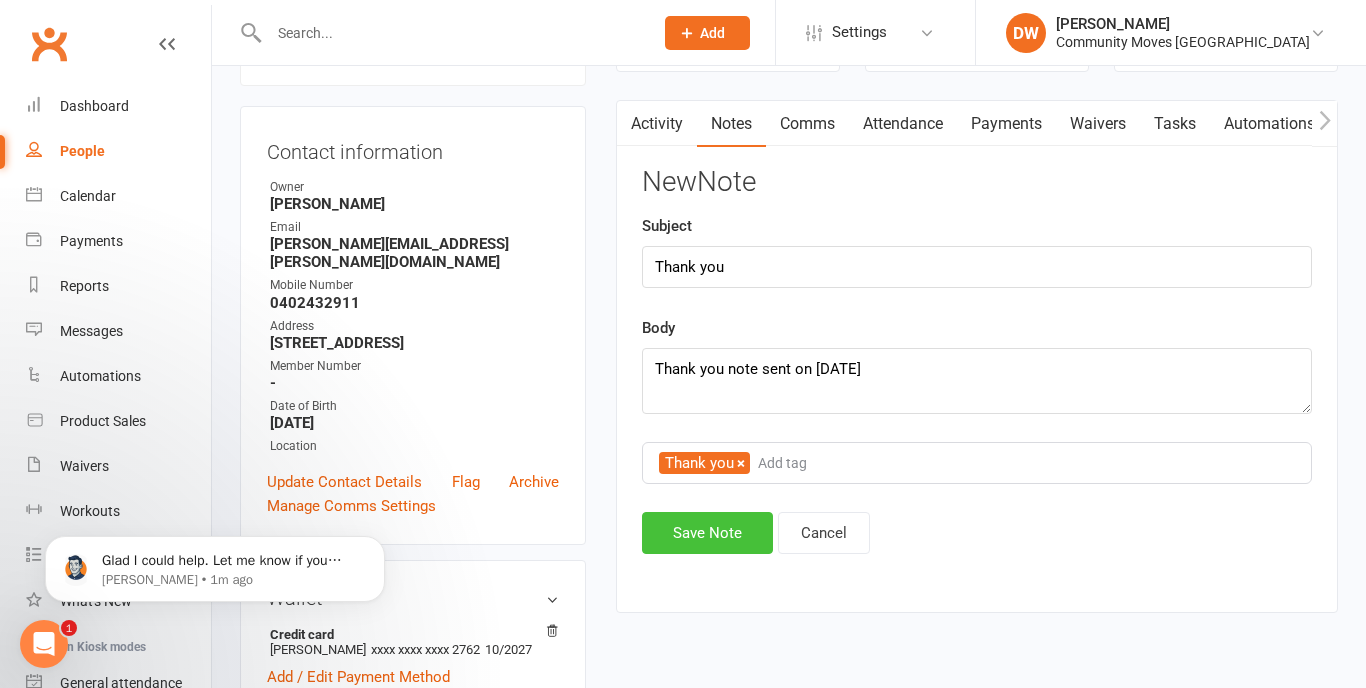 click on "Save Note" at bounding box center [707, 533] 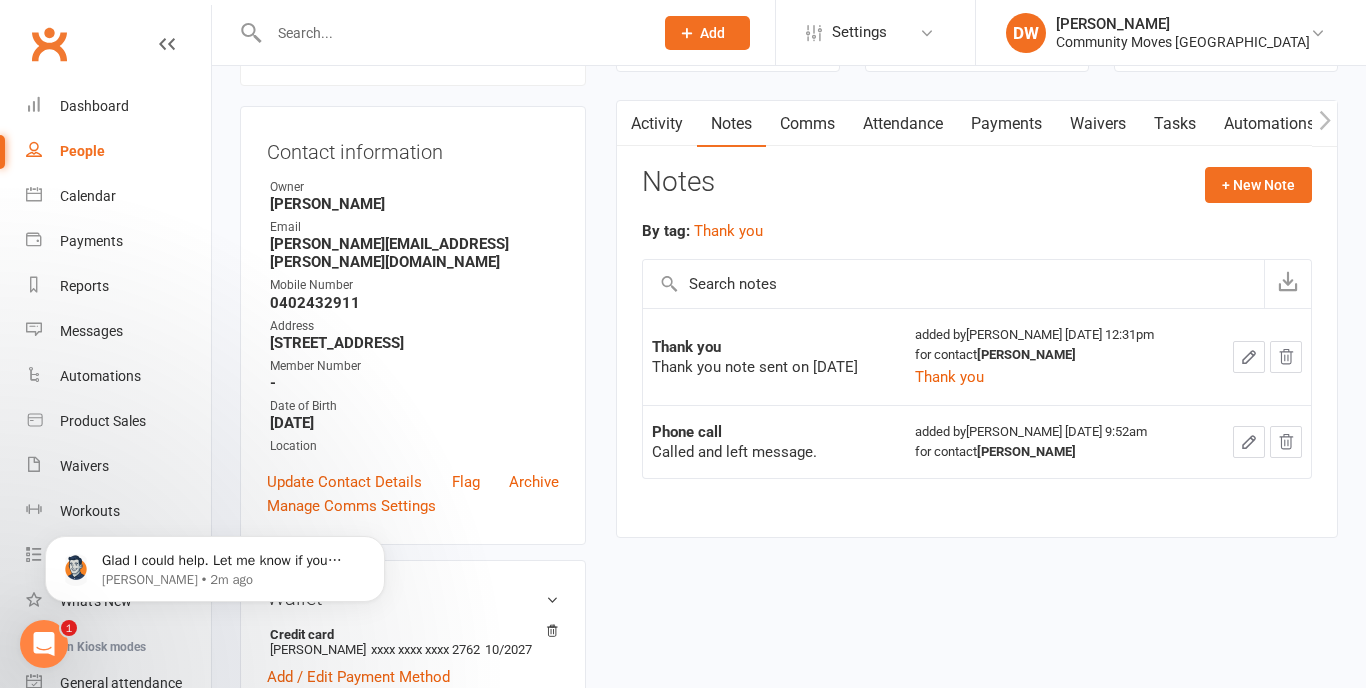 click at bounding box center [451, 33] 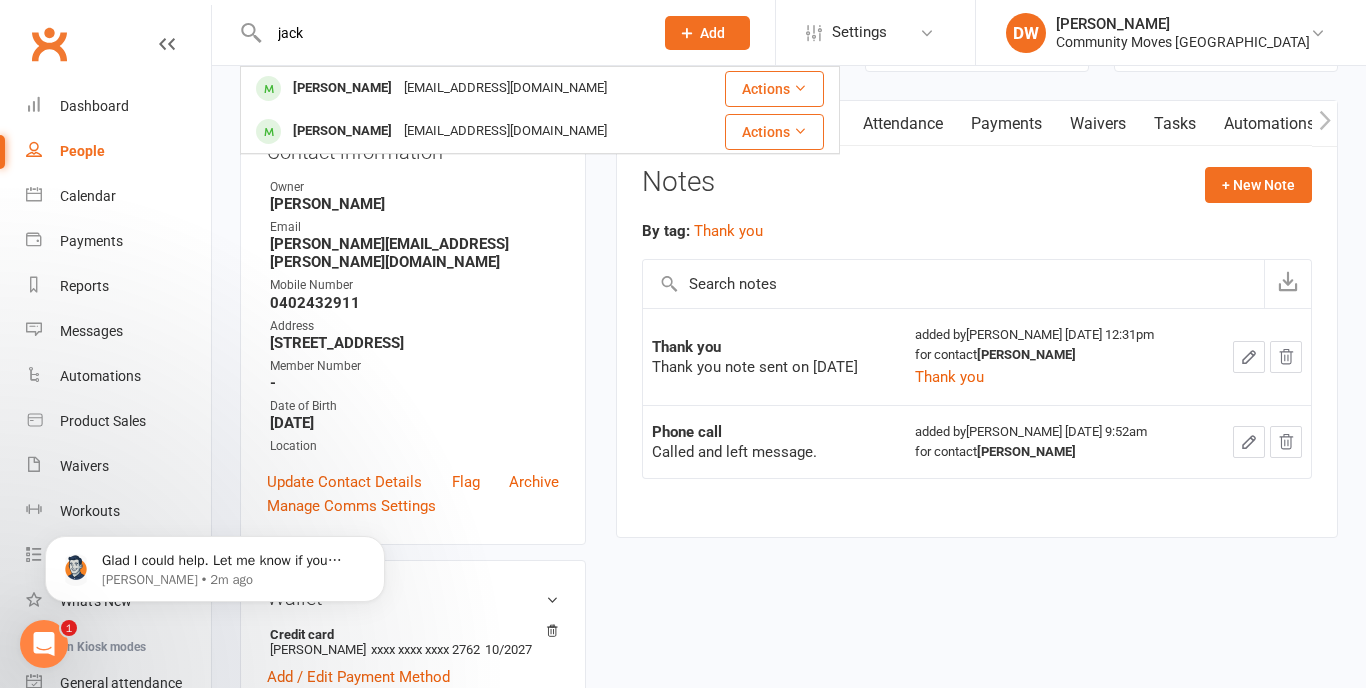 type on "jack" 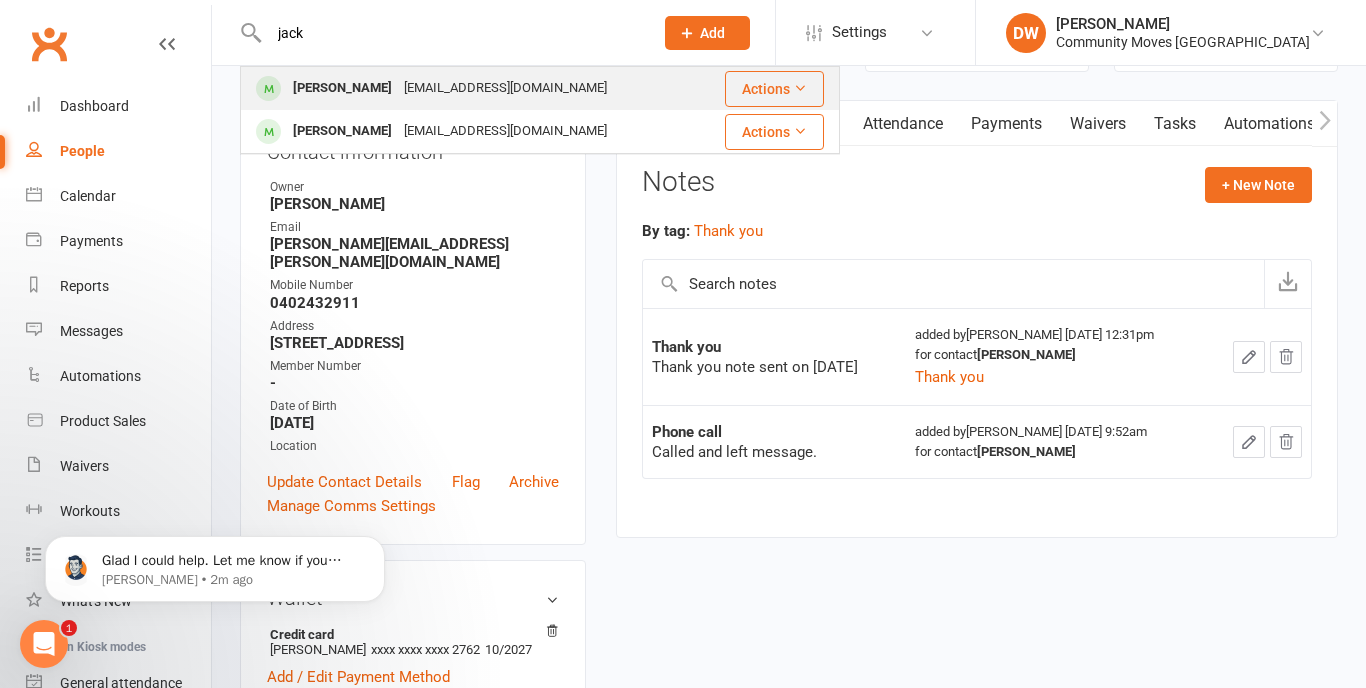 drag, startPoint x: 330, startPoint y: 32, endPoint x: 356, endPoint y: 88, distance: 61.741398 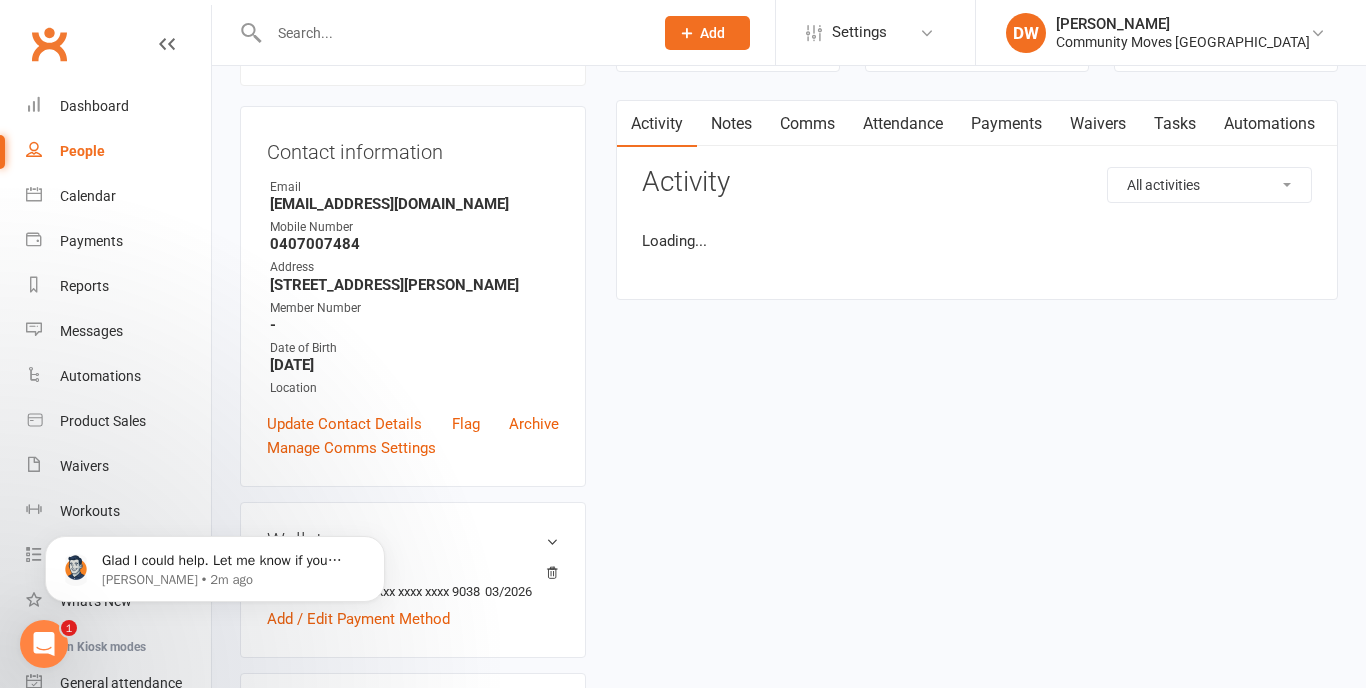 scroll, scrollTop: 0, scrollLeft: 0, axis: both 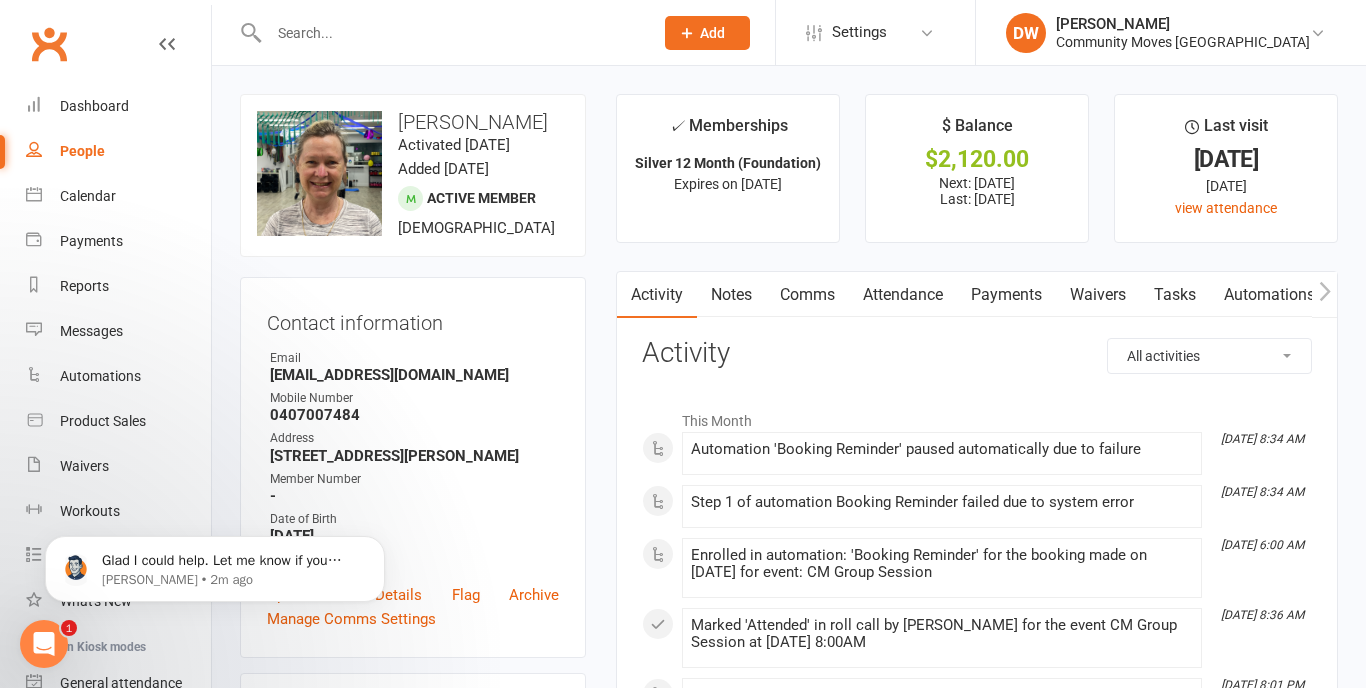 click on "Notes" at bounding box center [731, 295] 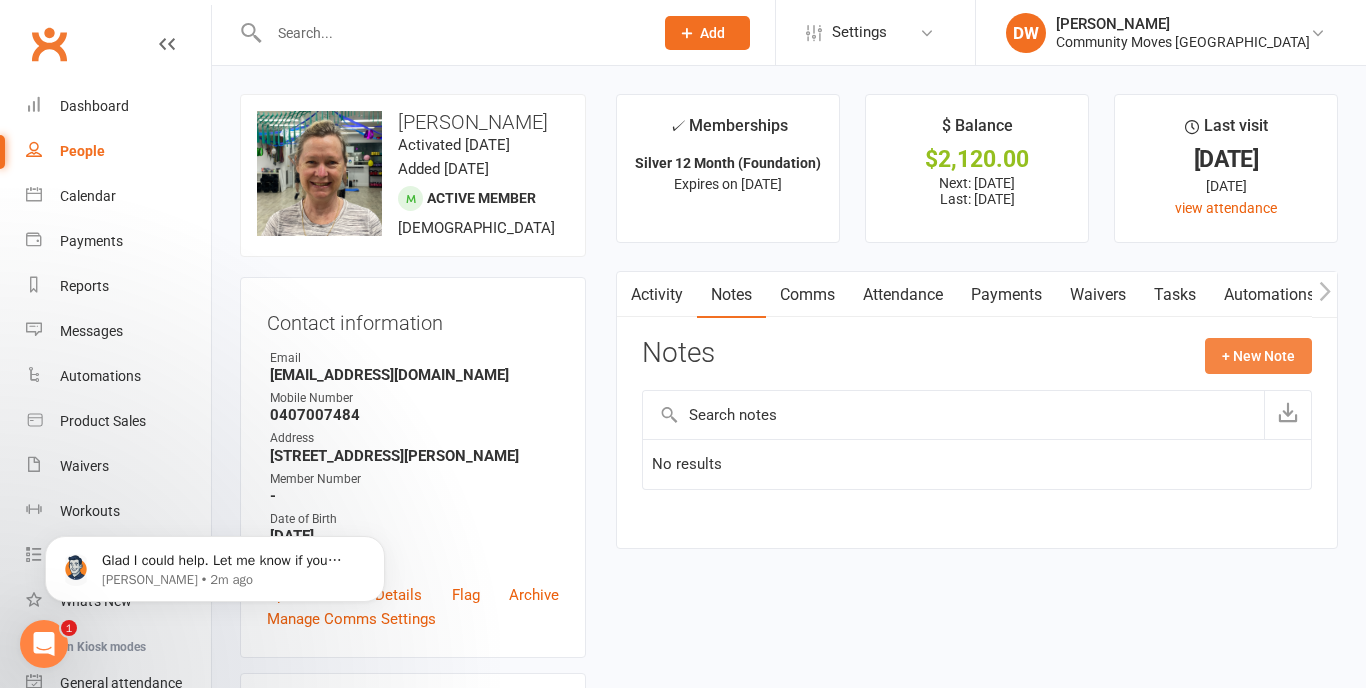 click on "+ New Note" at bounding box center (1258, 356) 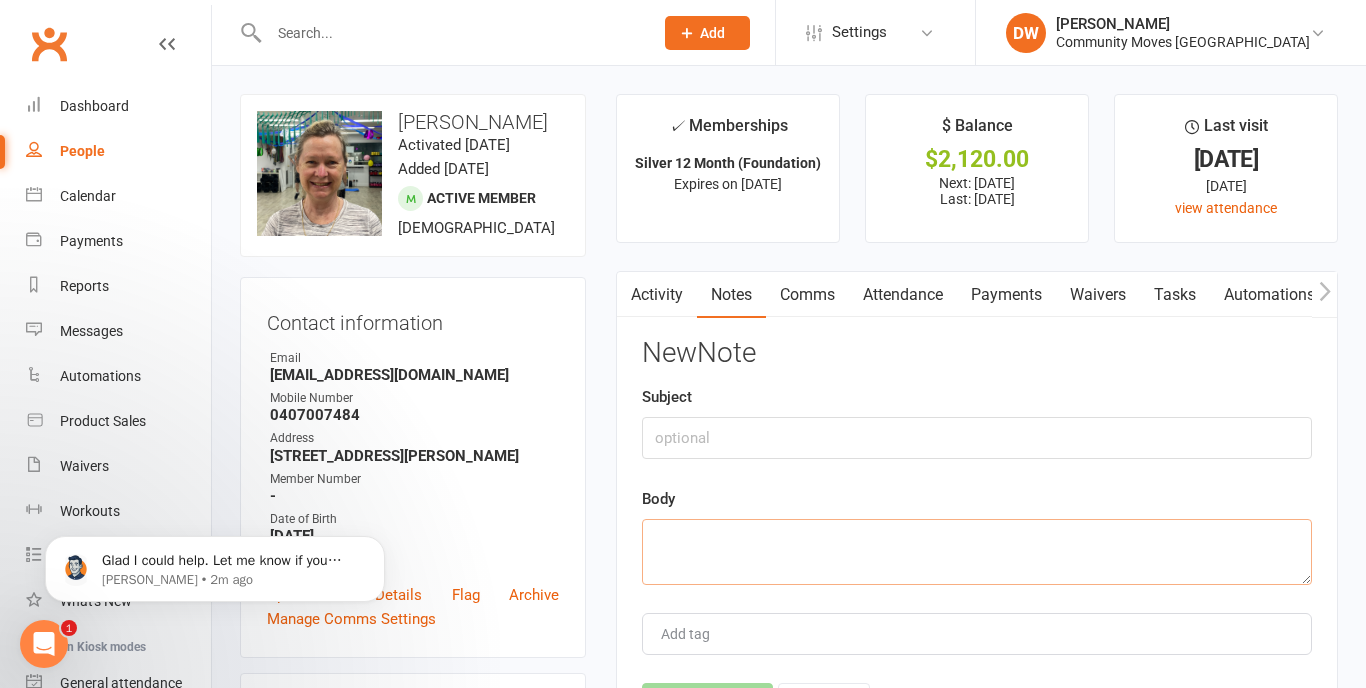 click at bounding box center (977, 552) 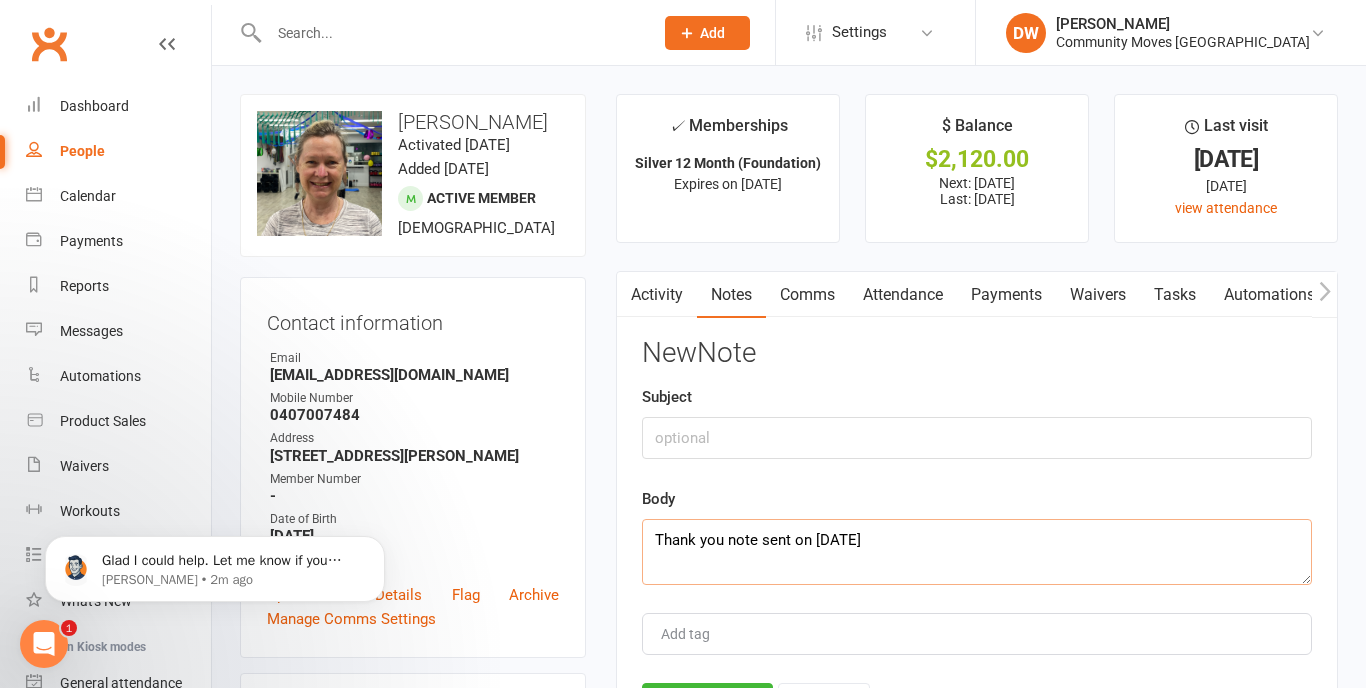 type on "Thank you note sent on [DATE]" 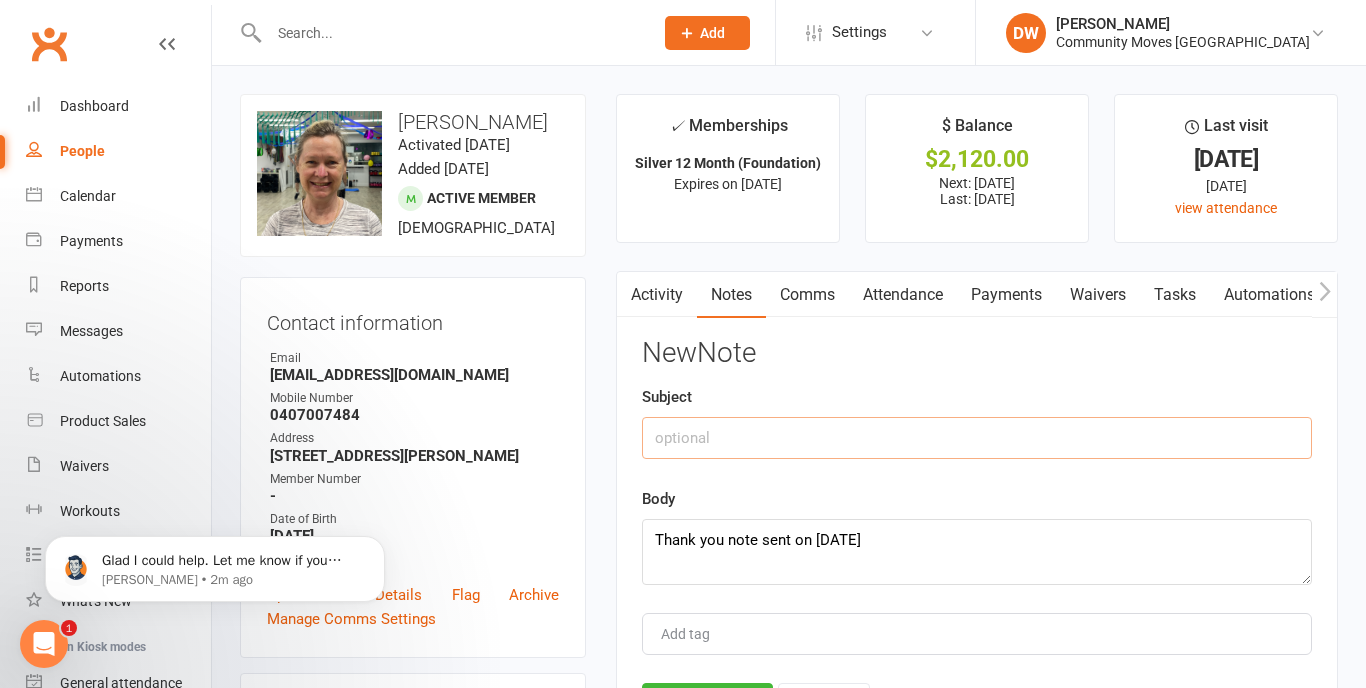 click at bounding box center [977, 438] 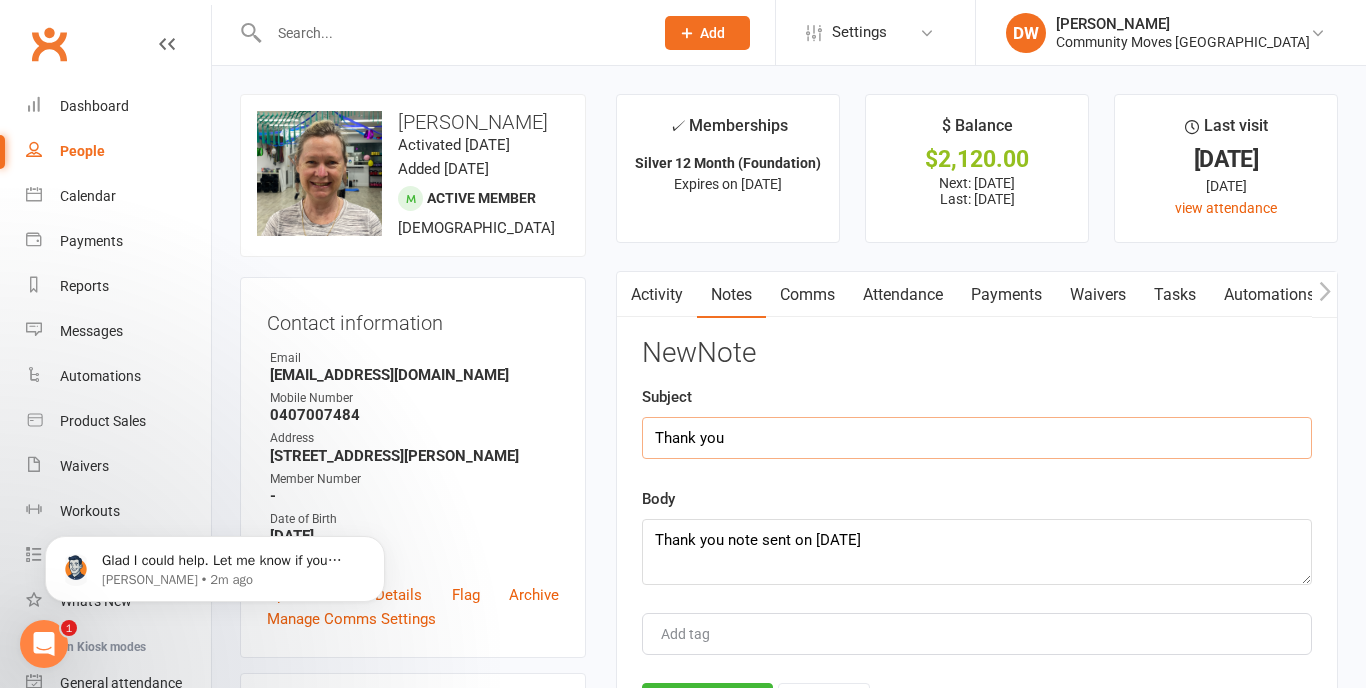 type on "Thank you" 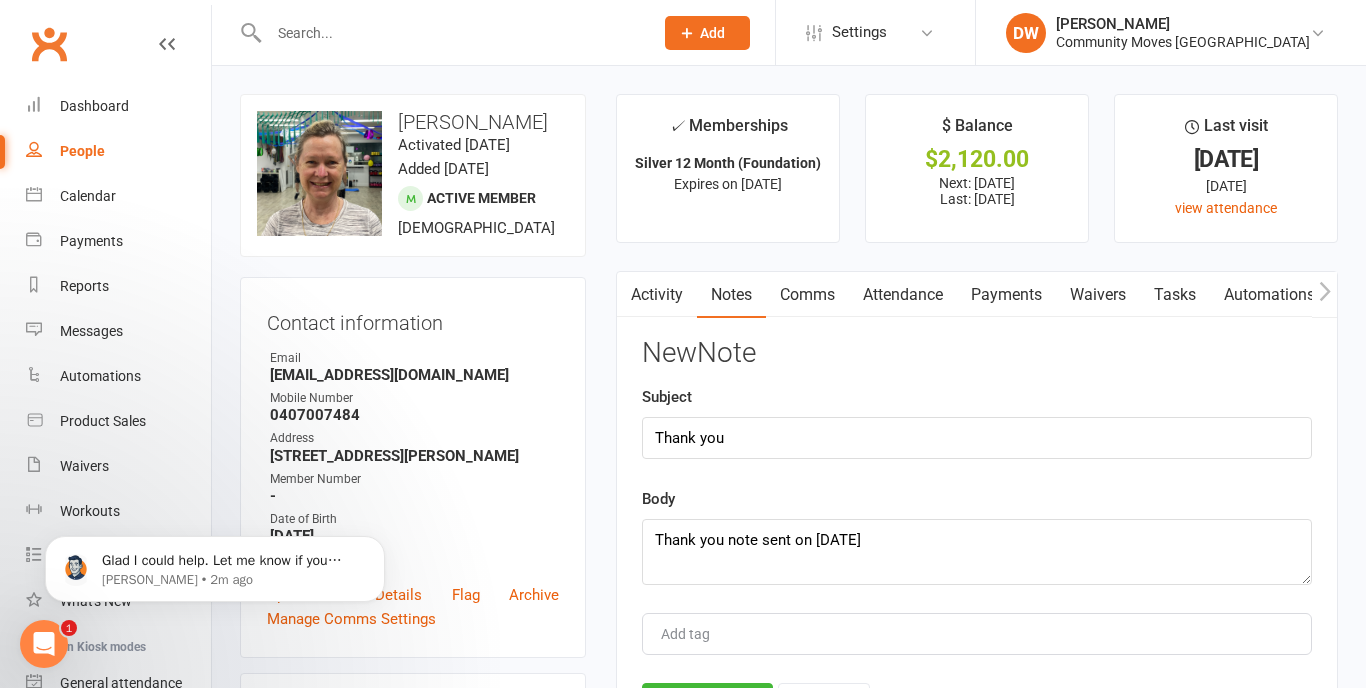 click at bounding box center (694, 634) 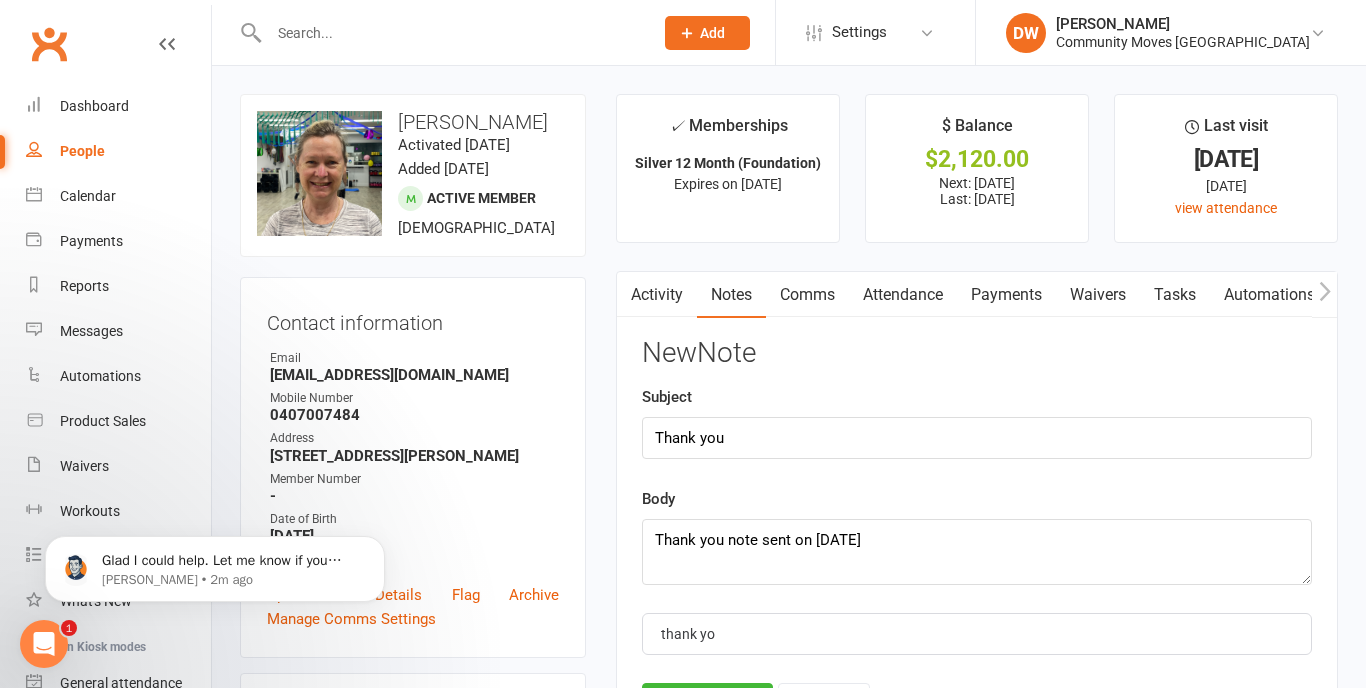type on "thank you" 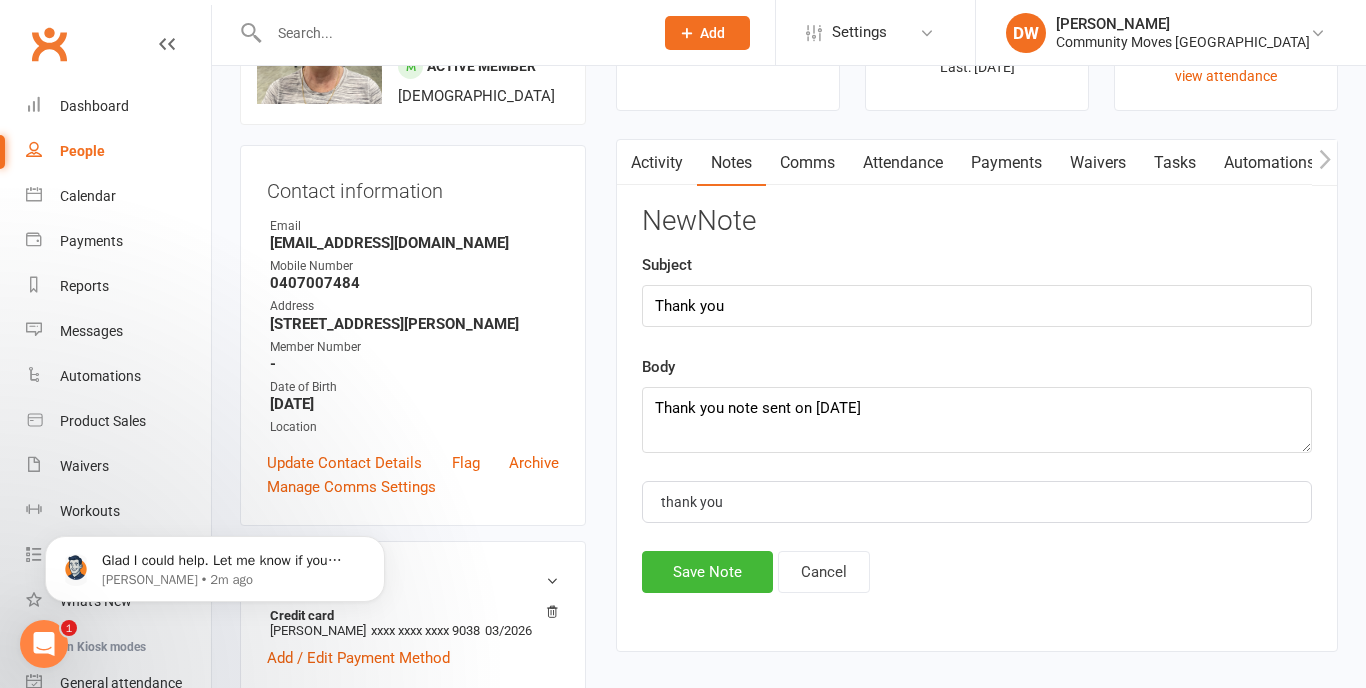 scroll, scrollTop: 141, scrollLeft: 0, axis: vertical 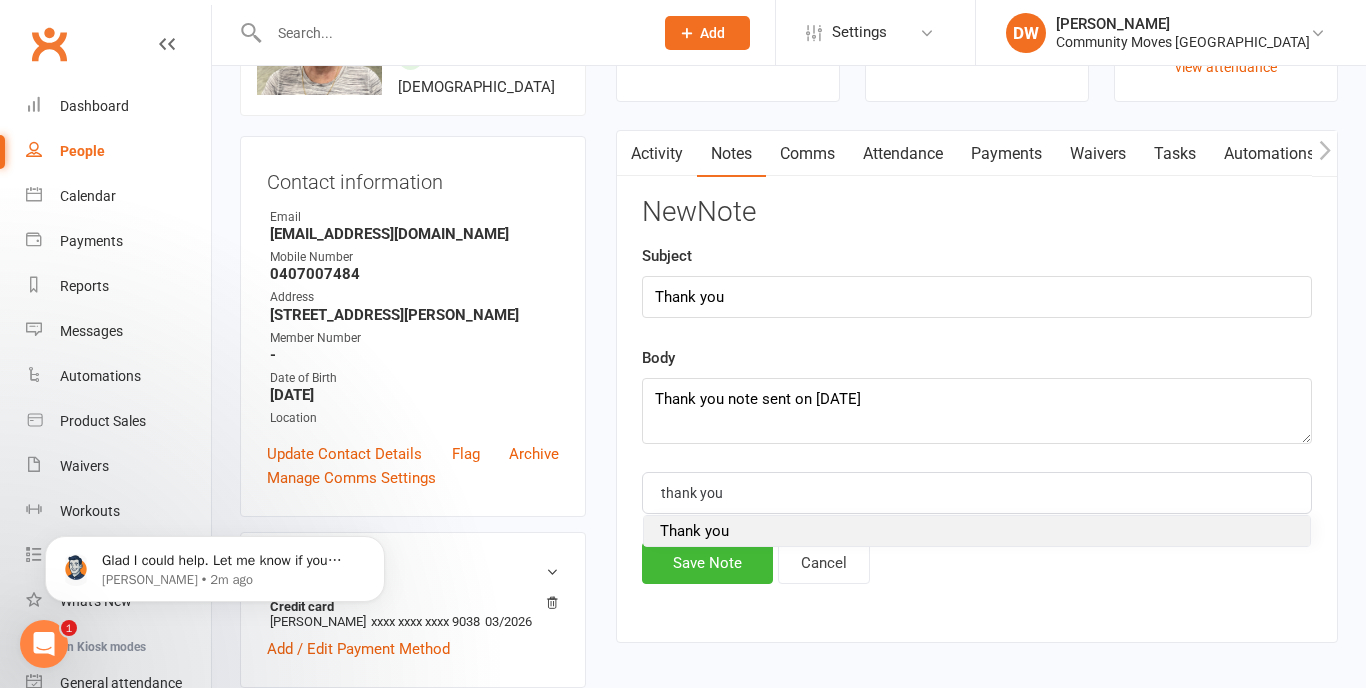 click on "Thank you" at bounding box center (694, 531) 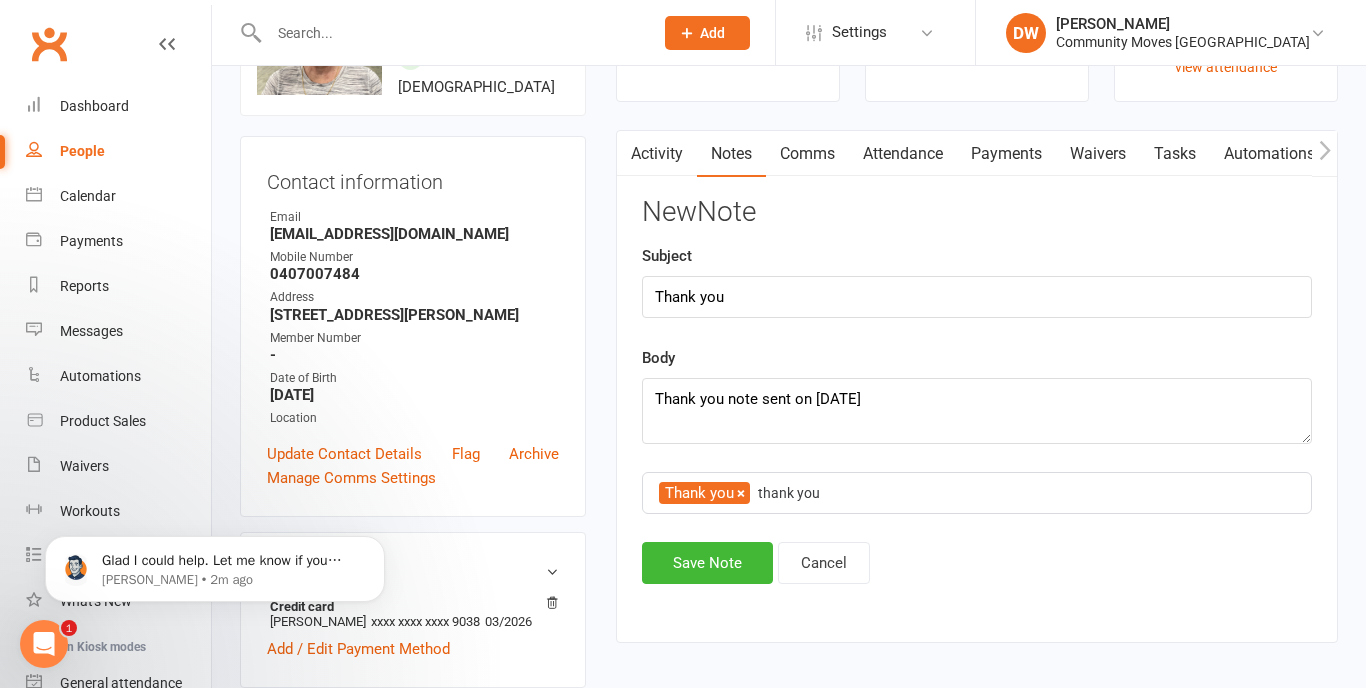 type 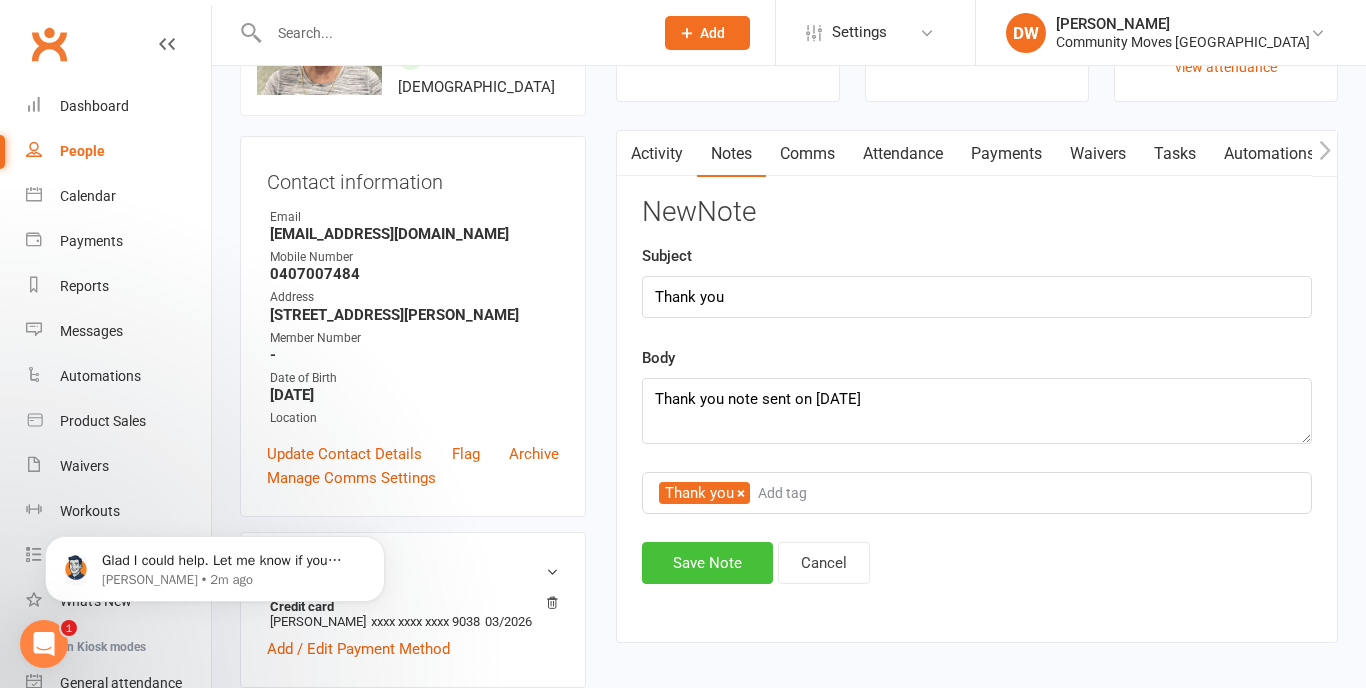 click on "Save Note" at bounding box center [707, 563] 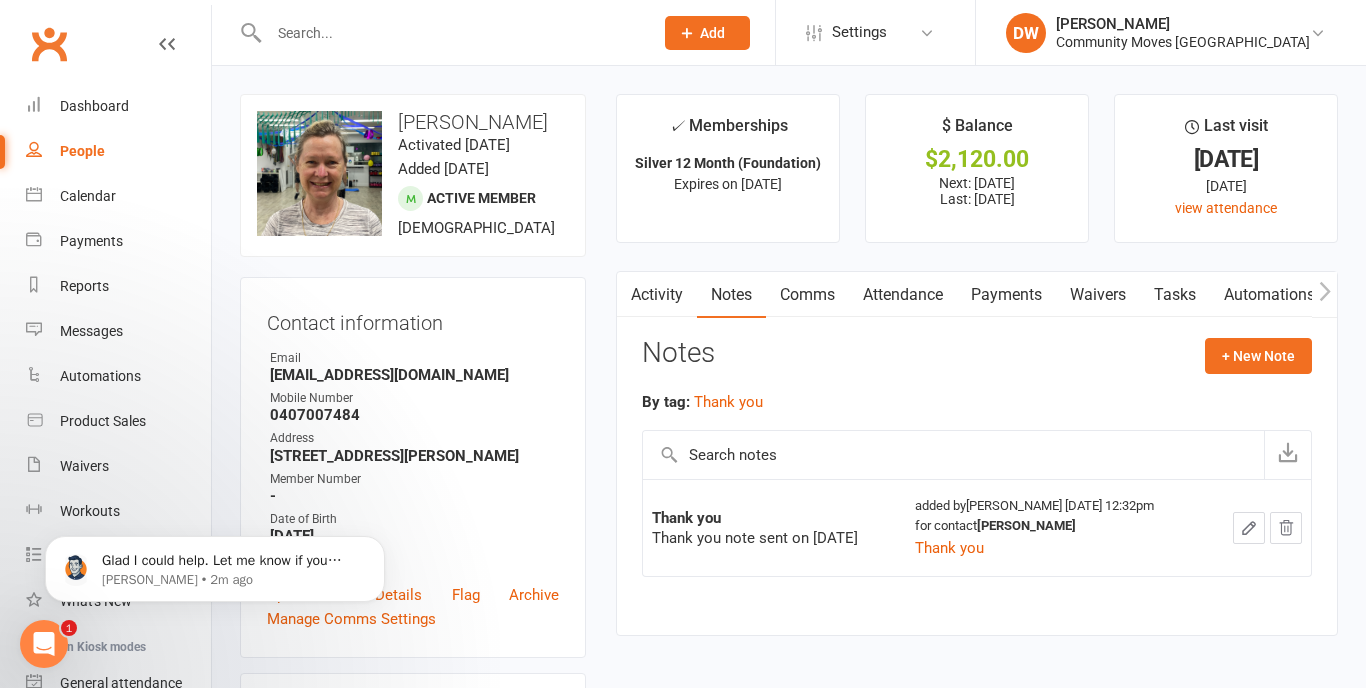 scroll, scrollTop: 0, scrollLeft: 0, axis: both 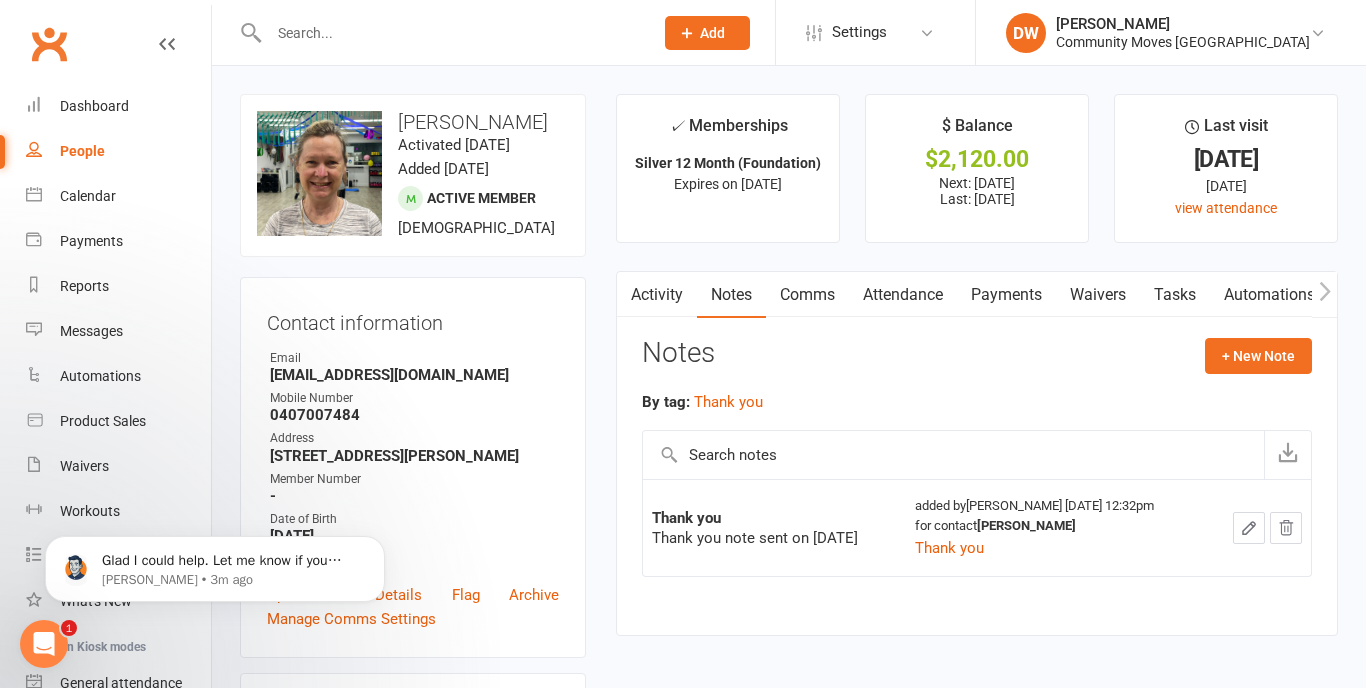 click at bounding box center [451, 33] 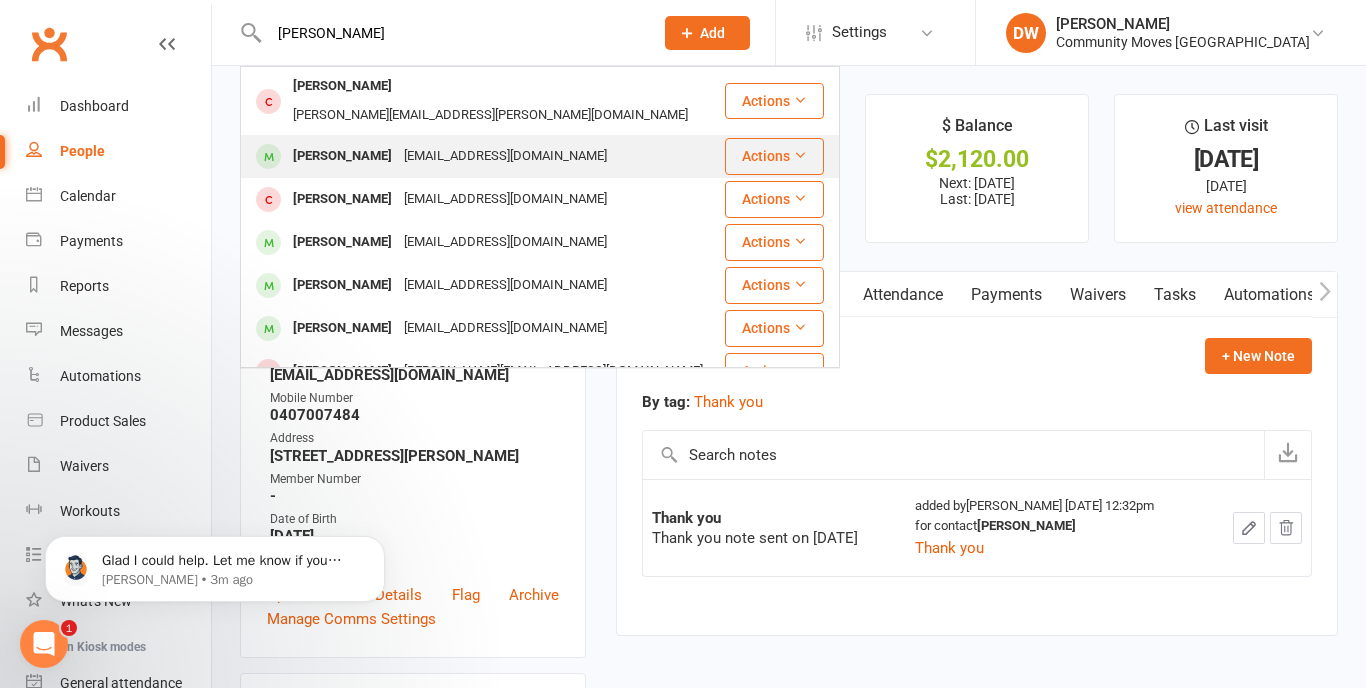 type on "[PERSON_NAME]" 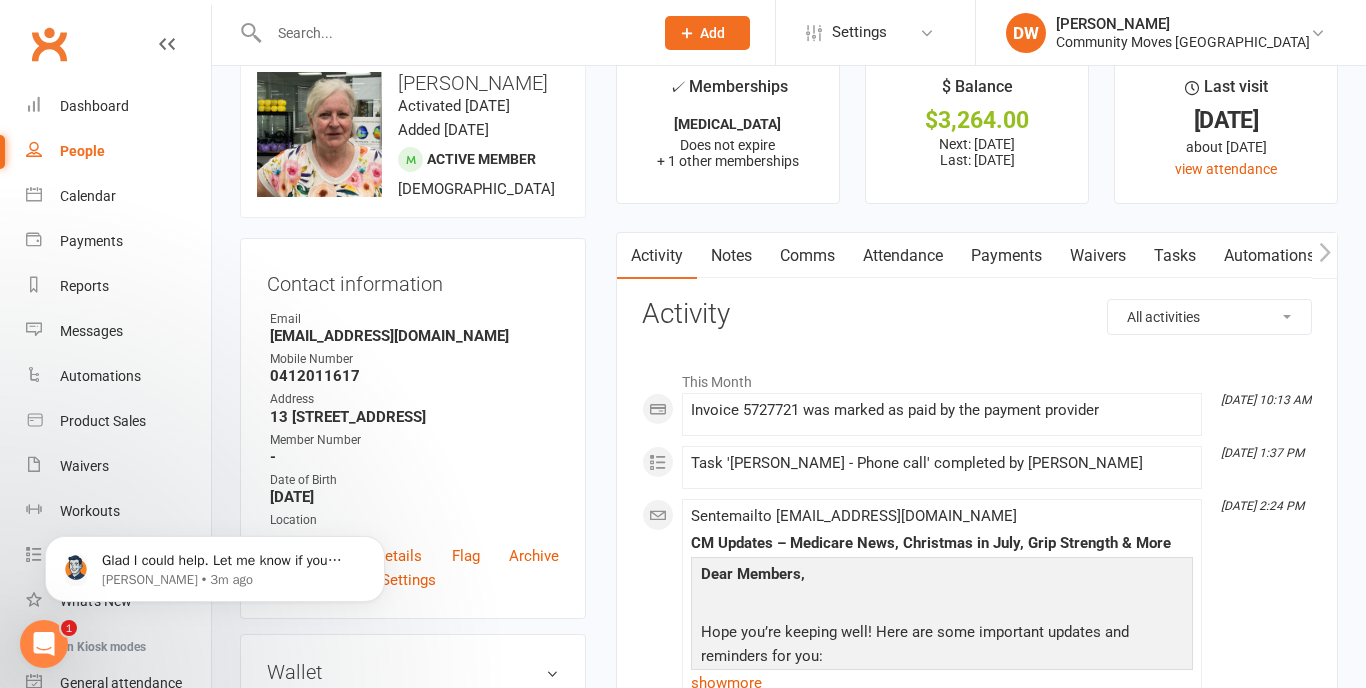 scroll, scrollTop: 40, scrollLeft: 0, axis: vertical 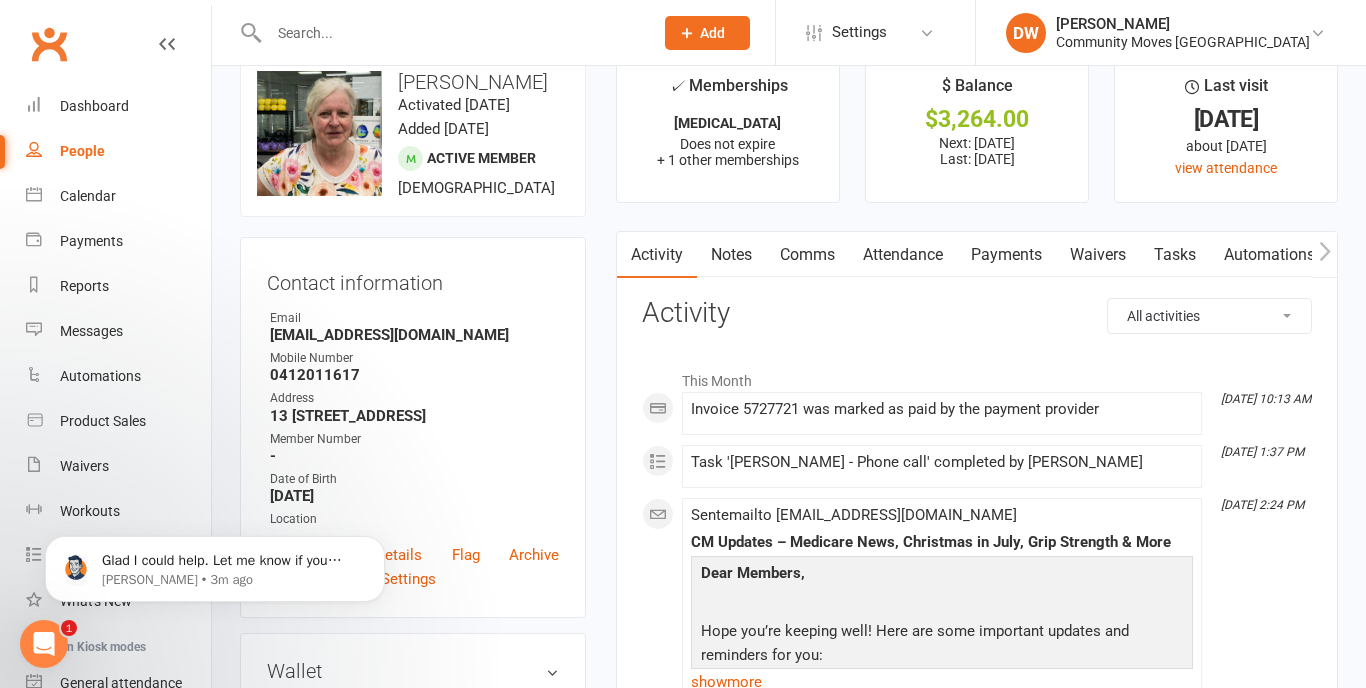 click on "Notes" at bounding box center (731, 255) 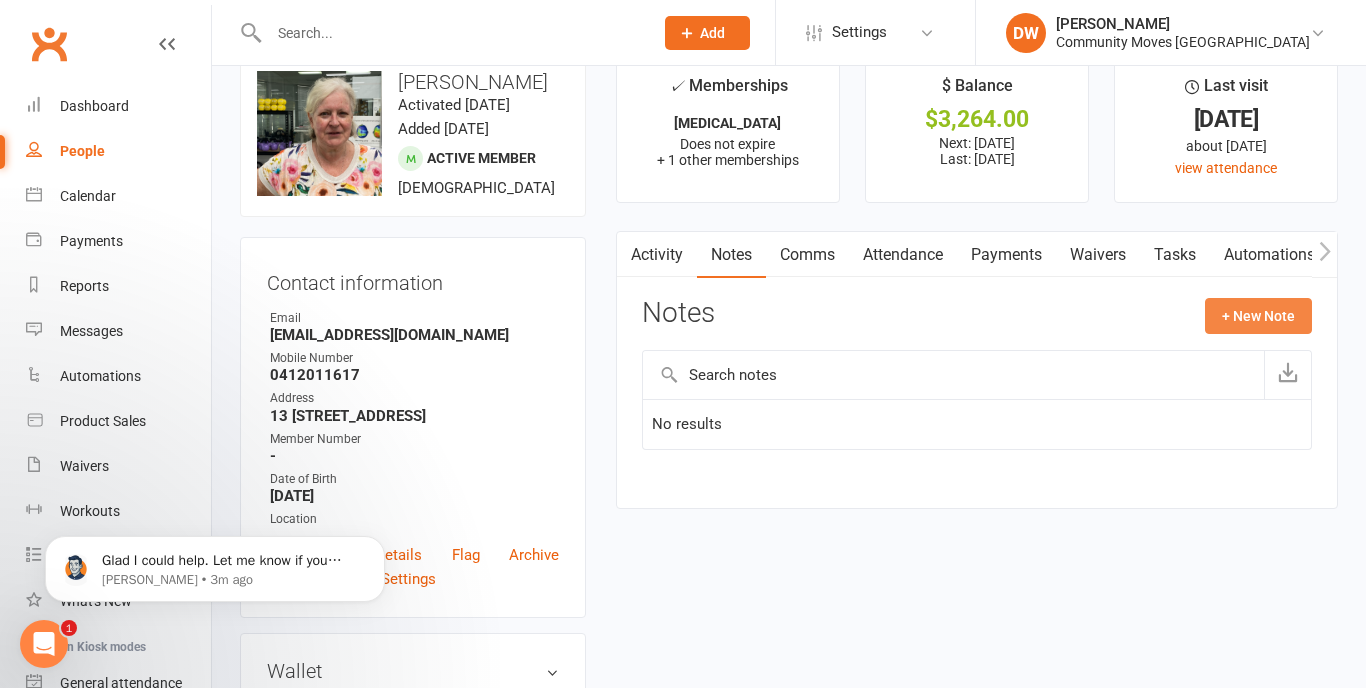 click on "+ New Note" at bounding box center (1258, 316) 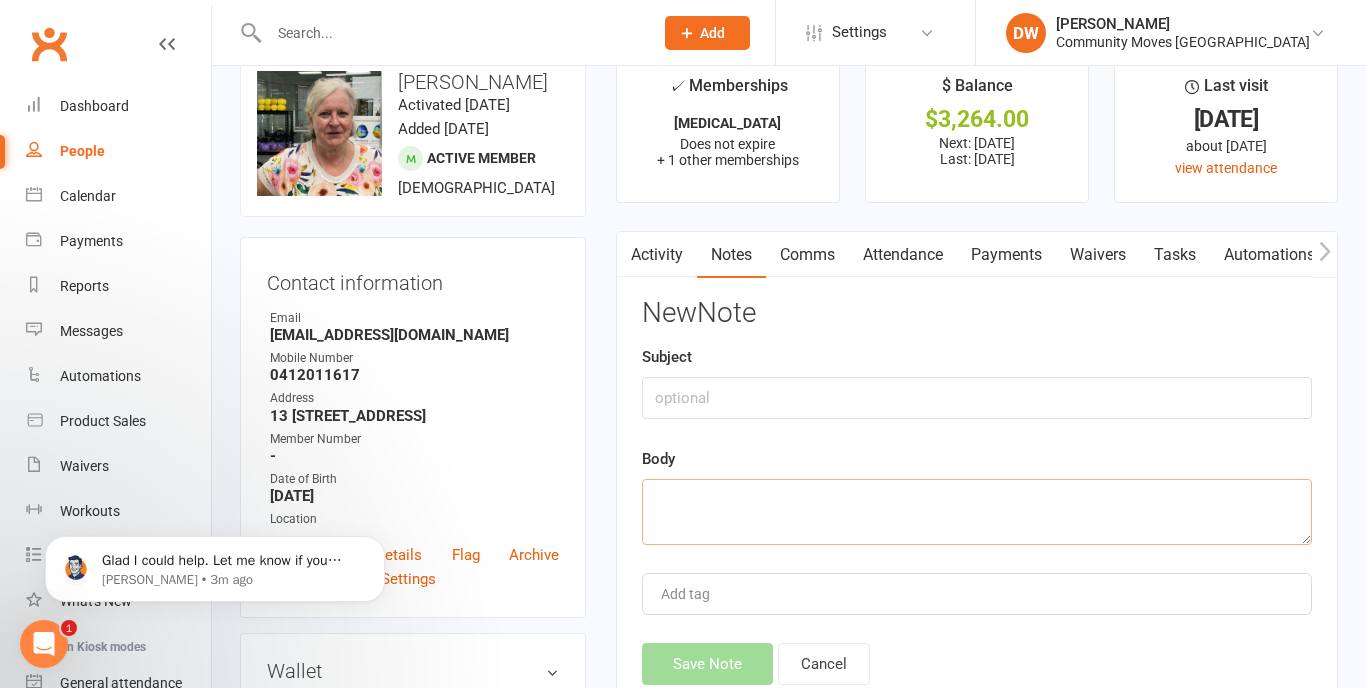 click at bounding box center [977, 512] 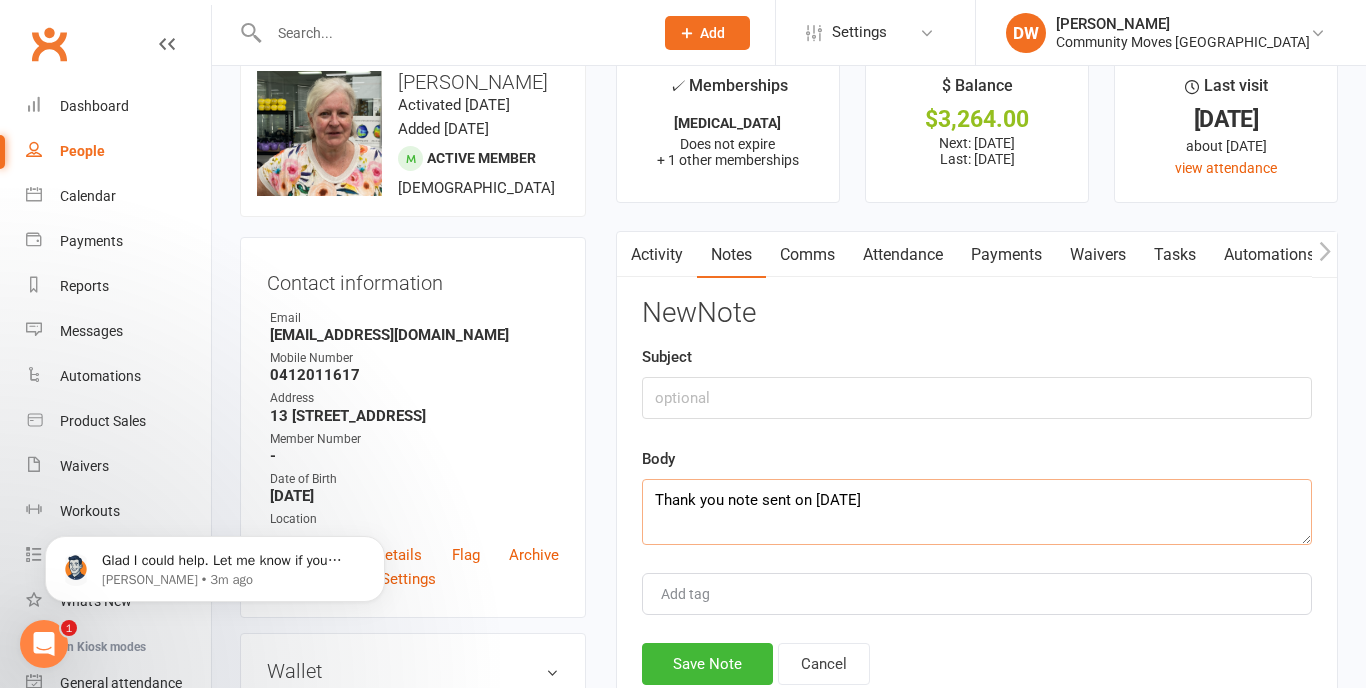 type on "Thank you note sent on [DATE]" 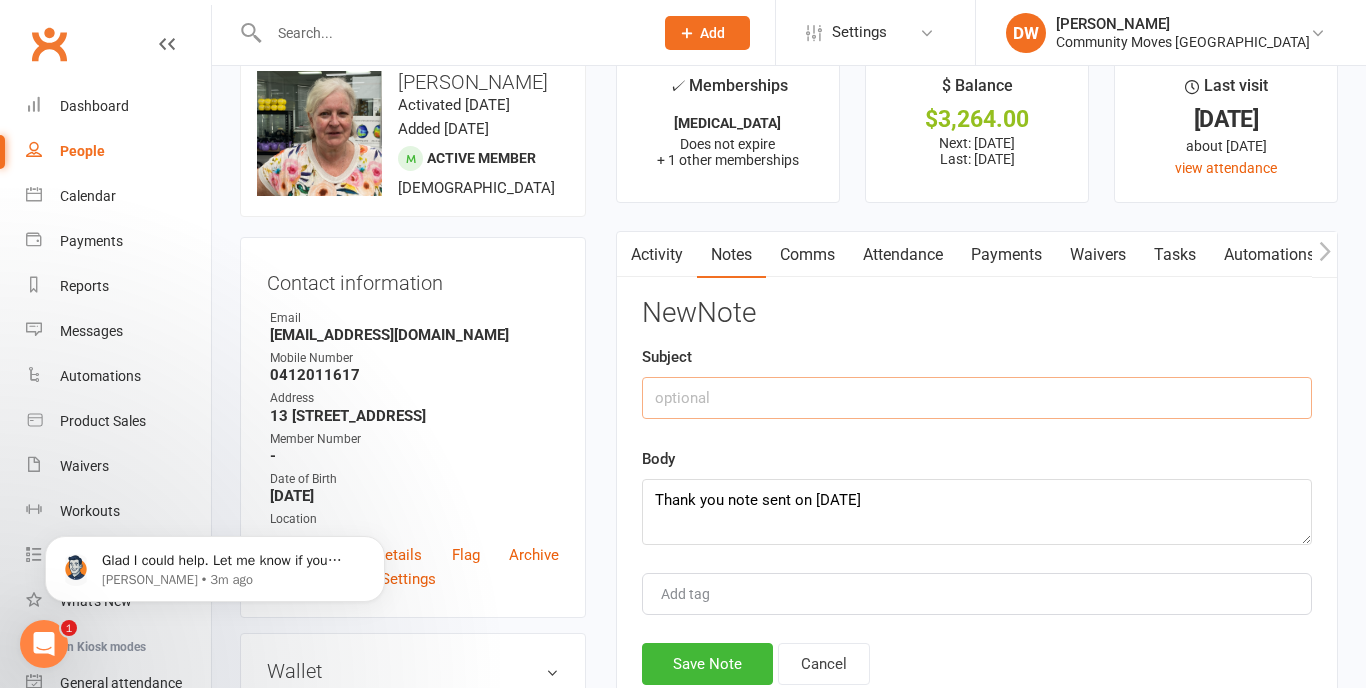 click at bounding box center (977, 398) 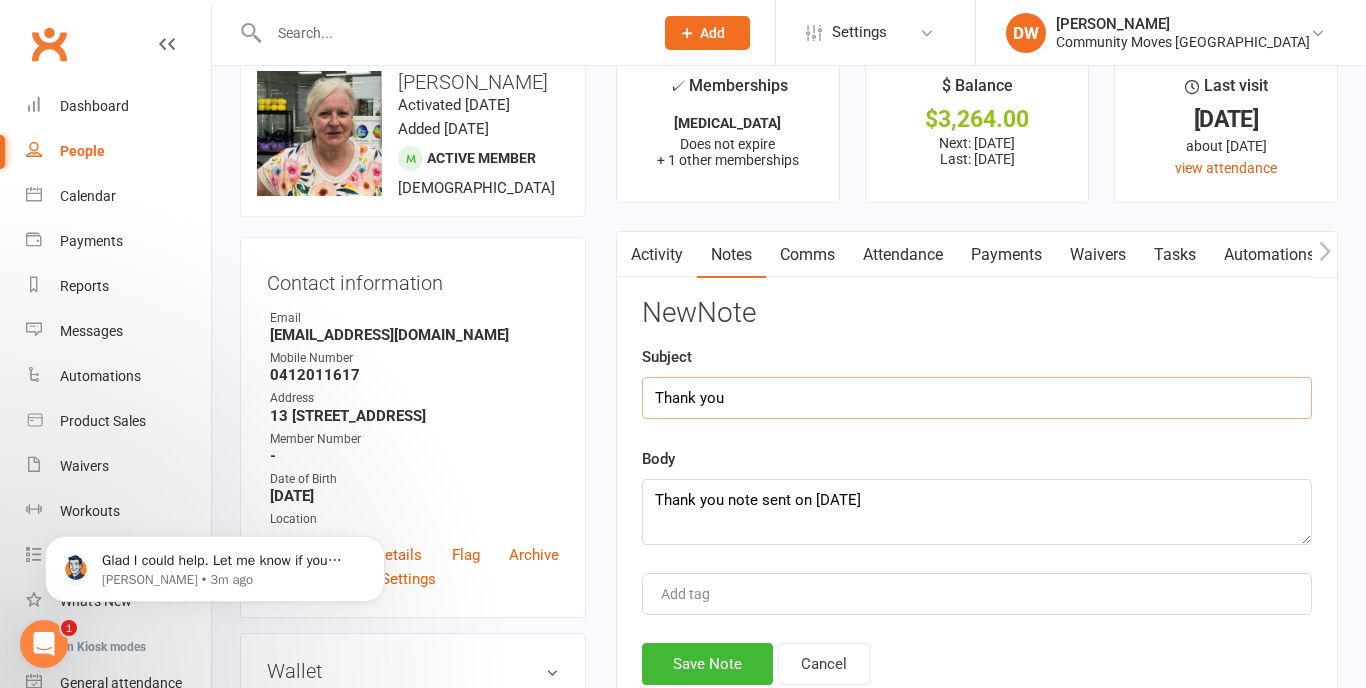 type on "Thank you" 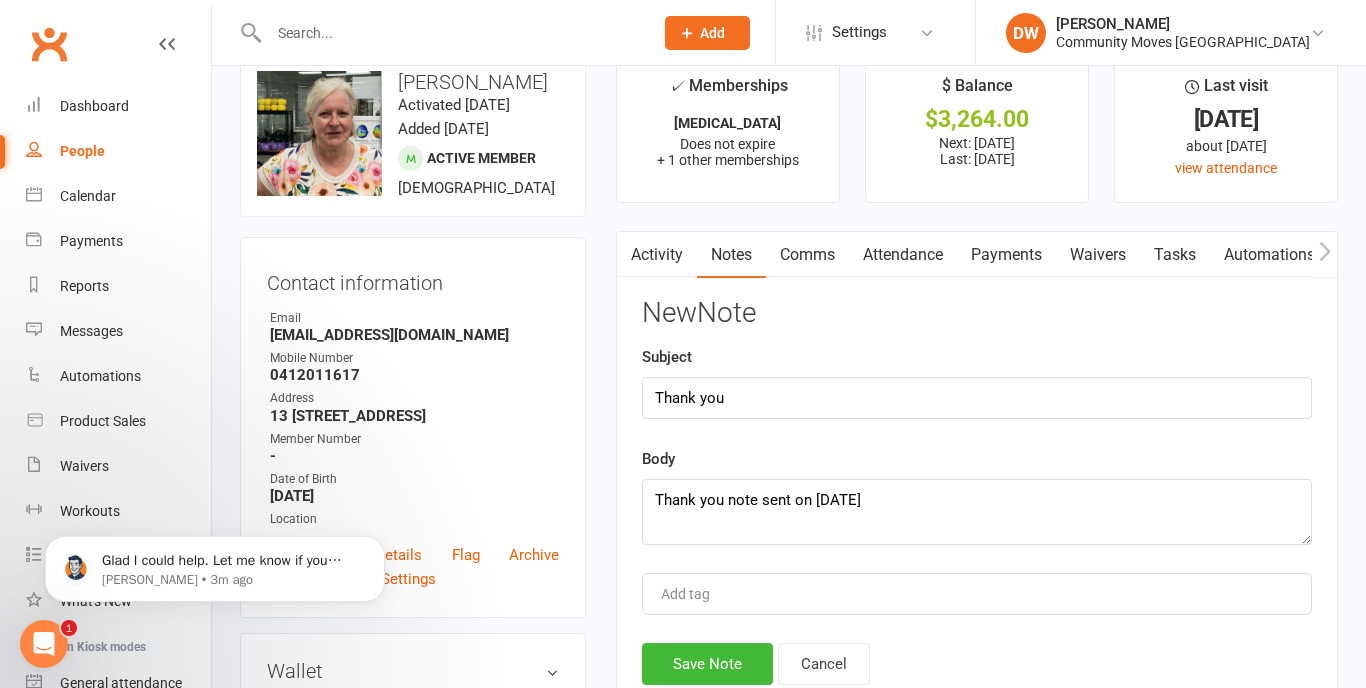 click at bounding box center [694, 594] 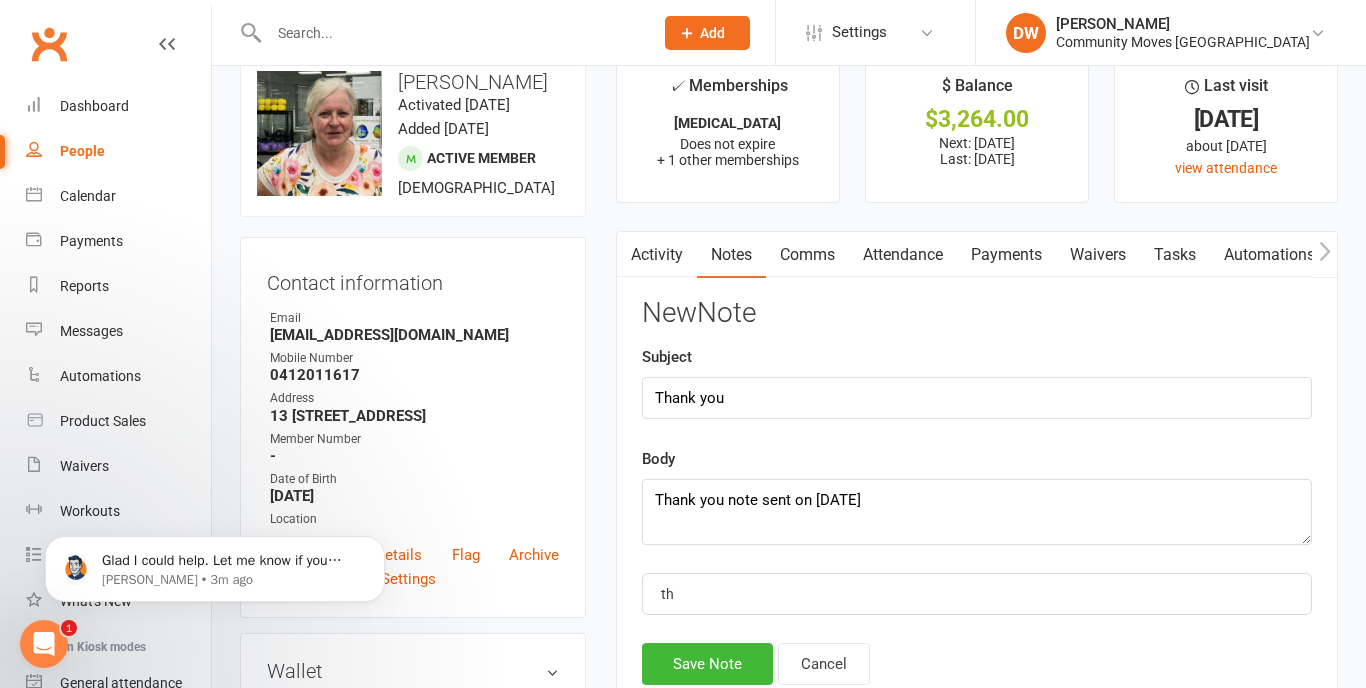 type on "tha" 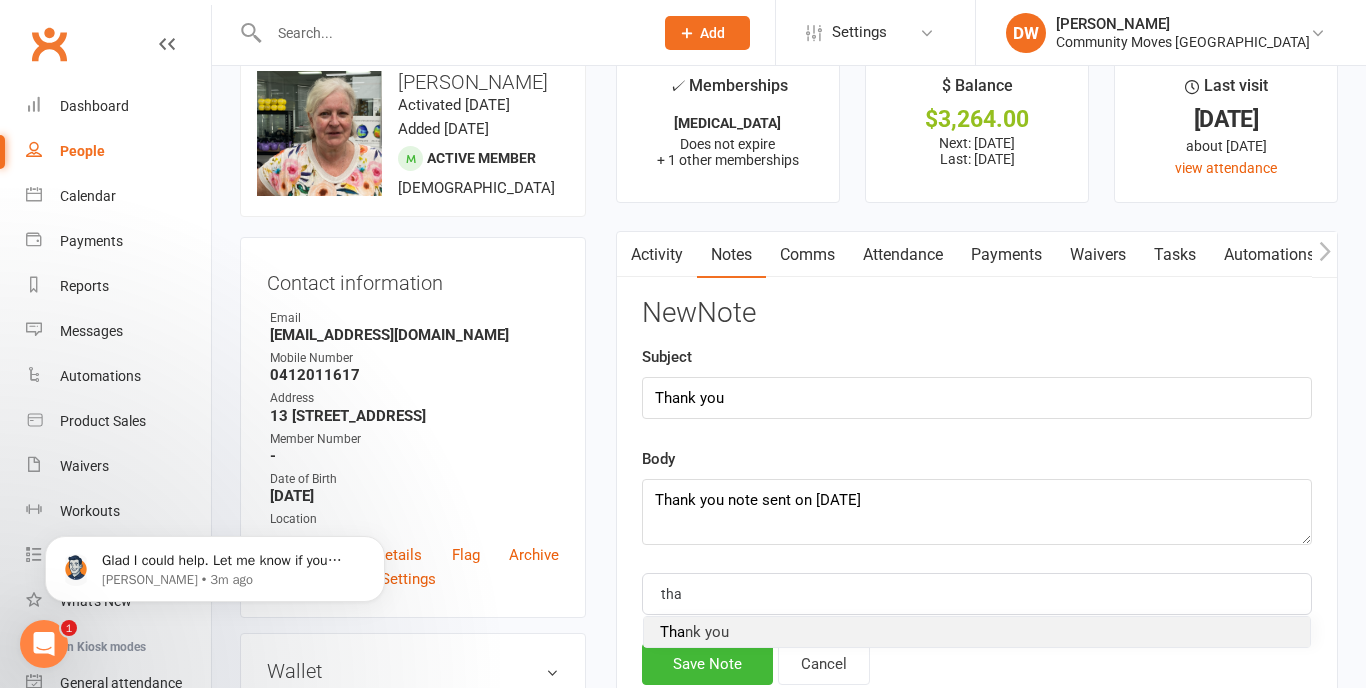 click on "Tha nk you" at bounding box center (694, 632) 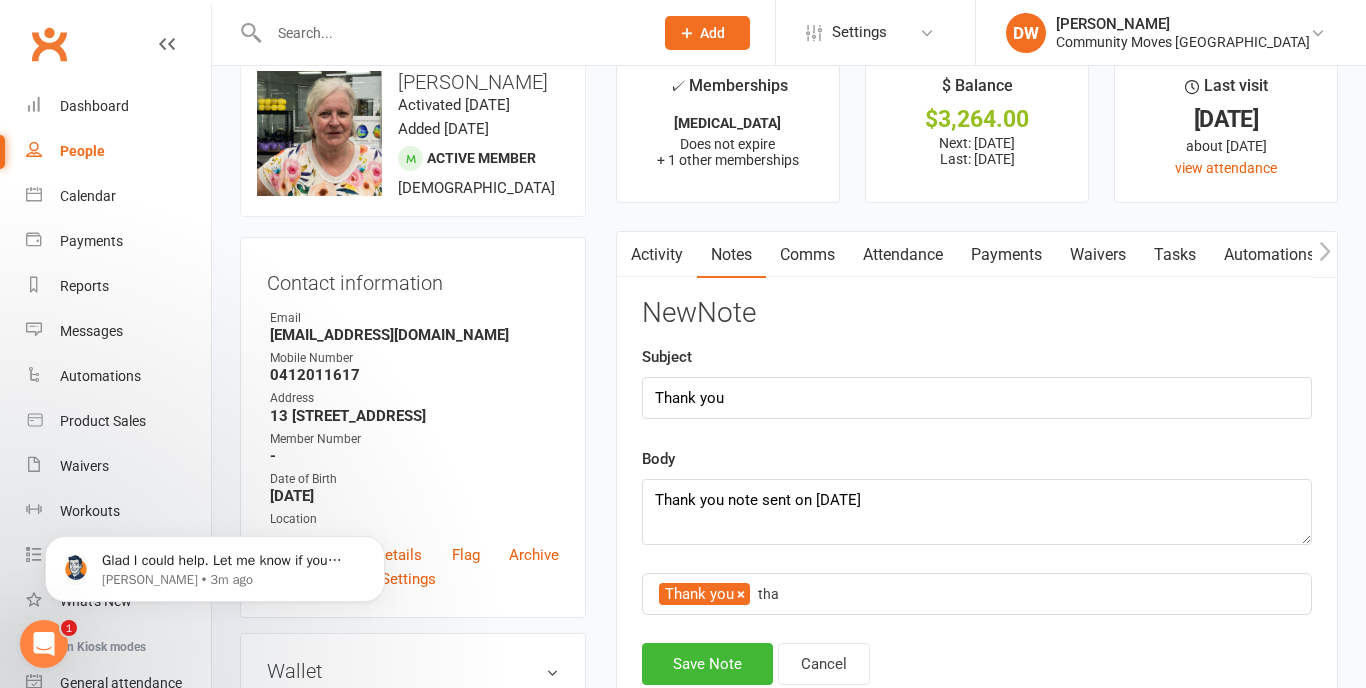 type 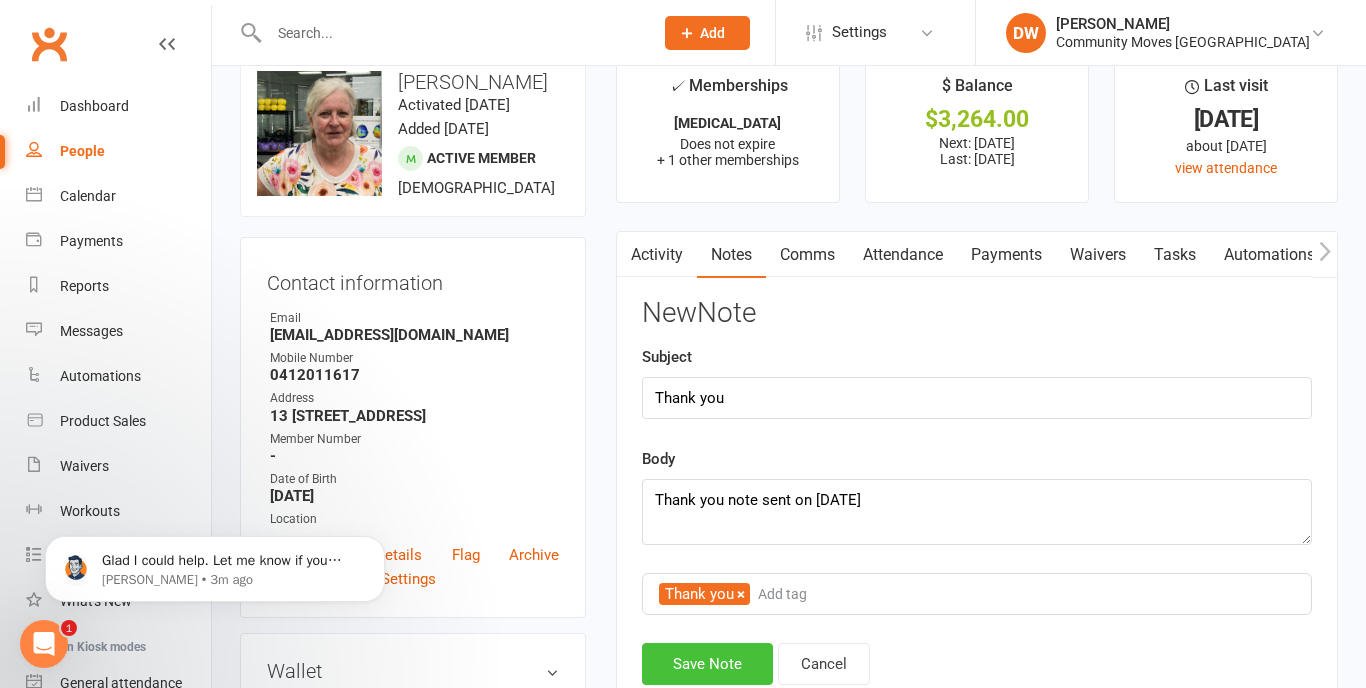 click on "Save Note" at bounding box center [707, 664] 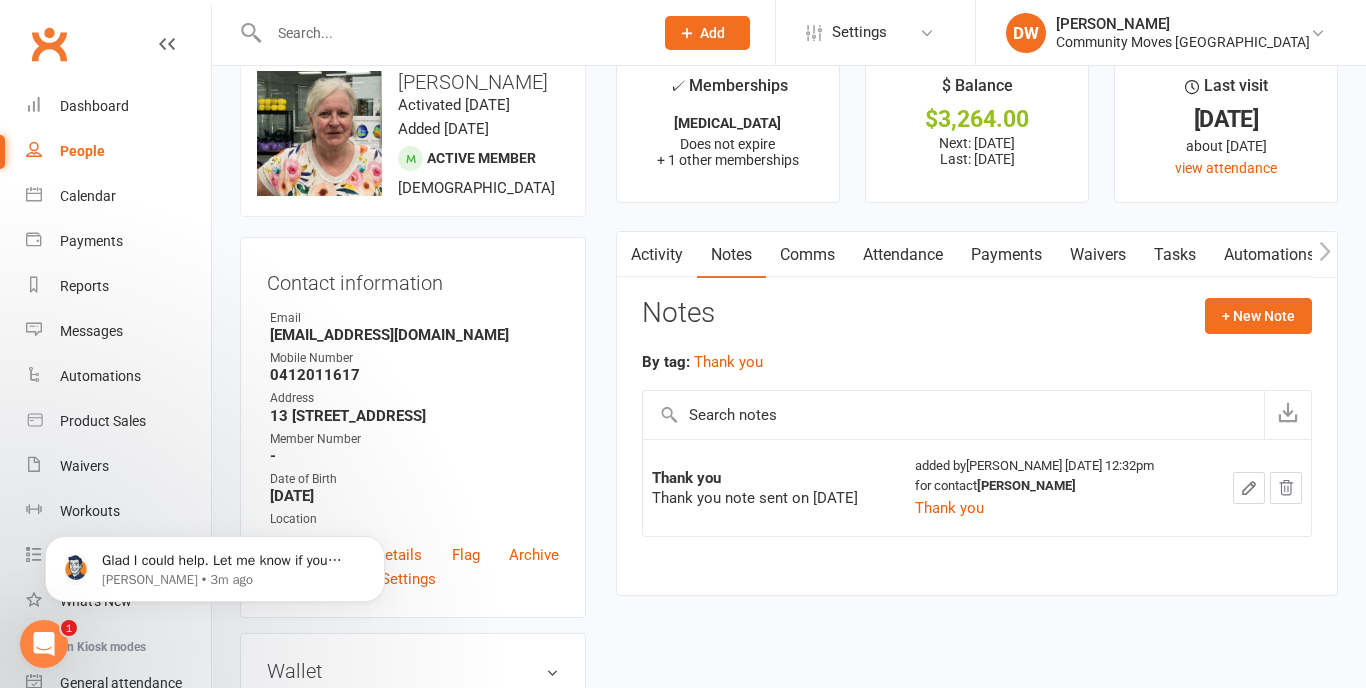 click at bounding box center [451, 33] 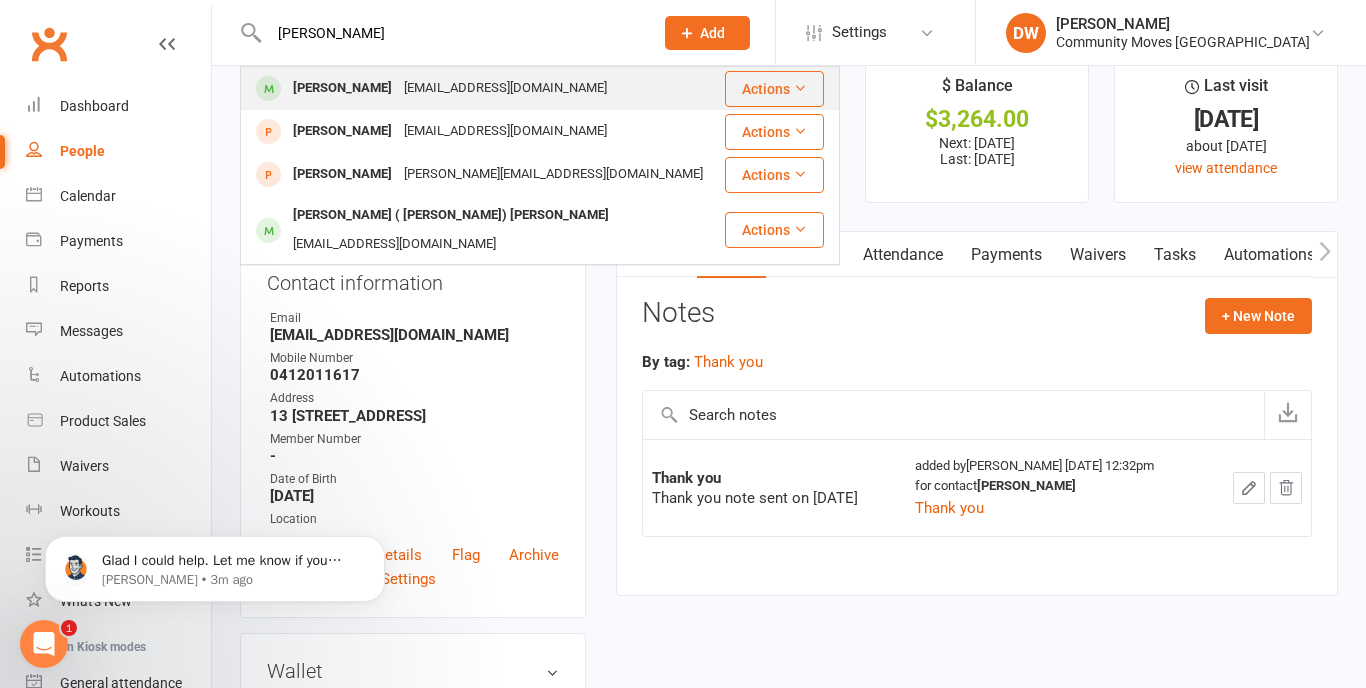 type on "[PERSON_NAME]" 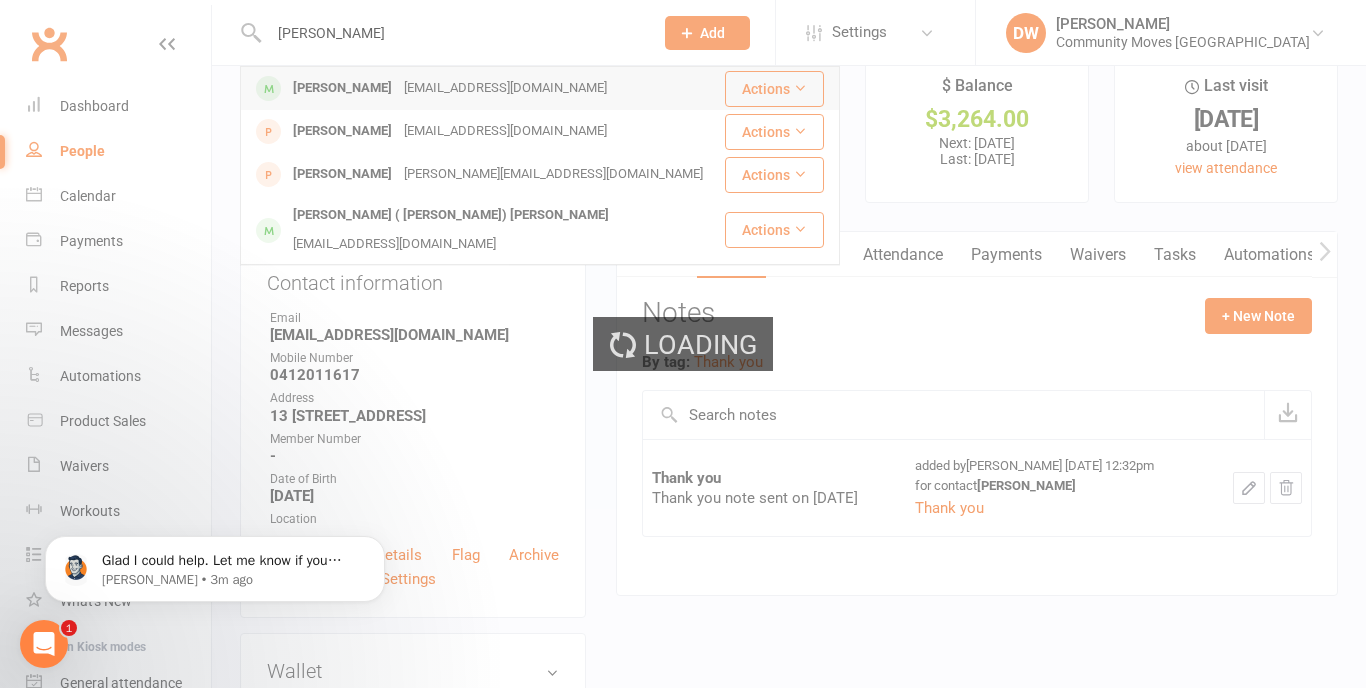 type 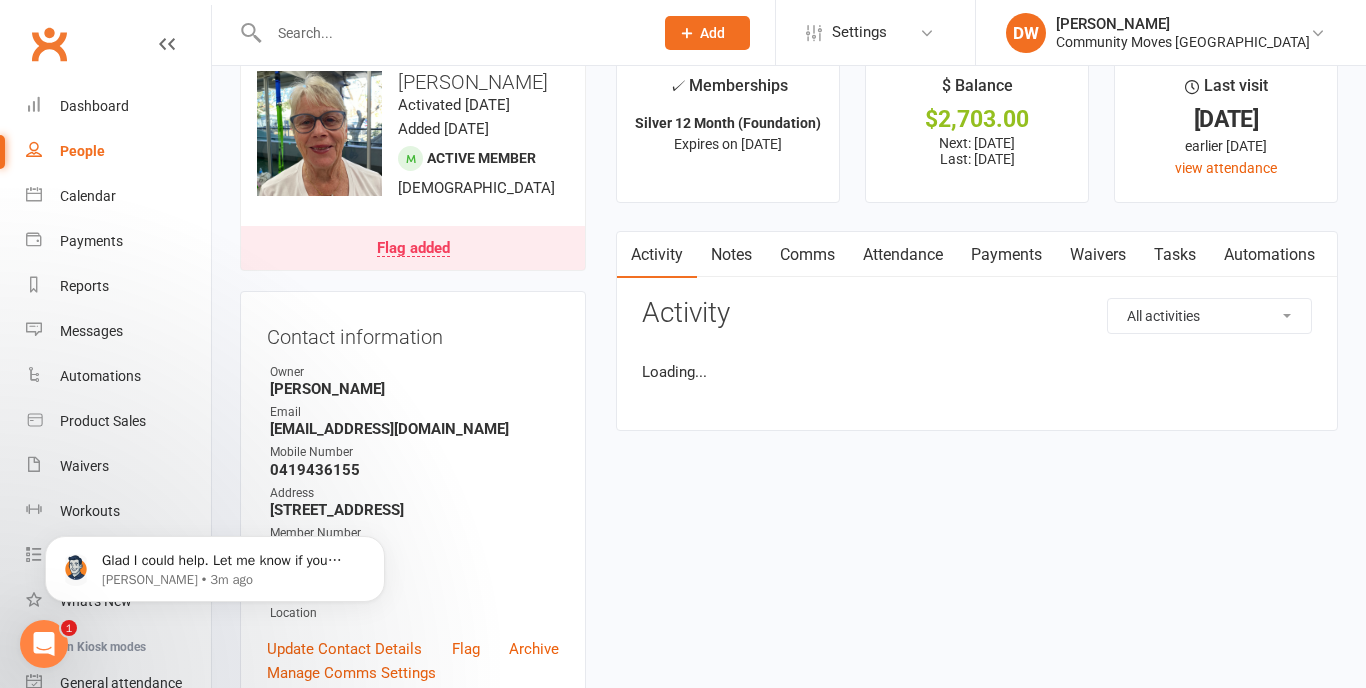 scroll, scrollTop: 0, scrollLeft: 0, axis: both 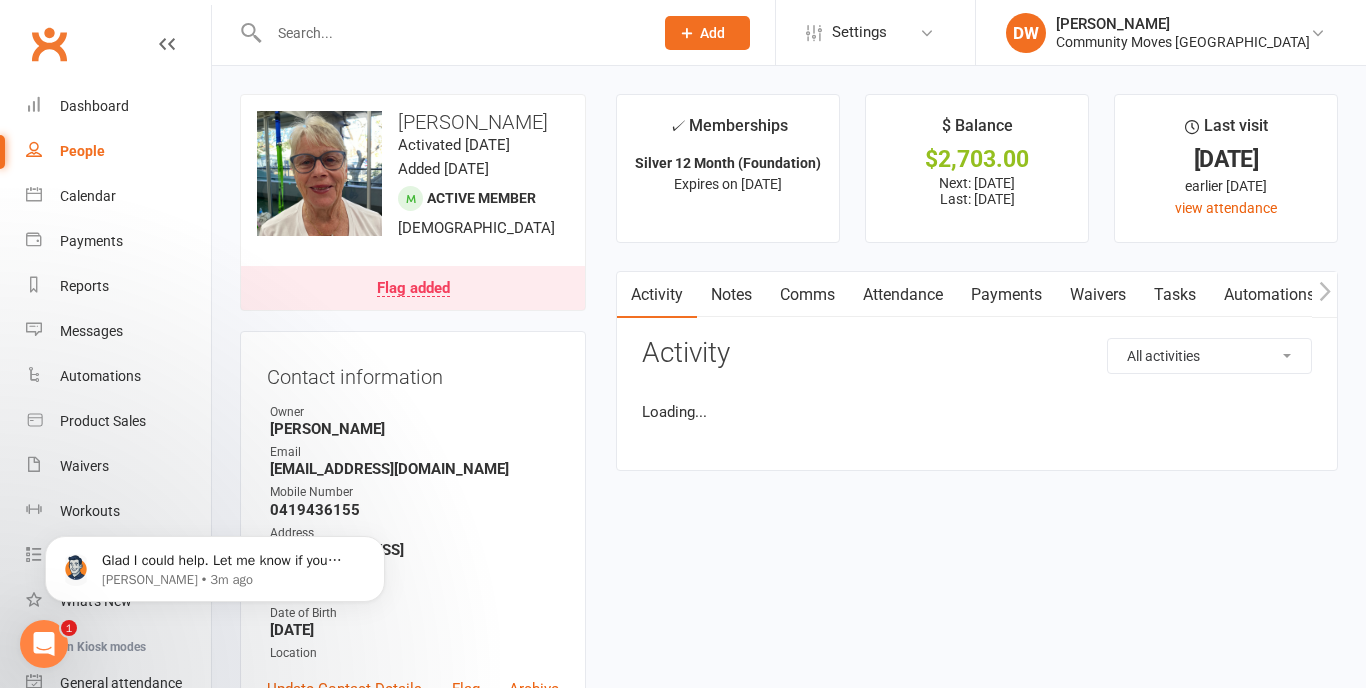 click on "Notes" at bounding box center [731, 295] 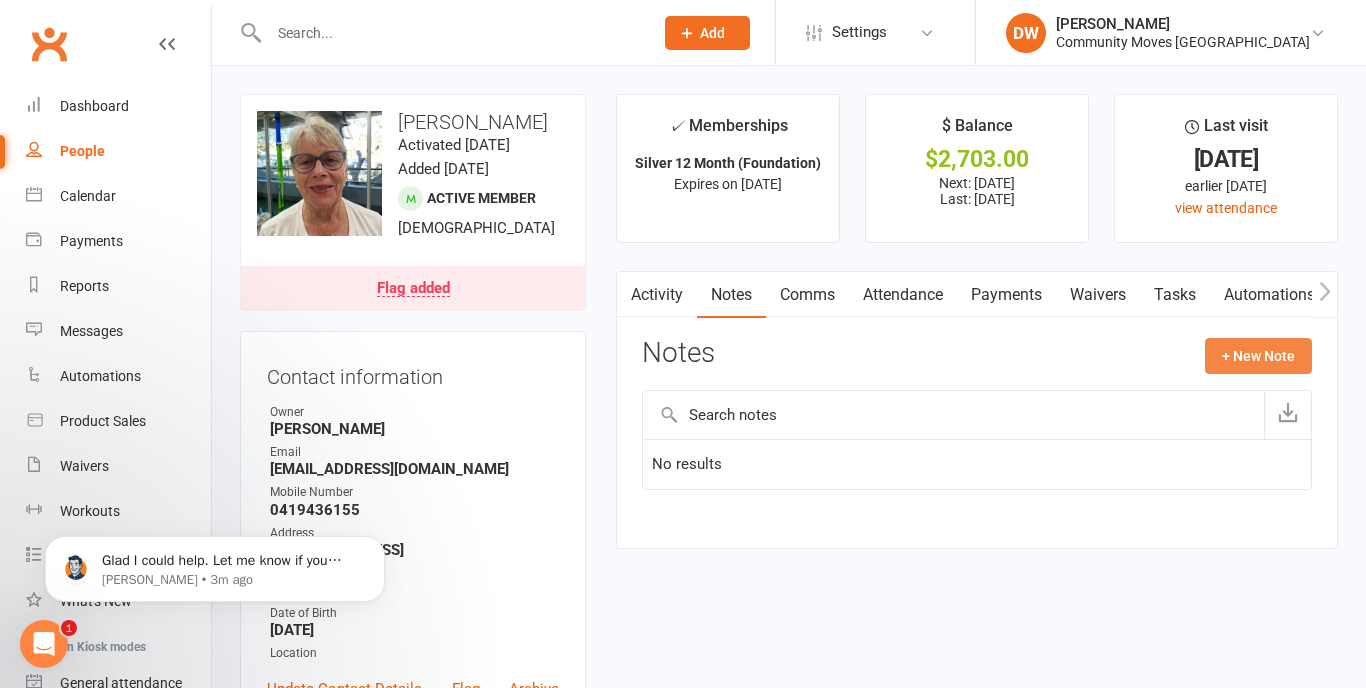 click on "+ New Note" at bounding box center (1258, 356) 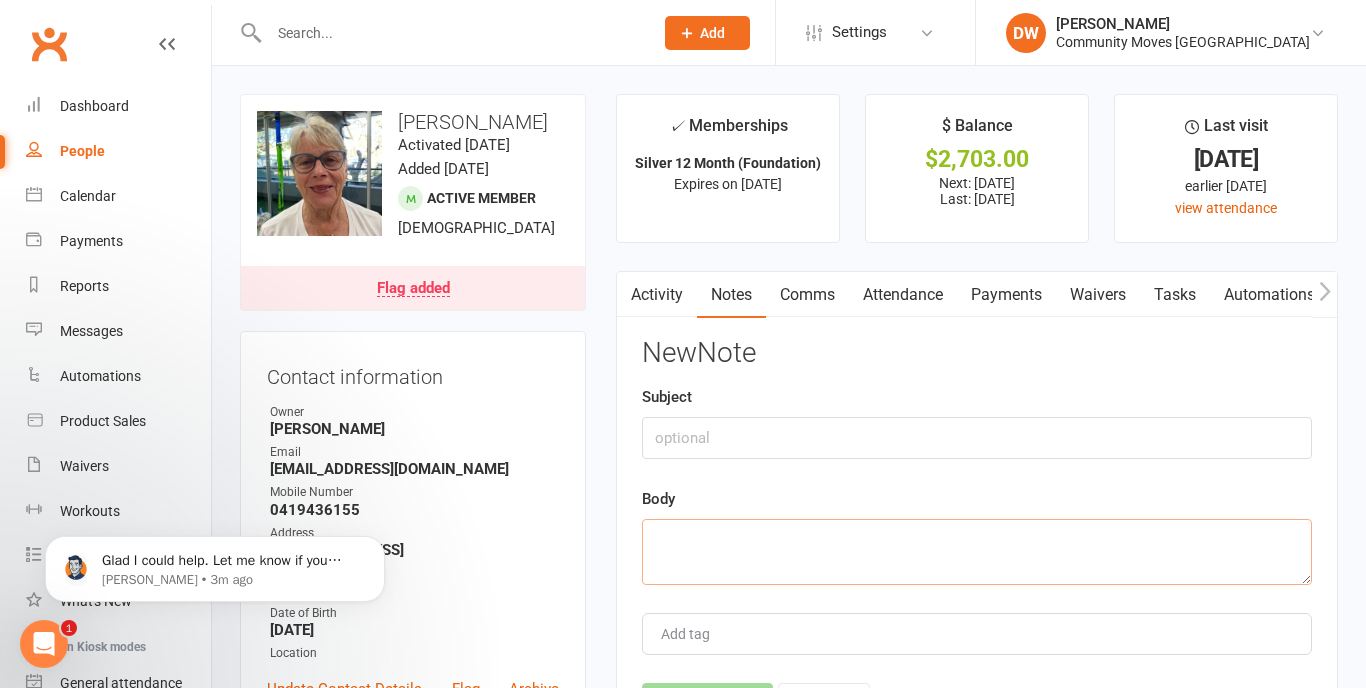 click at bounding box center [977, 552] 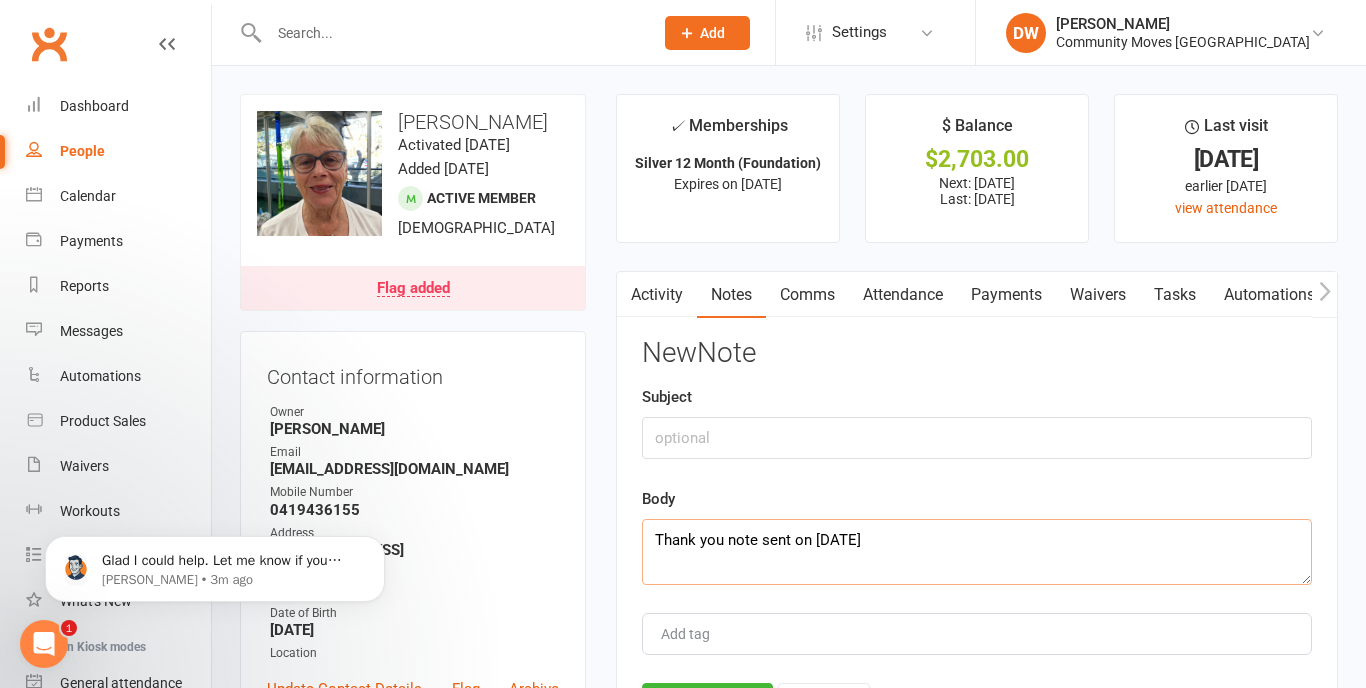 type on "Thank you note sent on [DATE]" 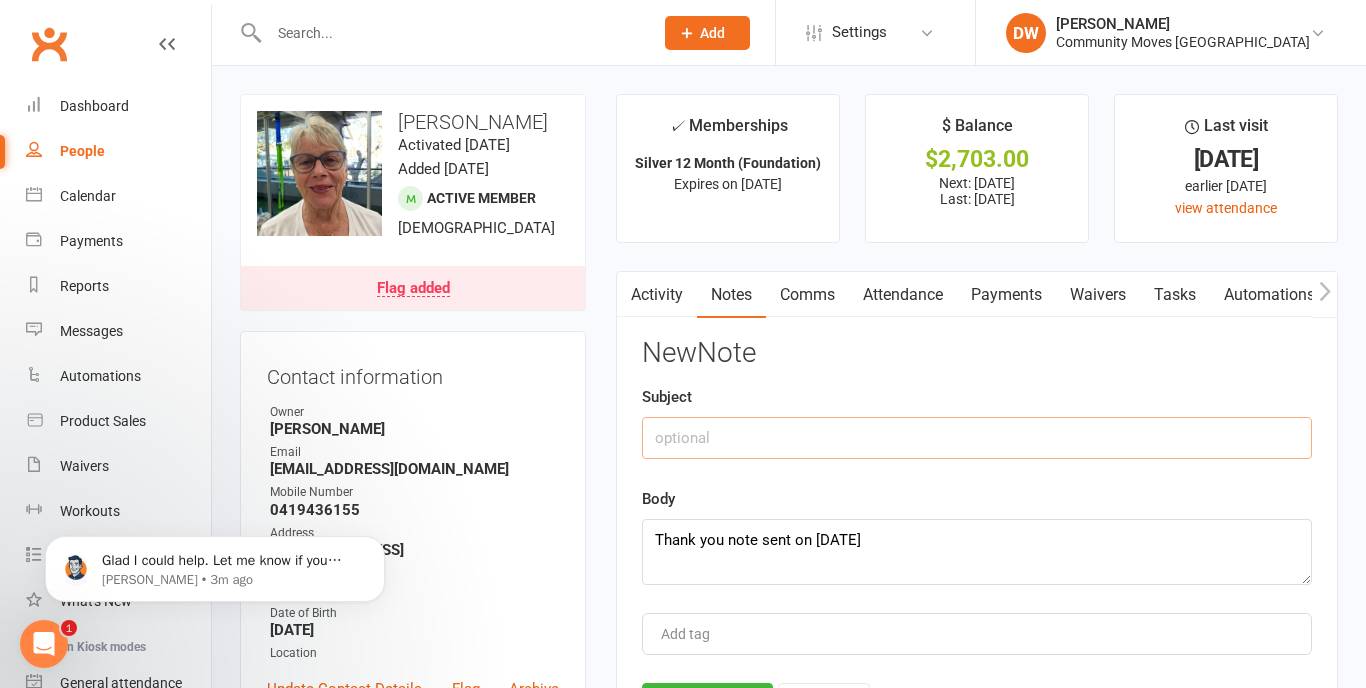 click at bounding box center (977, 438) 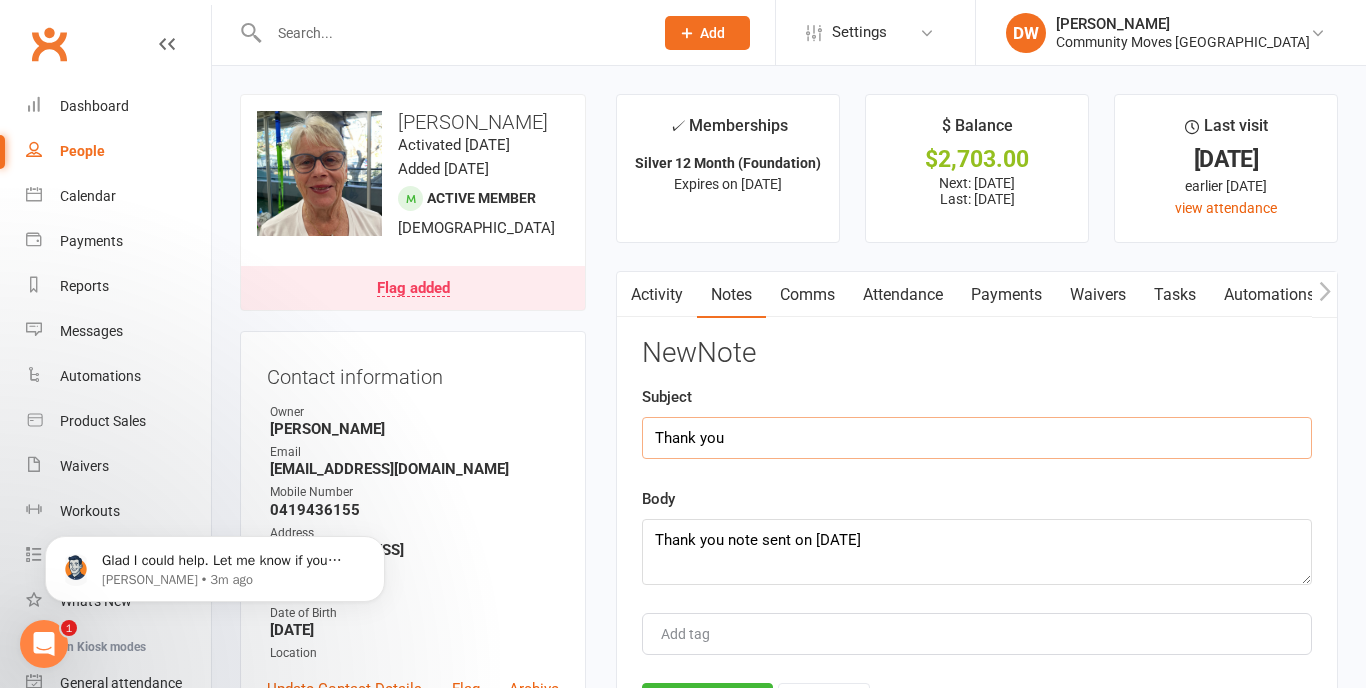 type on "Thank you" 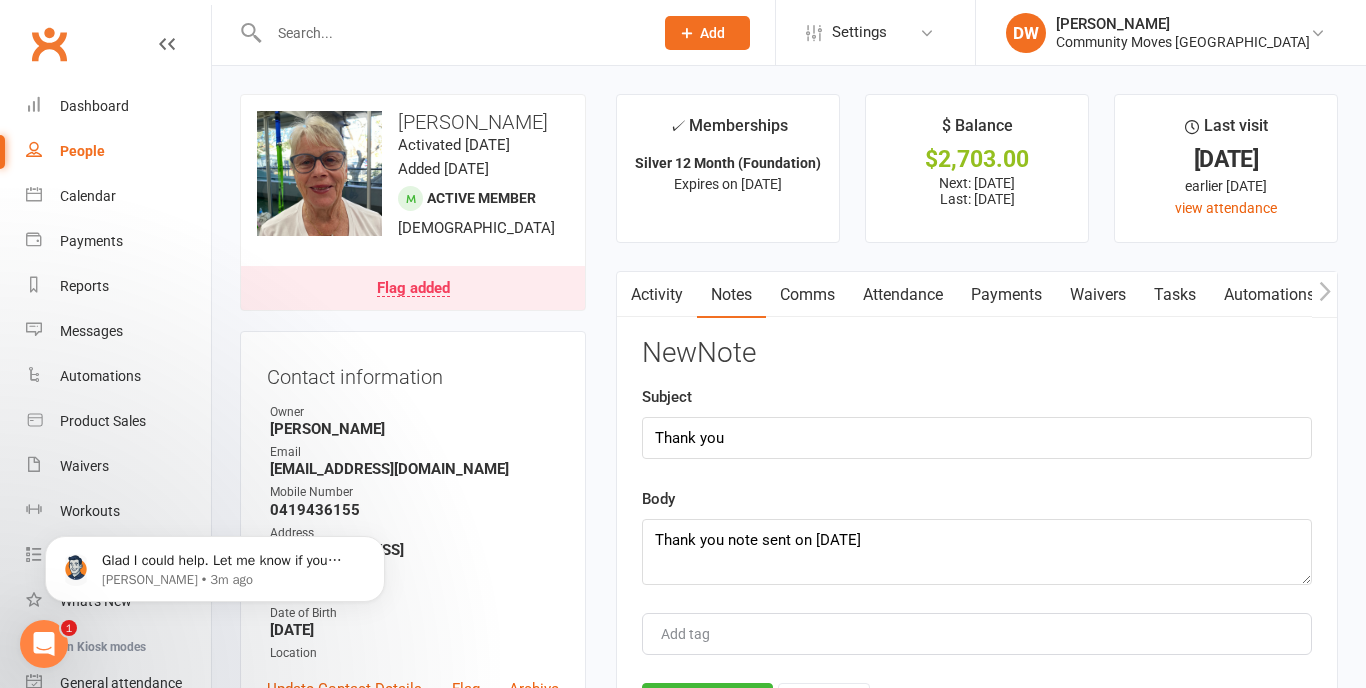 click at bounding box center [694, 634] 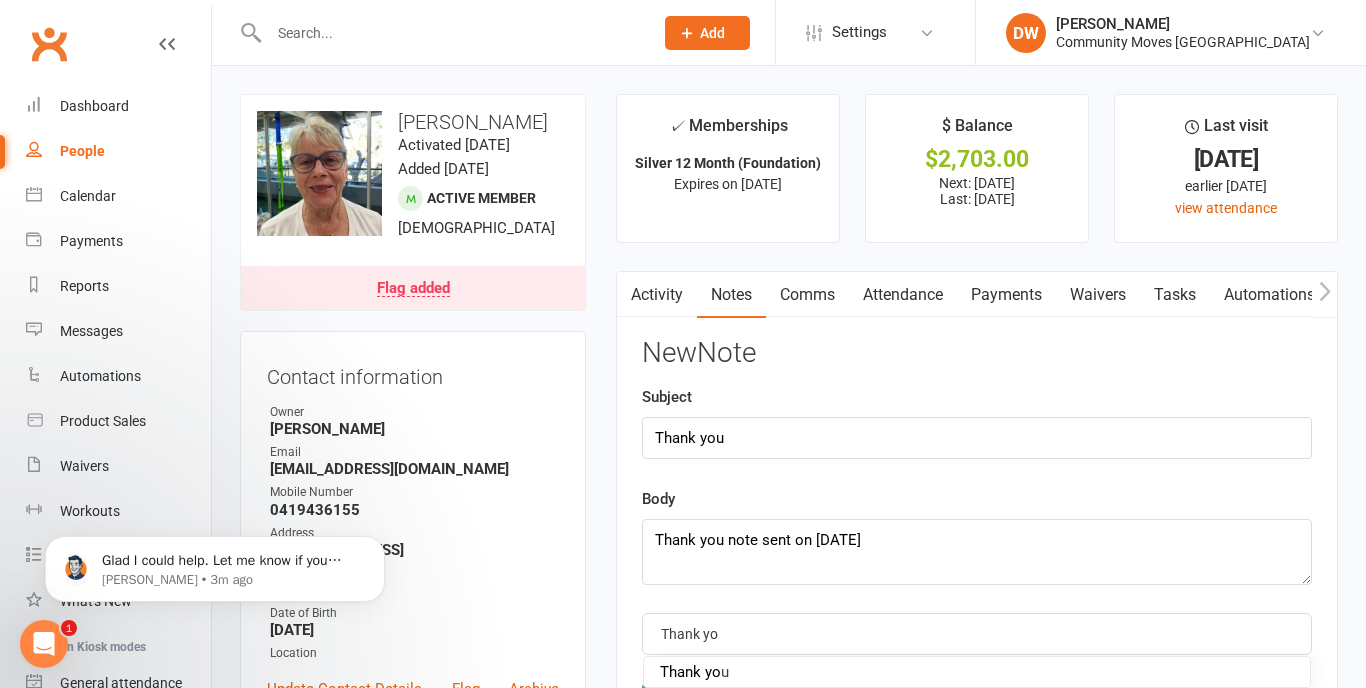 type on "Thank you" 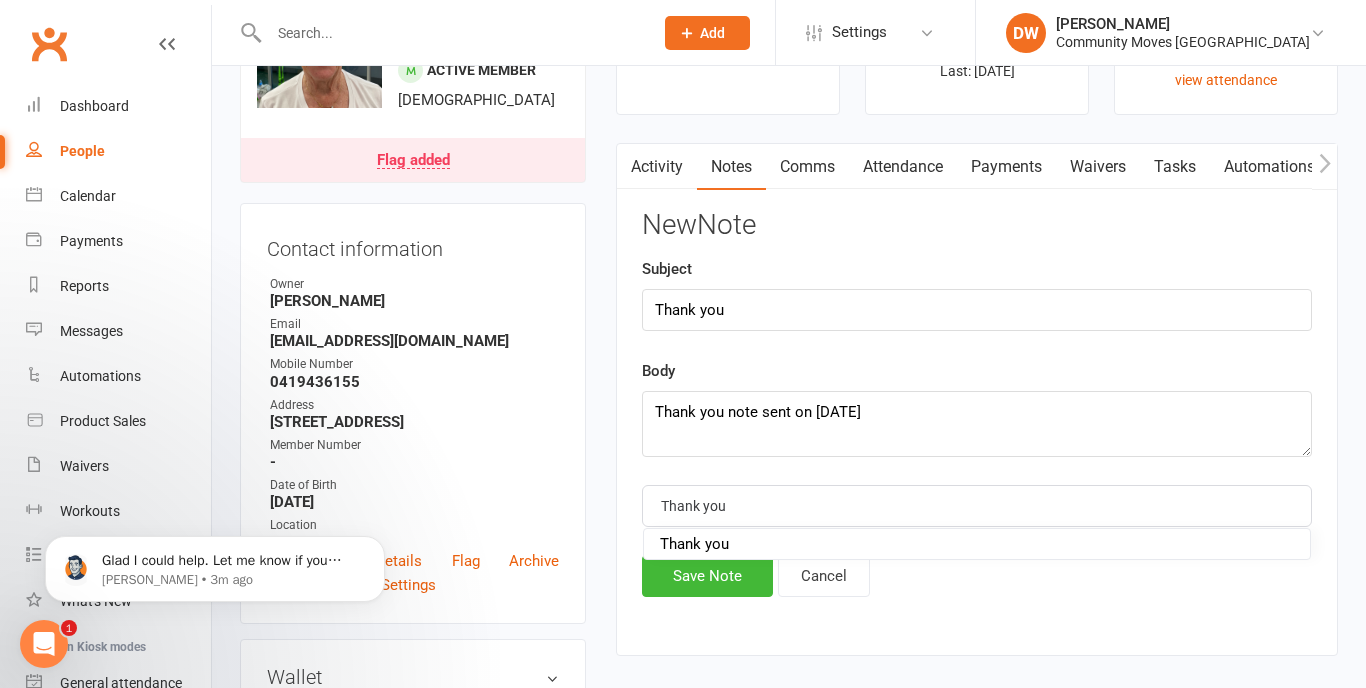 scroll, scrollTop: 135, scrollLeft: 0, axis: vertical 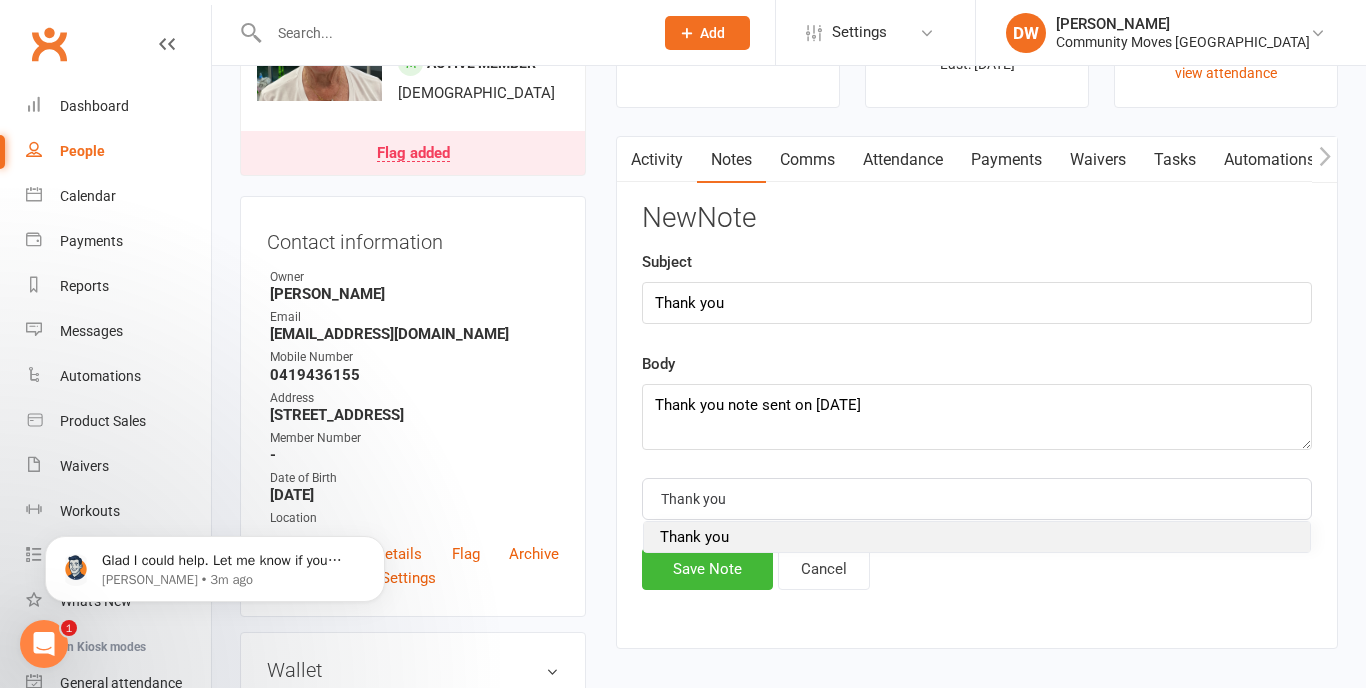 click on "Thank you" at bounding box center [694, 537] 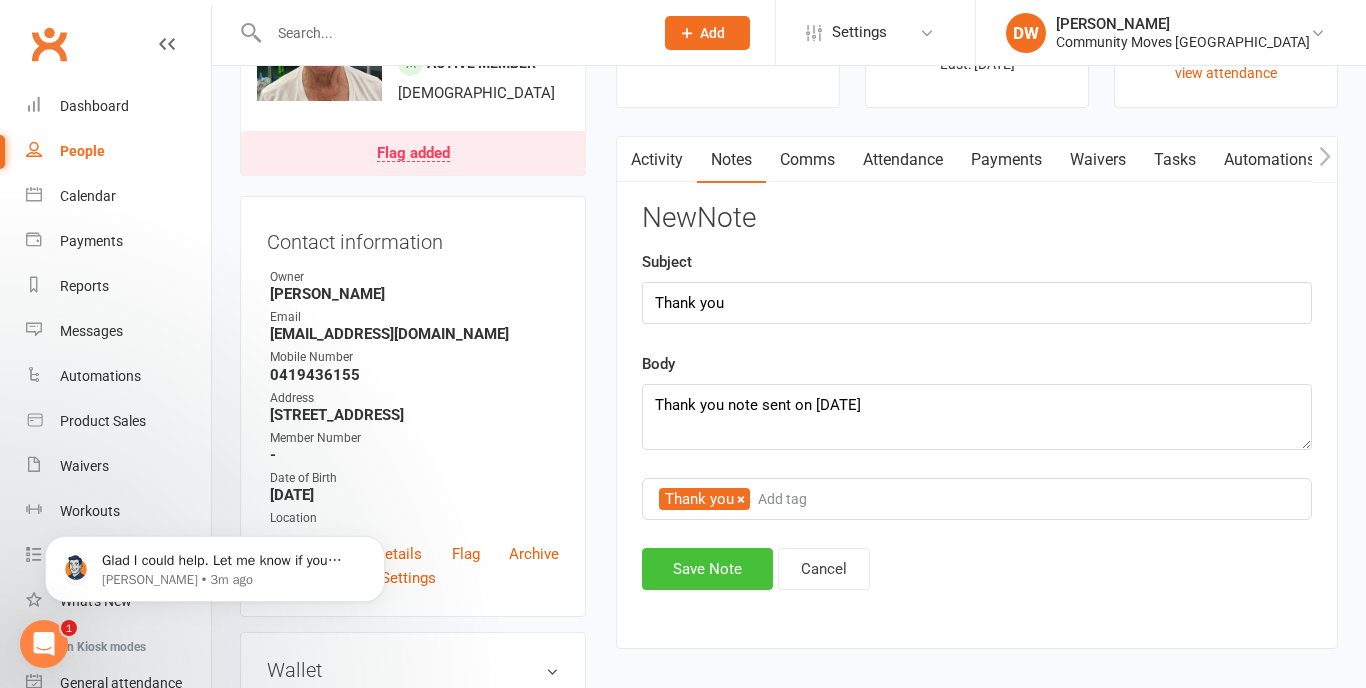 click on "Save Note" at bounding box center (707, 569) 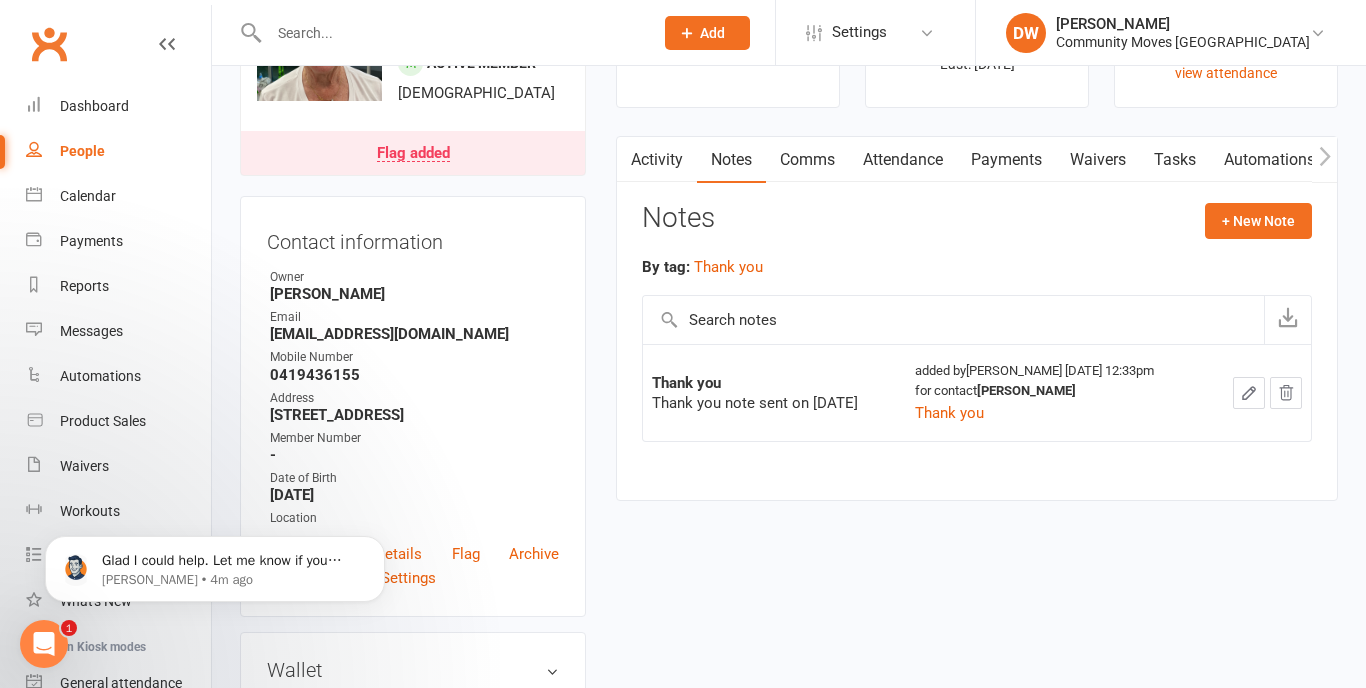 click at bounding box center [451, 33] 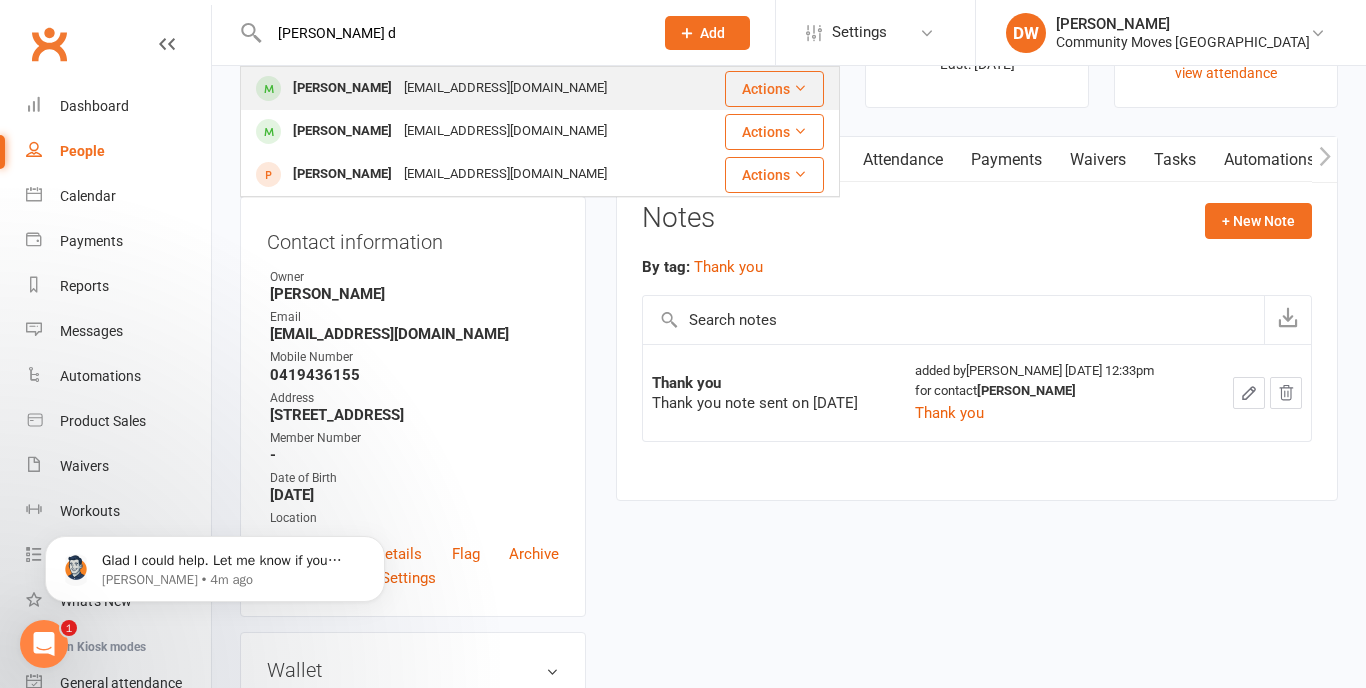 type on "[PERSON_NAME] d" 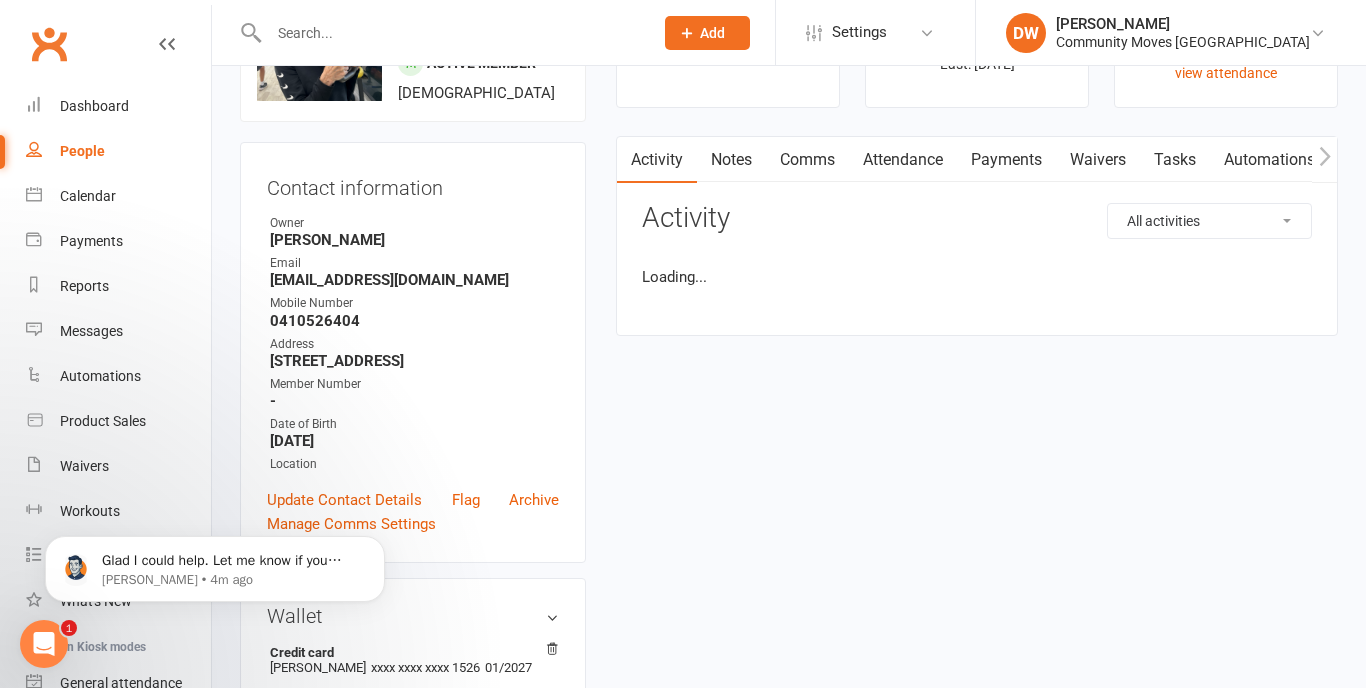 scroll, scrollTop: 0, scrollLeft: 0, axis: both 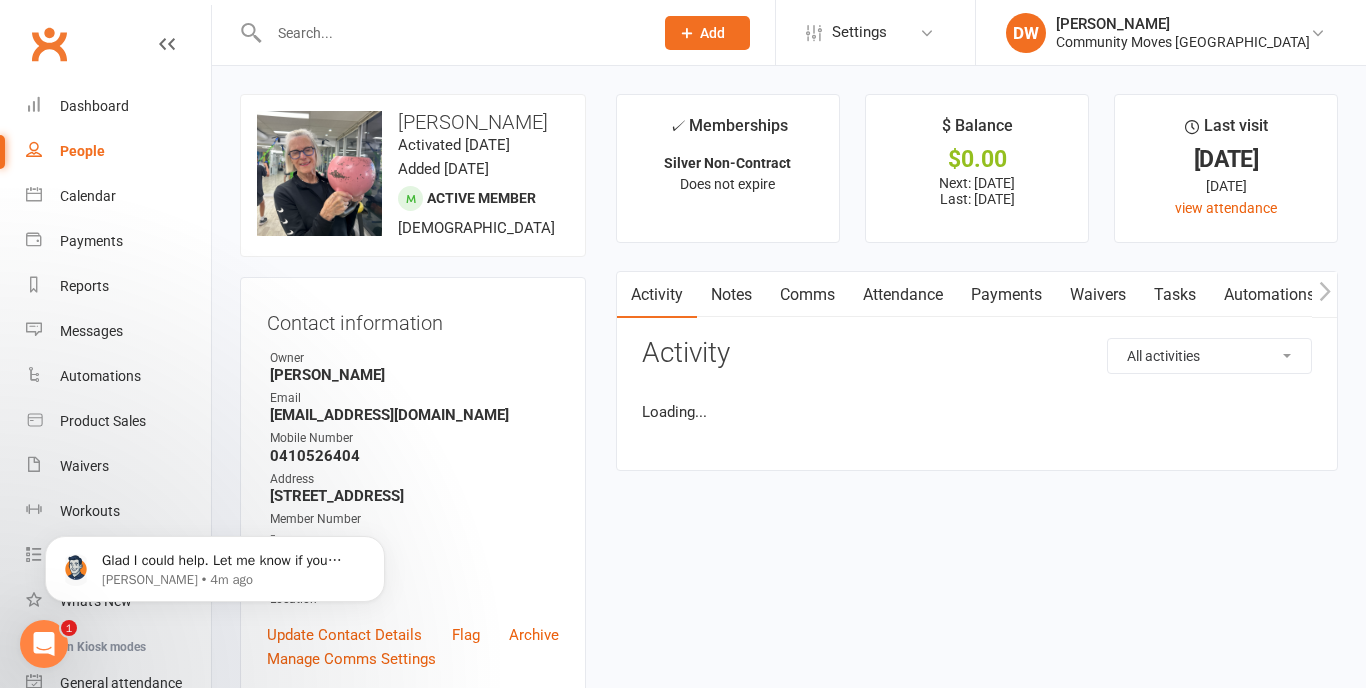 click on "Notes" at bounding box center (731, 295) 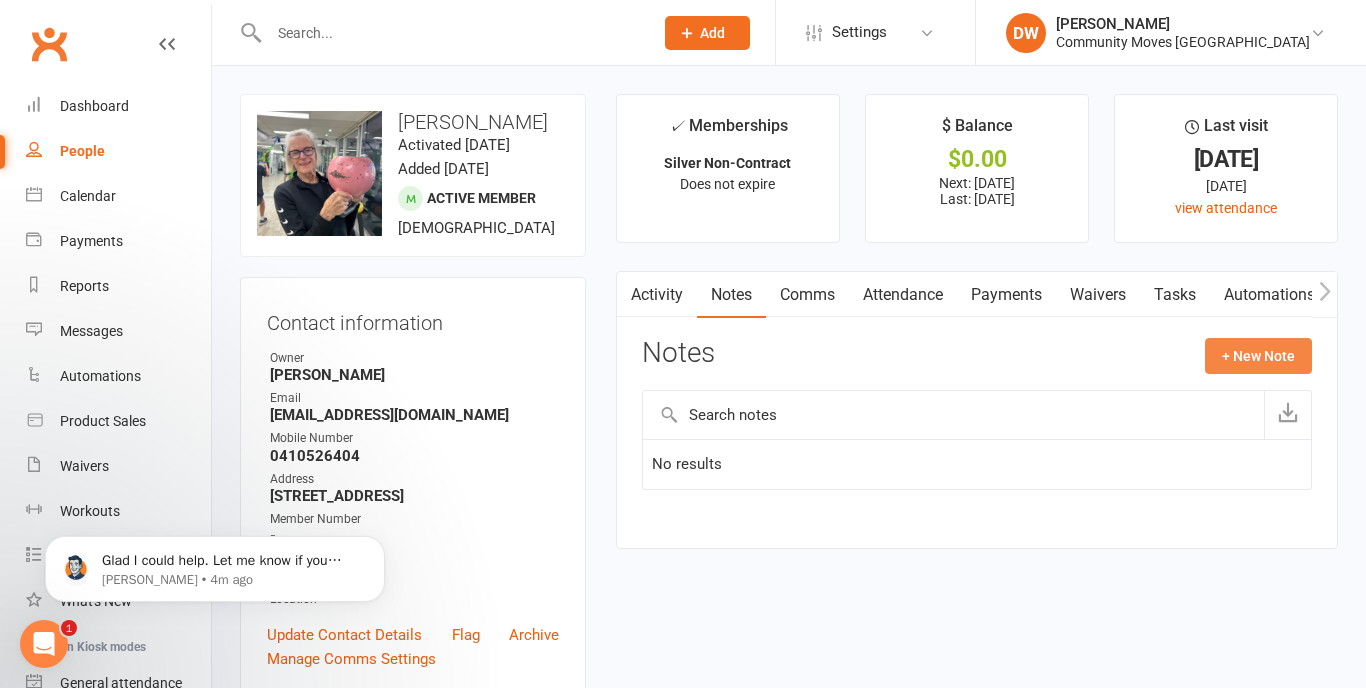 click on "+ New Note" at bounding box center [1258, 356] 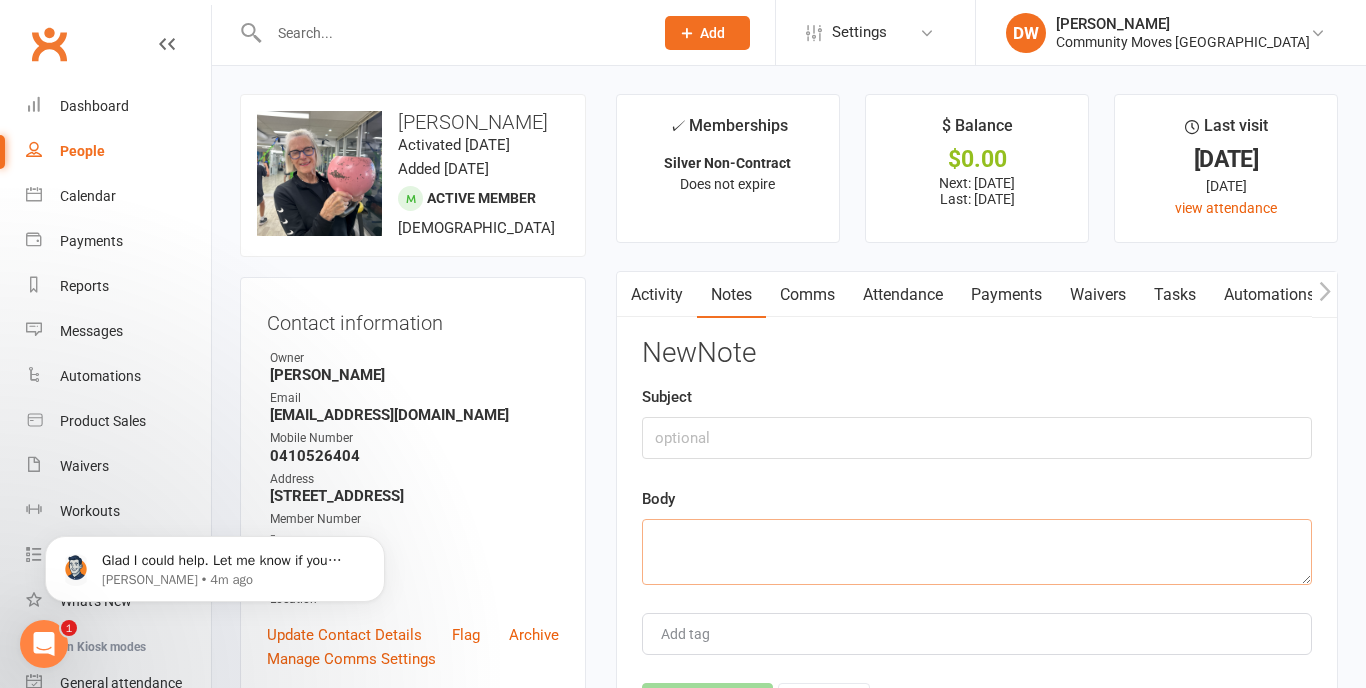 click at bounding box center [977, 552] 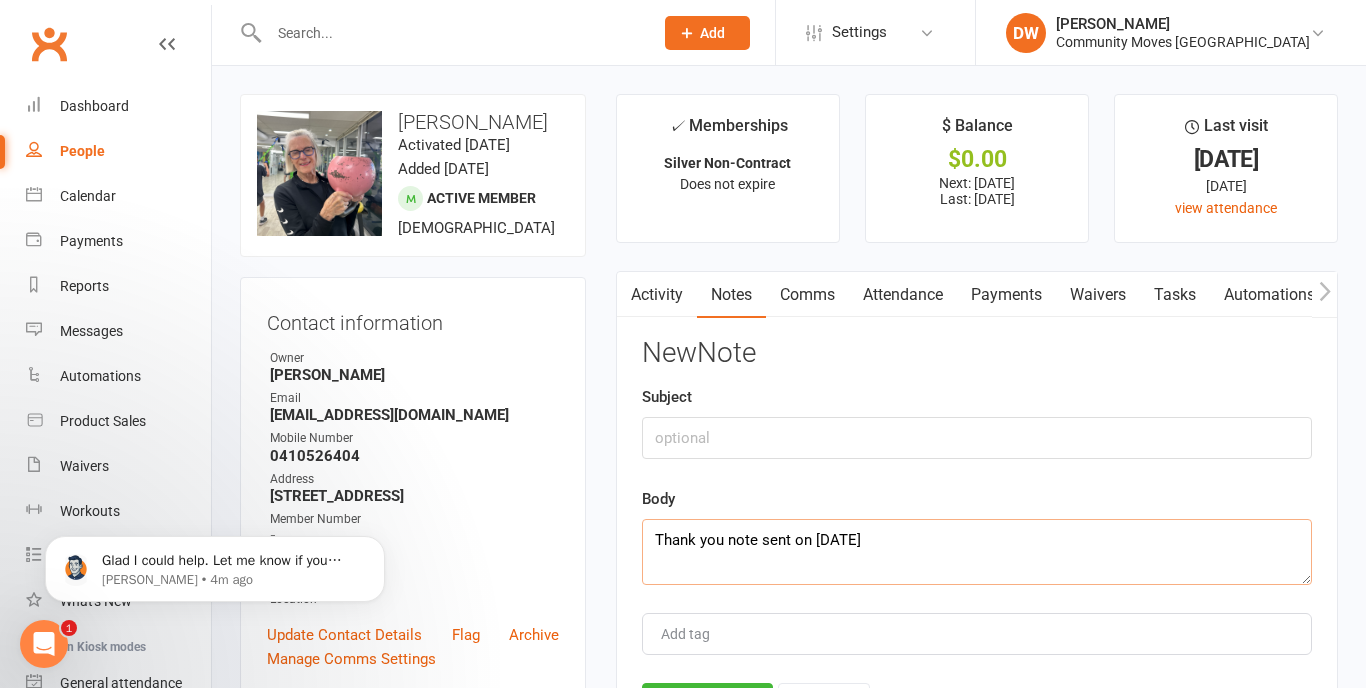 type on "Thank you note sent on [DATE]" 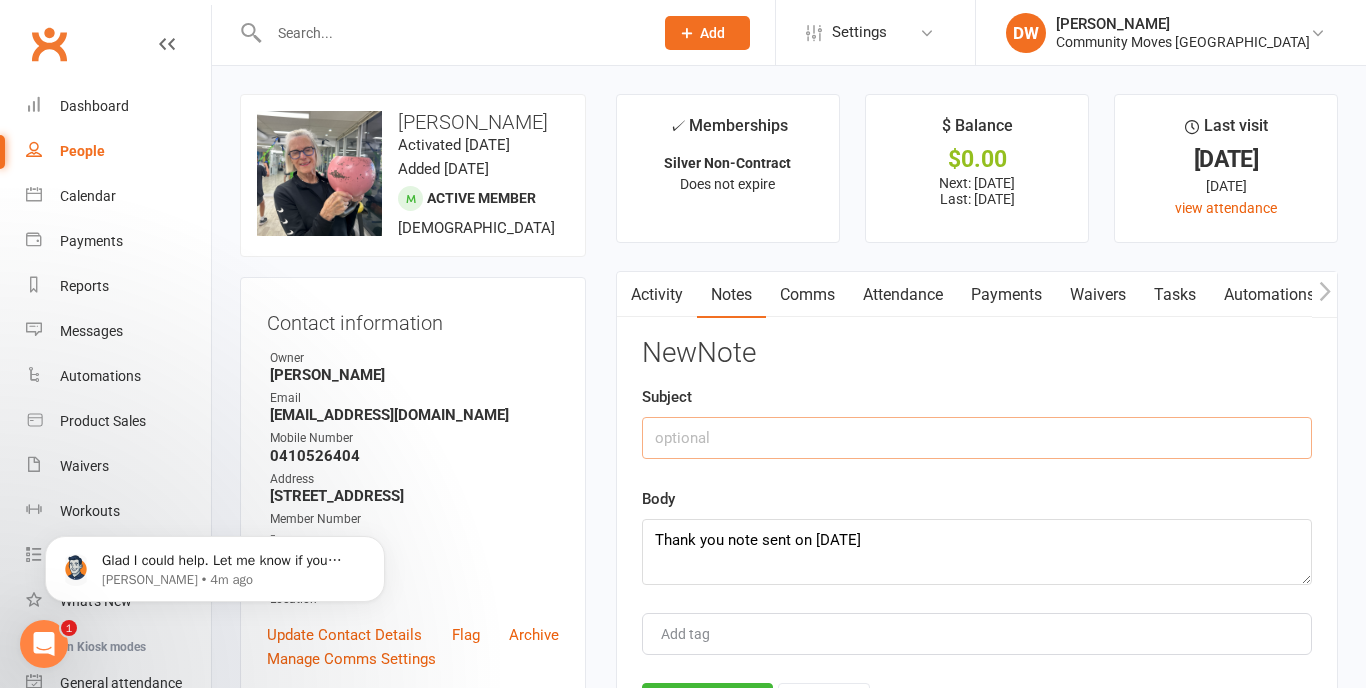 click at bounding box center [977, 438] 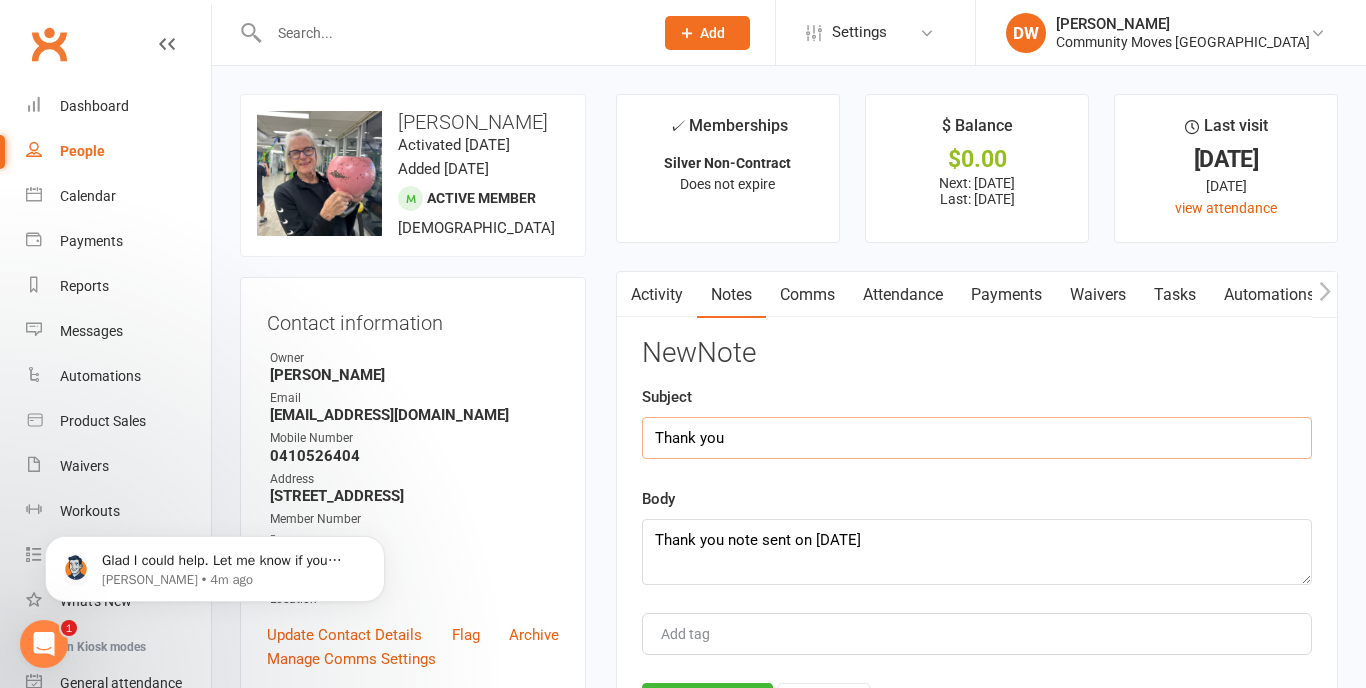 type on "Thank you" 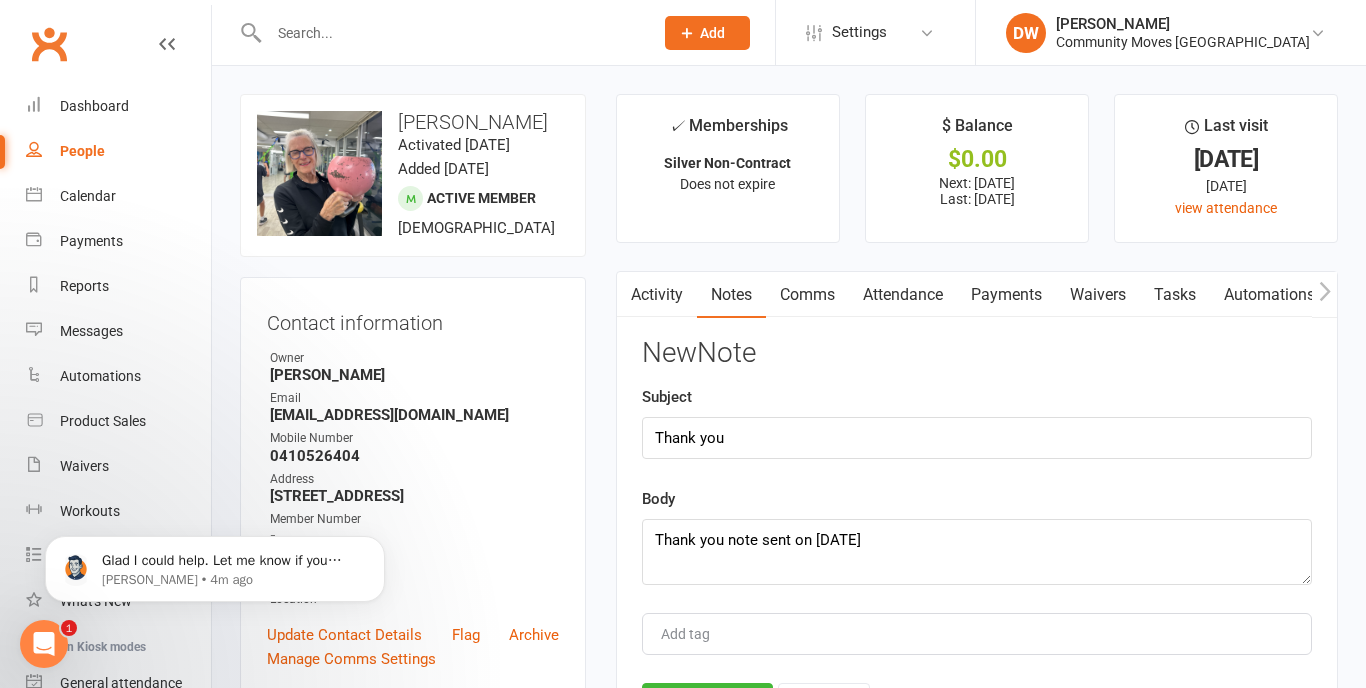 click at bounding box center [694, 634] 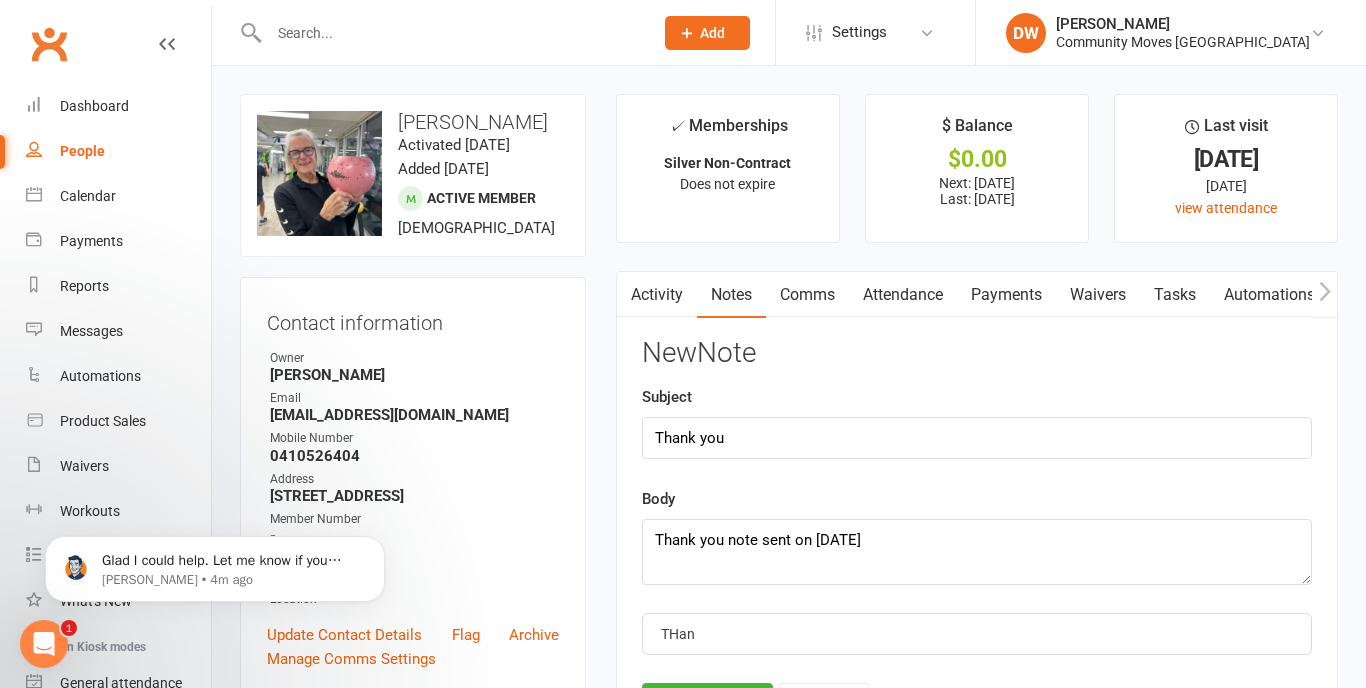 type on "THank" 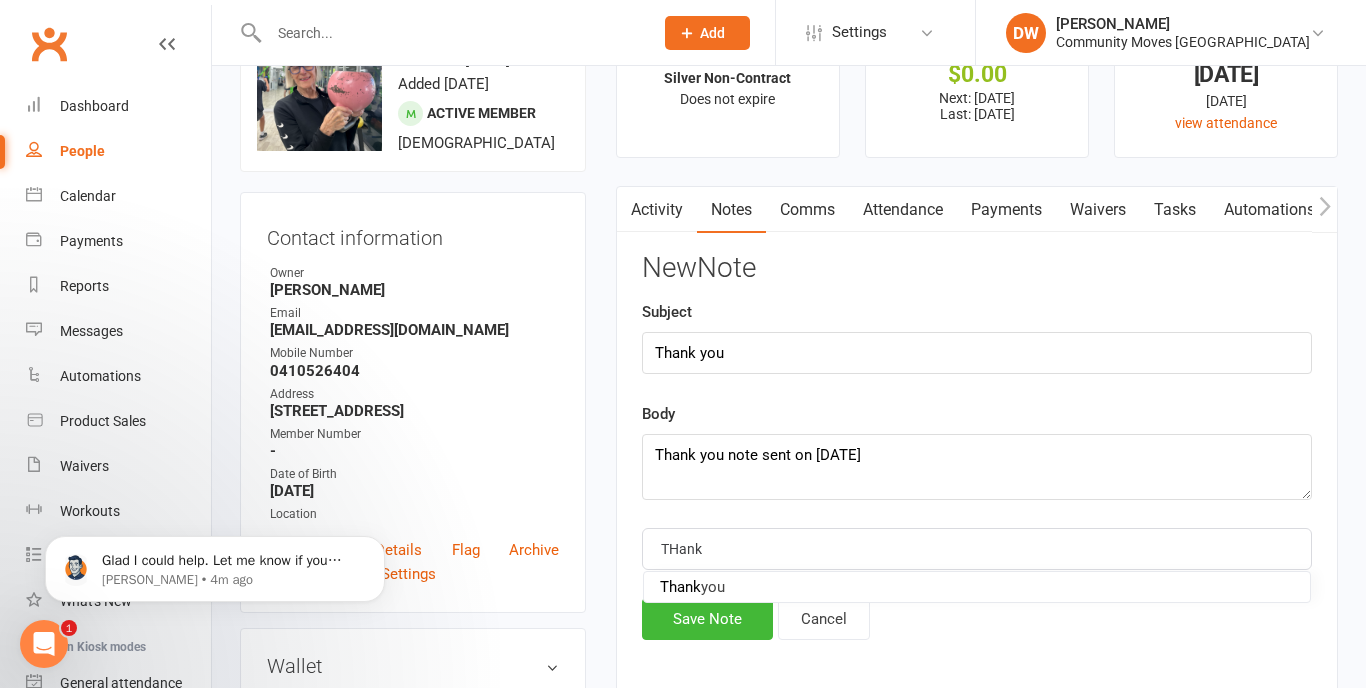scroll, scrollTop: 87, scrollLeft: 0, axis: vertical 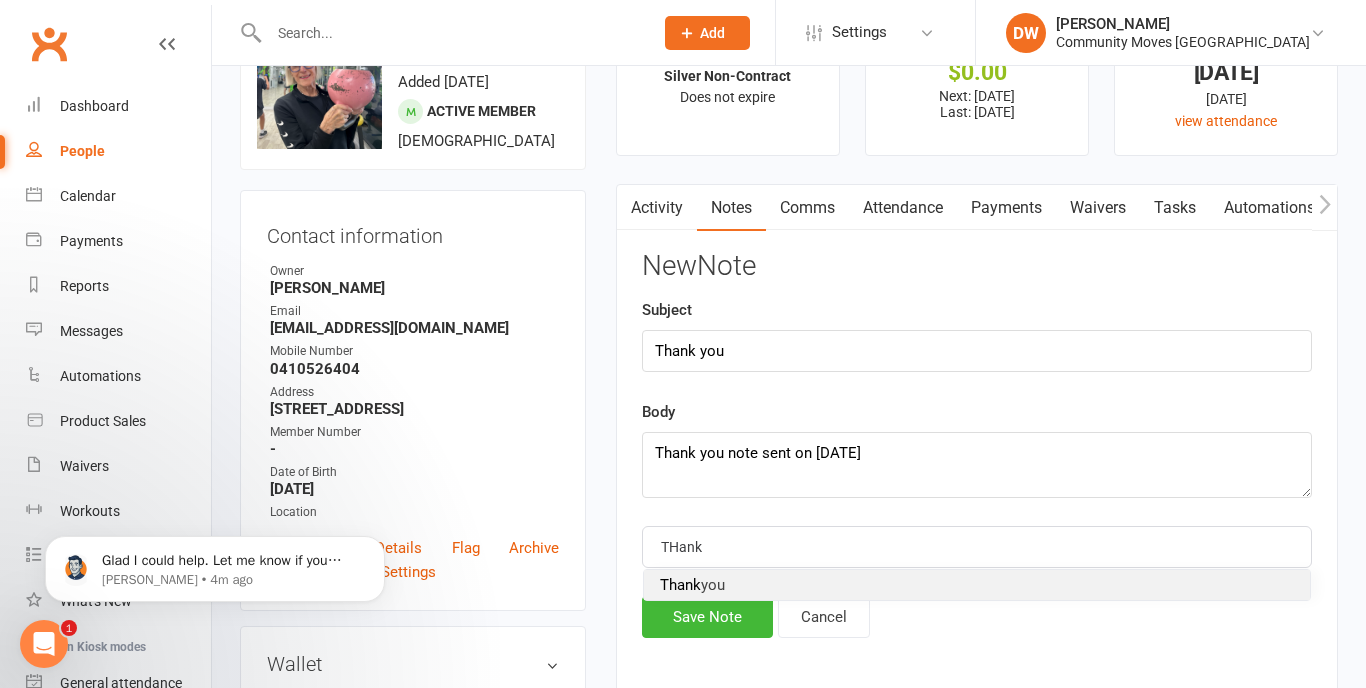 click on "Thank  you" at bounding box center (692, 585) 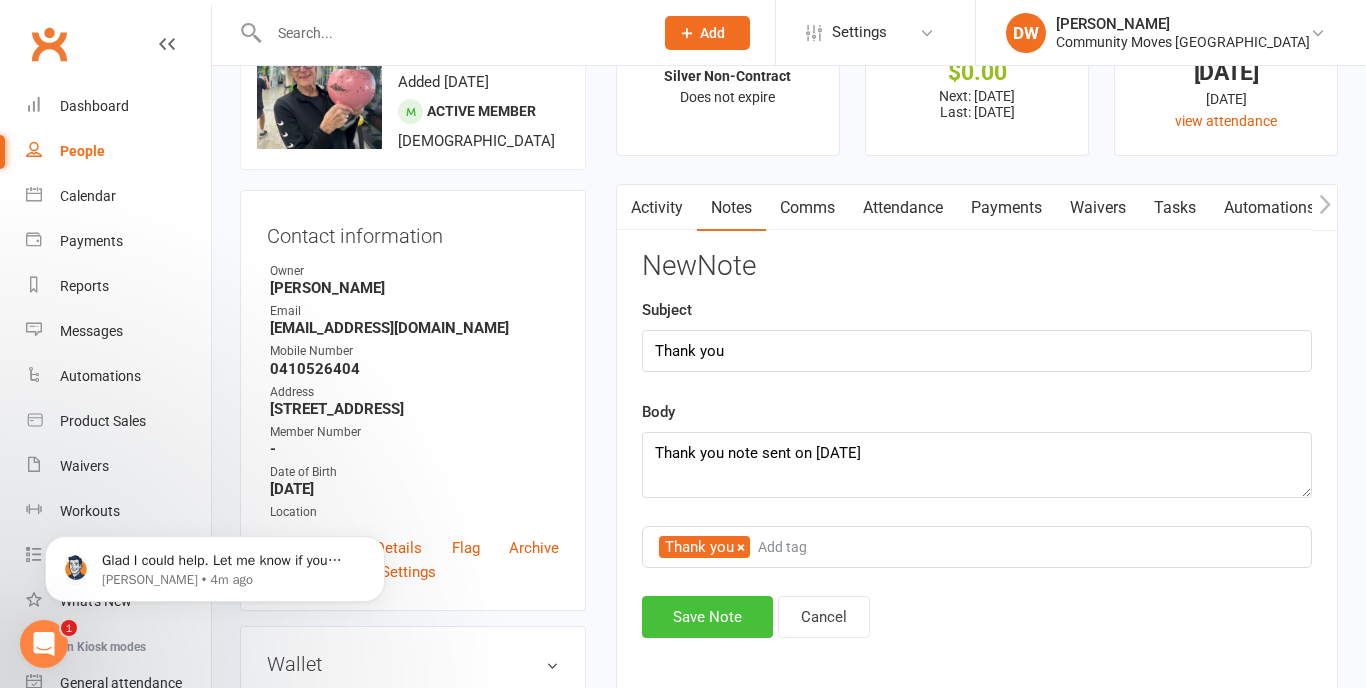 click on "Save Note" at bounding box center (707, 617) 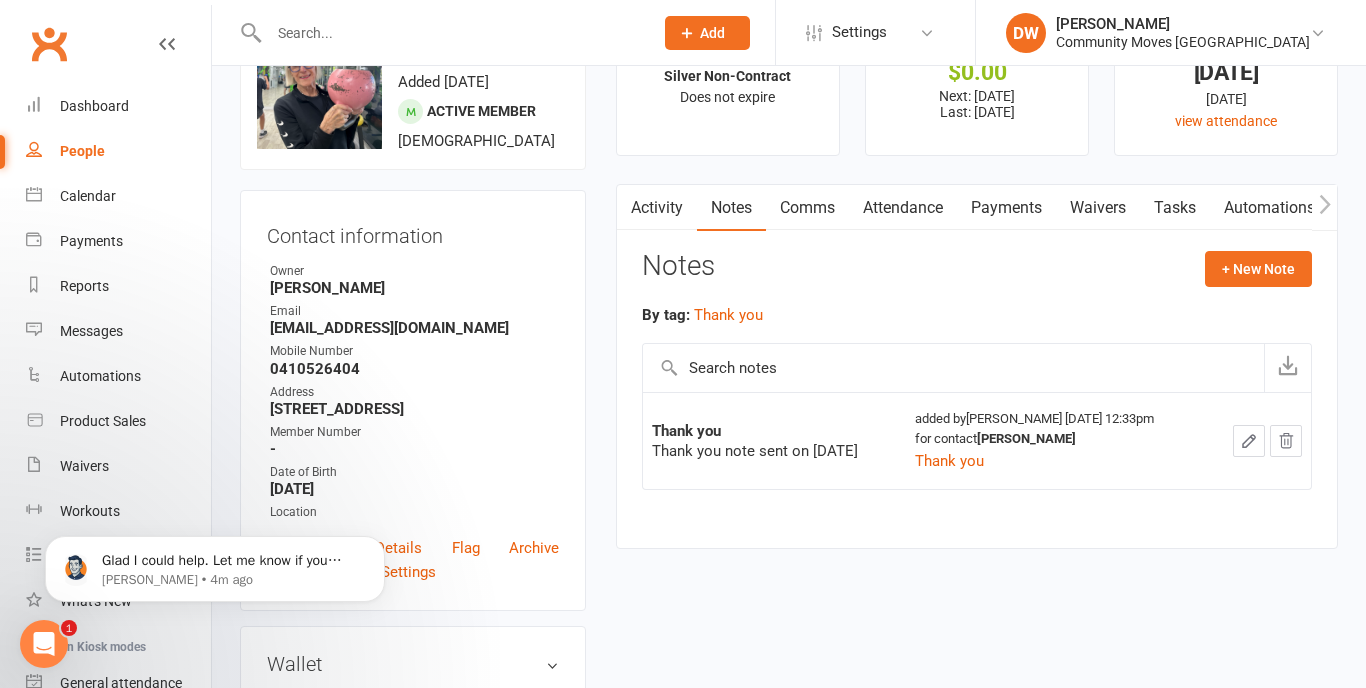 click at bounding box center (451, 33) 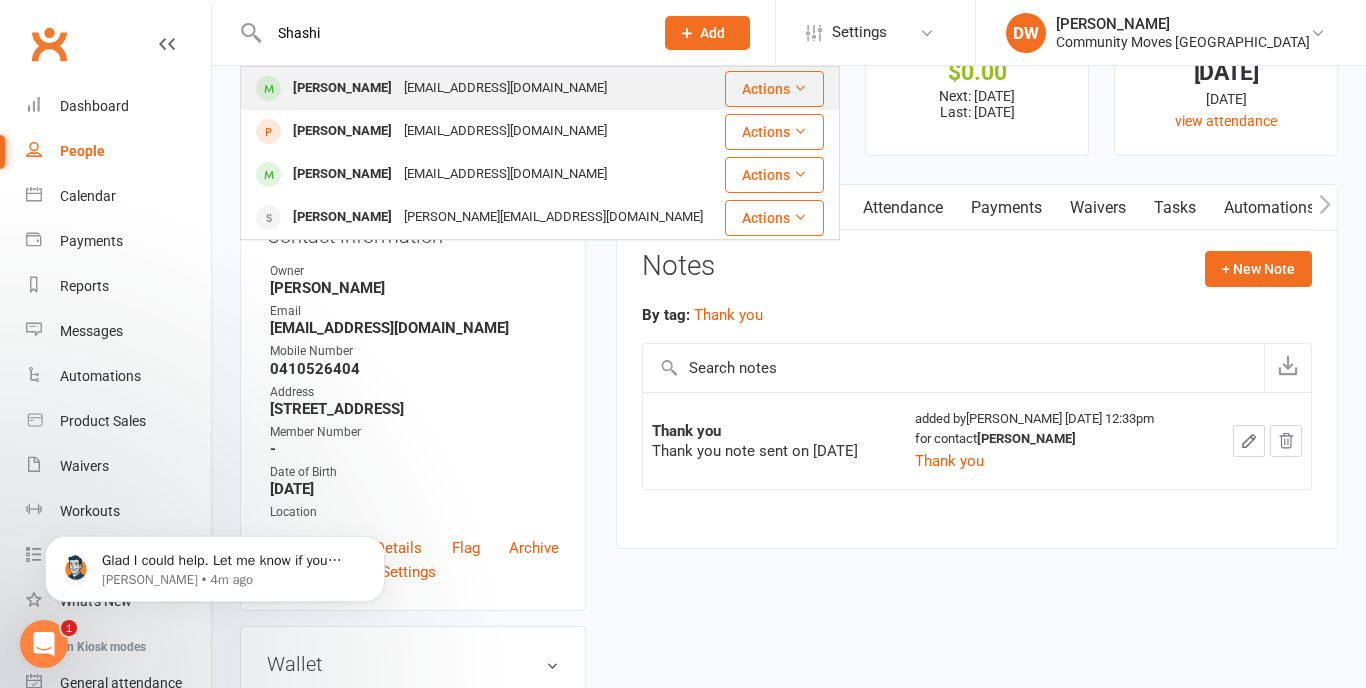 type on "Shashi" 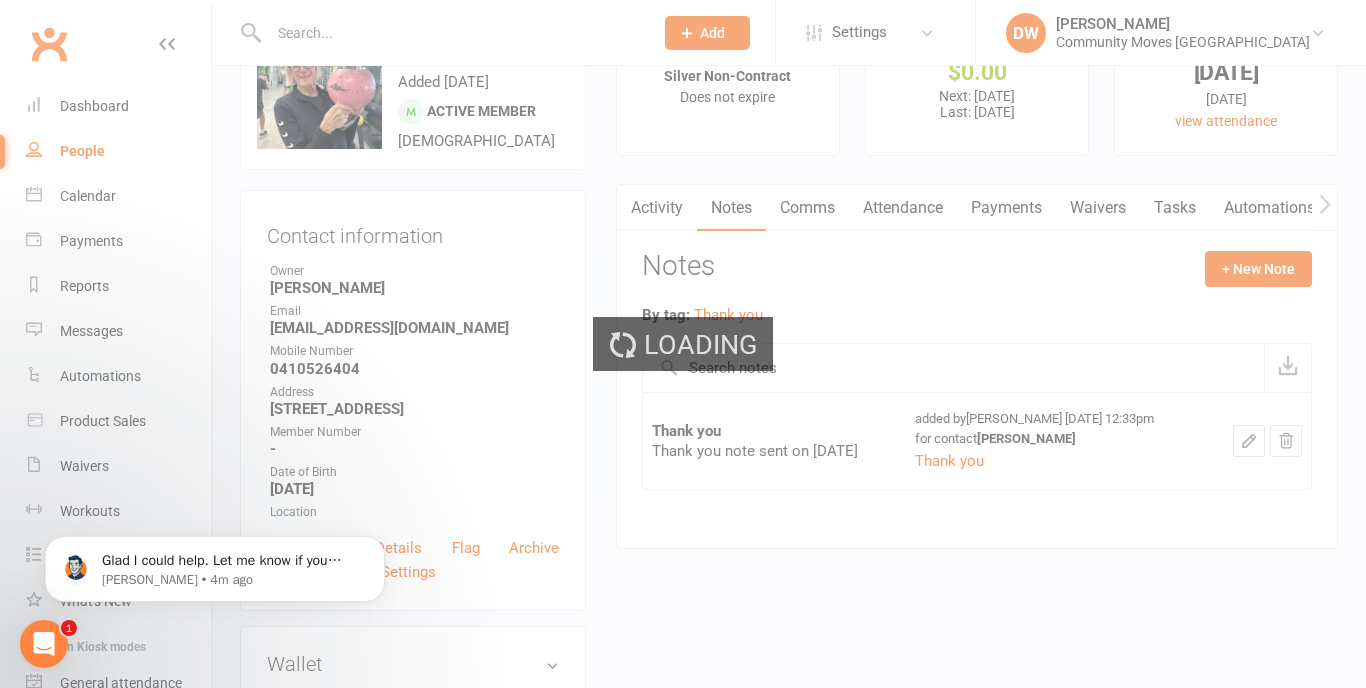 scroll, scrollTop: 0, scrollLeft: 0, axis: both 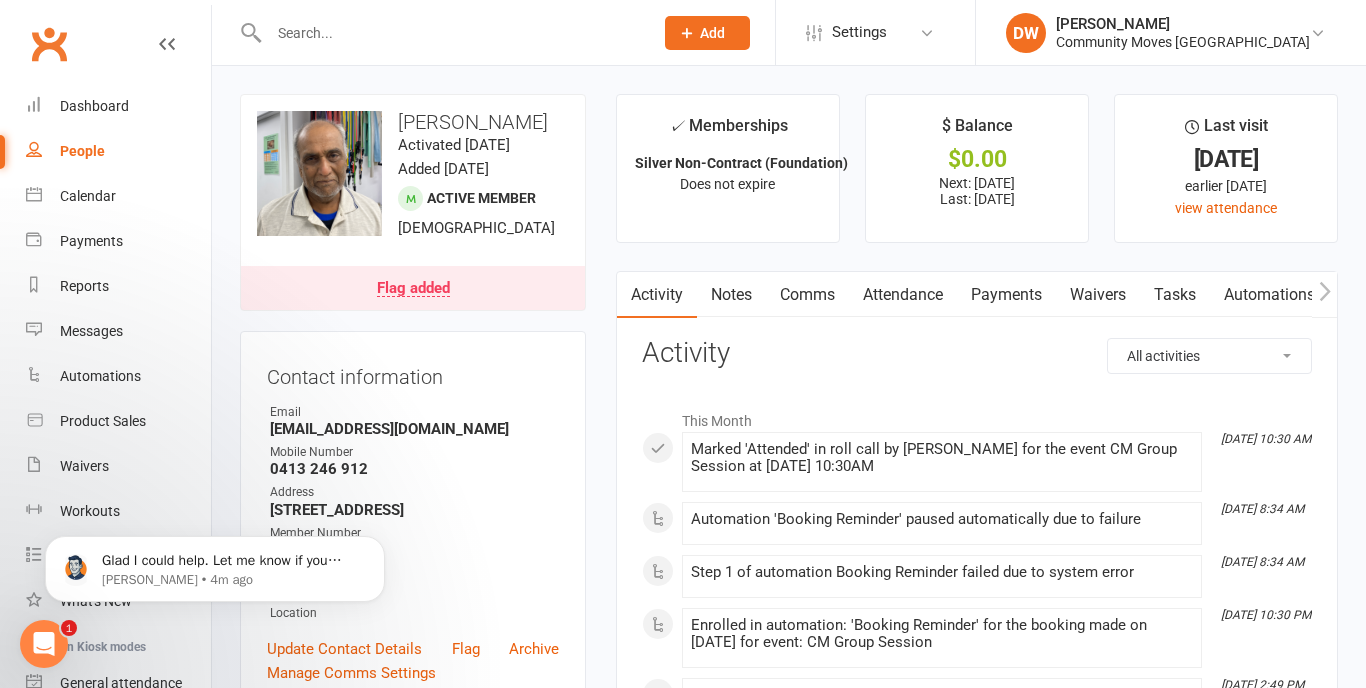 click on "Notes" at bounding box center [731, 295] 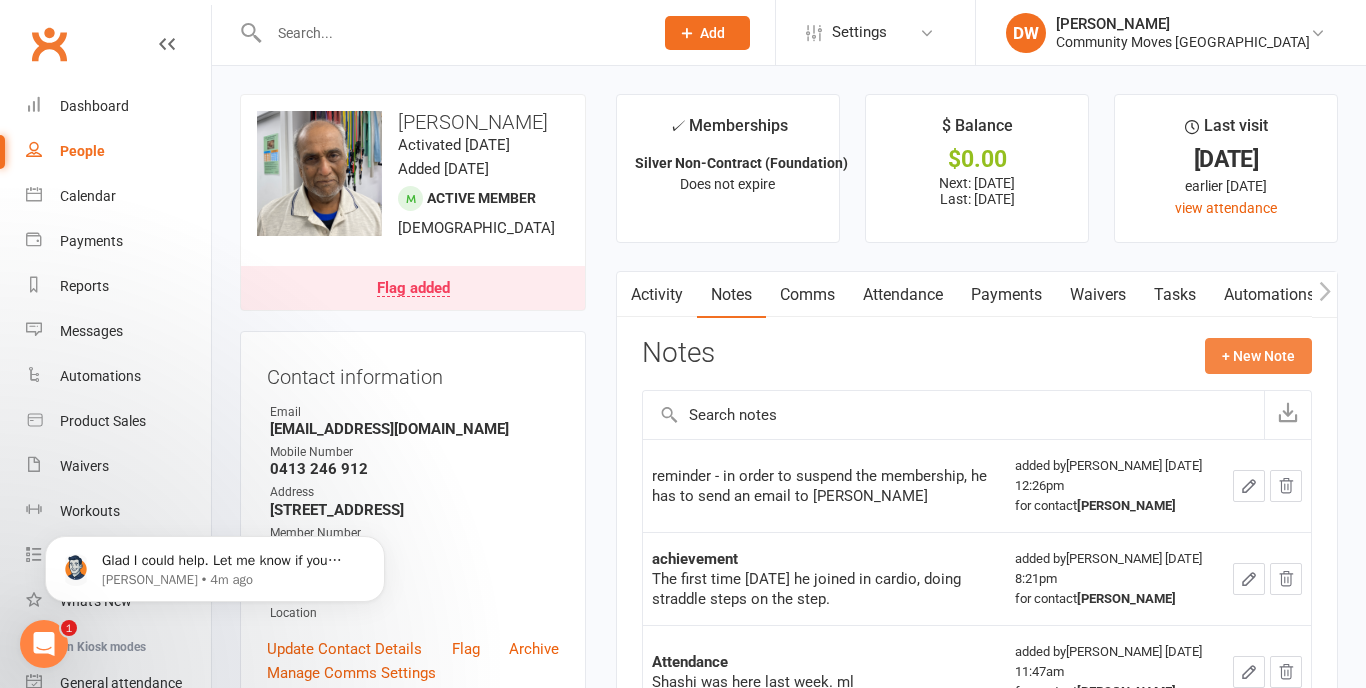 click on "+ New Note" at bounding box center [1258, 356] 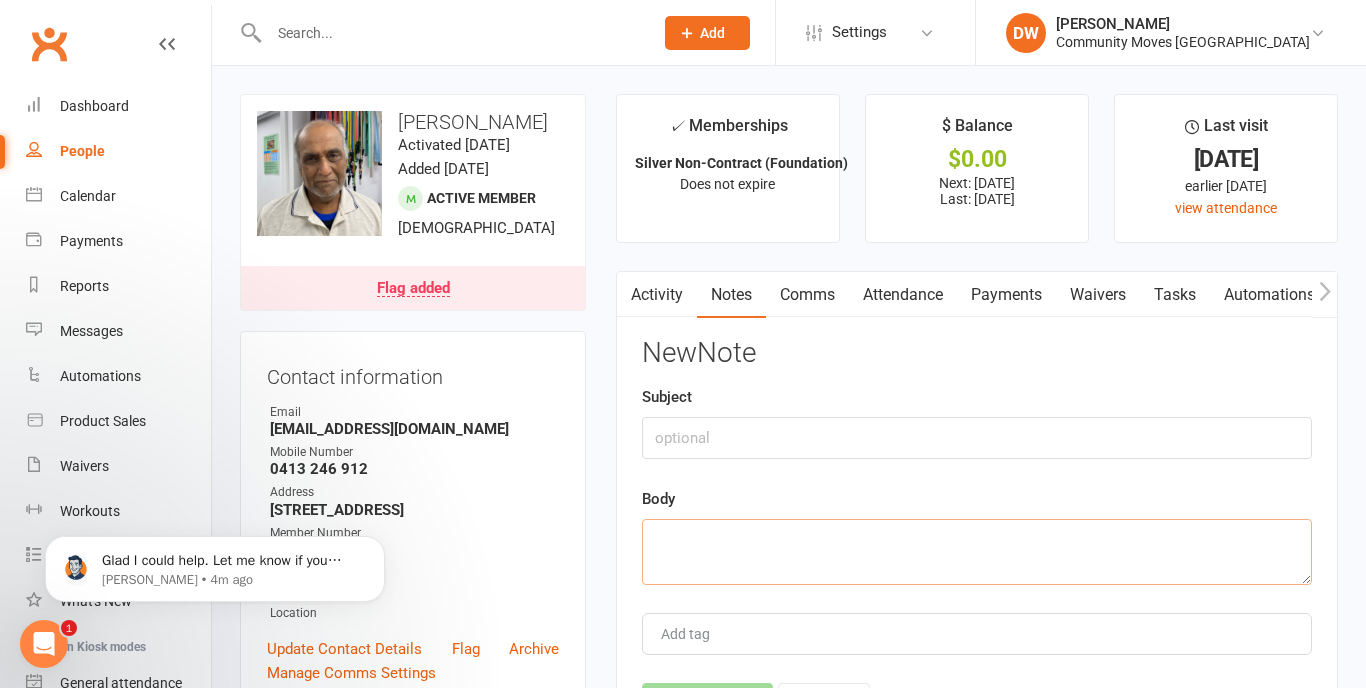 click at bounding box center (977, 552) 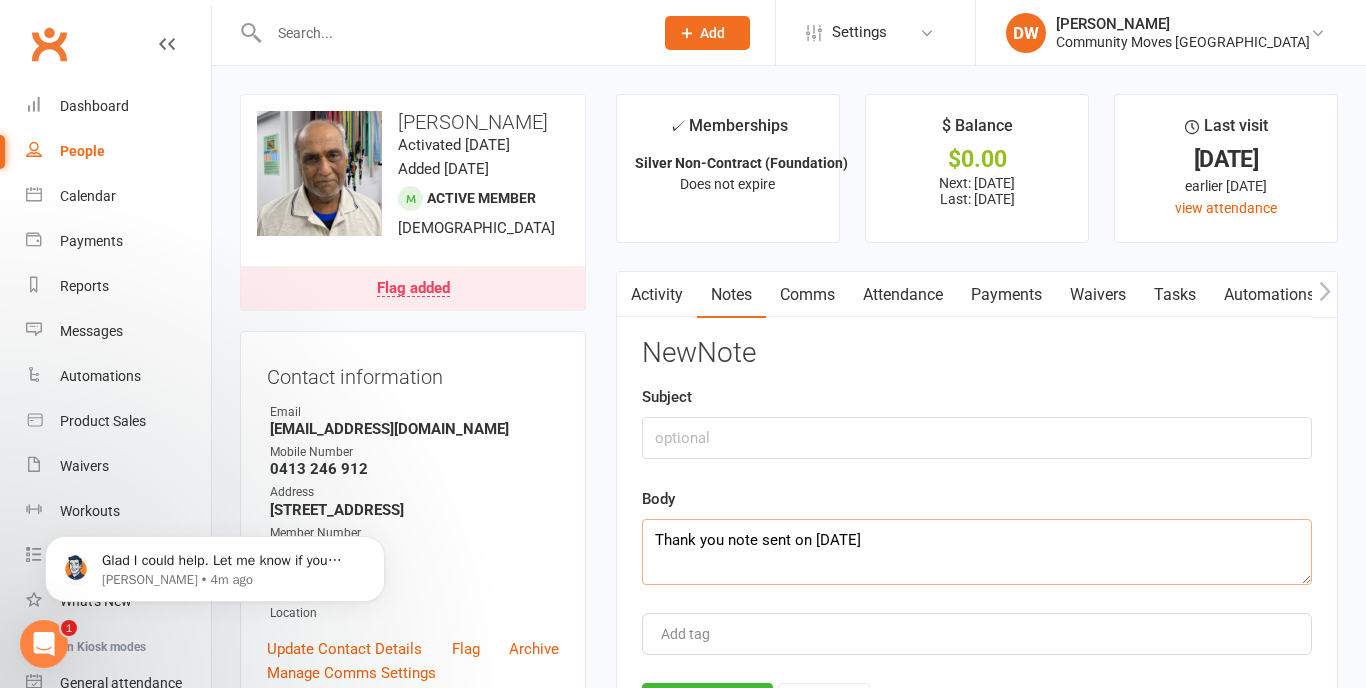 type on "Thank you note sent on [DATE]" 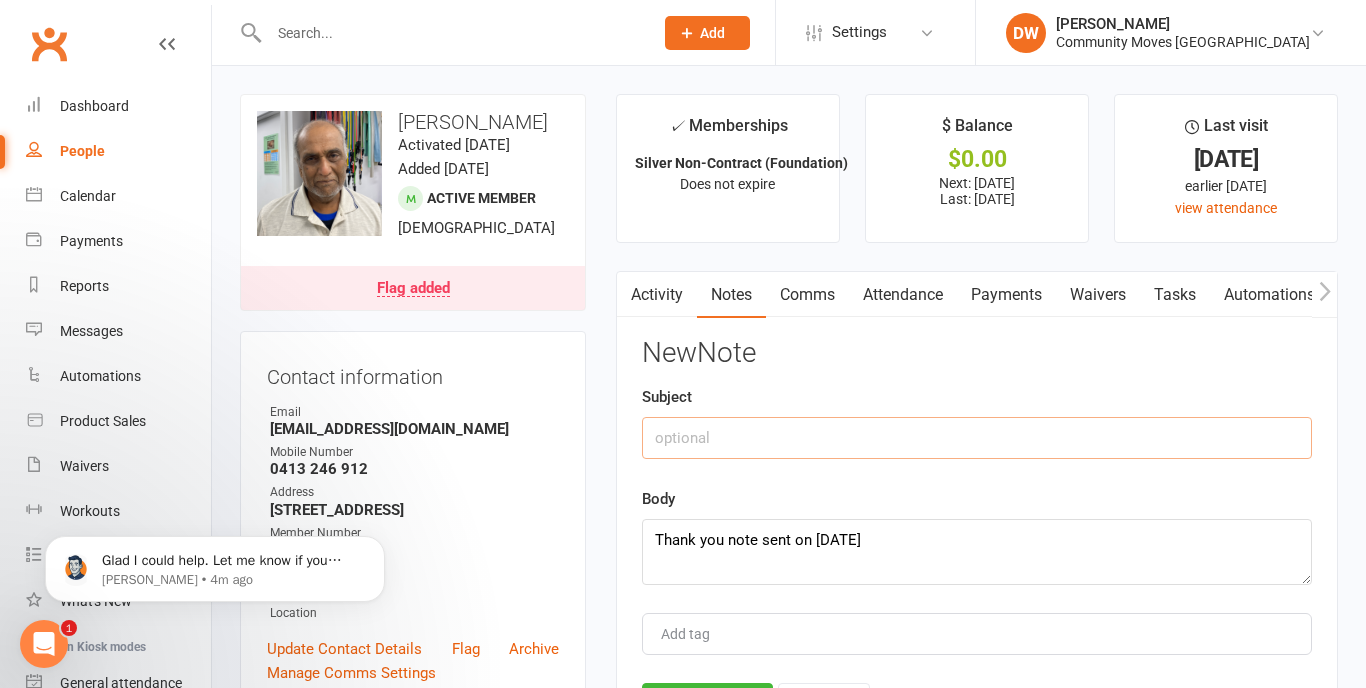 click at bounding box center (977, 438) 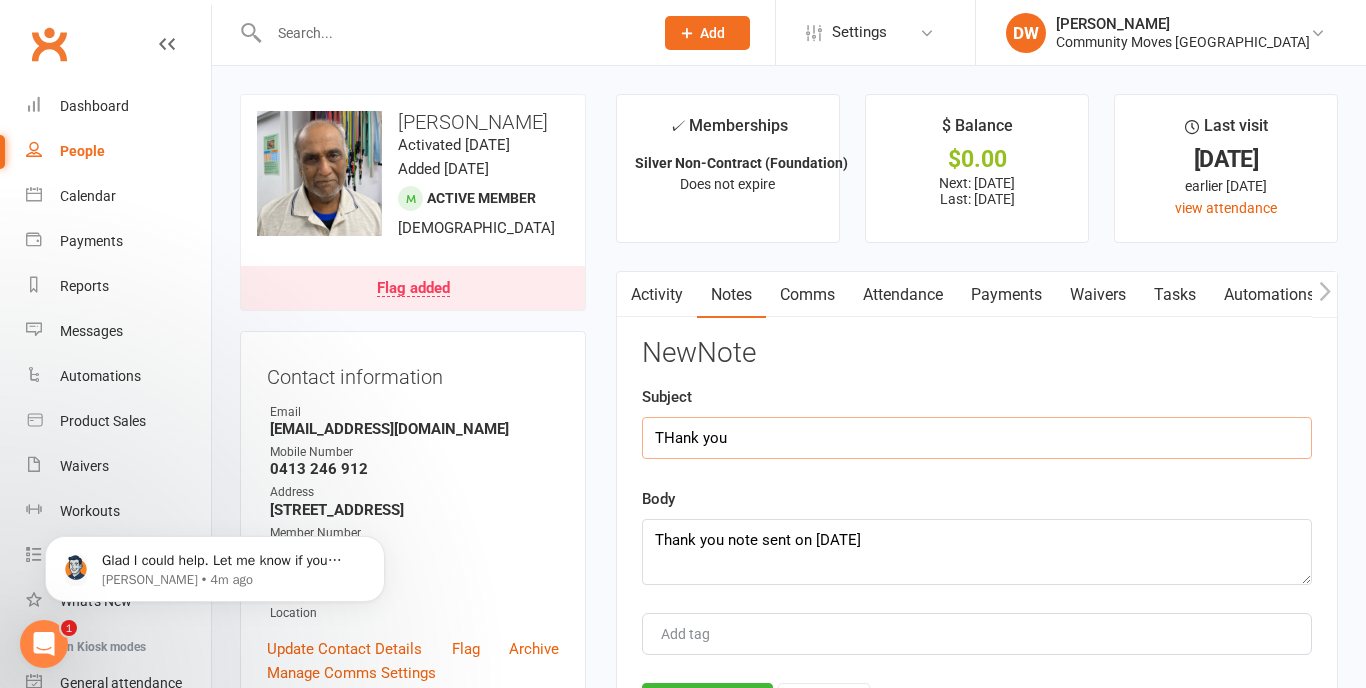 click on "THank you" at bounding box center (977, 438) 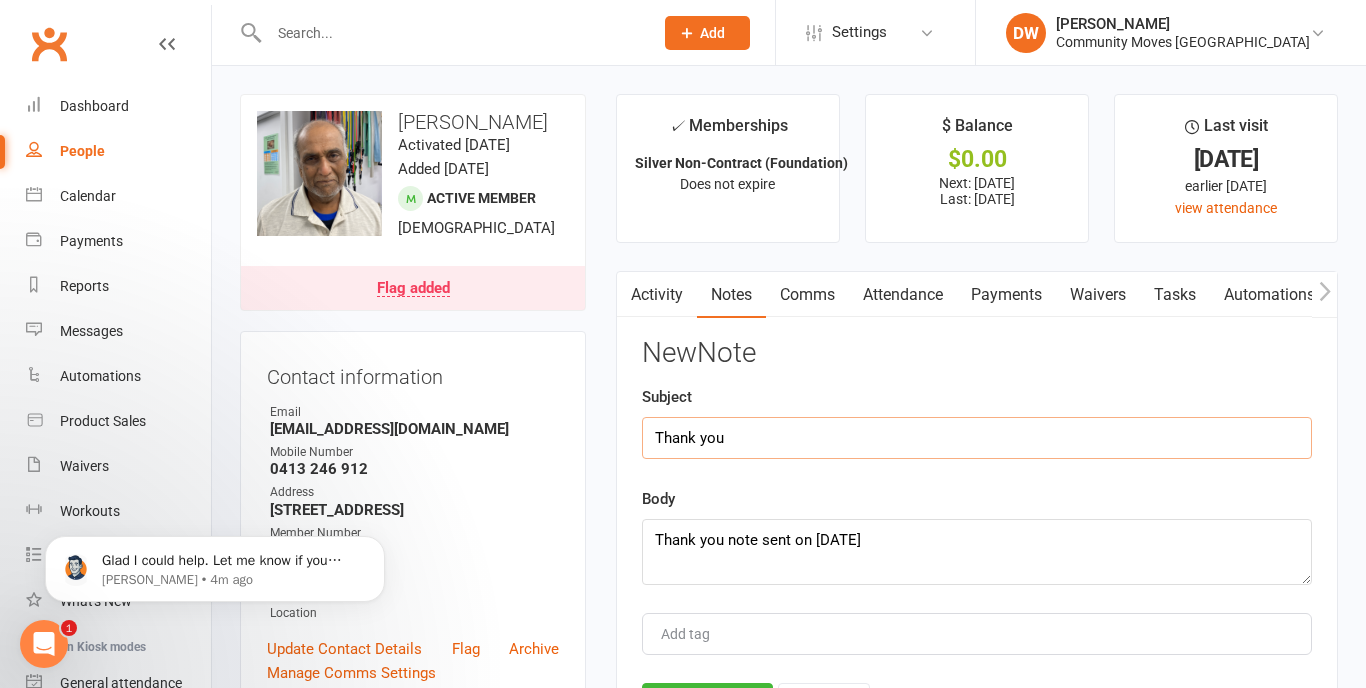 type on "Thank you" 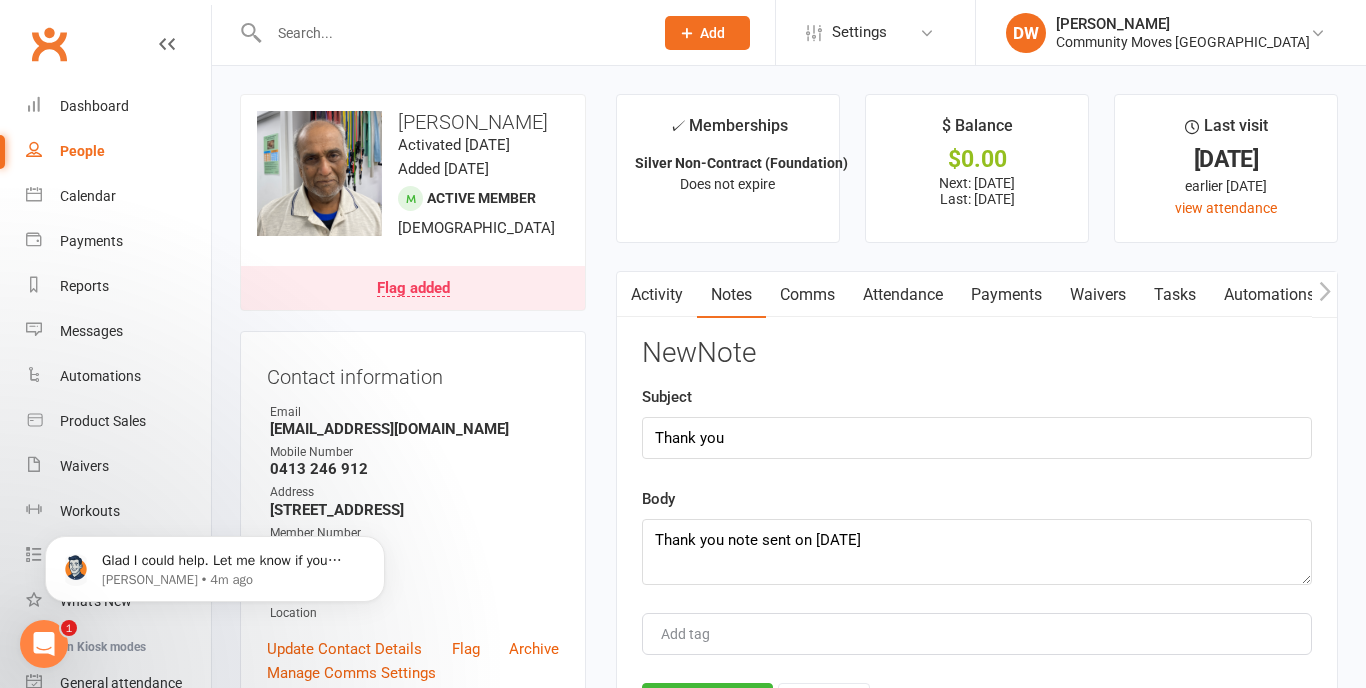 click at bounding box center [694, 634] 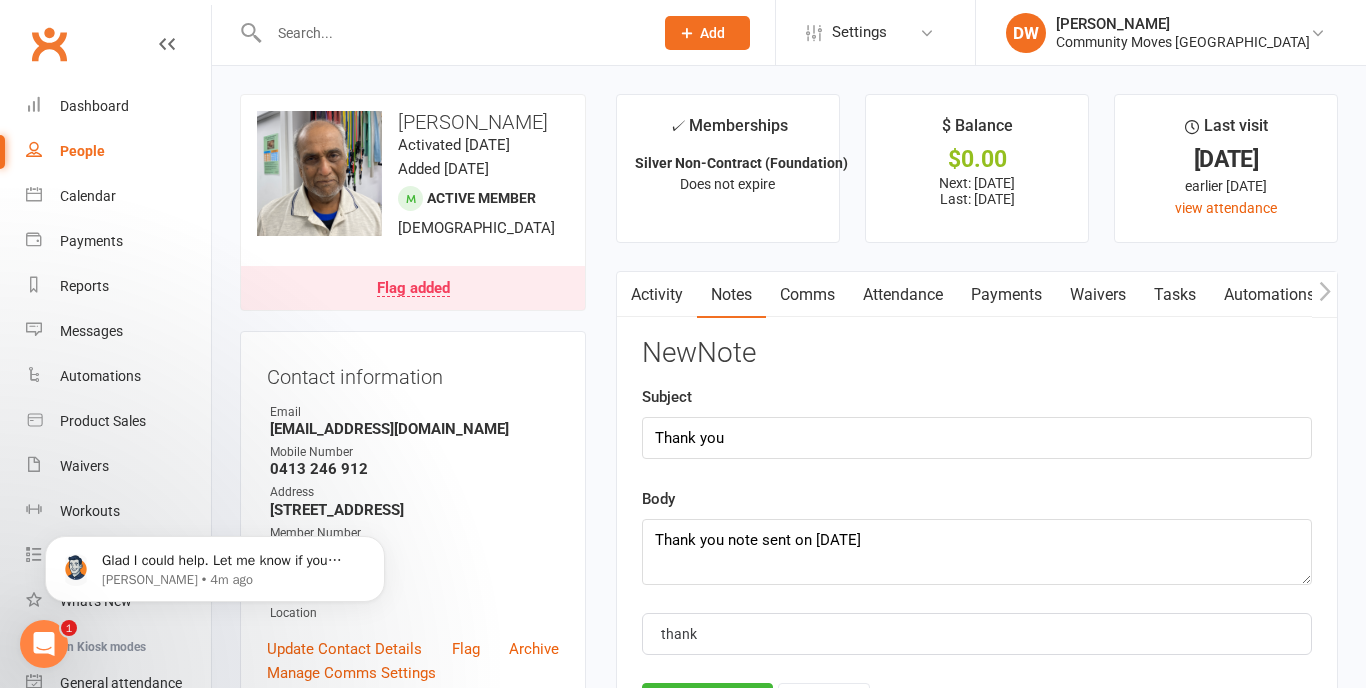 type on "thank" 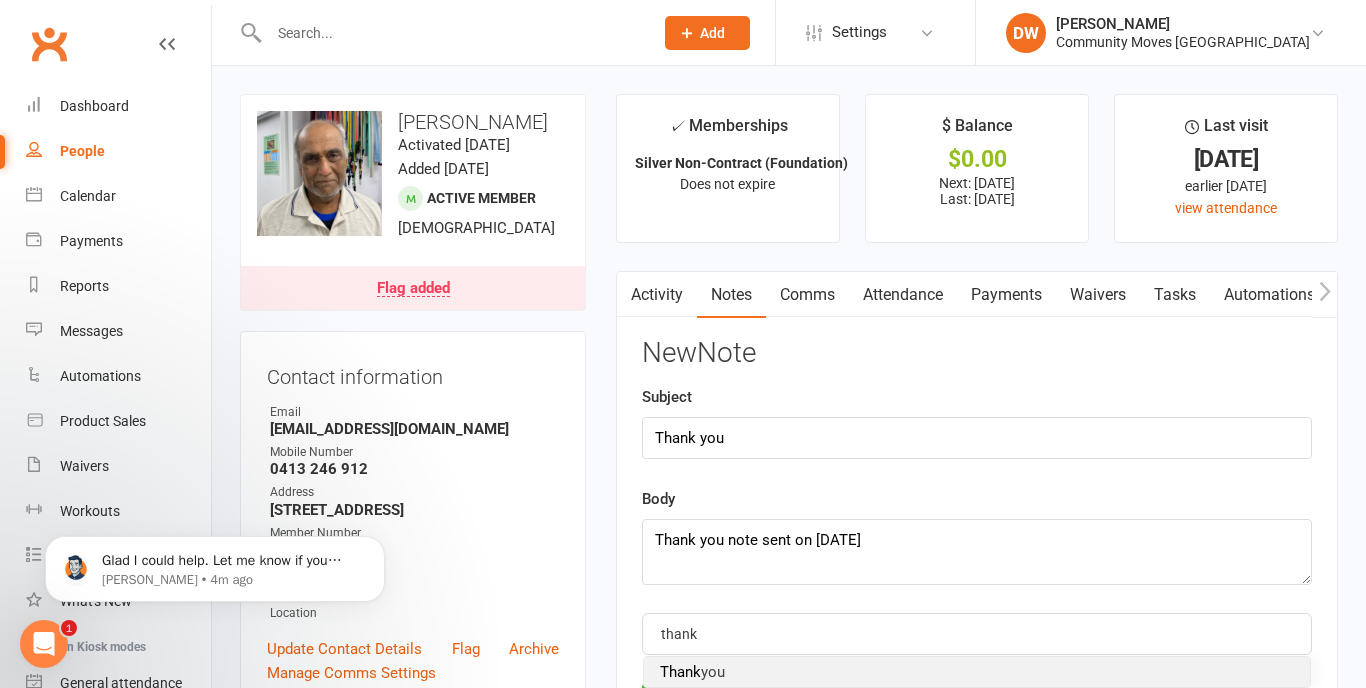 click on "Thank  you" at bounding box center (692, 672) 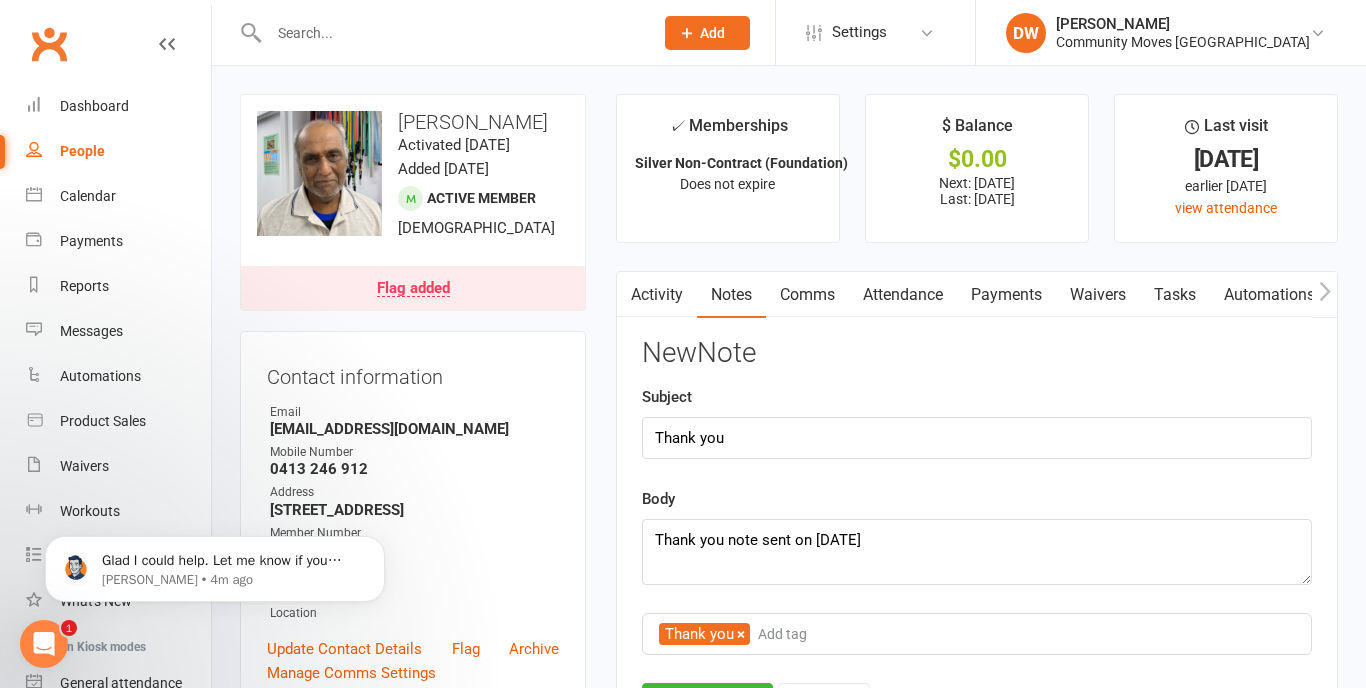 scroll, scrollTop: 100, scrollLeft: 0, axis: vertical 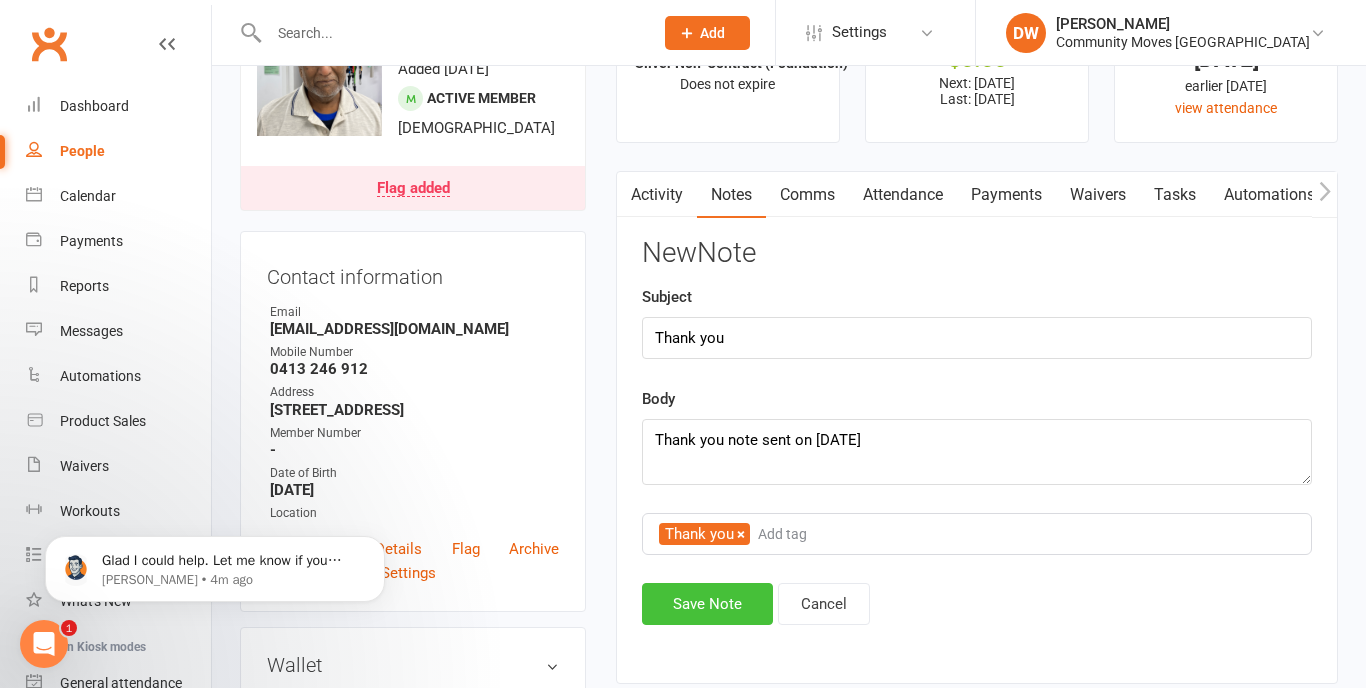 click on "Save Note" at bounding box center [707, 604] 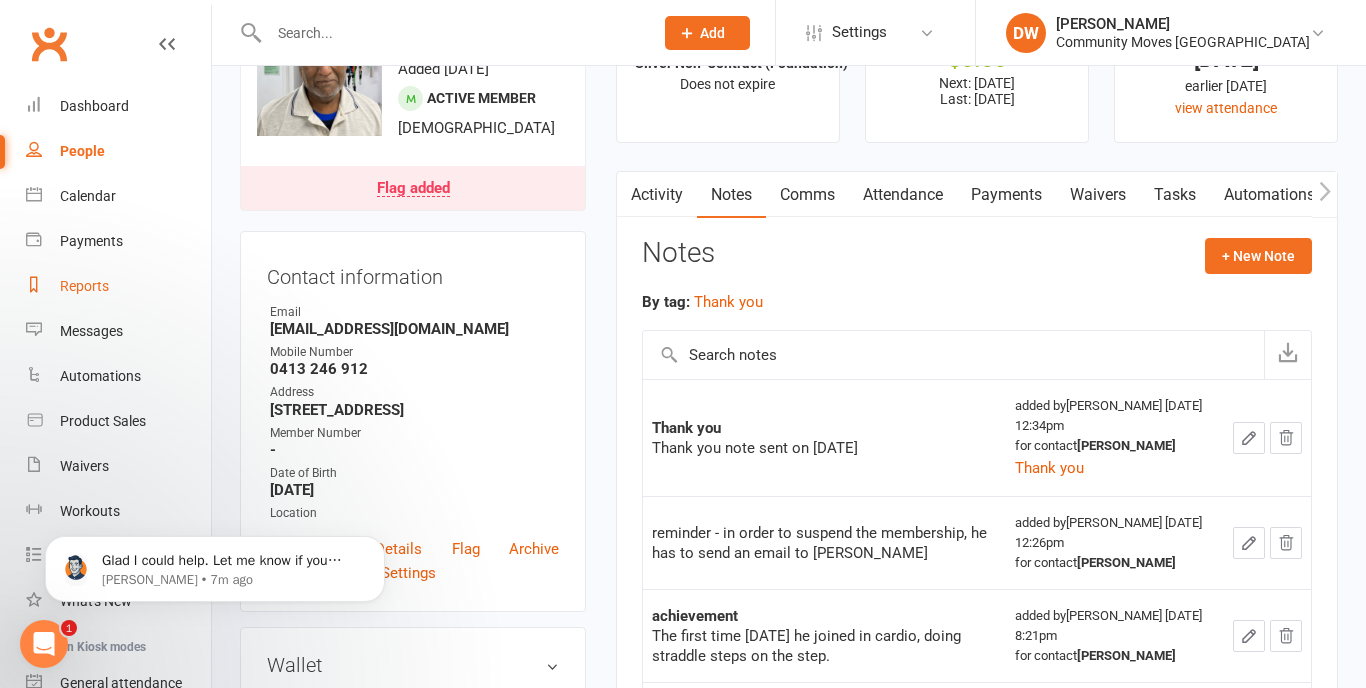 click on "Reports" at bounding box center (84, 286) 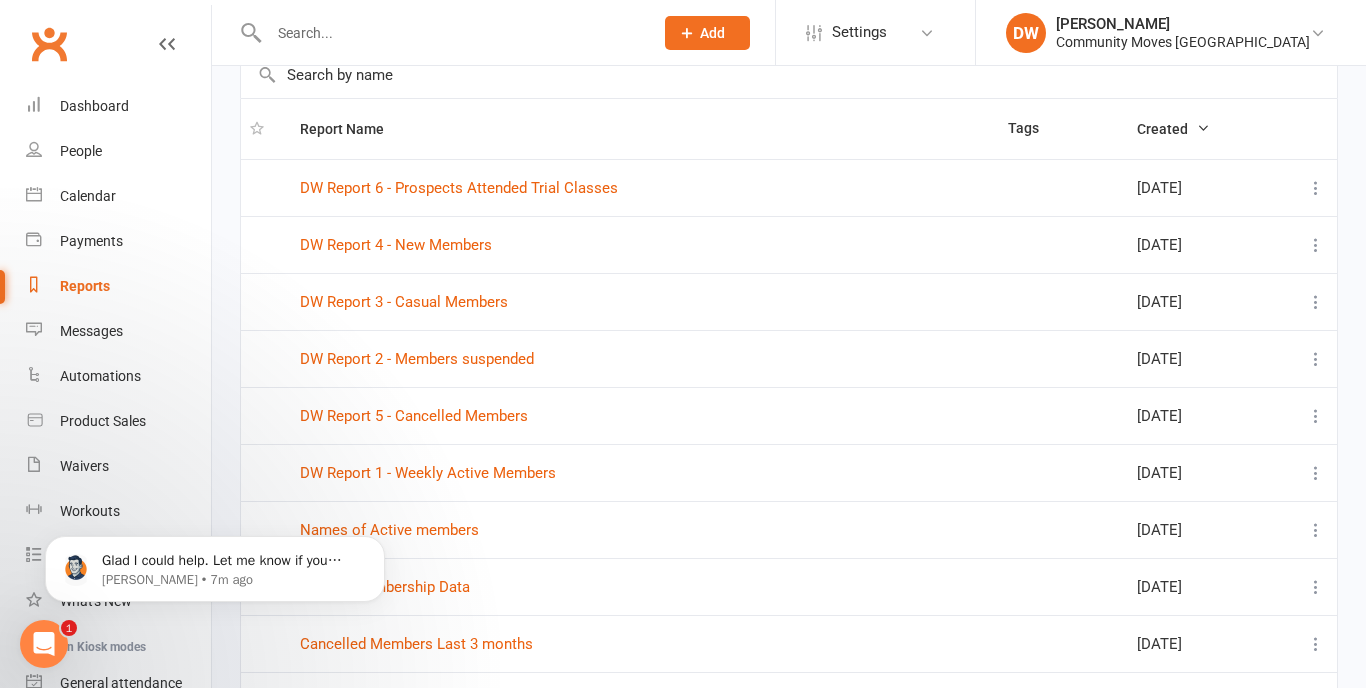 scroll, scrollTop: 115, scrollLeft: 0, axis: vertical 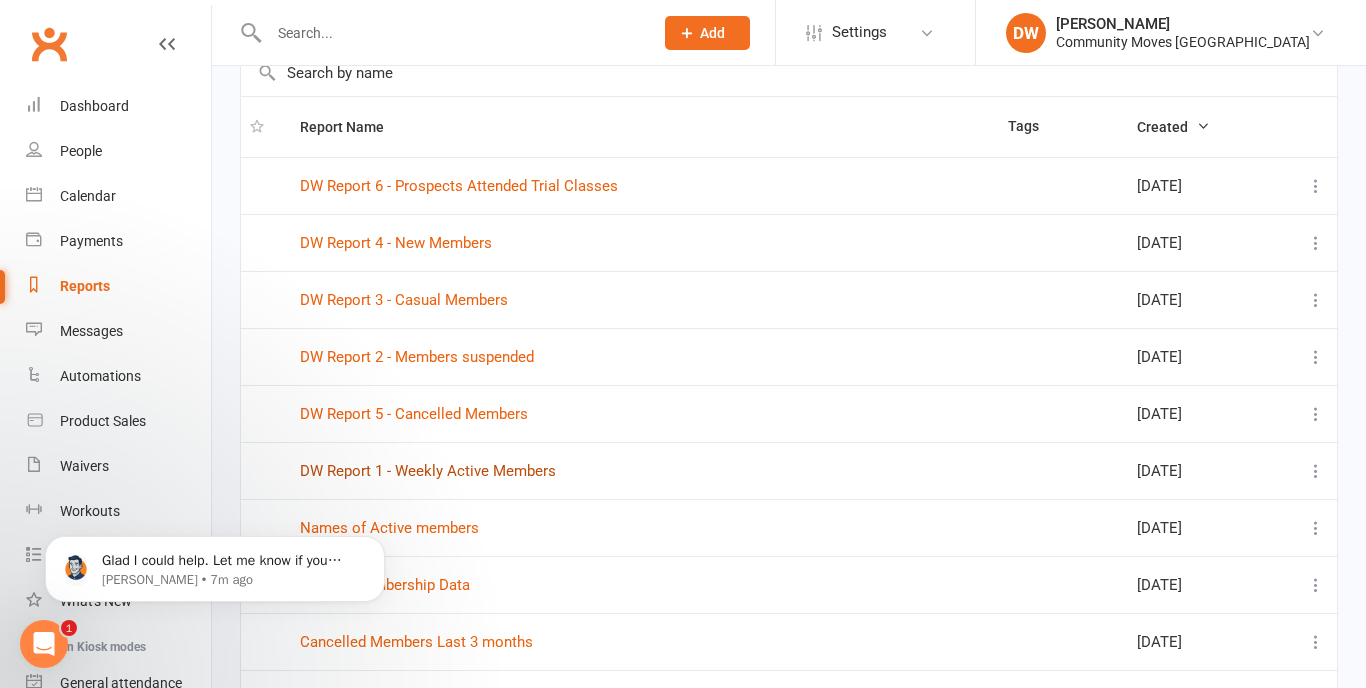 click on "DW Report 1 - Weekly Active Members" at bounding box center [428, 471] 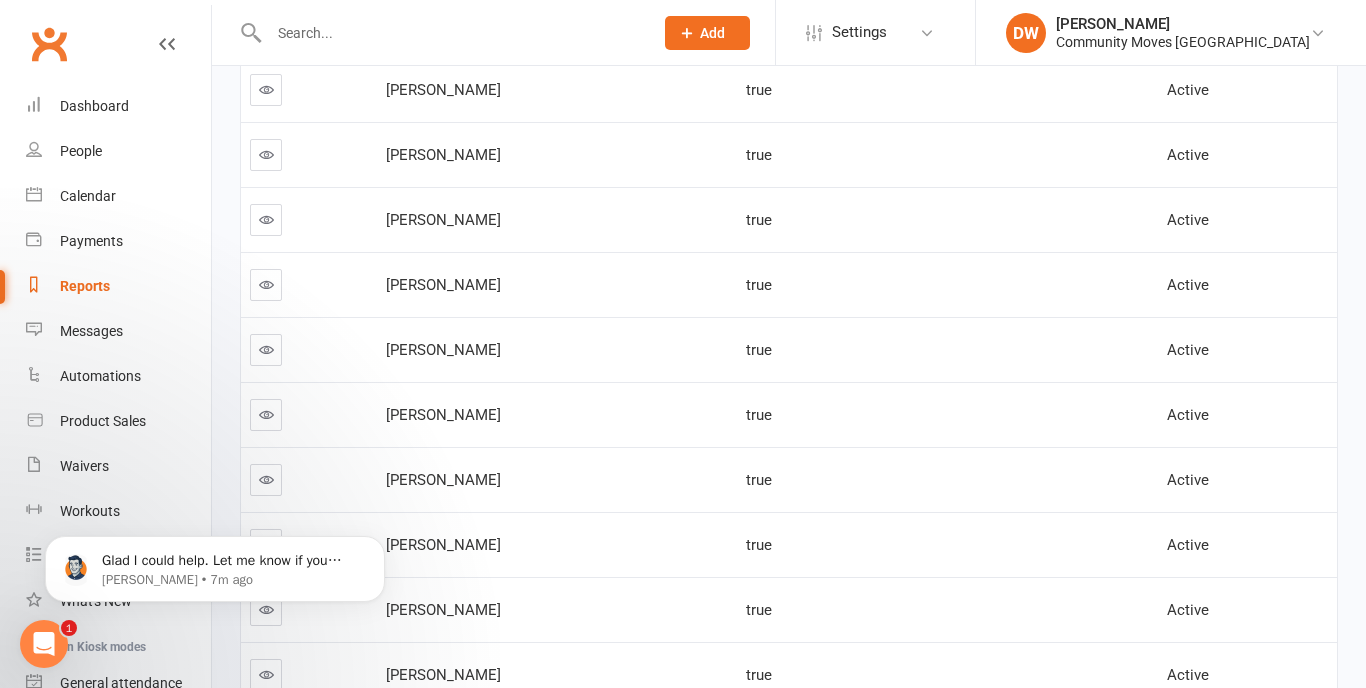 scroll, scrollTop: 364, scrollLeft: 0, axis: vertical 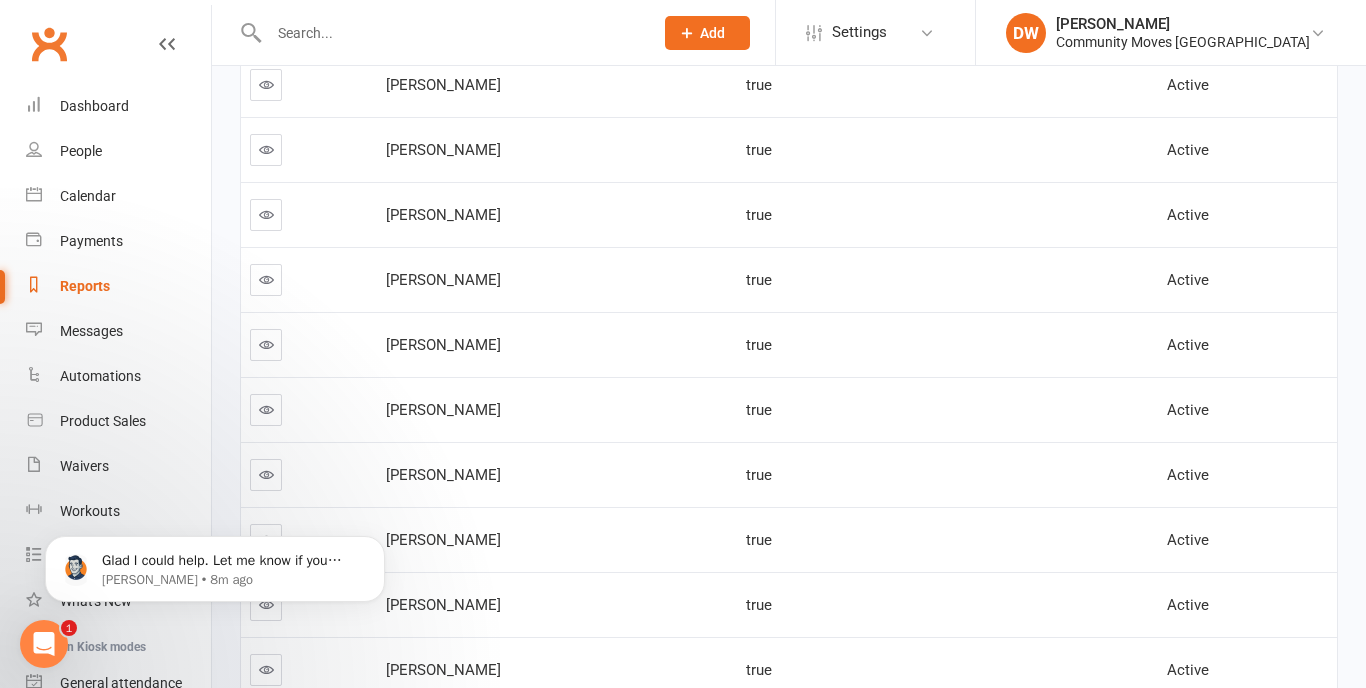 click 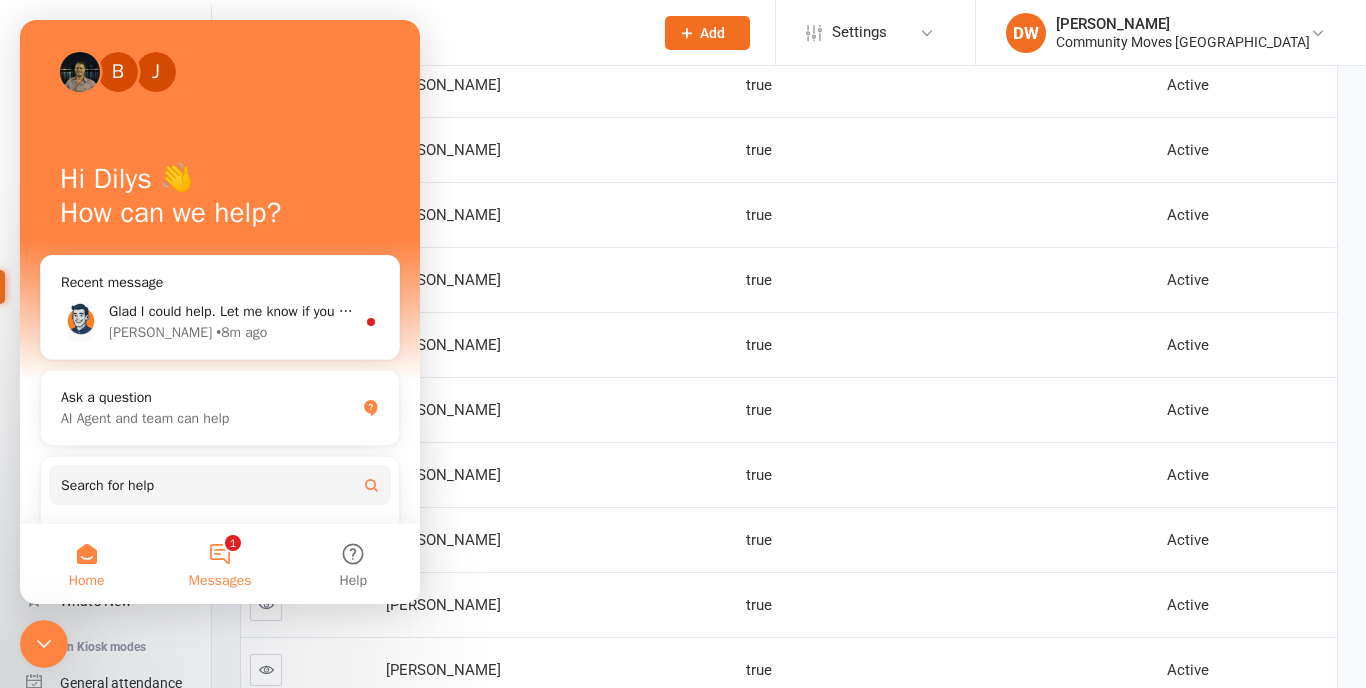 click on "1 Messages" at bounding box center [219, 564] 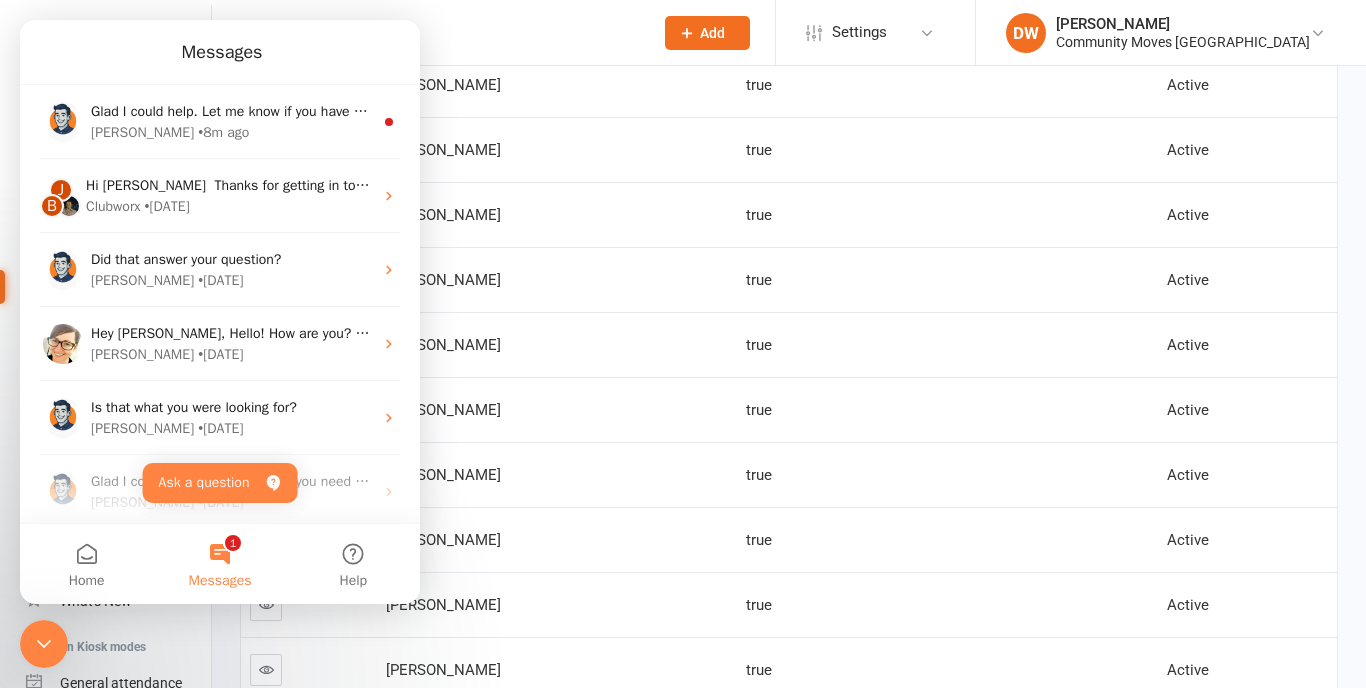 click on "1 Messages" at bounding box center [219, 564] 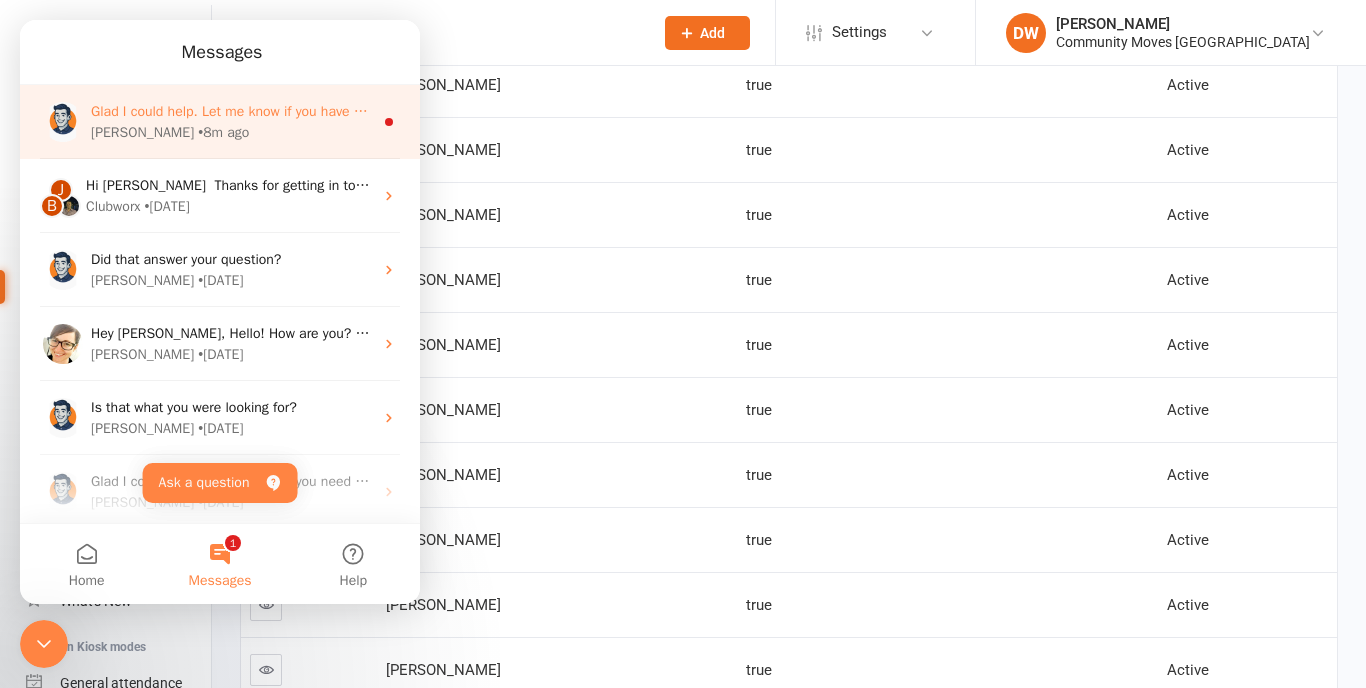 click on "[PERSON_NAME] •  8m ago" at bounding box center [232, 132] 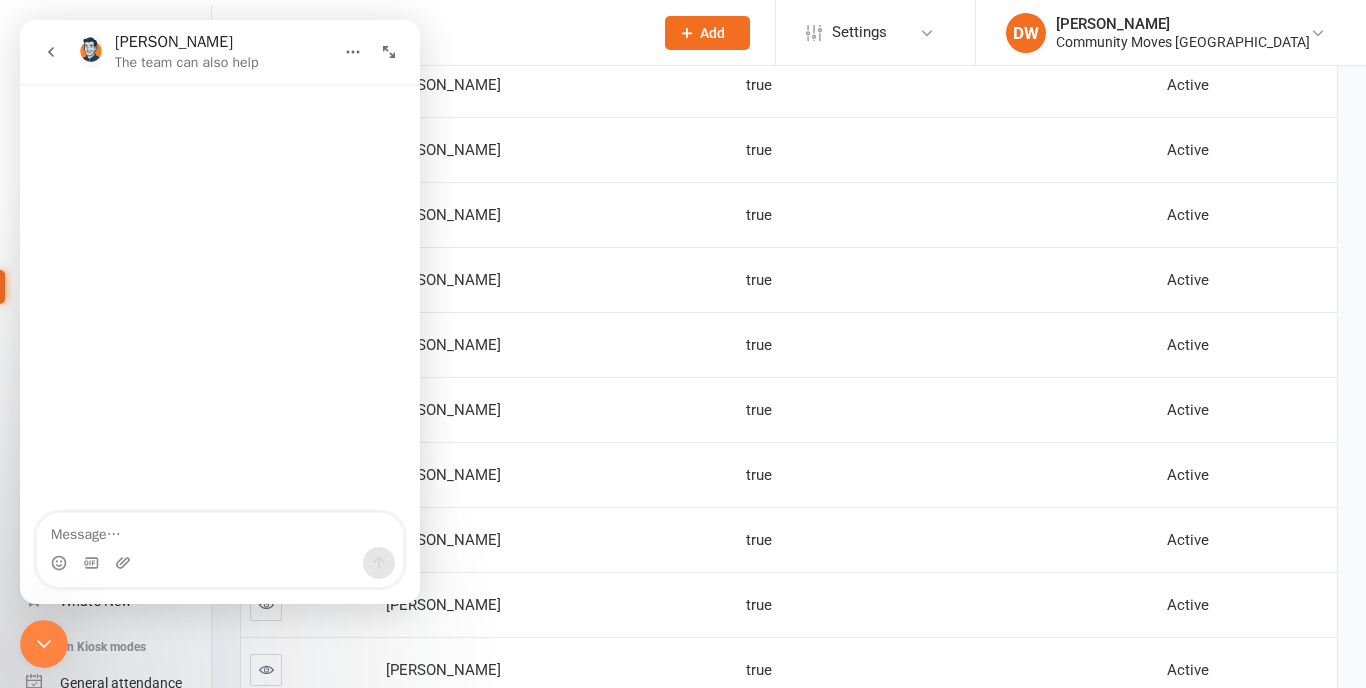 scroll, scrollTop: 449, scrollLeft: 0, axis: vertical 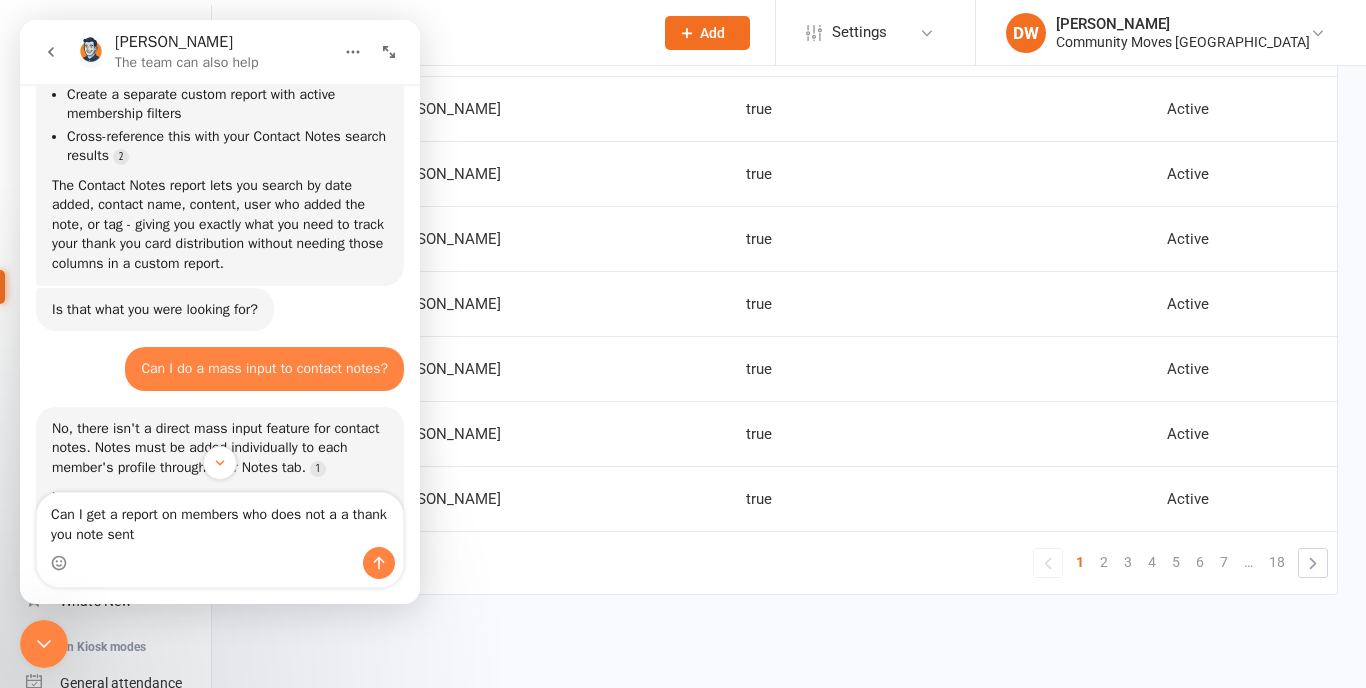 type on "Can I get a report on members who does not a a thank you note sent?" 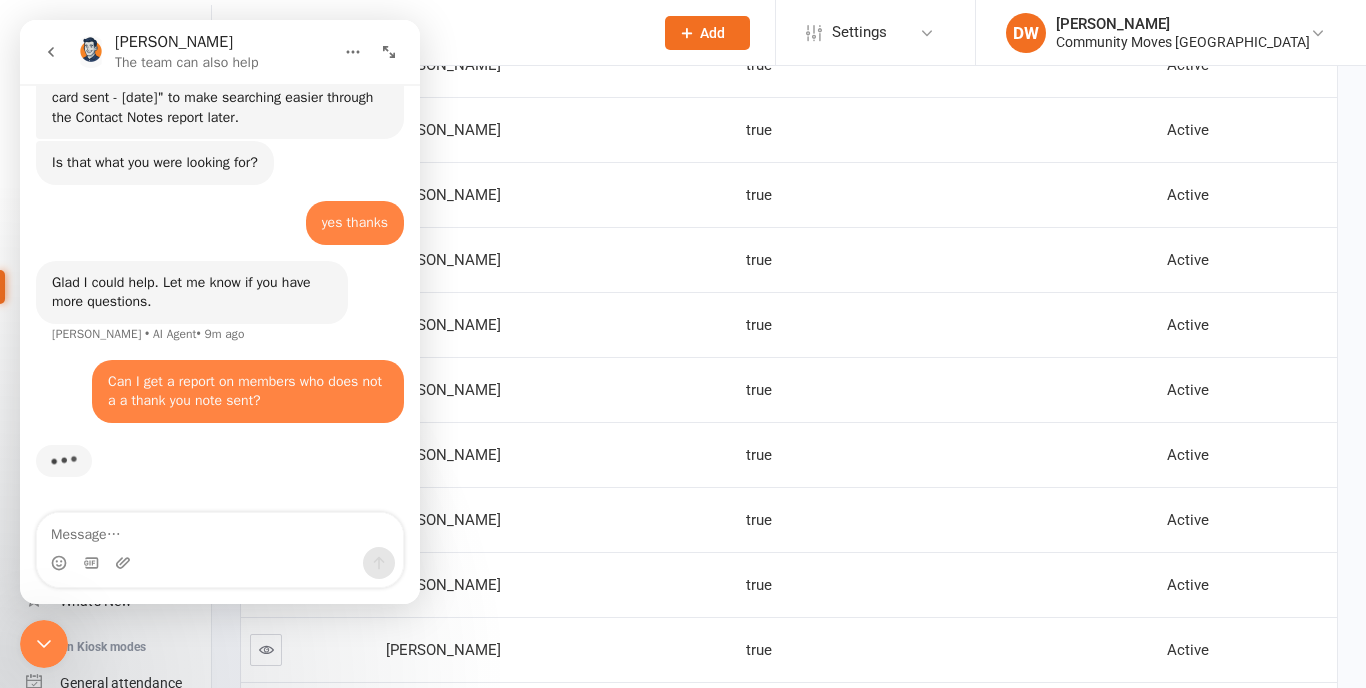 scroll, scrollTop: 326, scrollLeft: 0, axis: vertical 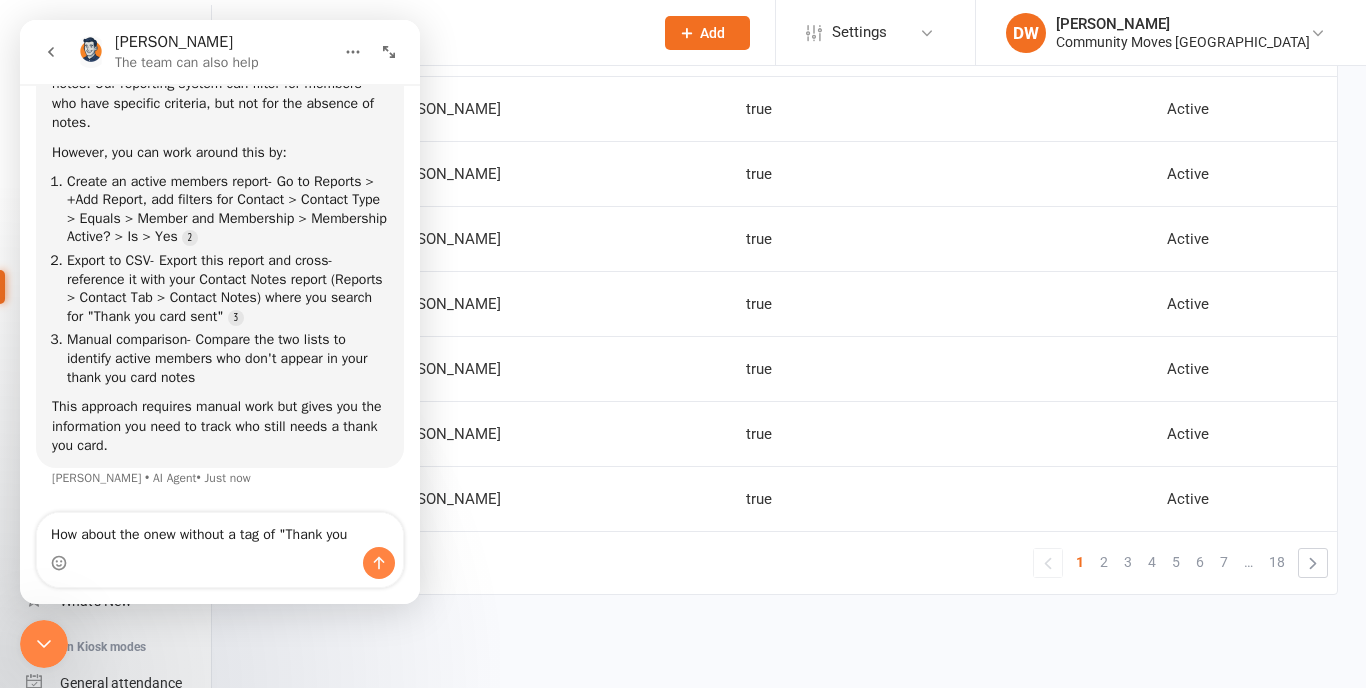 type on "How about the onew without a tag of "Thank you"" 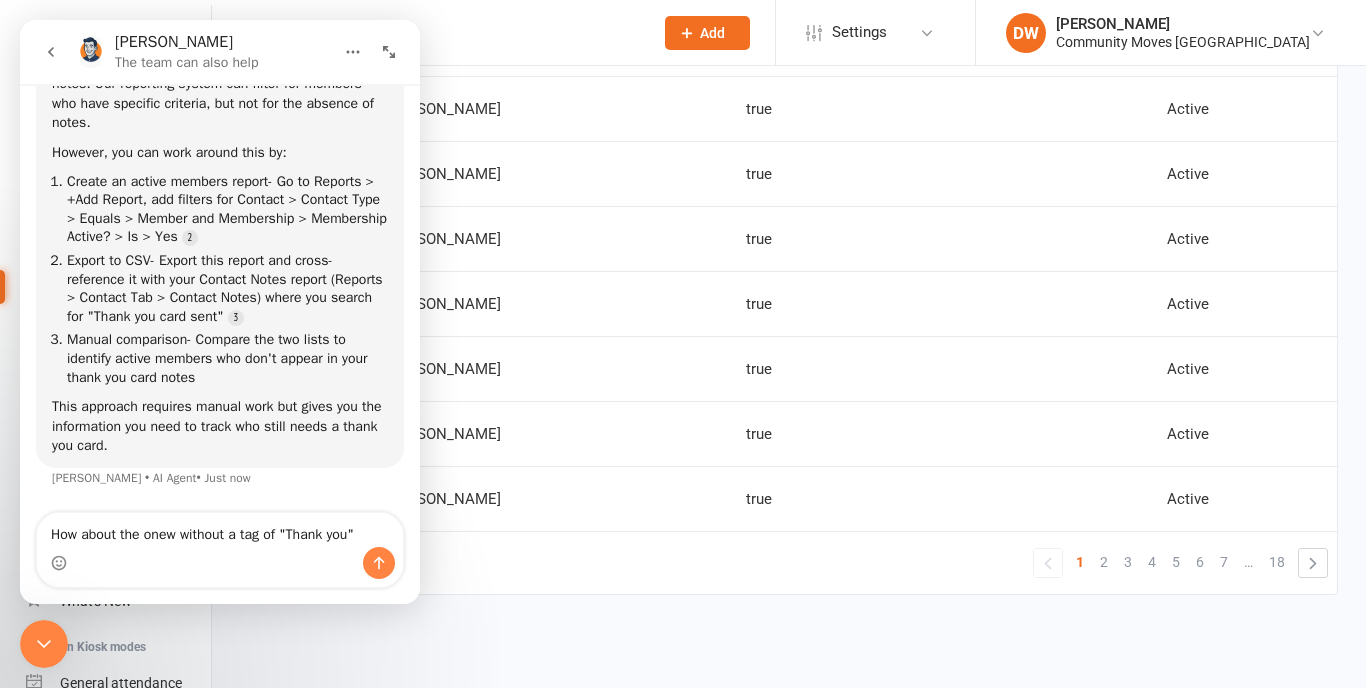 type 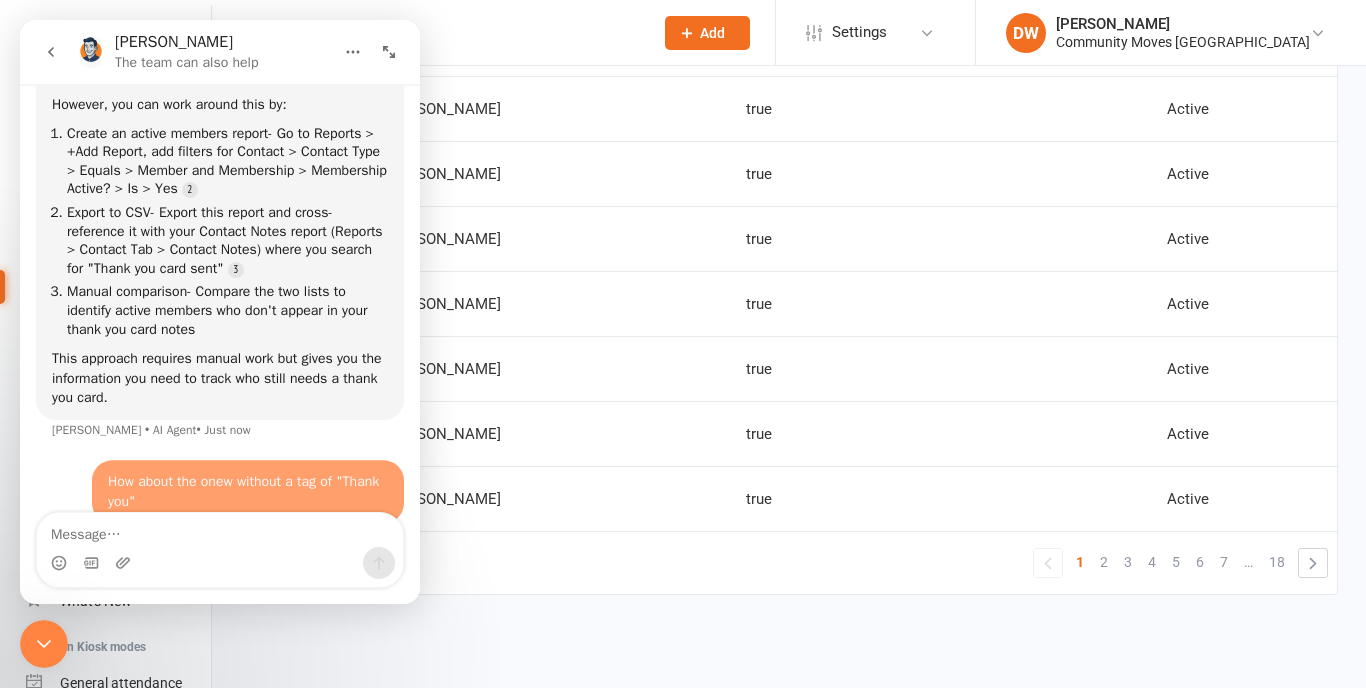 scroll, scrollTop: 379, scrollLeft: 0, axis: vertical 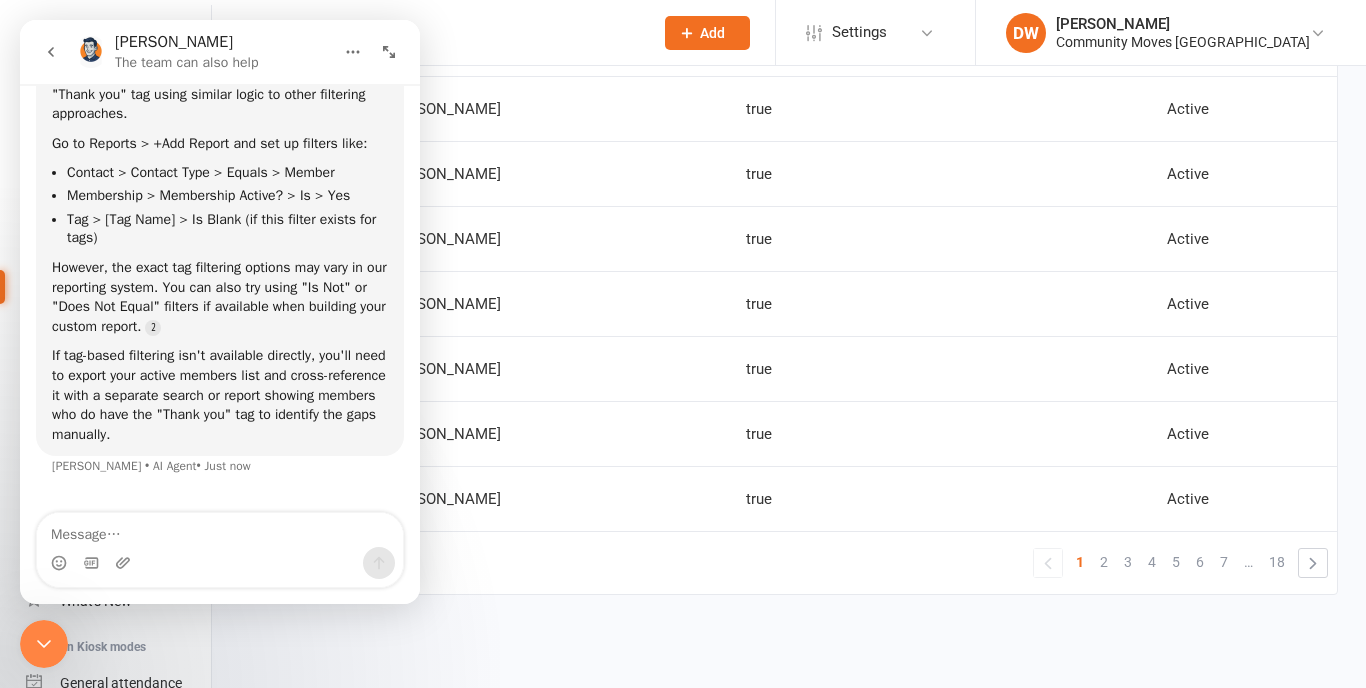 click at bounding box center [439, 32] 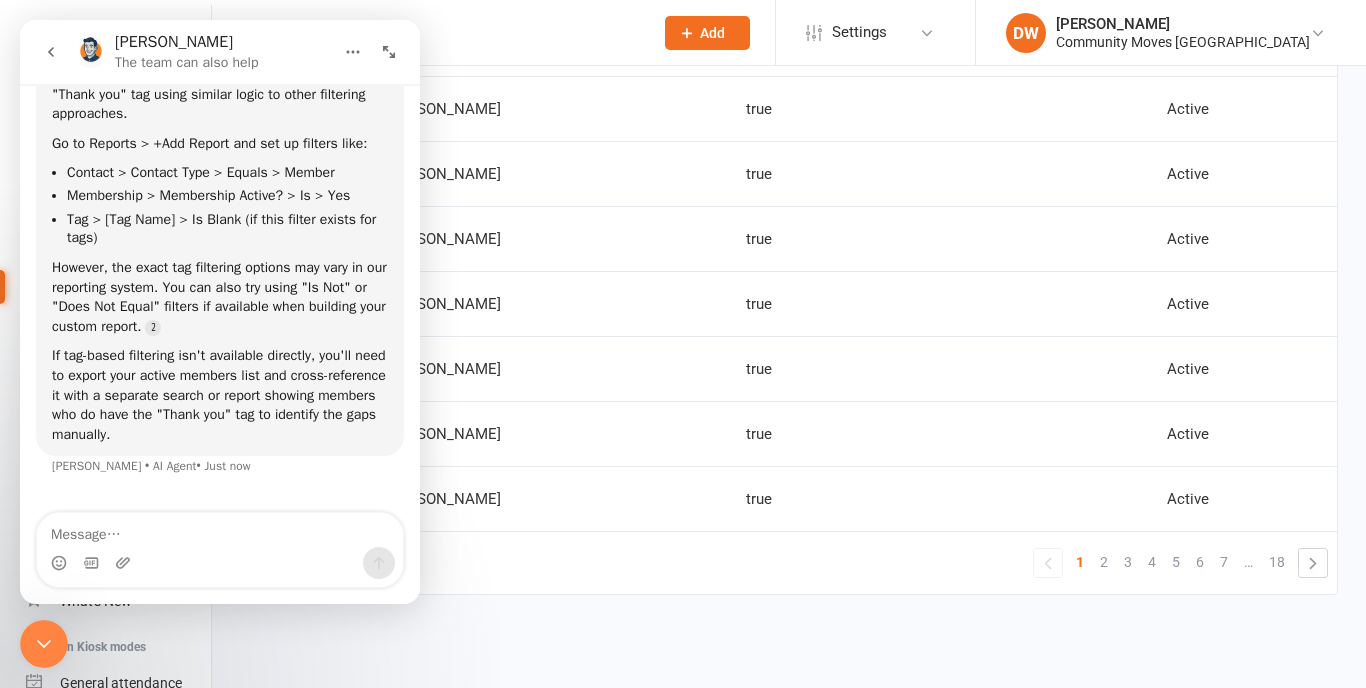 click 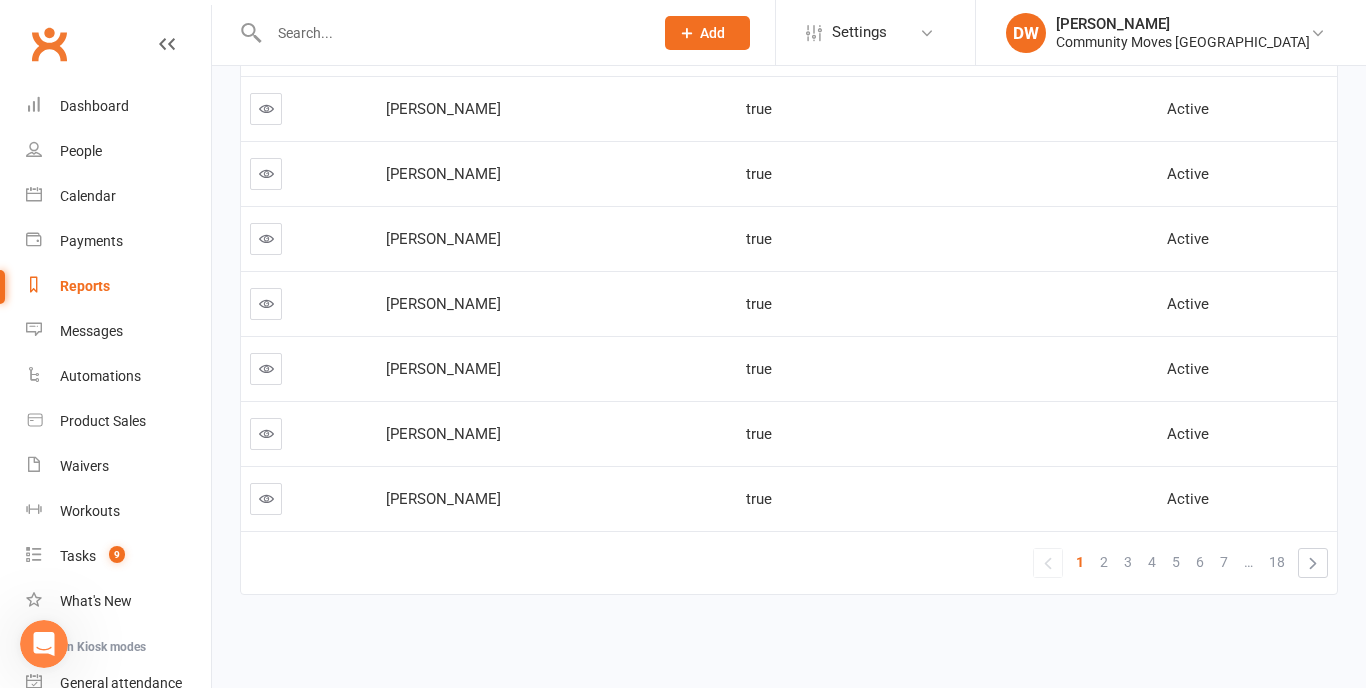 click on "Reports" at bounding box center [85, 286] 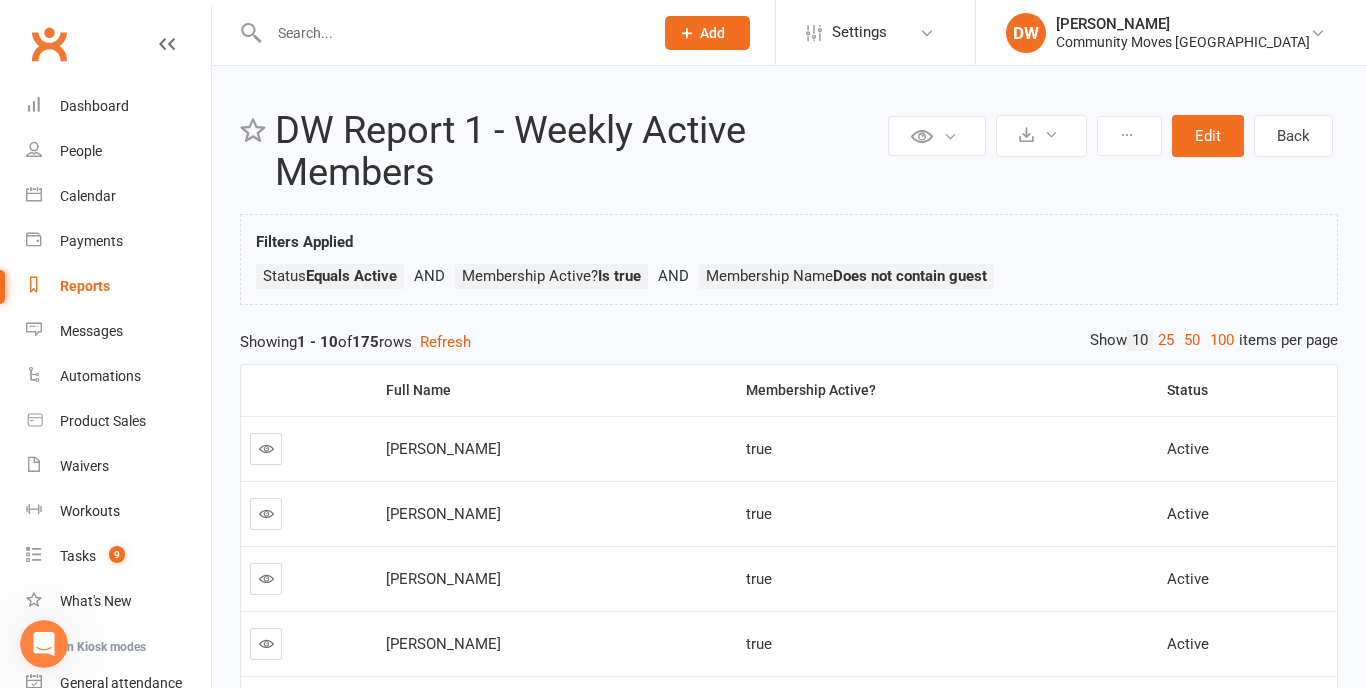 select on "25" 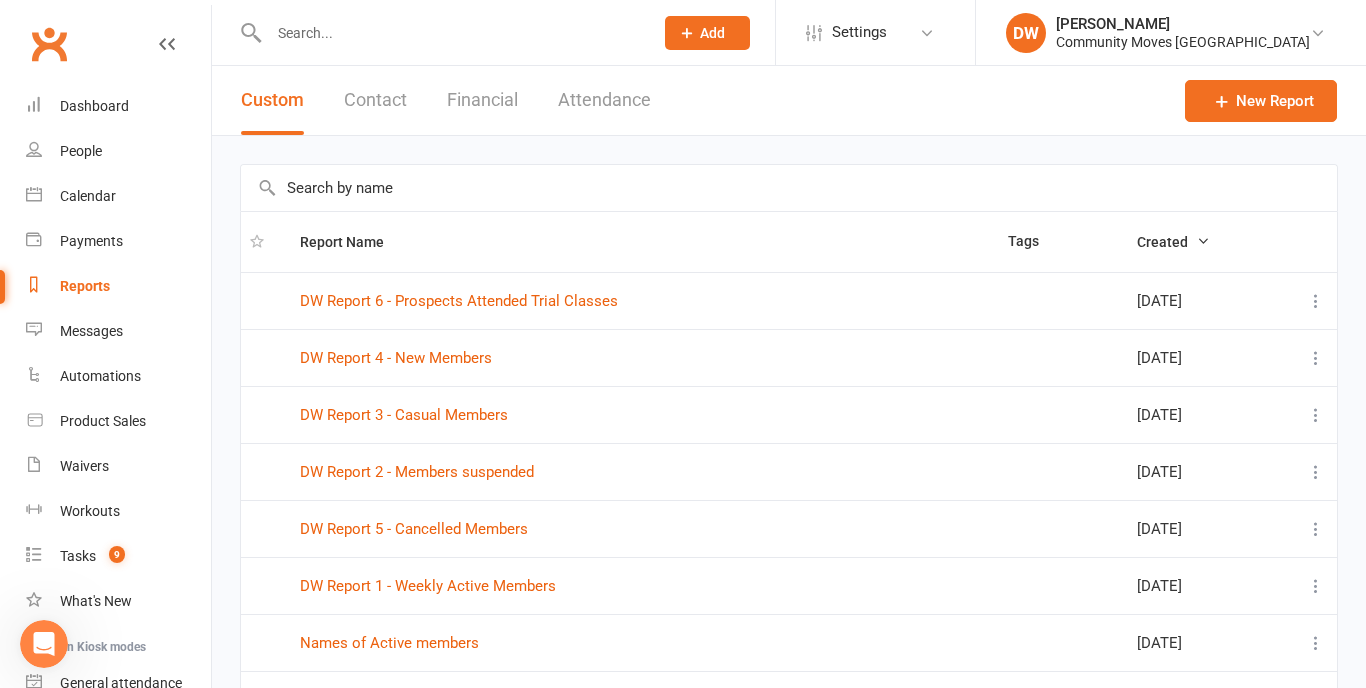 scroll, scrollTop: 0, scrollLeft: 0, axis: both 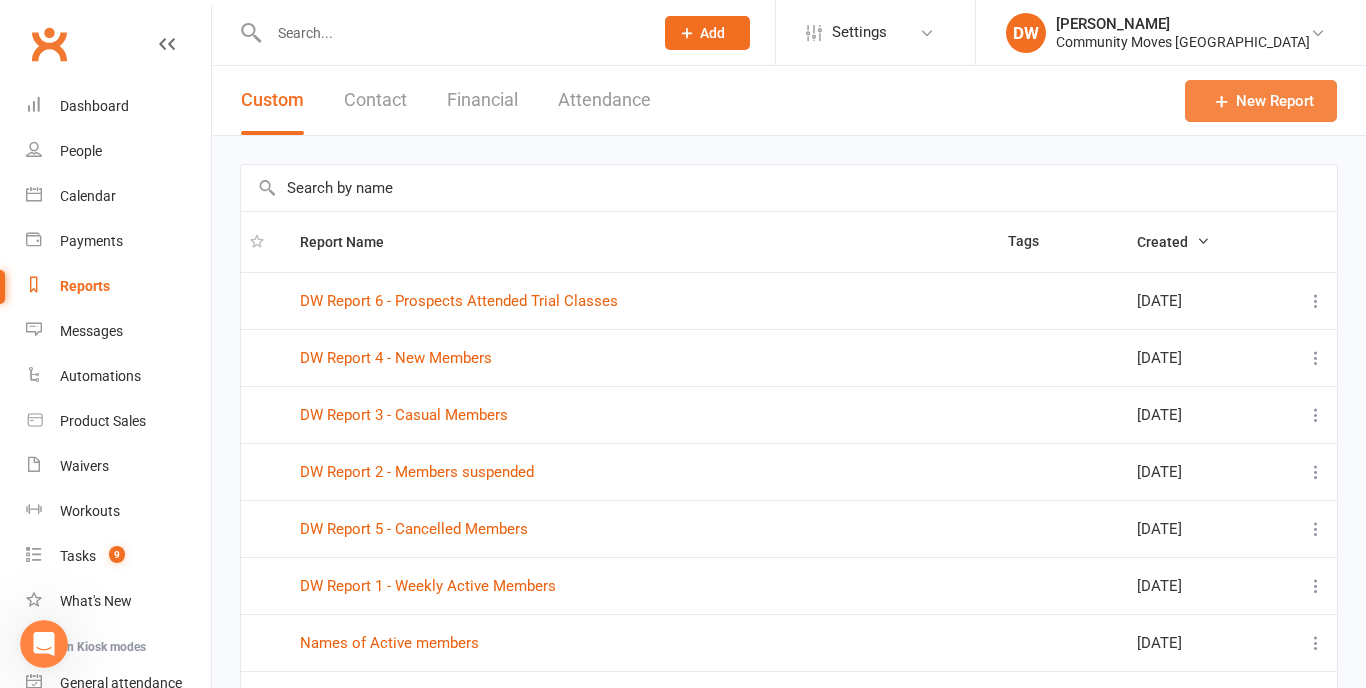 click on "New Report" at bounding box center (1261, 101) 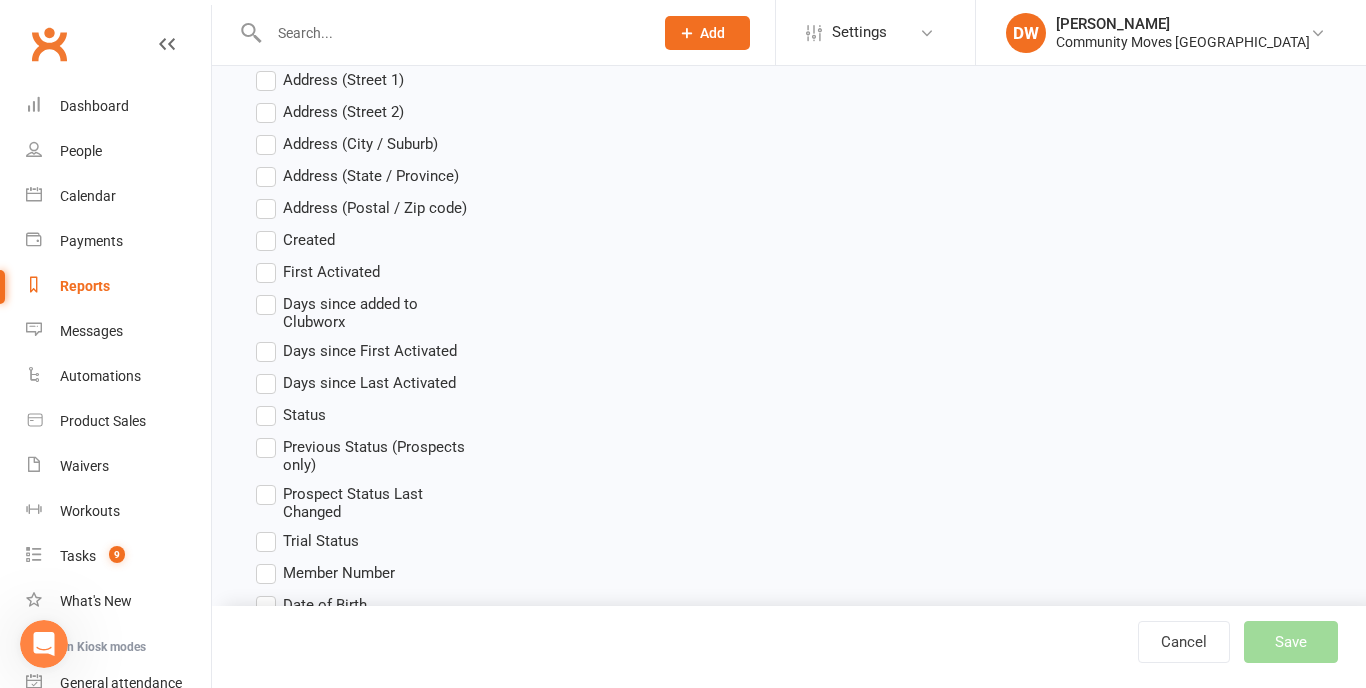 scroll, scrollTop: 793, scrollLeft: 0, axis: vertical 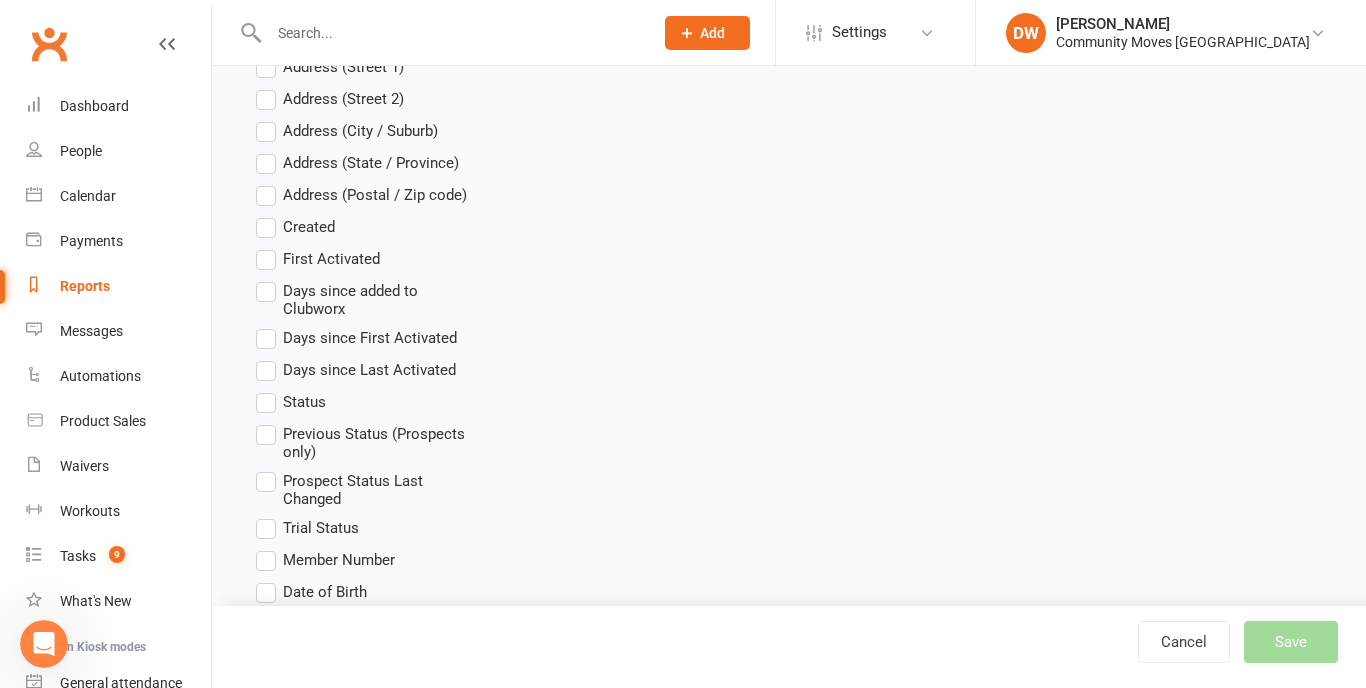 type on "Thank you notes needed List" 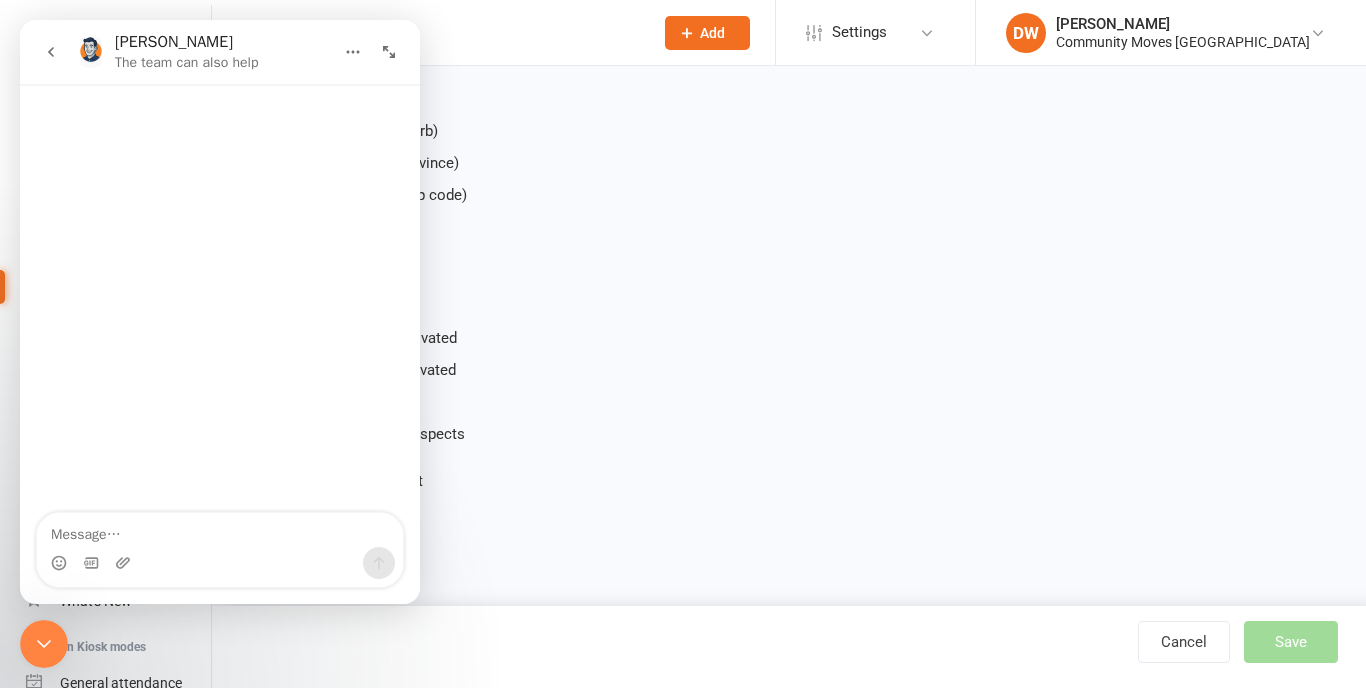 scroll, scrollTop: 637, scrollLeft: 0, axis: vertical 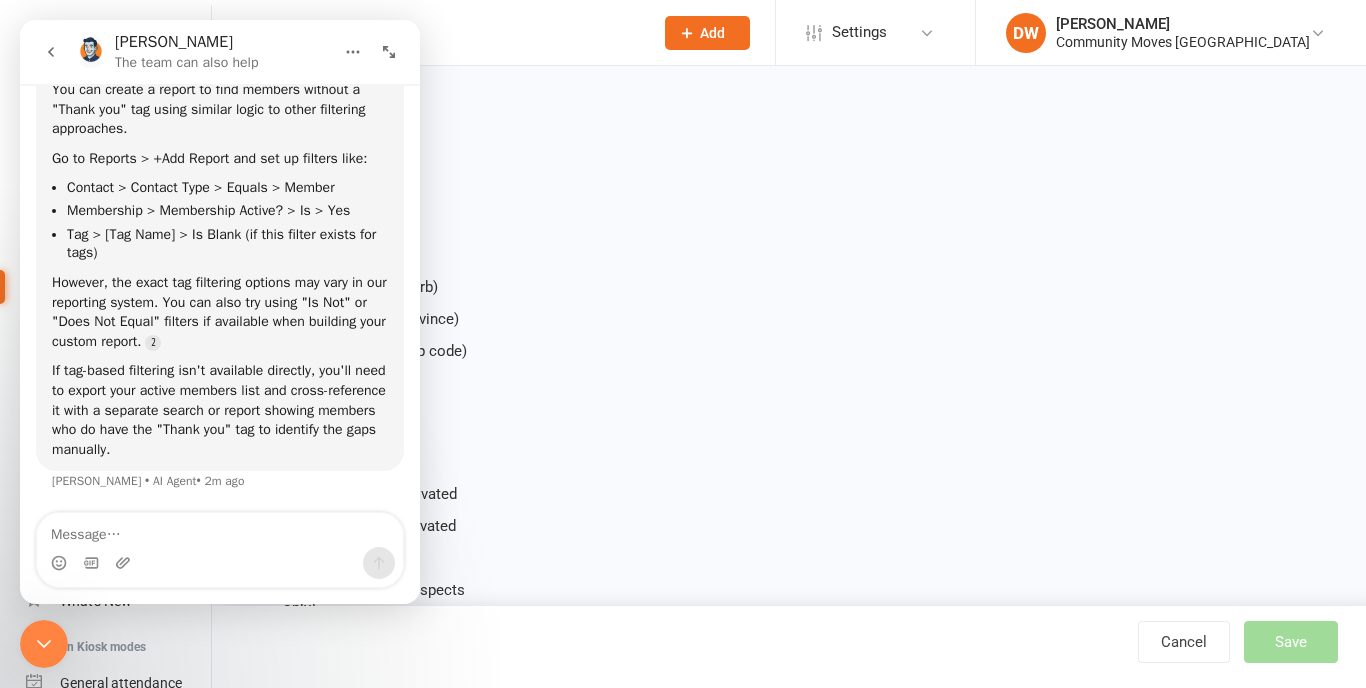 click on "Contact  Contact ID Contact Type First Name Last Name Full Name Email Phone Number Address (Full) Address (Street 1) Address (Street 2) Address (City / Suburb) Address (State / Province) Address (Postal / Zip code) Created First Activated Days since added to Clubworx Days since First Activated Days since Last Activated Status Previous Status (Prospects only) Prospect Status Last Changed Trial Status Member Number Date of Birth Age Next Birthday Birth Month Unsubscribed from Email Unsubscribed from SMS Owner Location Converted to Member Converted to NAC Wallet Details Credit Card Expires Source Related contacts exist? Related members exist? Related active members exist? Related prospects exist? Related non-attending contacts exist? Related non-attending contacts (with active memberships) exist? Parent(s) exist in Clubworx? Children exist in Clubworx? Profile picture attached? Credit balance Flagged? Flag Titles Has signed in to Member Portal? Last Member Portal sign-in Ezidebit Payer Reference Select all Stage" at bounding box center [789, 1178] 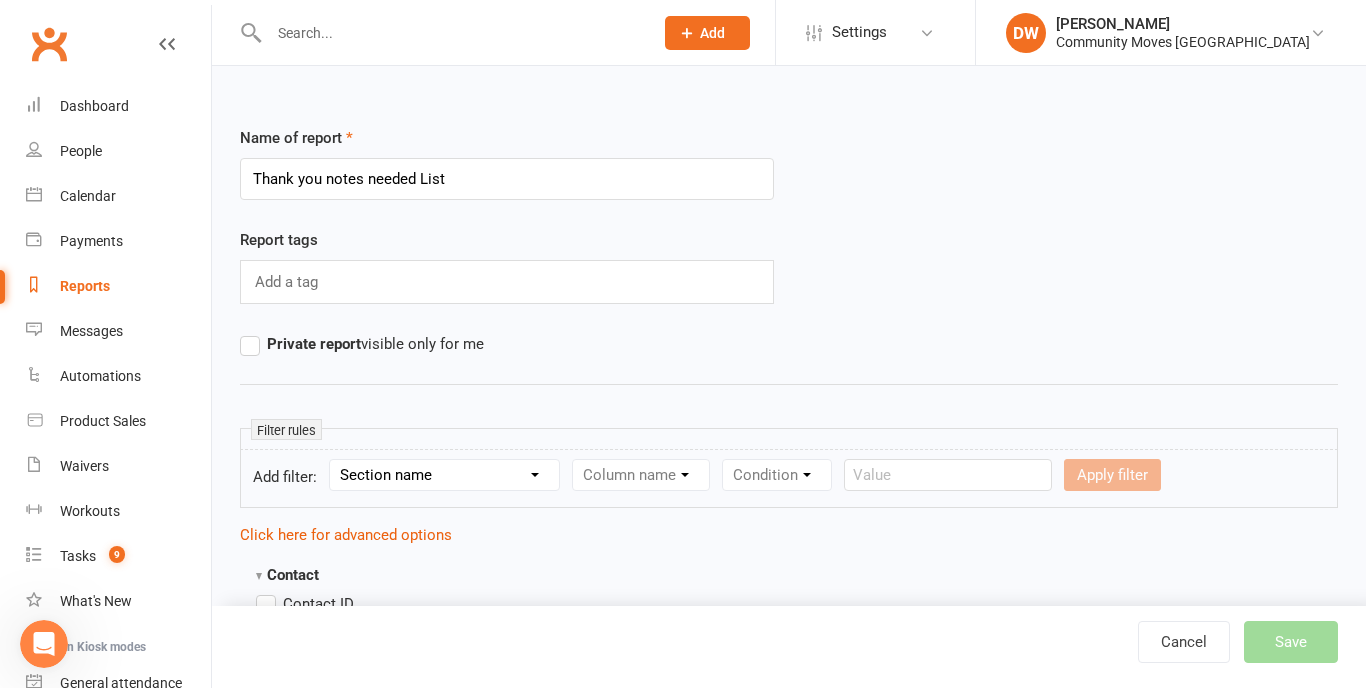 scroll, scrollTop: 0, scrollLeft: 0, axis: both 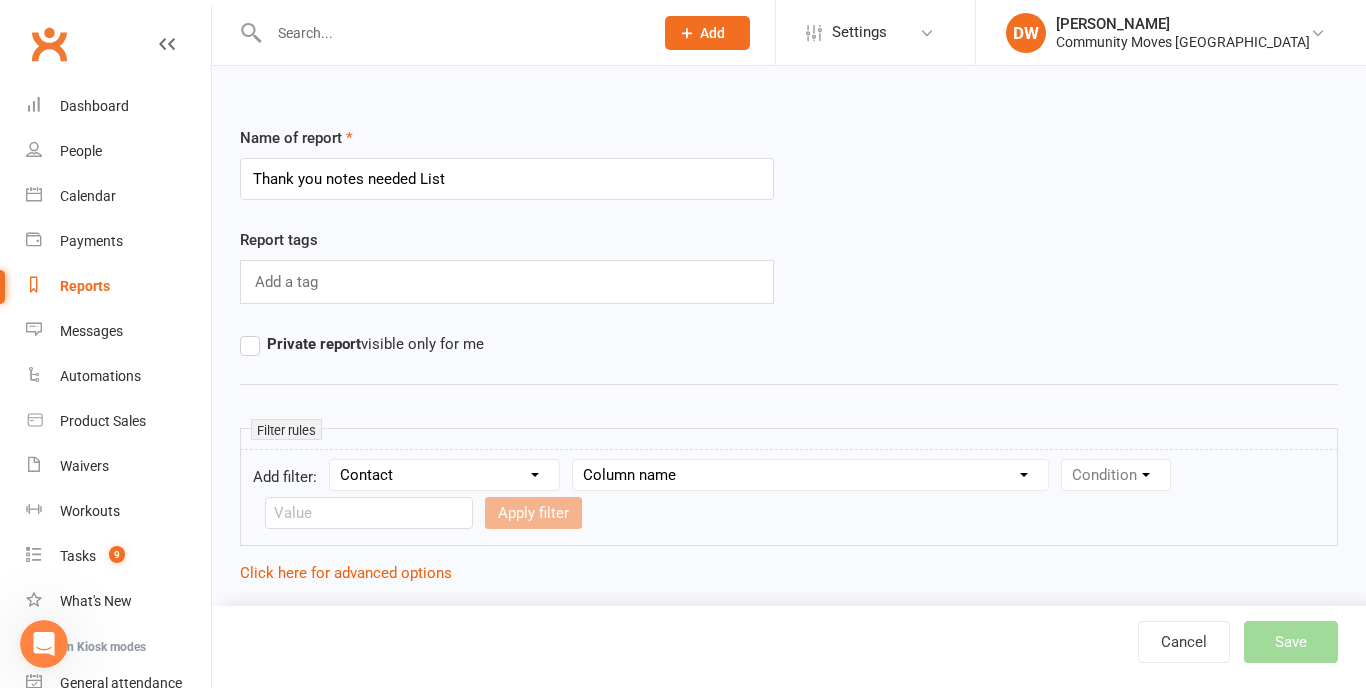 click 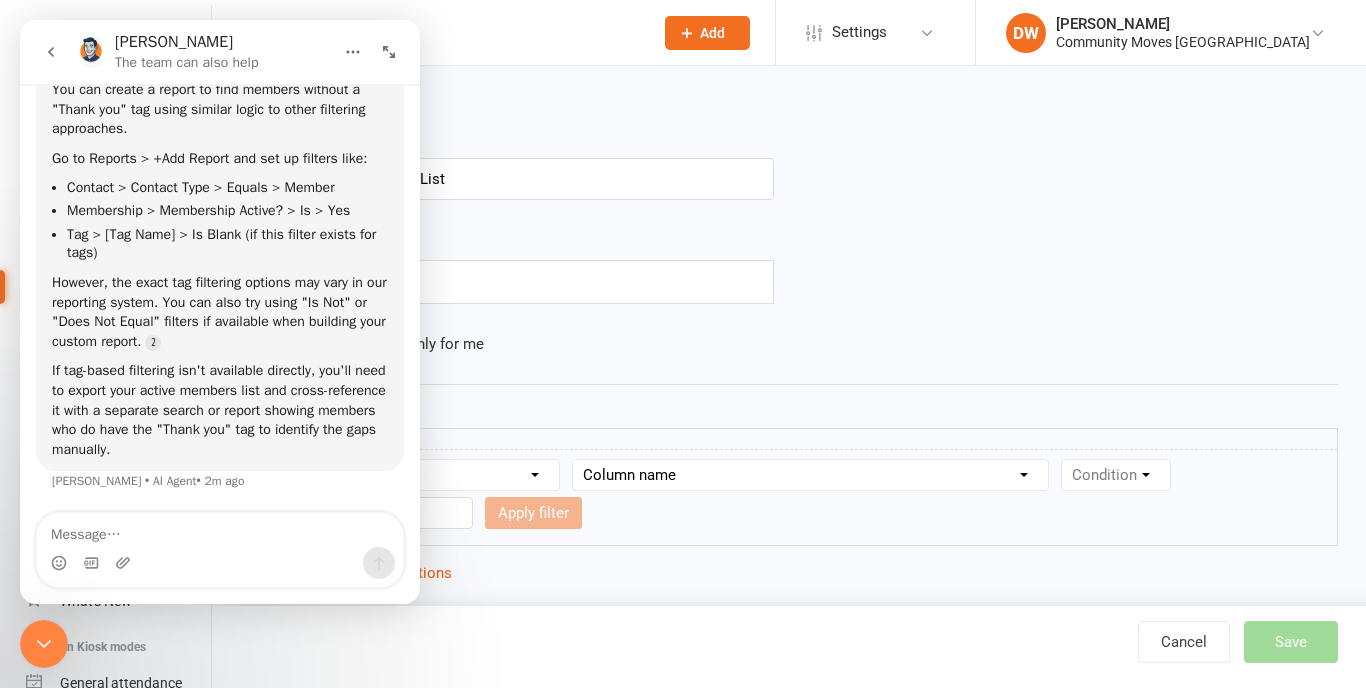 scroll, scrollTop: 5217, scrollLeft: 0, axis: vertical 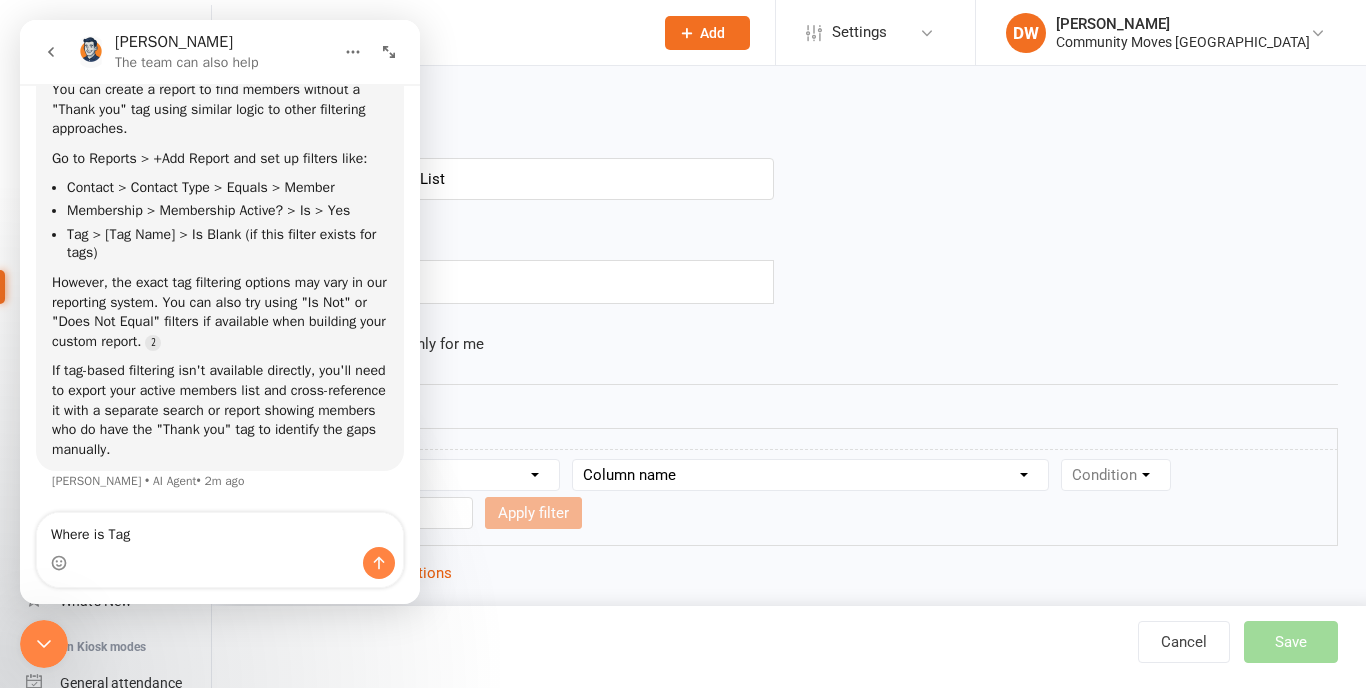 type on "Where is Tag?" 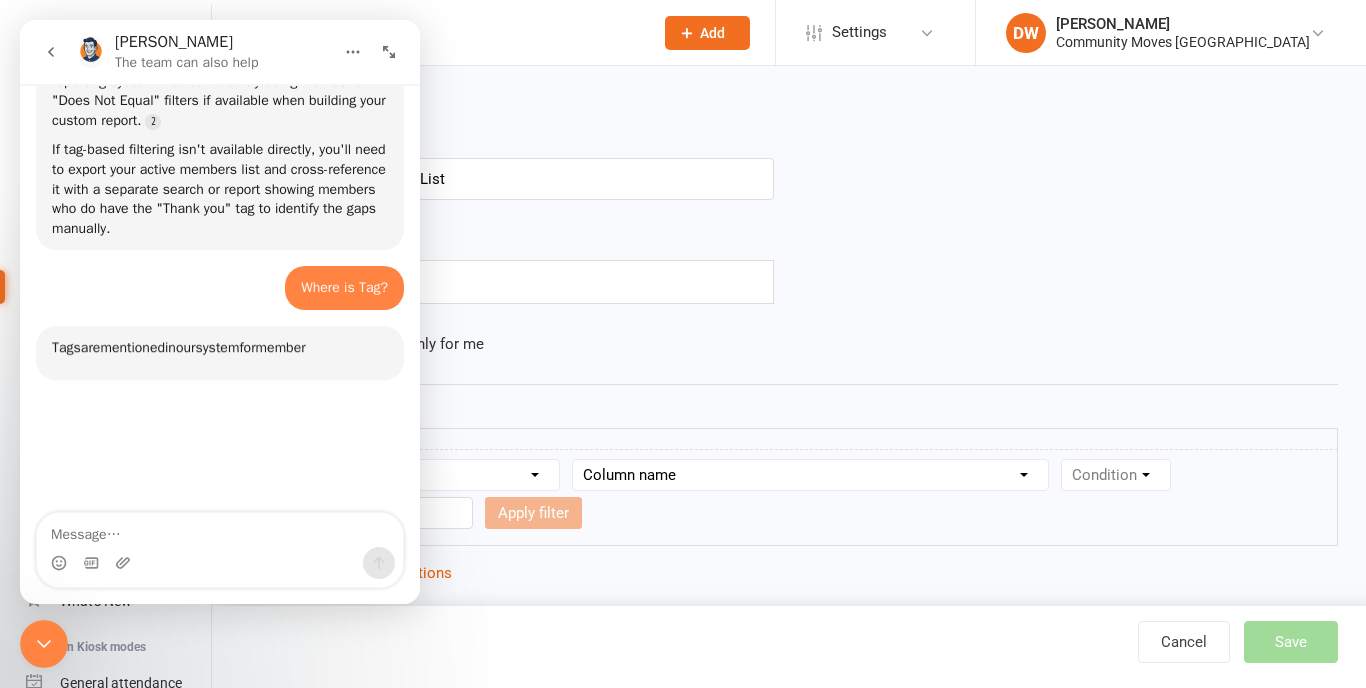 scroll, scrollTop: 5605, scrollLeft: 0, axis: vertical 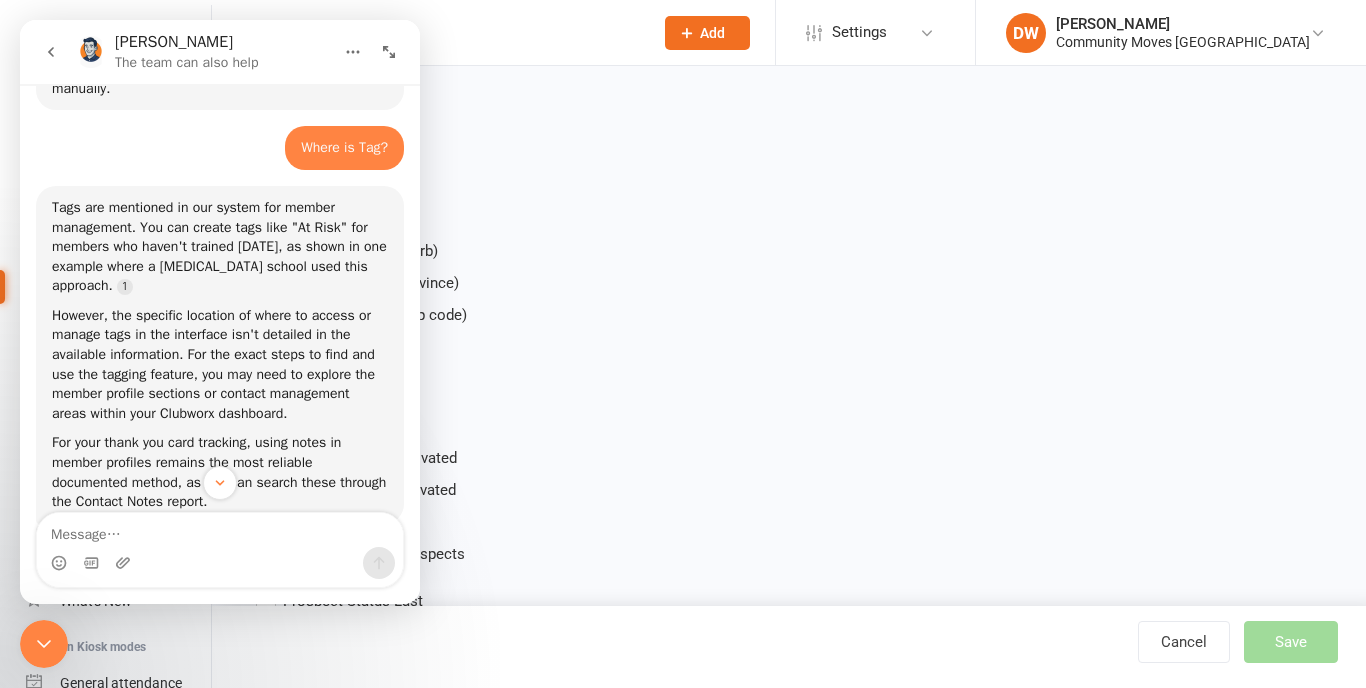 click at bounding box center (220, 530) 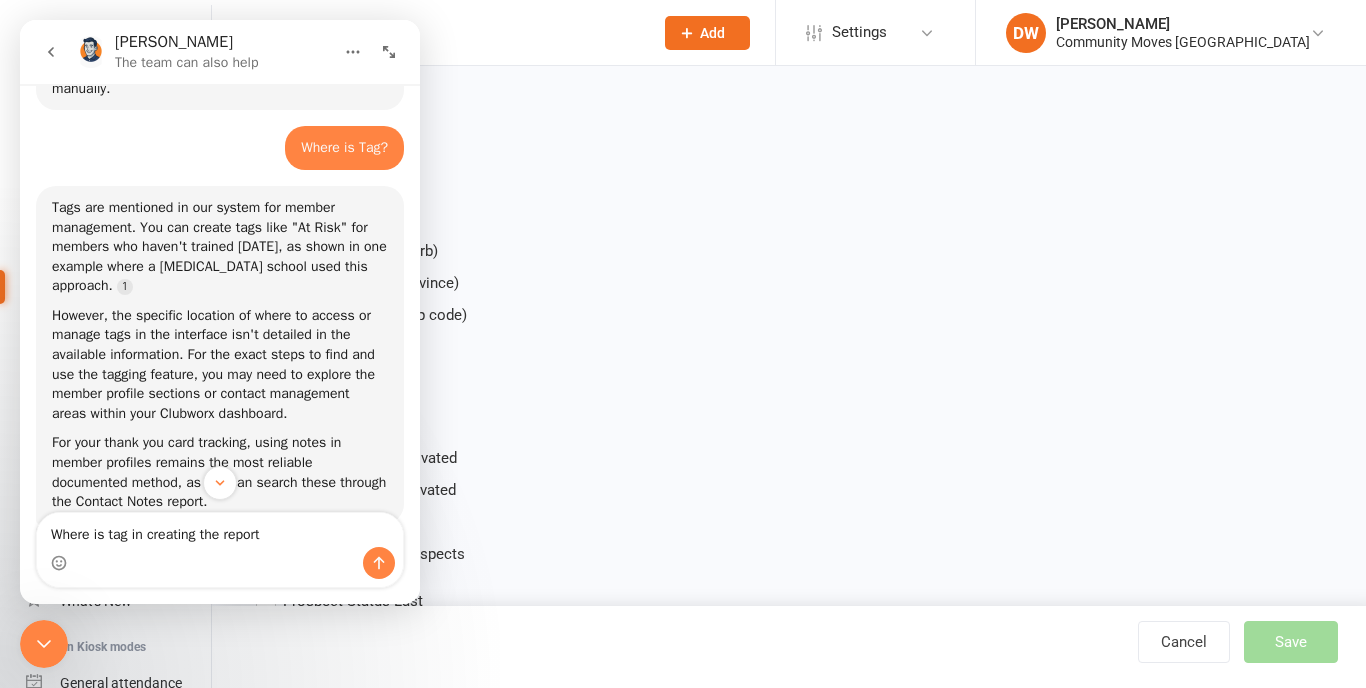 type on "Where is tag in creating the report?" 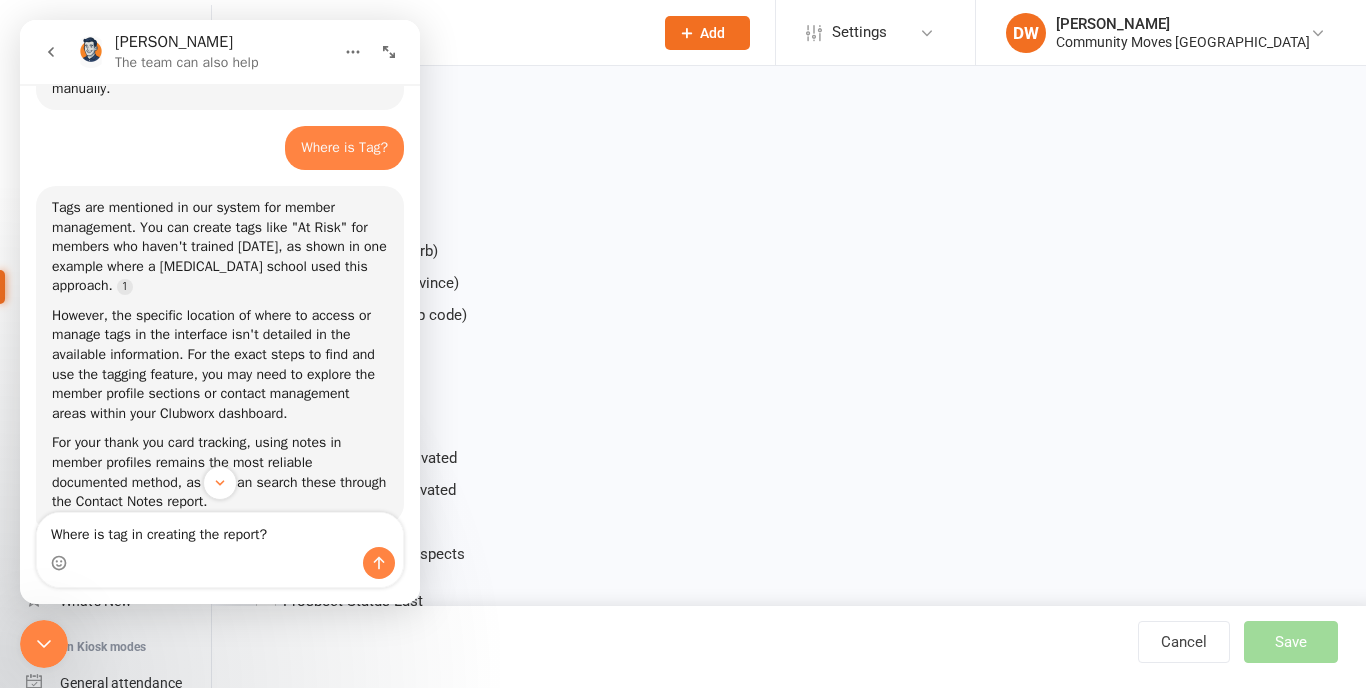 type 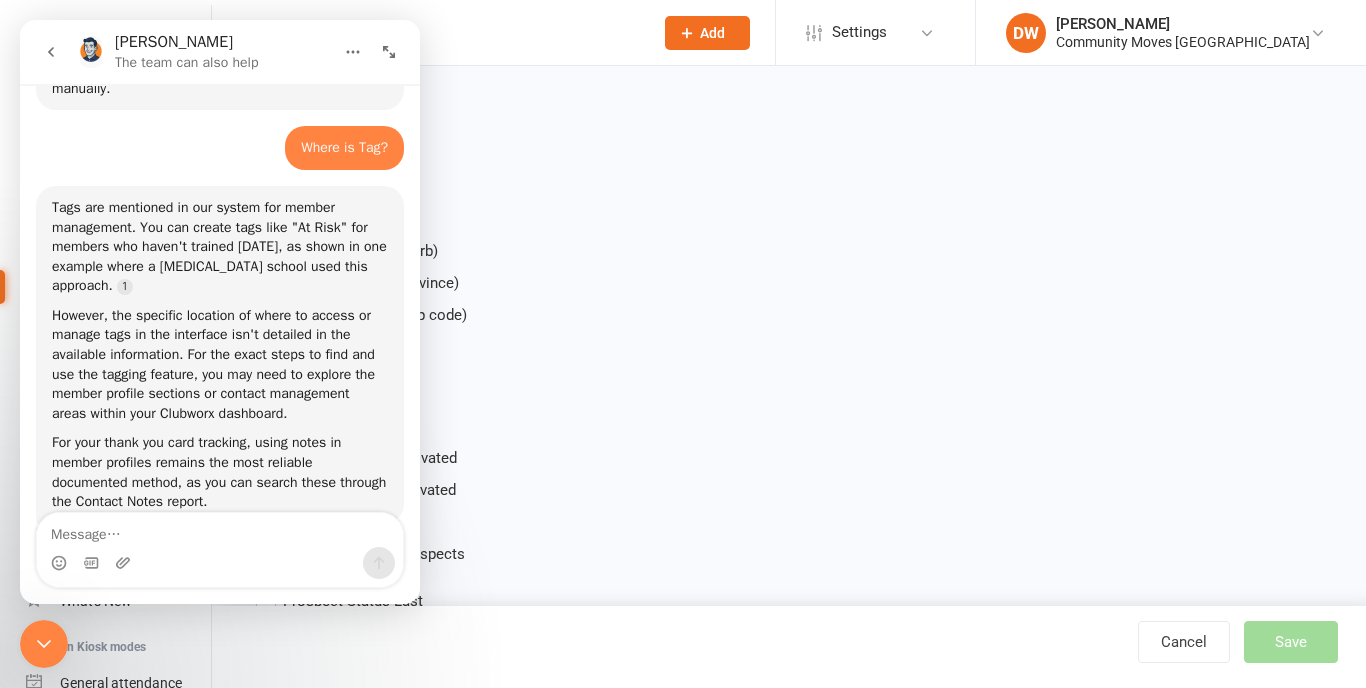 scroll, scrollTop: 555, scrollLeft: 0, axis: vertical 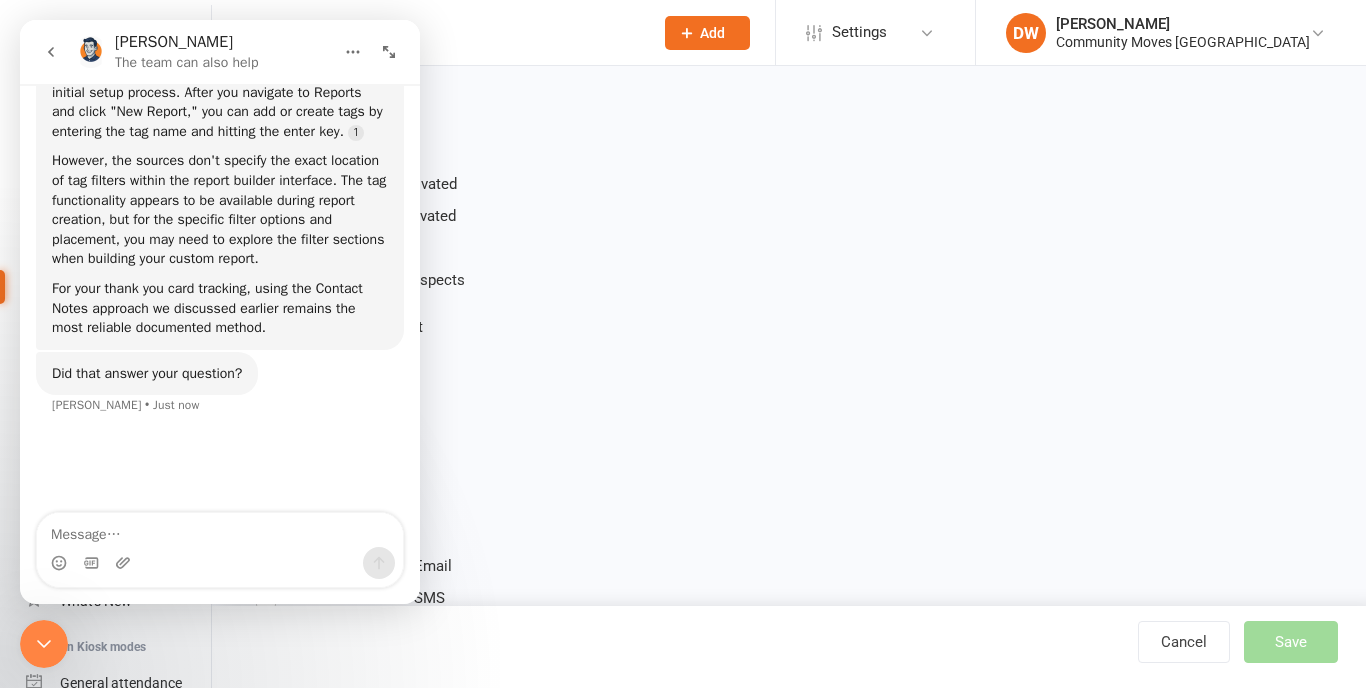 click 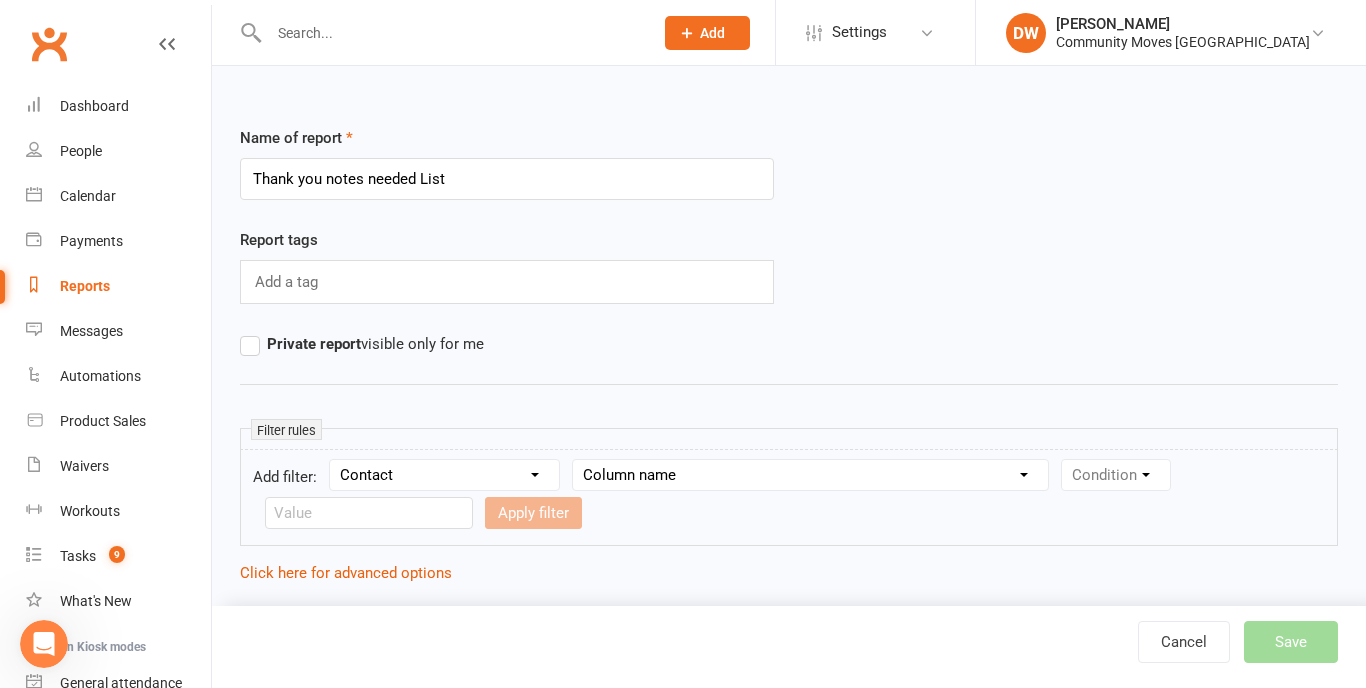 scroll, scrollTop: 0, scrollLeft: 0, axis: both 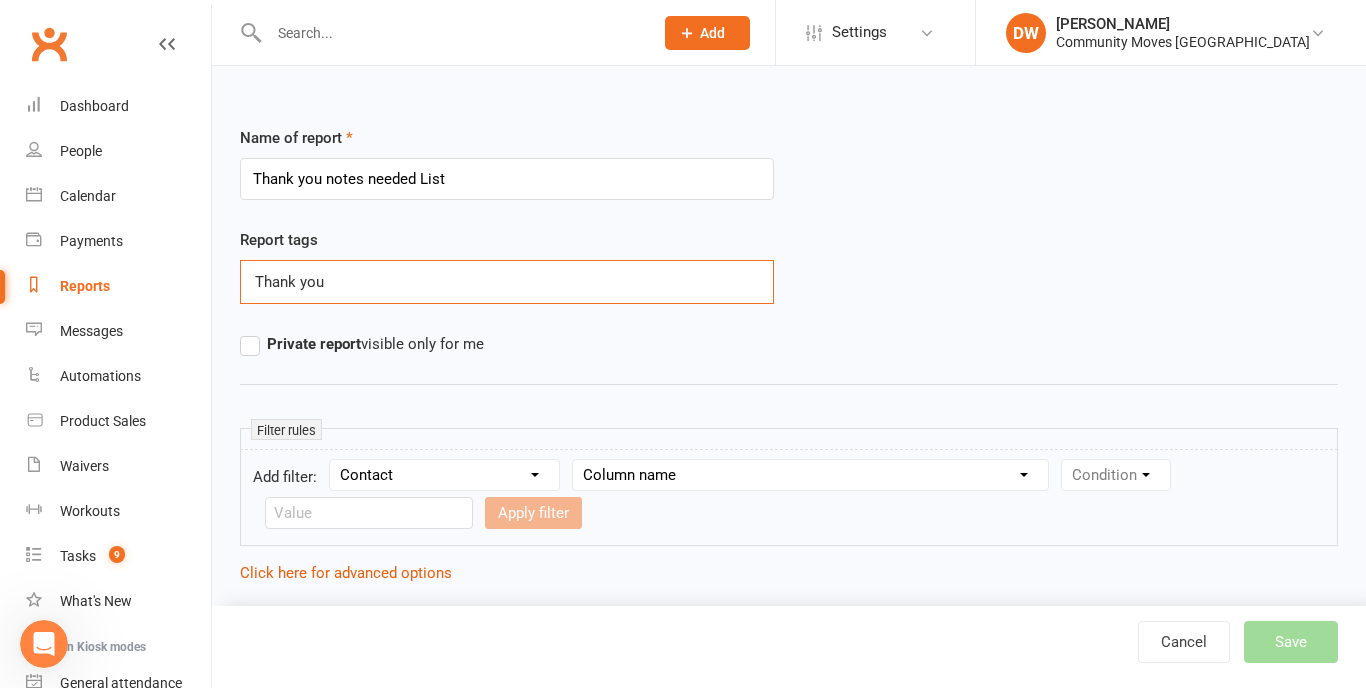 type on "Thank you" 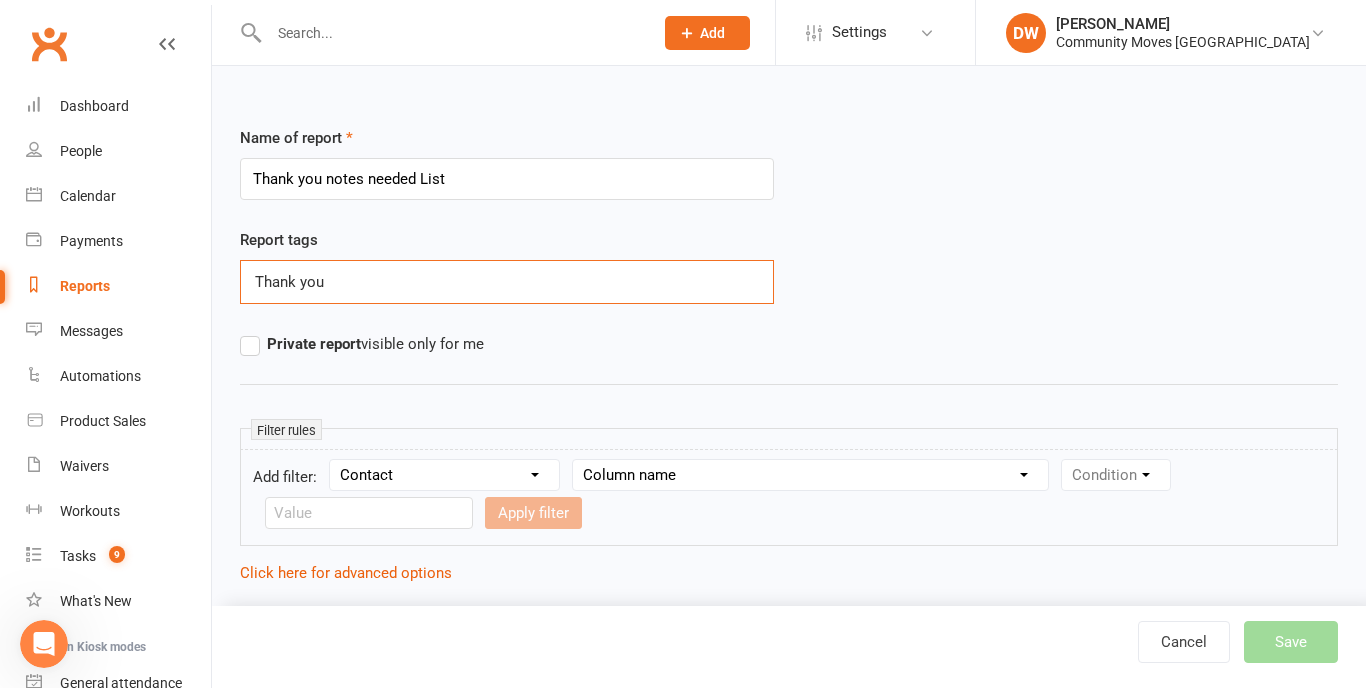 type 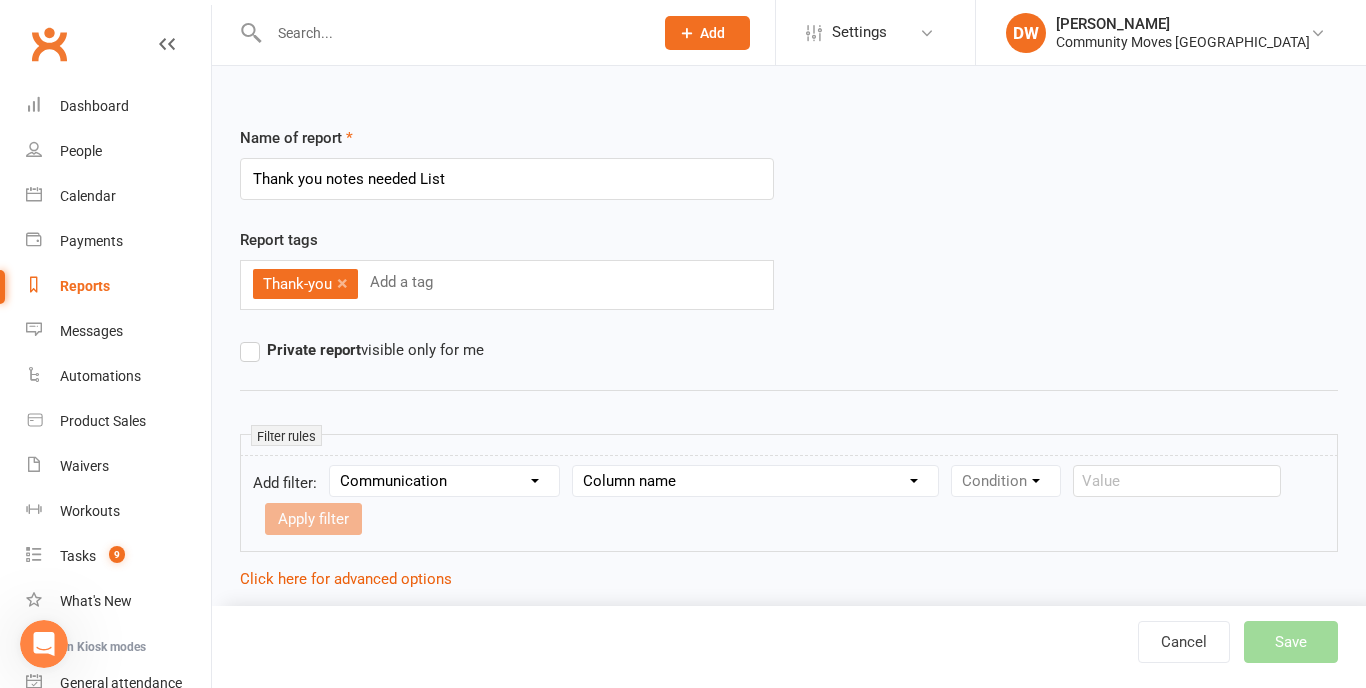 select on "0" 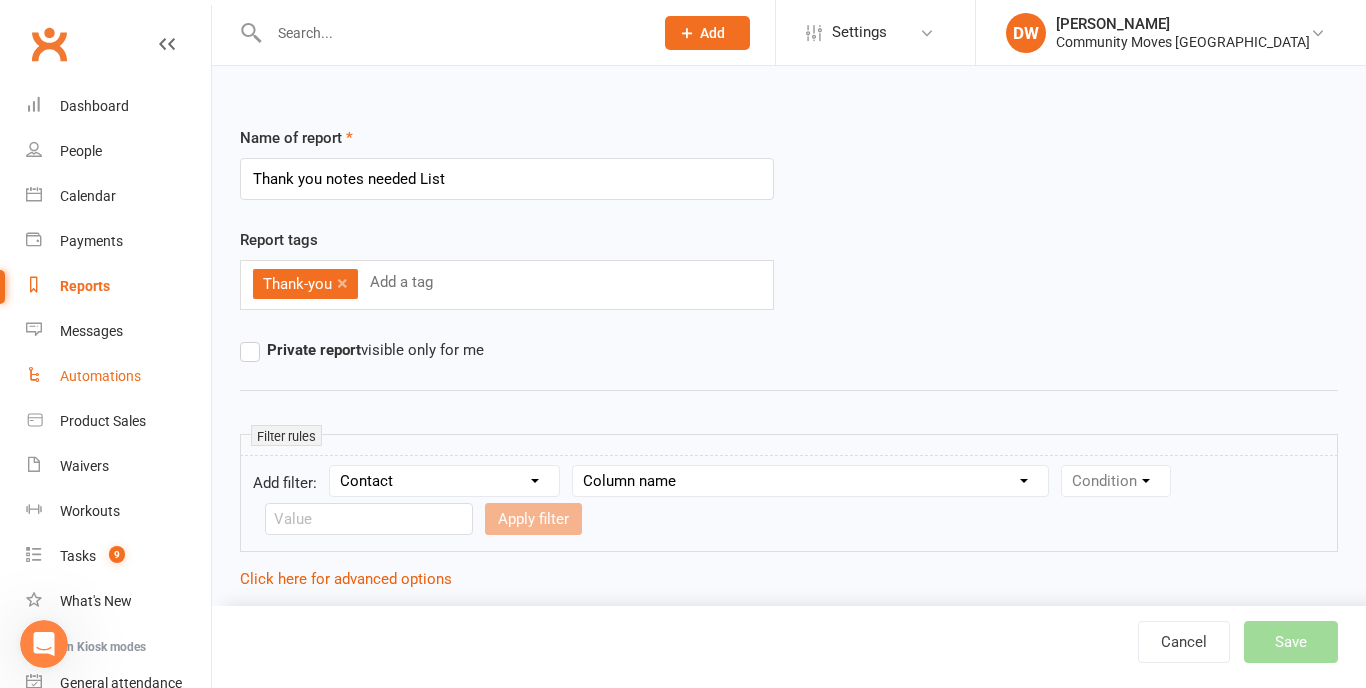 click on "Automations" at bounding box center (100, 376) 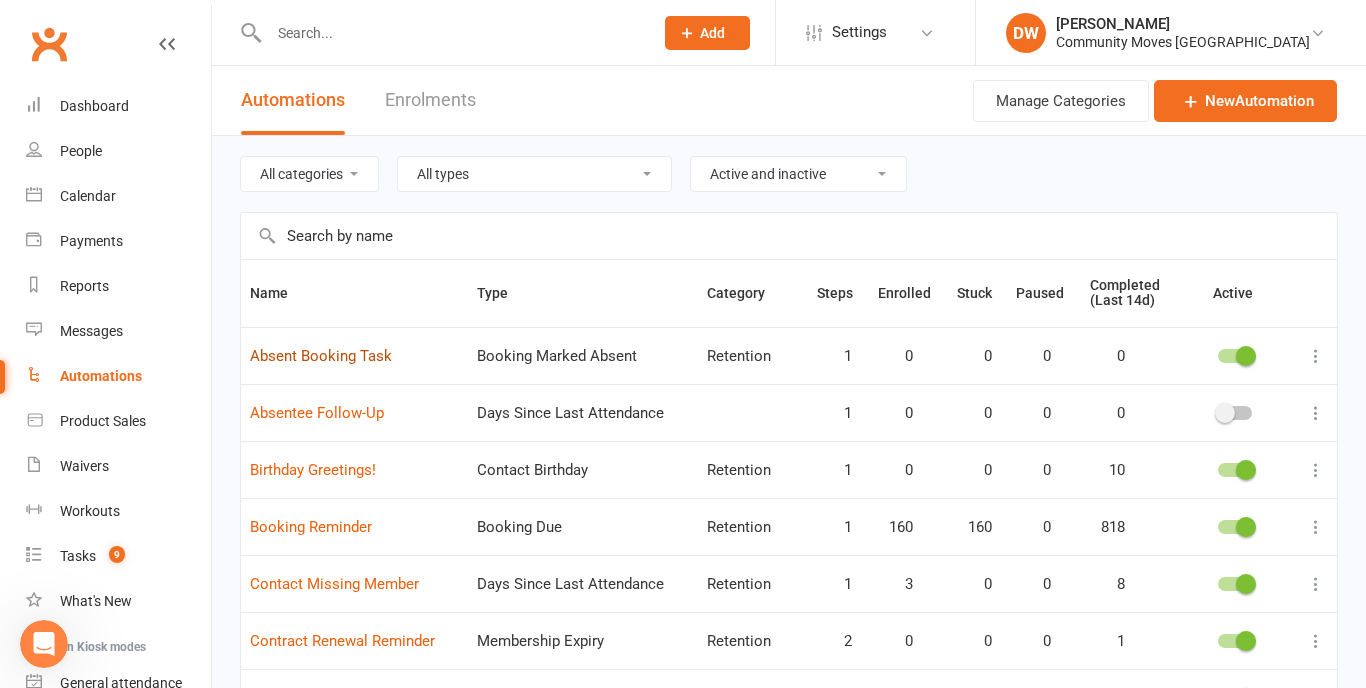 scroll, scrollTop: 0, scrollLeft: 0, axis: both 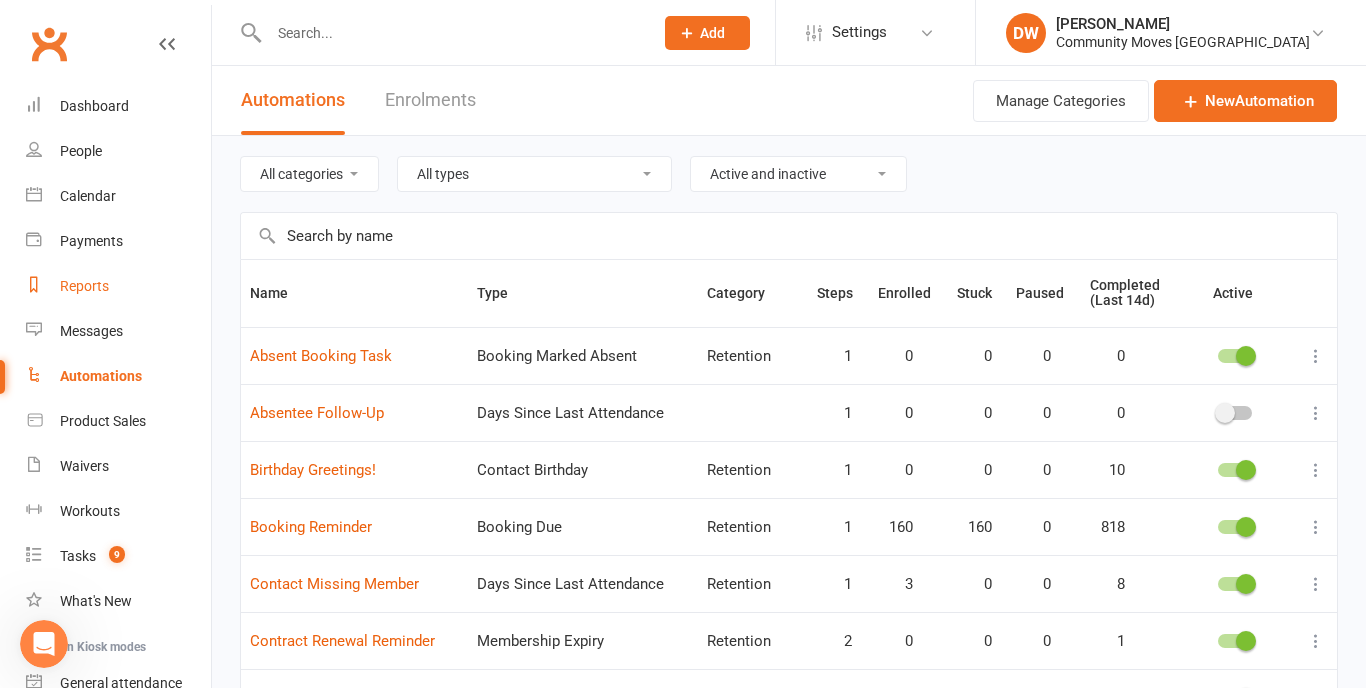 click on "Reports" at bounding box center [84, 286] 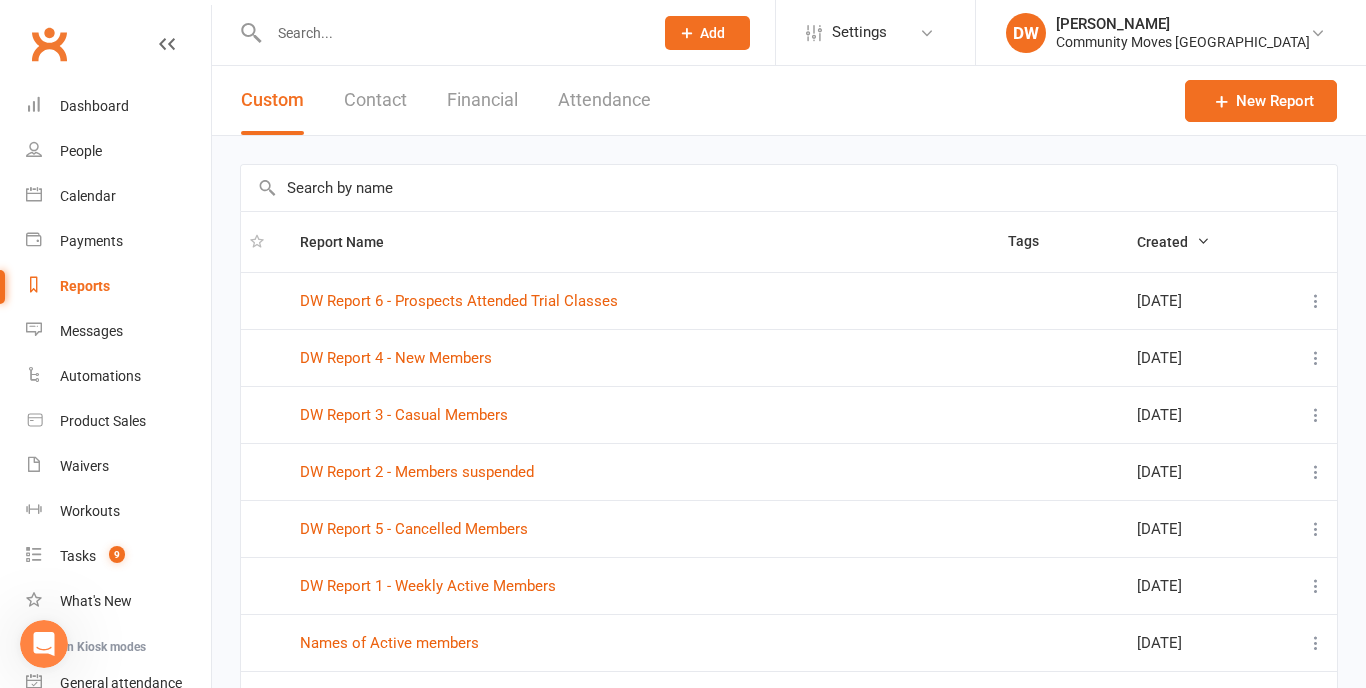 click on "Contact" at bounding box center (375, 100) 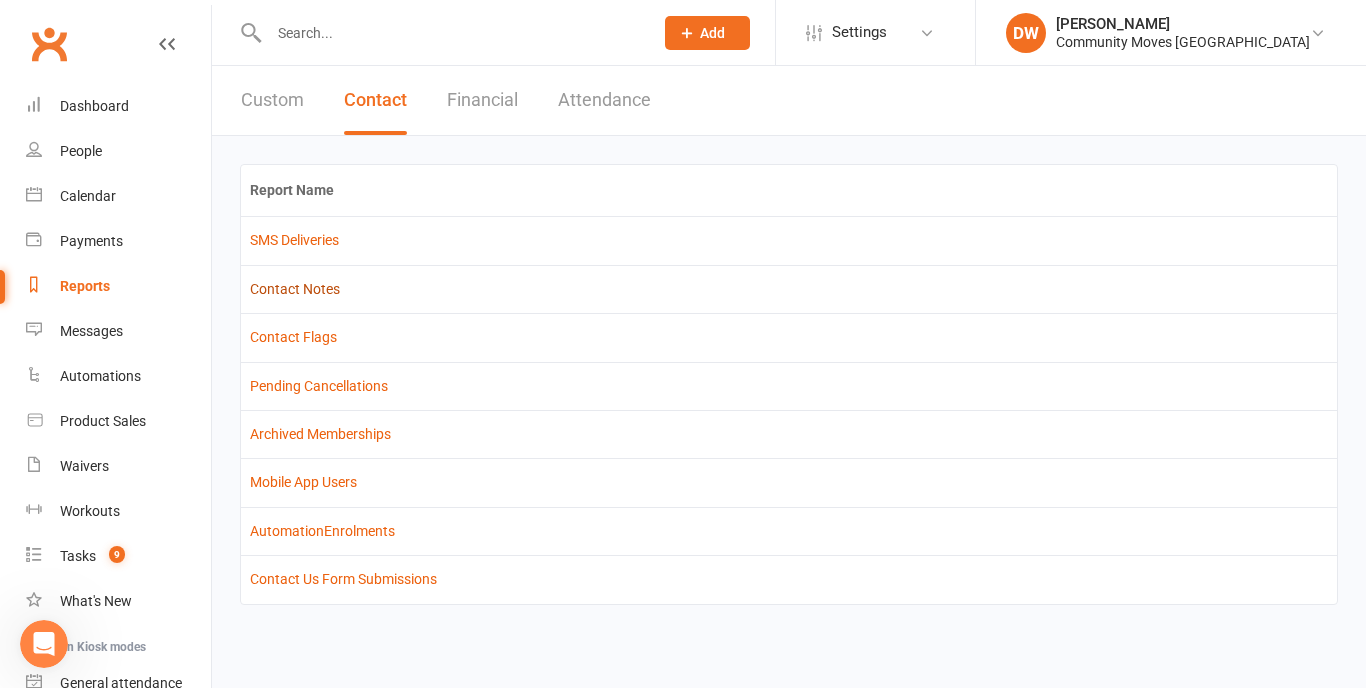 click on "Contact Notes" at bounding box center (295, 289) 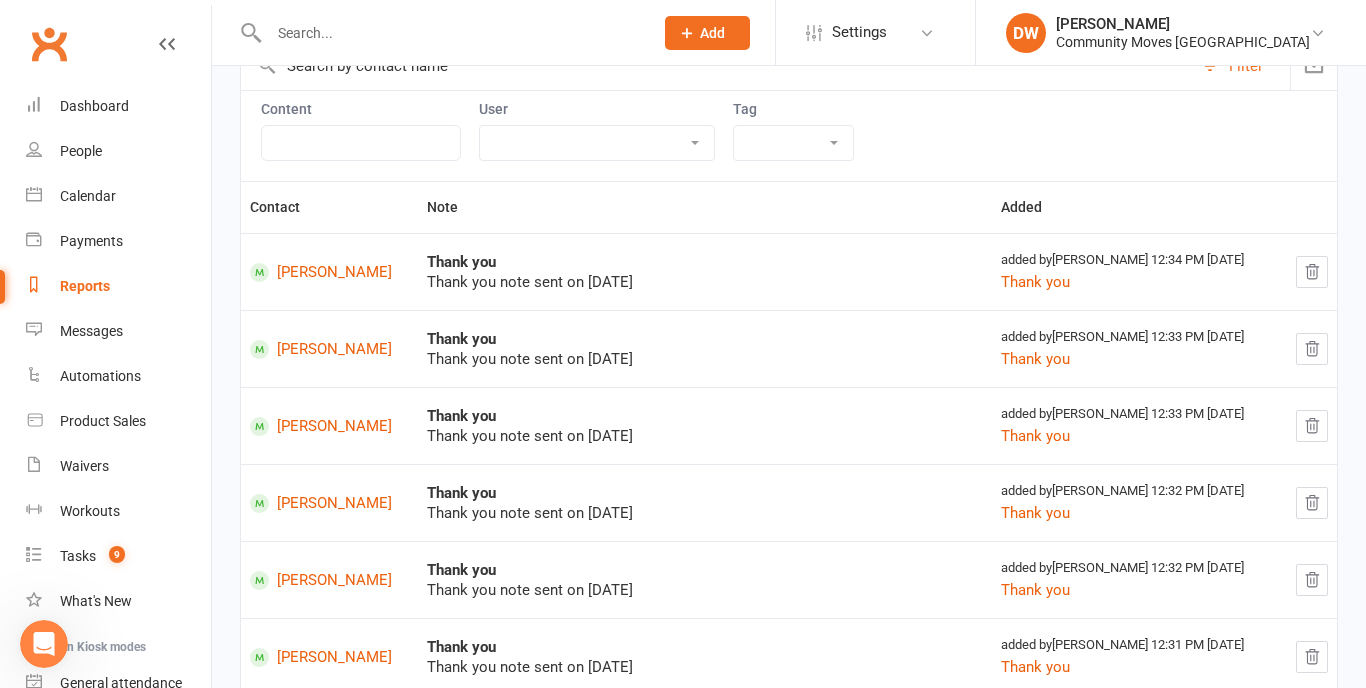 scroll, scrollTop: 77, scrollLeft: 0, axis: vertical 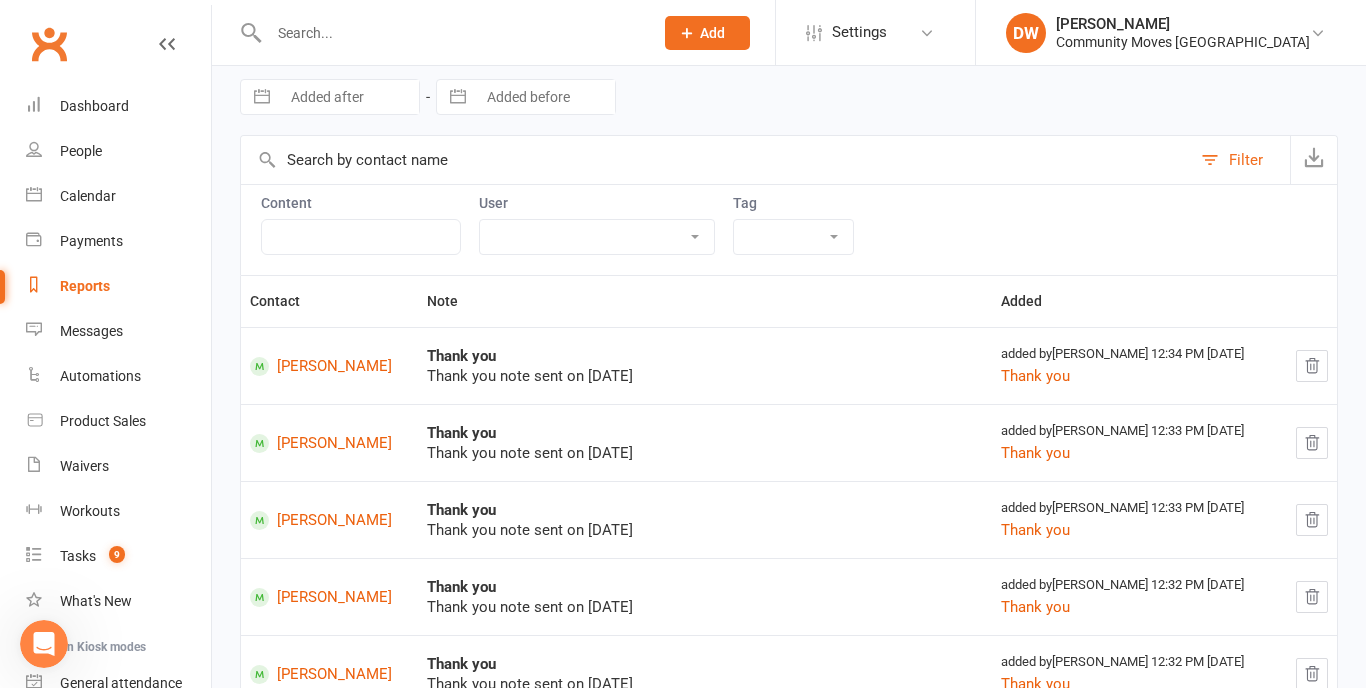 select on "4689" 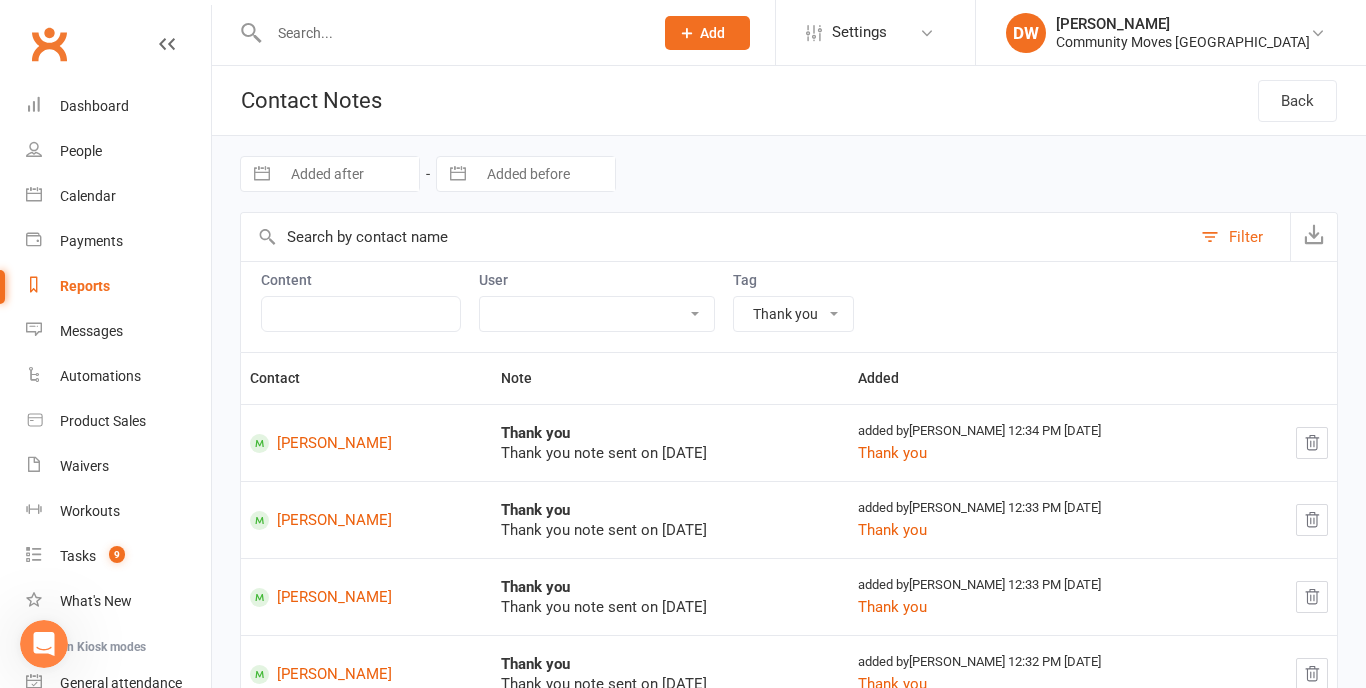scroll, scrollTop: 0, scrollLeft: 0, axis: both 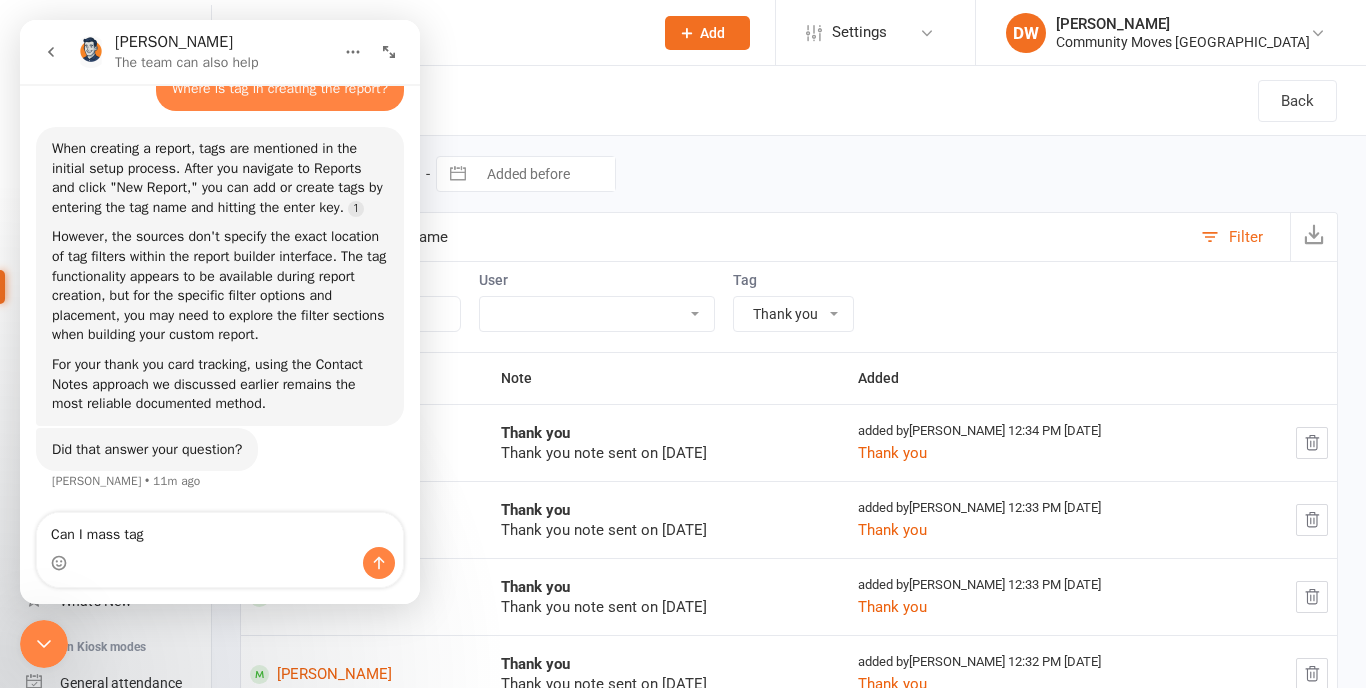 type on "Can I mass tag?" 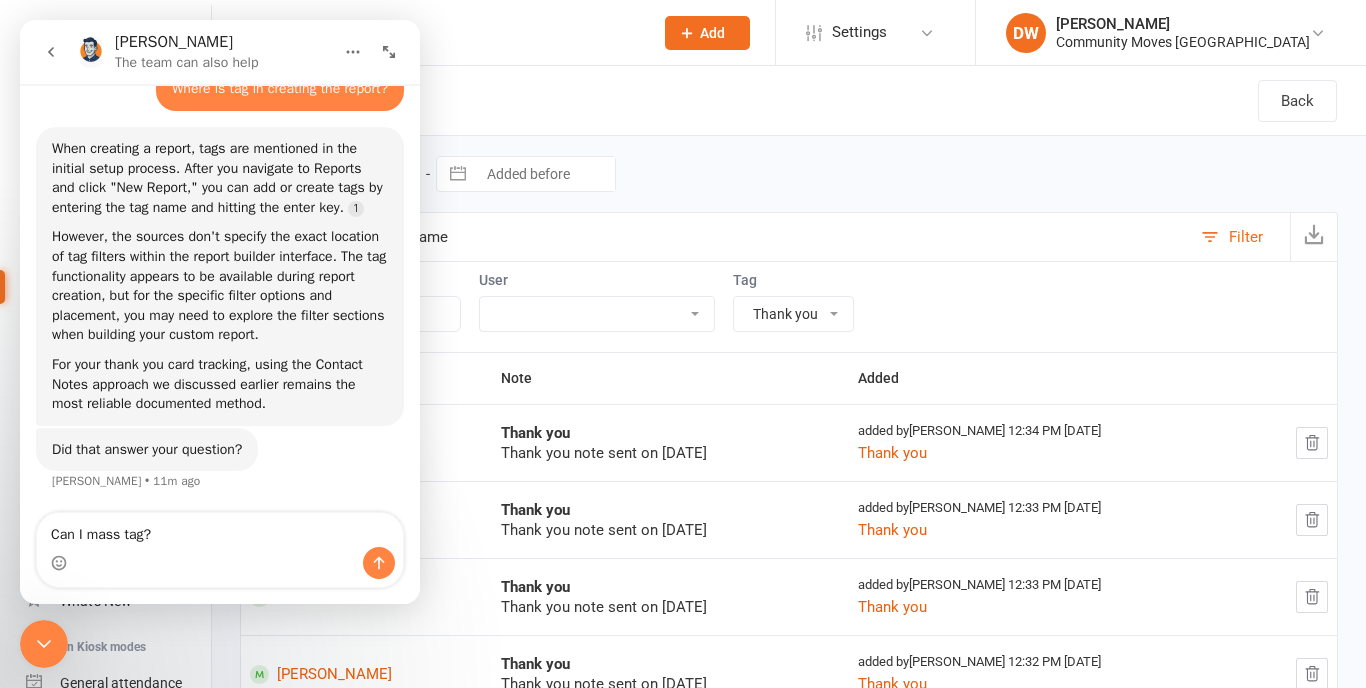 type 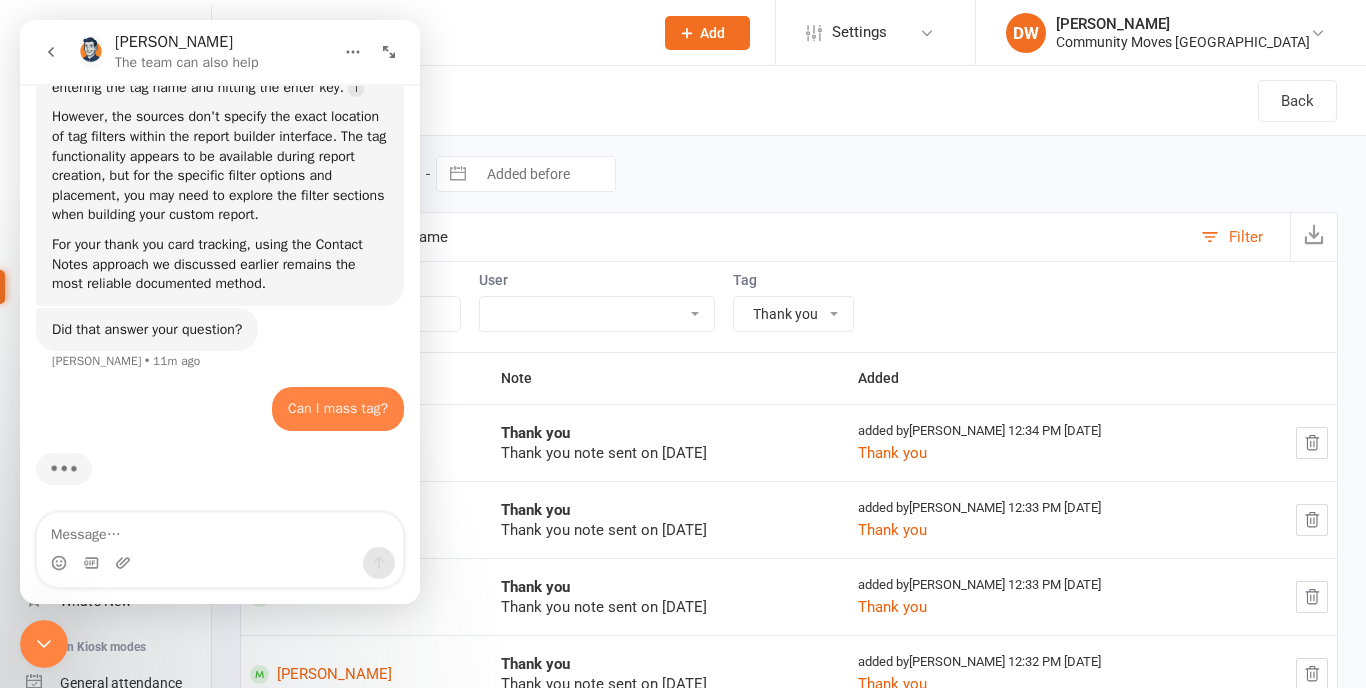 scroll, scrollTop: 6251, scrollLeft: 0, axis: vertical 